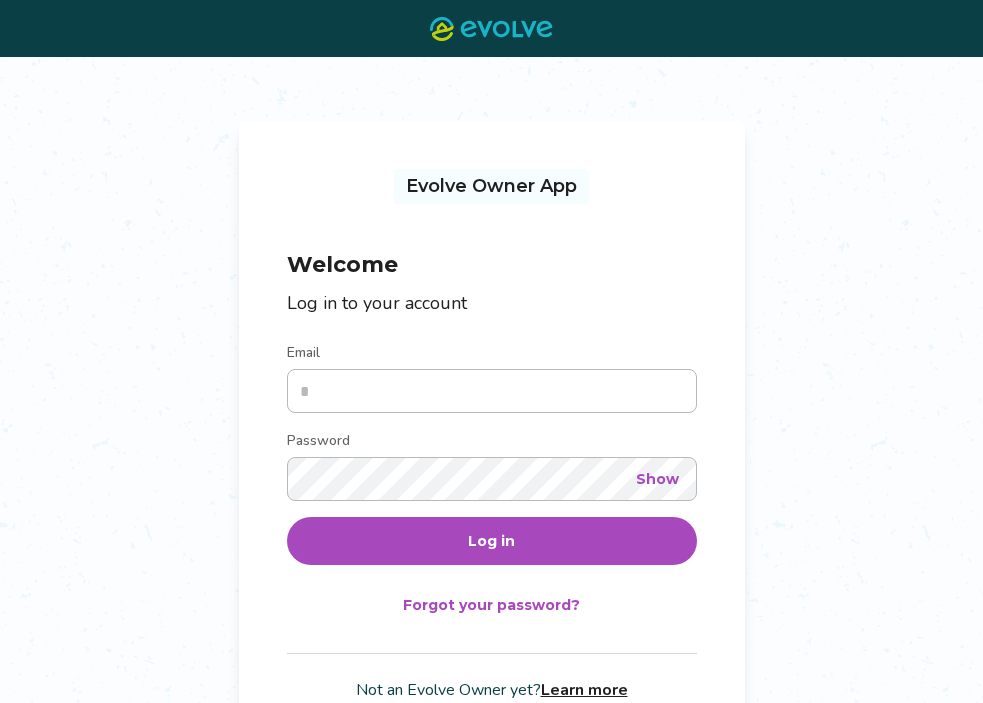 scroll, scrollTop: 0, scrollLeft: 0, axis: both 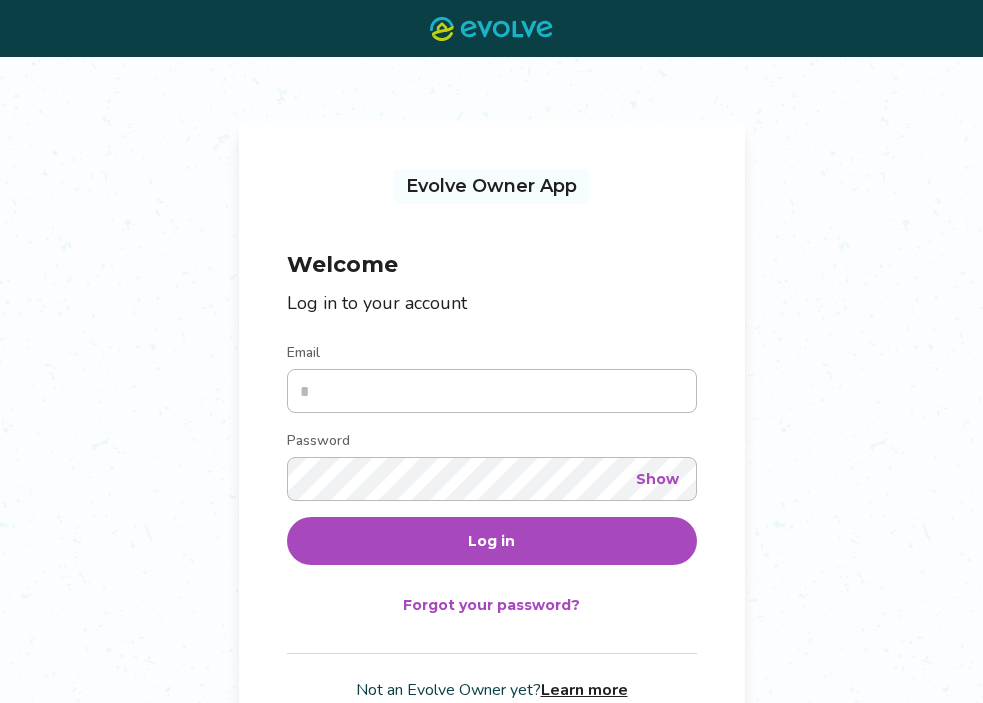 type on "**********" 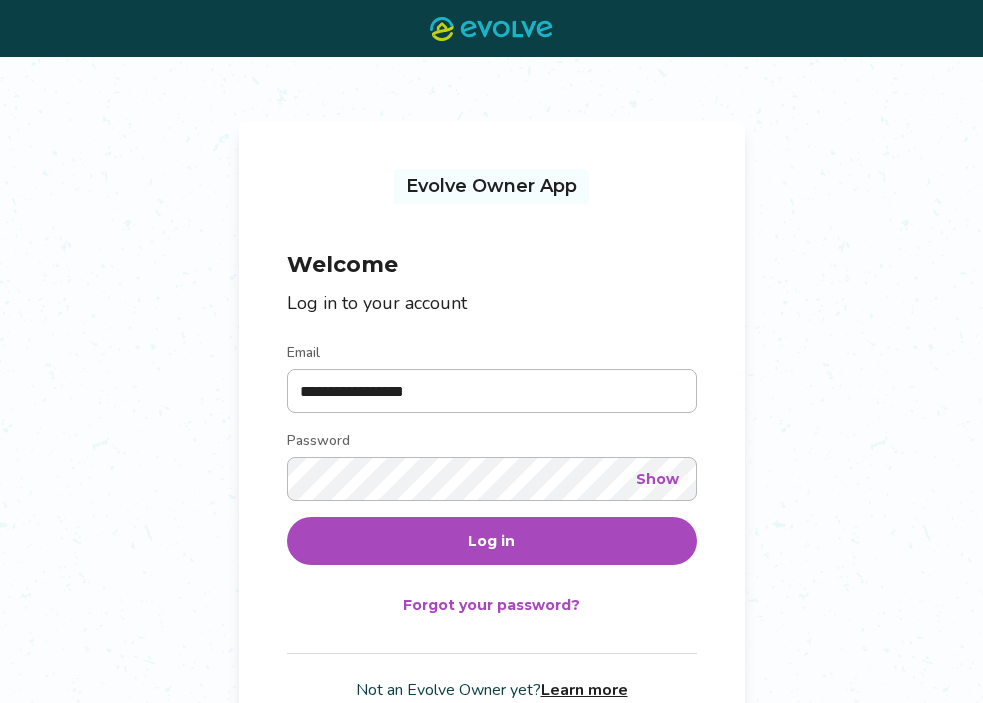 click on "Log in" at bounding box center [492, 541] 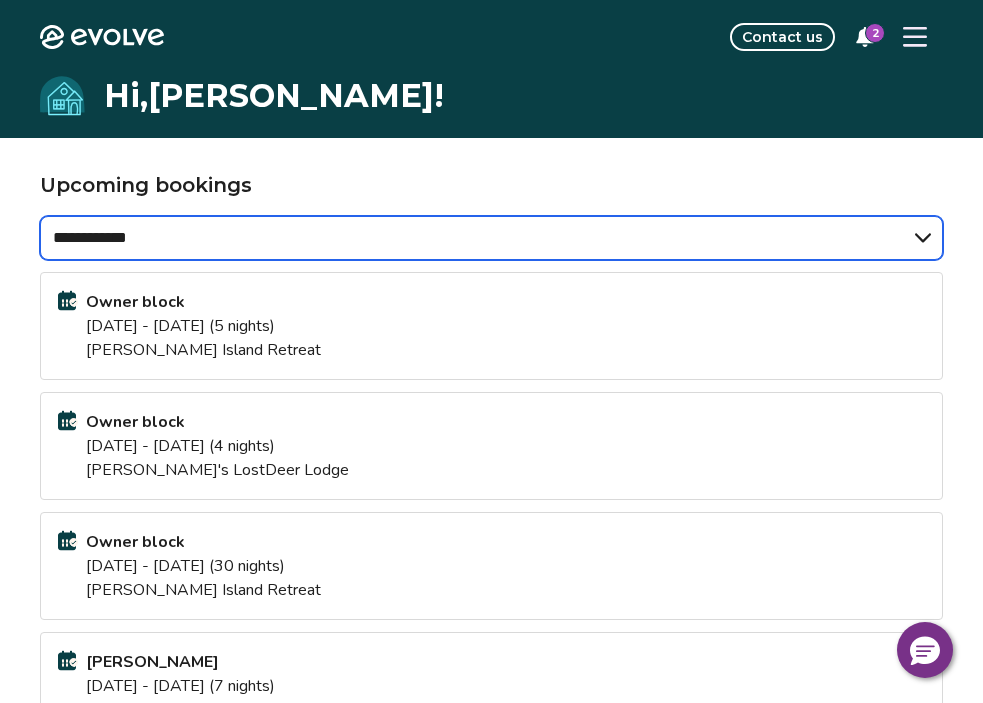 click on "**********" at bounding box center (491, 238) 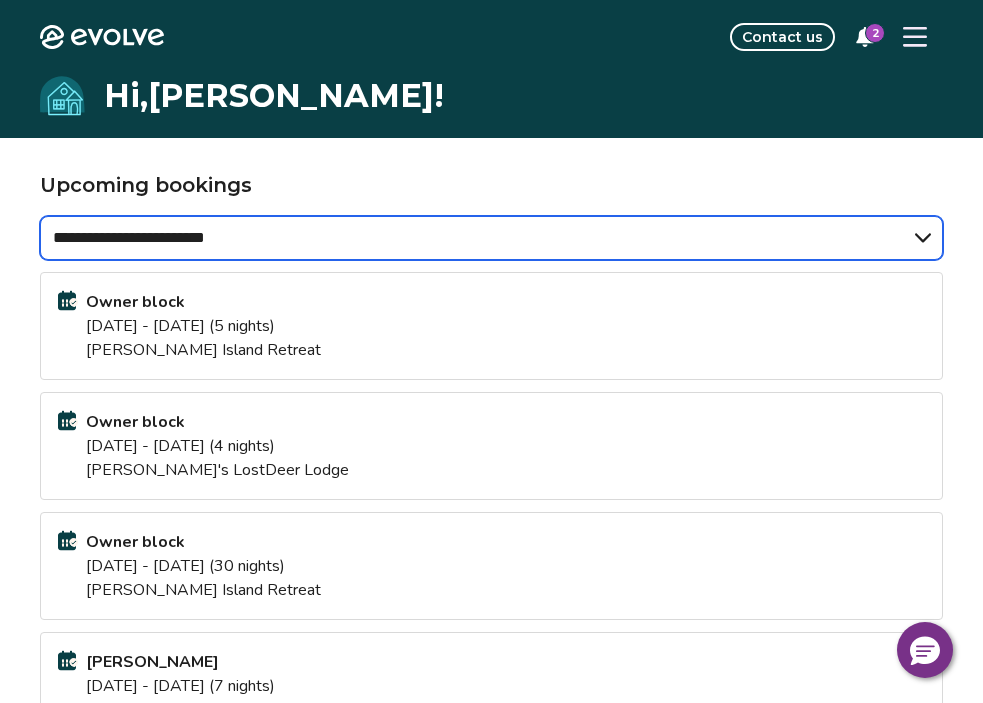 click on "**********" at bounding box center [491, 238] 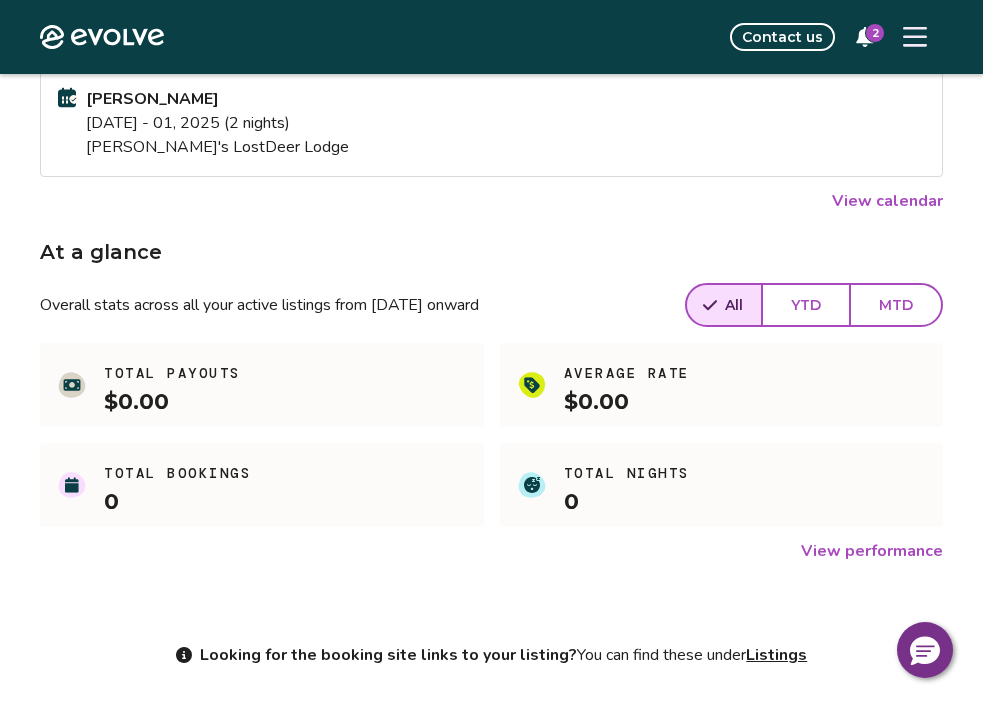 scroll, scrollTop: 500, scrollLeft: 0, axis: vertical 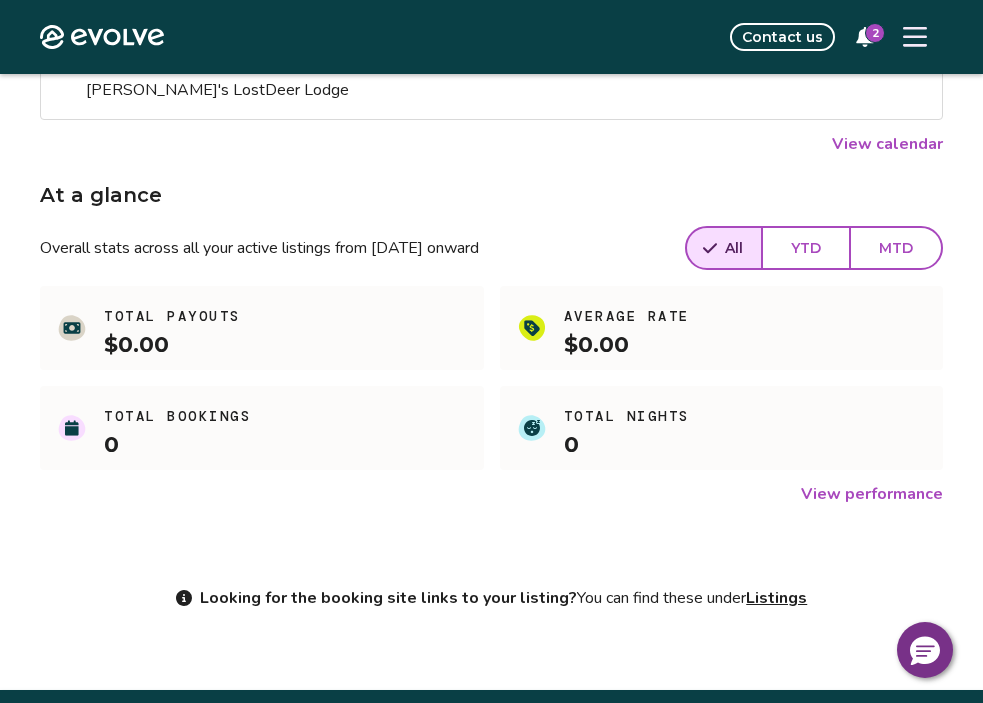 click on "View performance" at bounding box center [872, 494] 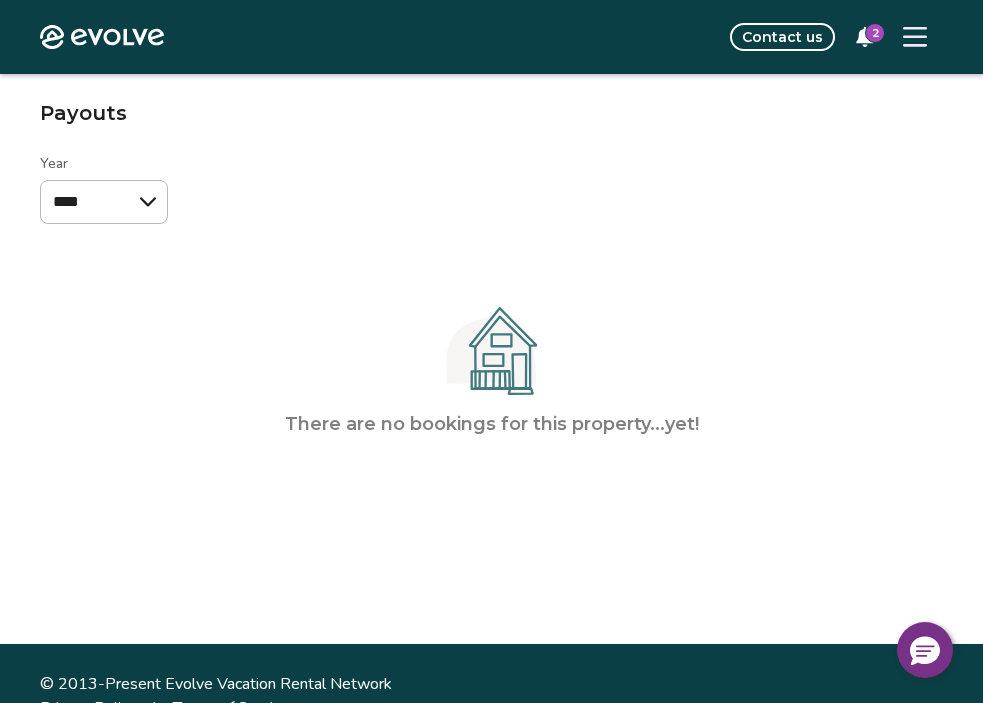 scroll, scrollTop: 0, scrollLeft: 0, axis: both 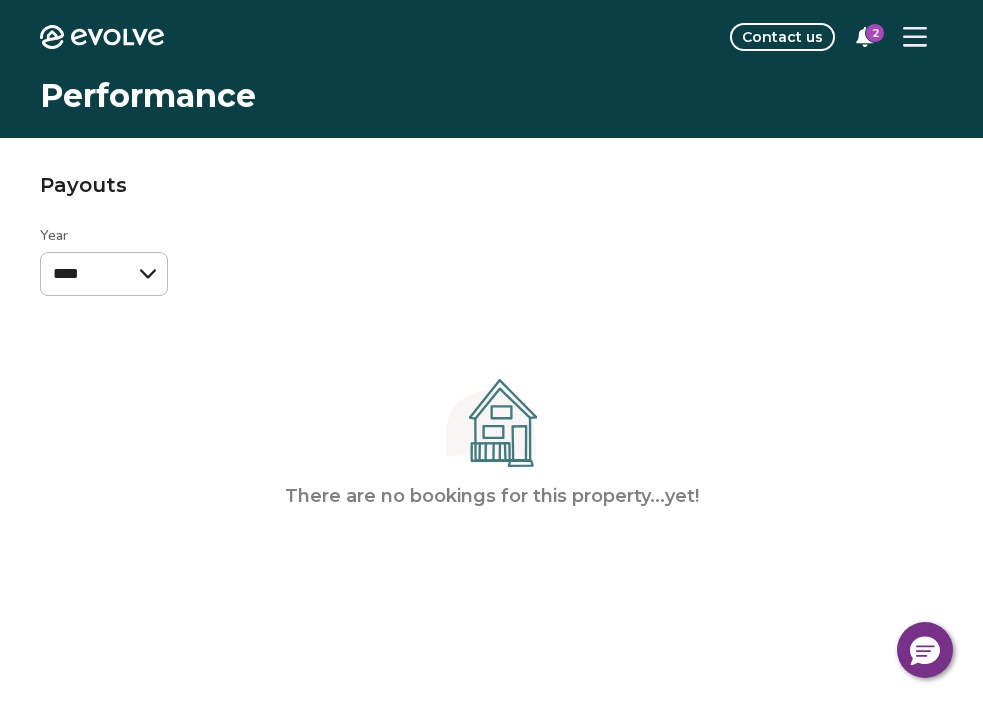 click 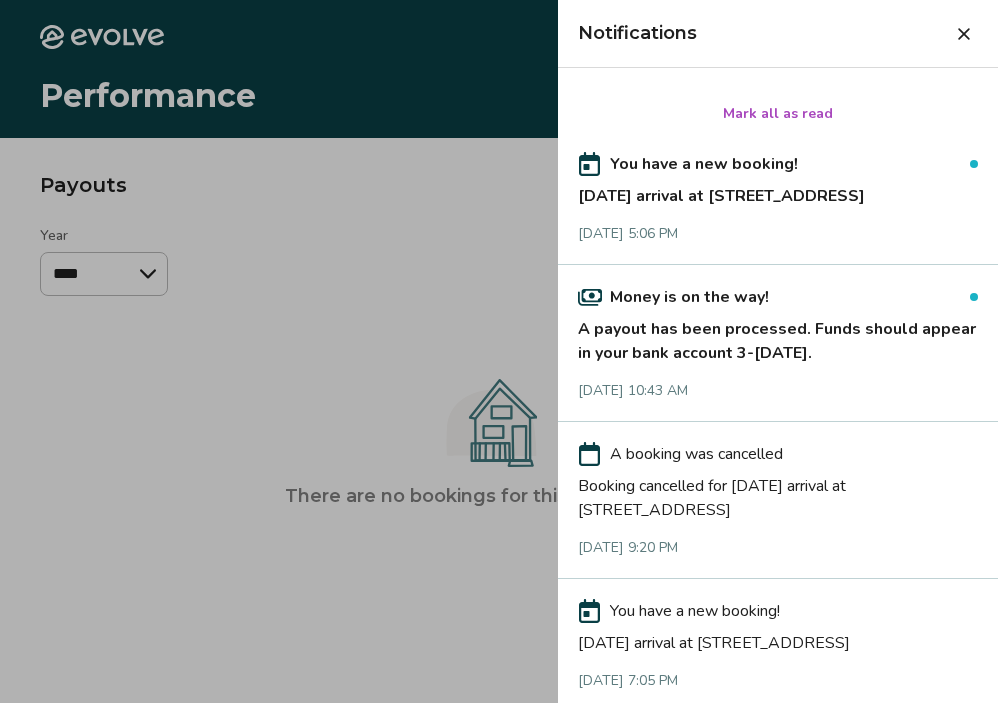 click on "A payout has been processed. Funds should appear in your bank account 3-[DATE]." at bounding box center [778, 337] 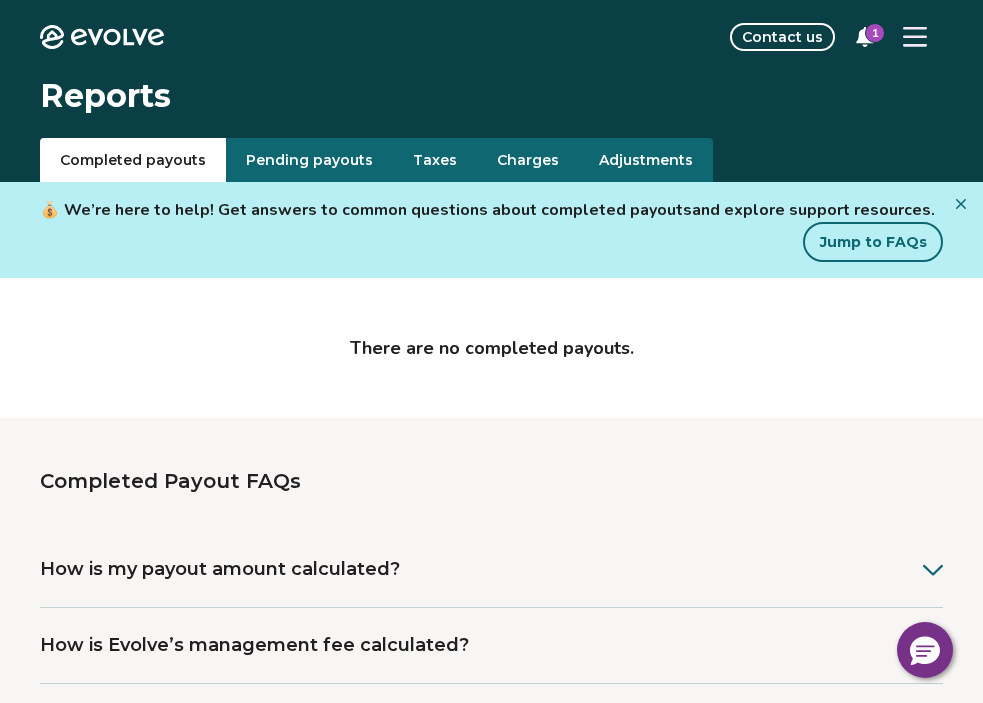 click at bounding box center (961, 204) 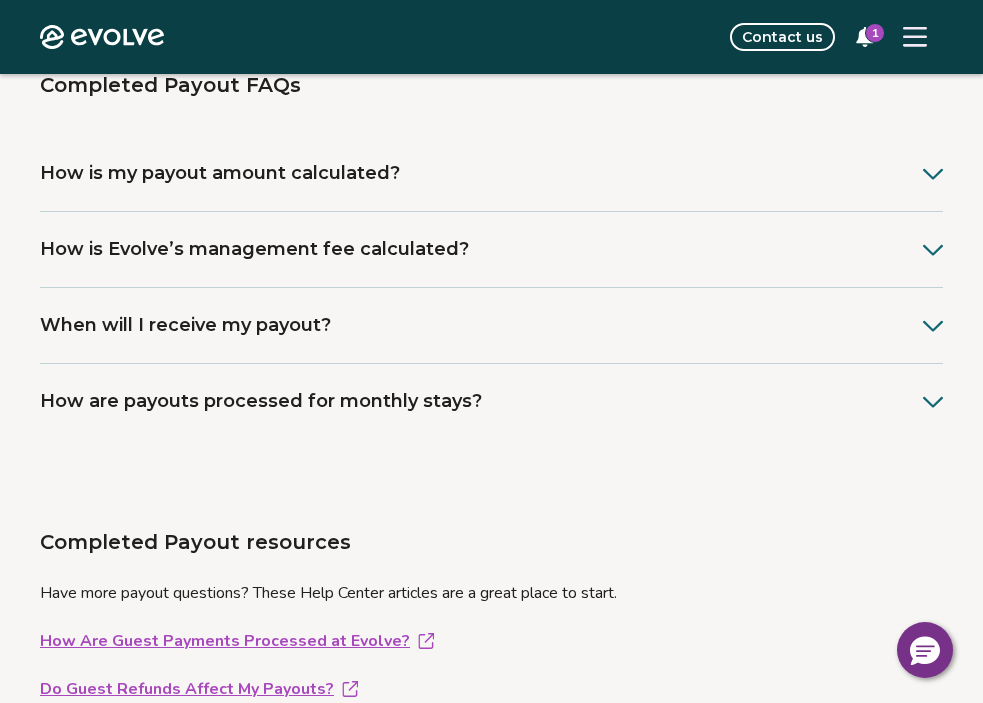 scroll, scrollTop: 0, scrollLeft: 0, axis: both 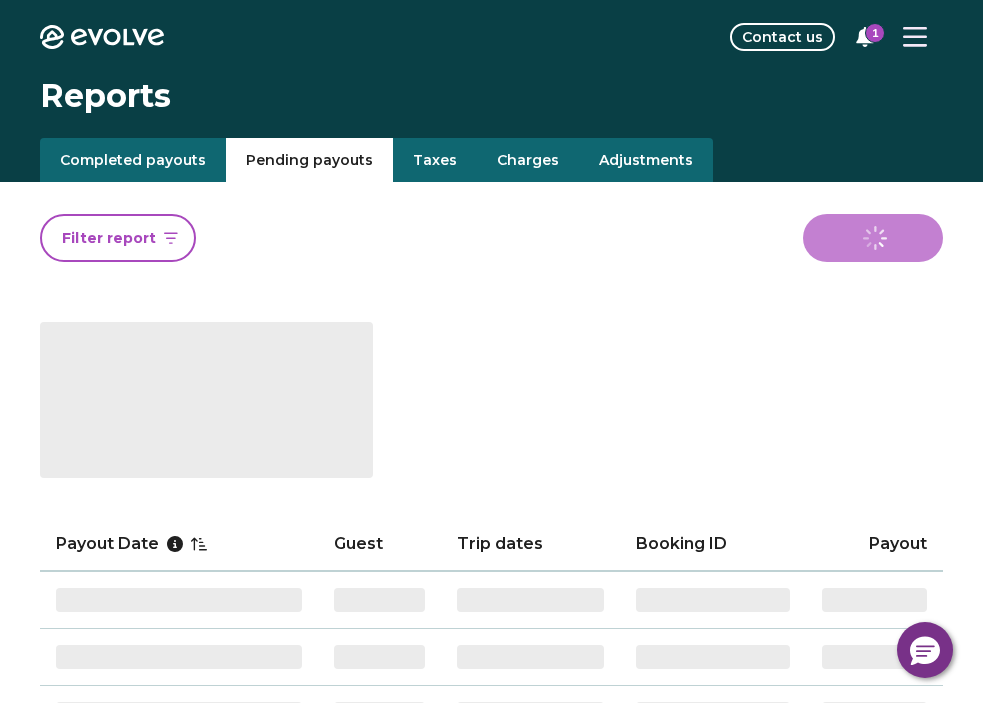 click on "Pending payouts" at bounding box center [309, 160] 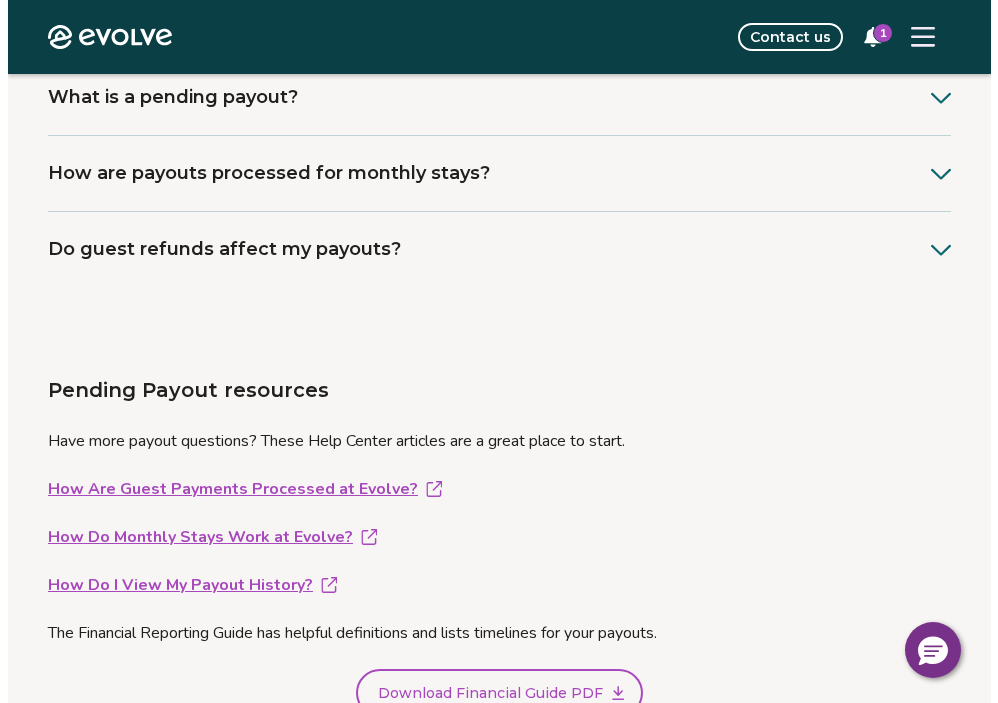 scroll, scrollTop: 0, scrollLeft: 0, axis: both 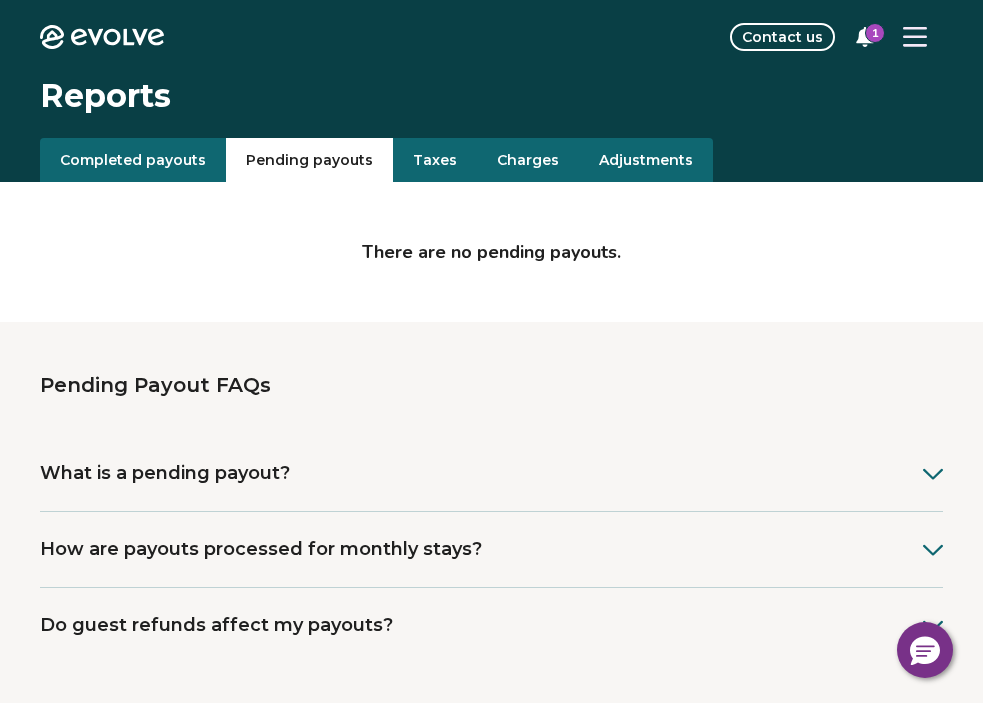 click 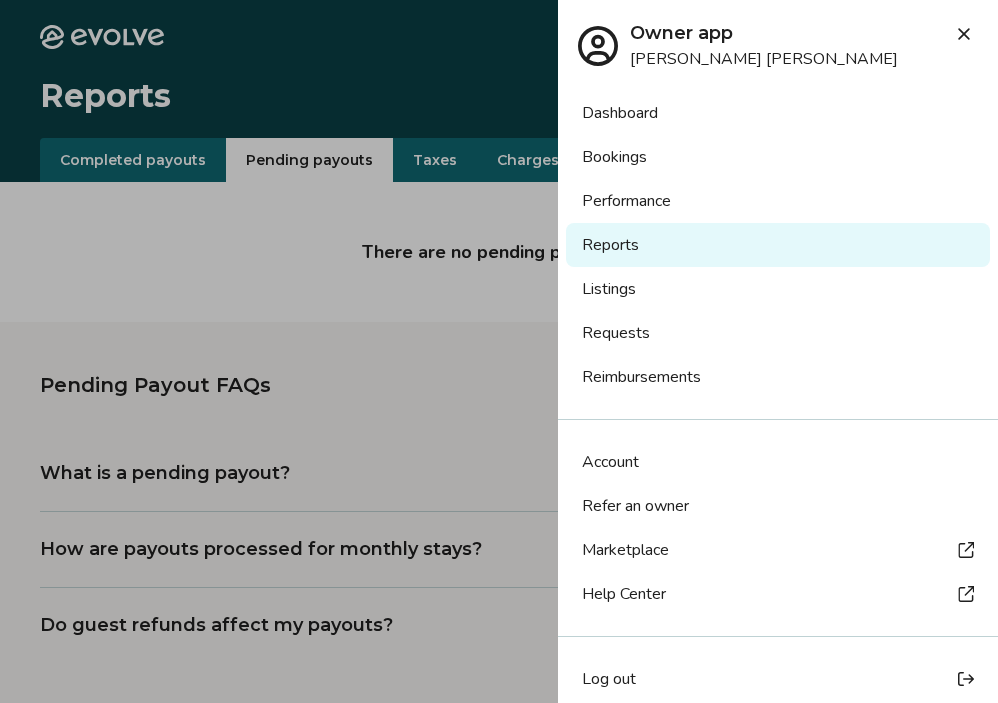 click on "Bookings" at bounding box center (778, 157) 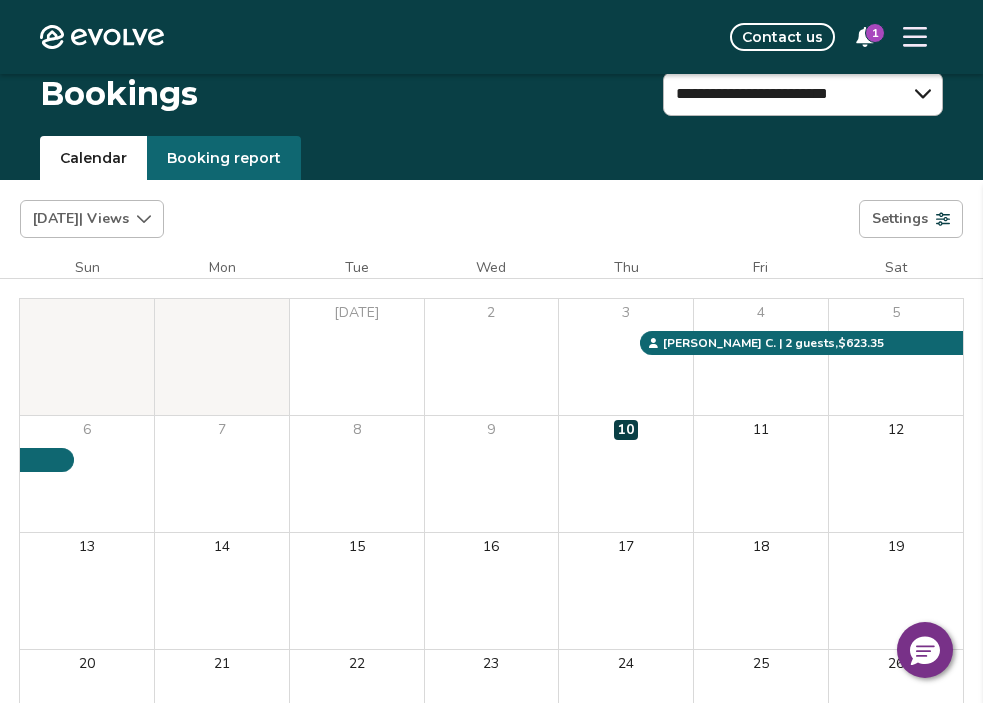 scroll, scrollTop: 0, scrollLeft: 0, axis: both 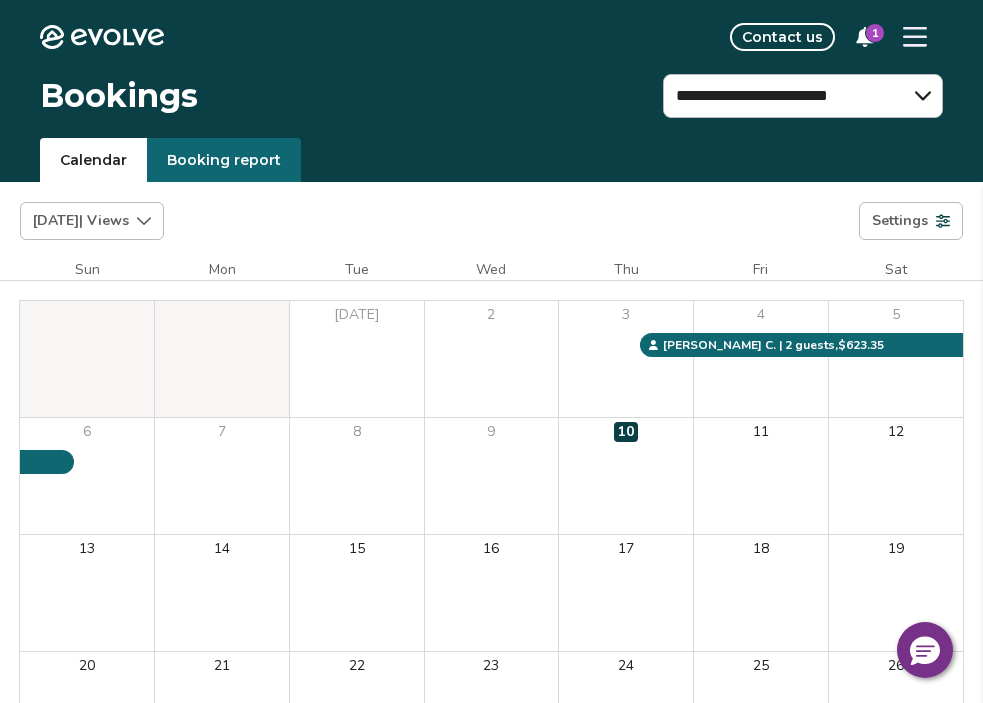click on "Jul 2025  | Views" at bounding box center (81, 221) 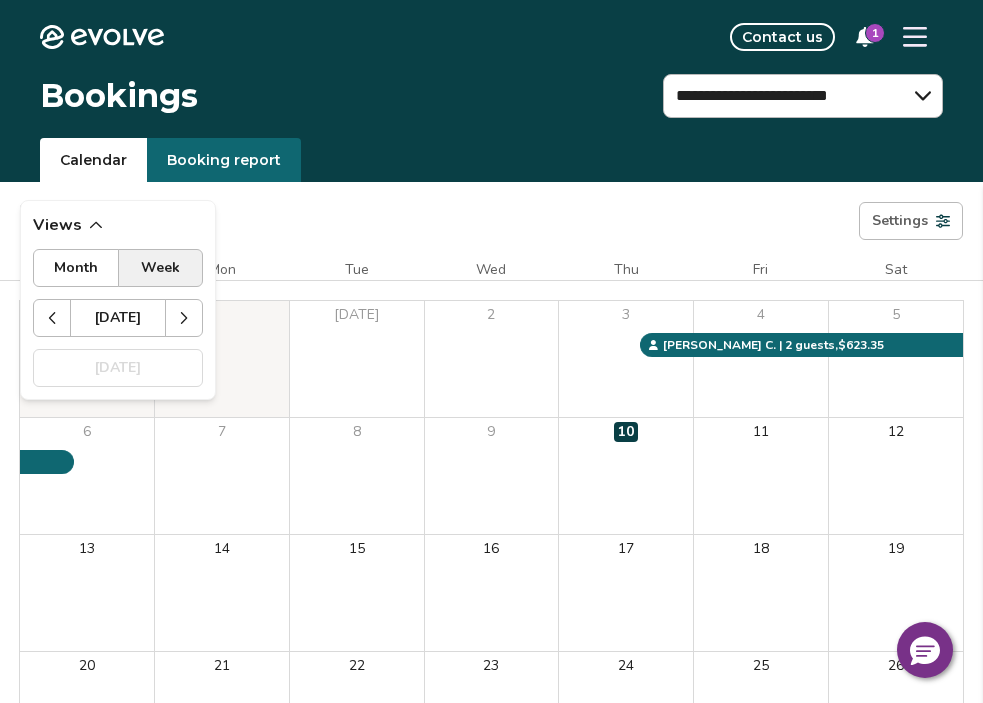 click 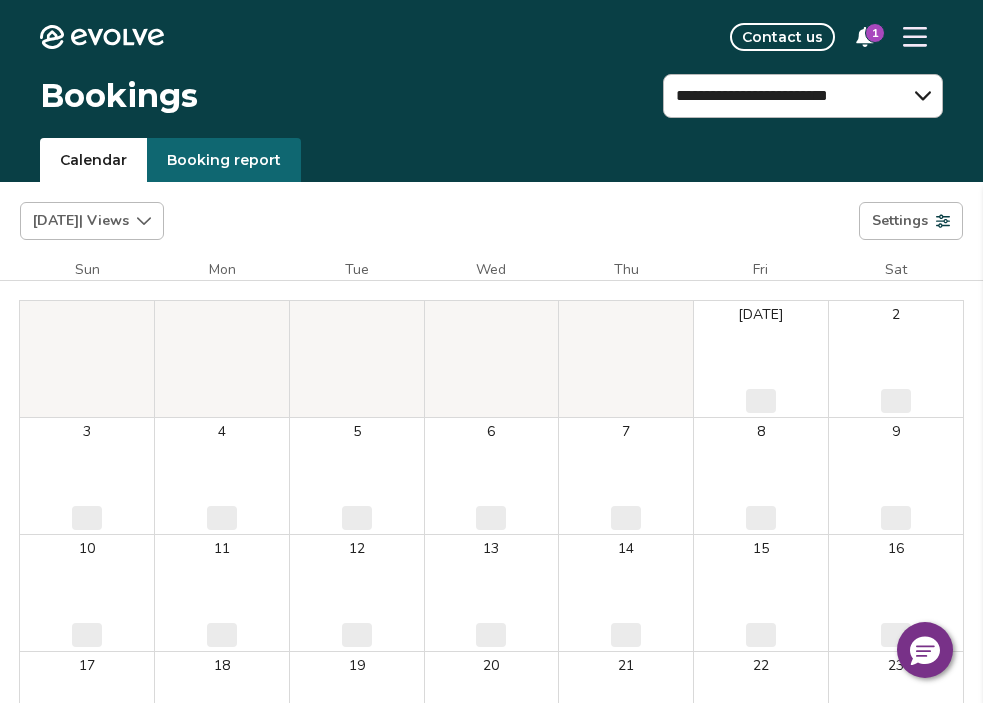 click on "Aug 2025  | Views Month Week Aug 2025 Today Settings Scottlan's LostDeer Lodge Aug 2025 Sun Mon Tue Wed Thu Fri Sat Aug 1 ‌ 2 ‌ 3 ‌ 4 ‌ 5 ‌ 6 ‌ 7 ‌ 8 ‌ 9 ‌ 10 ‌ 11 ‌ 12 ‌ 13 ‌ 14 ‌ 15 ‌ 16 ‌ 17 ‌ 18 ‌ 19 ‌ 20 ‌ 21 ‌ 22 ‌ 23 ‌ 24 ‌ 25 ‌ 26 ‌ 27 ‌ 28 ‌ 29 ‌ 30 ‌ 31 ‌ Booking Pending Evolve/Owner" at bounding box center [491, 622] 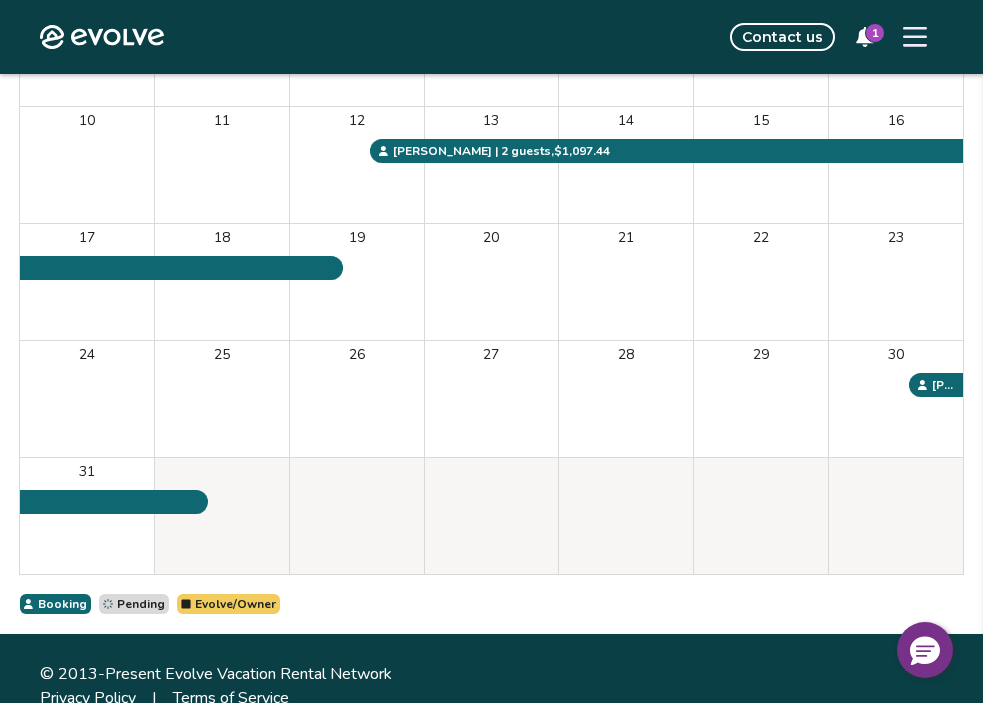 scroll, scrollTop: 463, scrollLeft: 0, axis: vertical 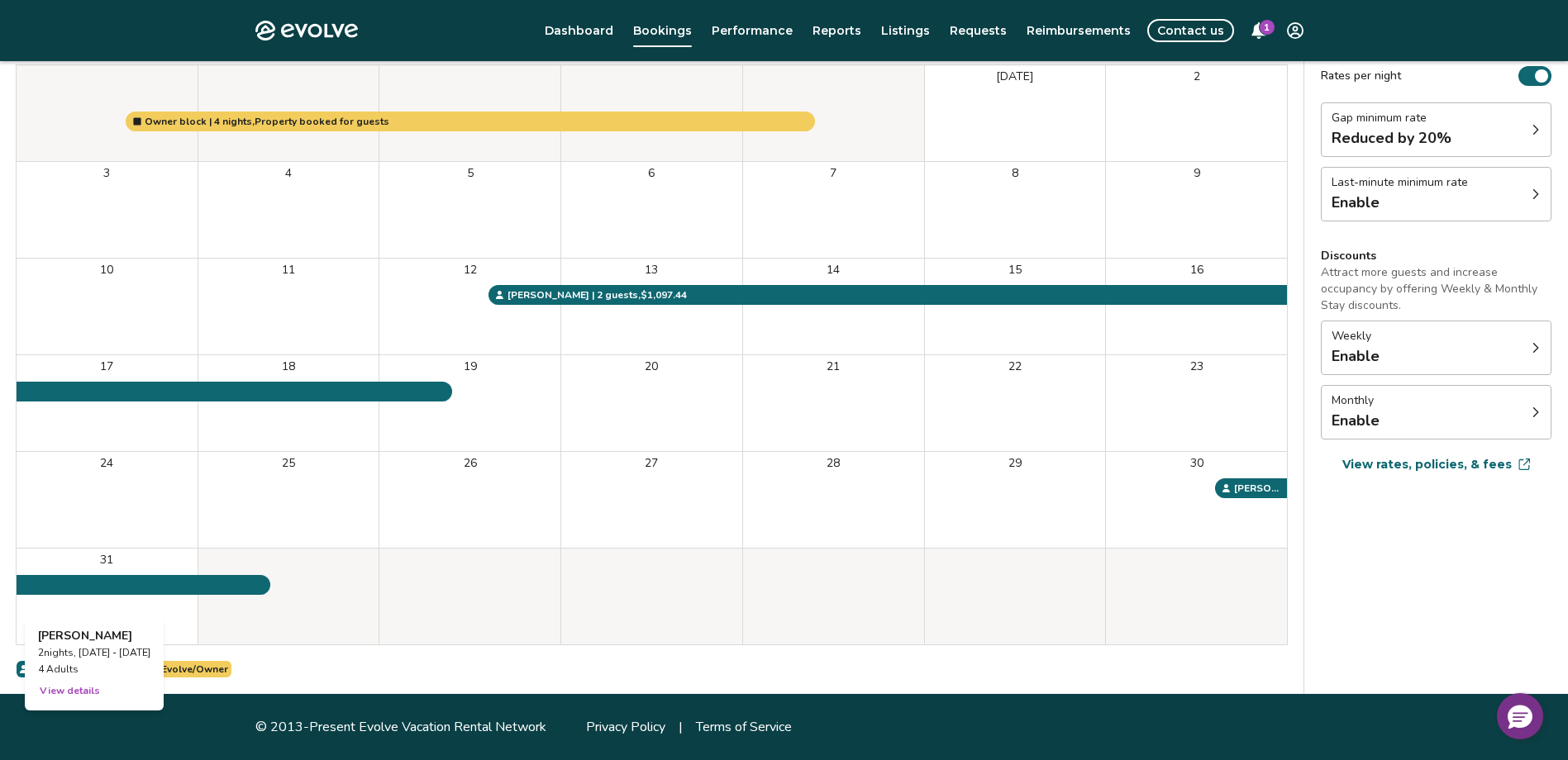 click on "31" at bounding box center [107, 596] 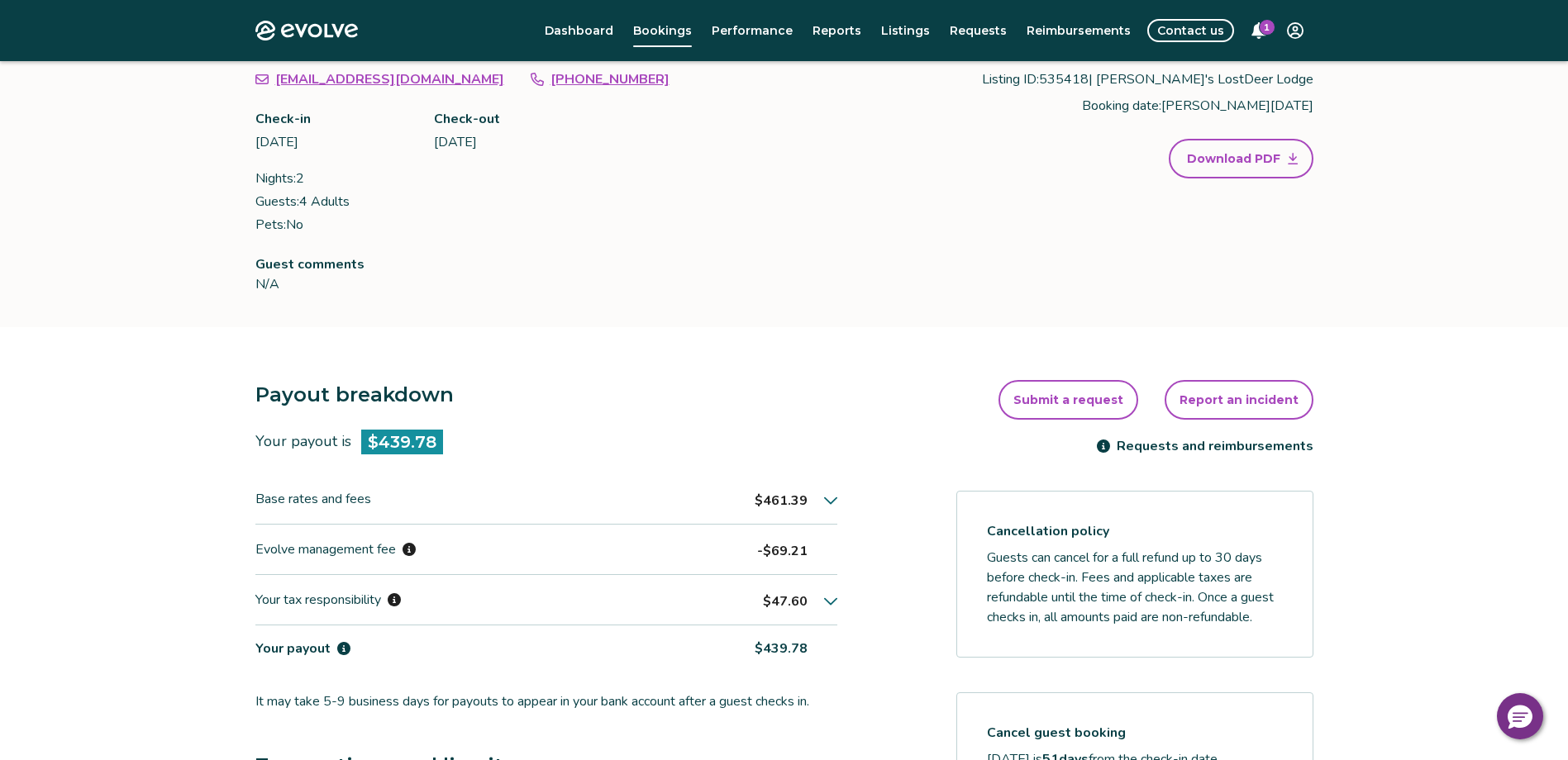 scroll, scrollTop: 0, scrollLeft: 0, axis: both 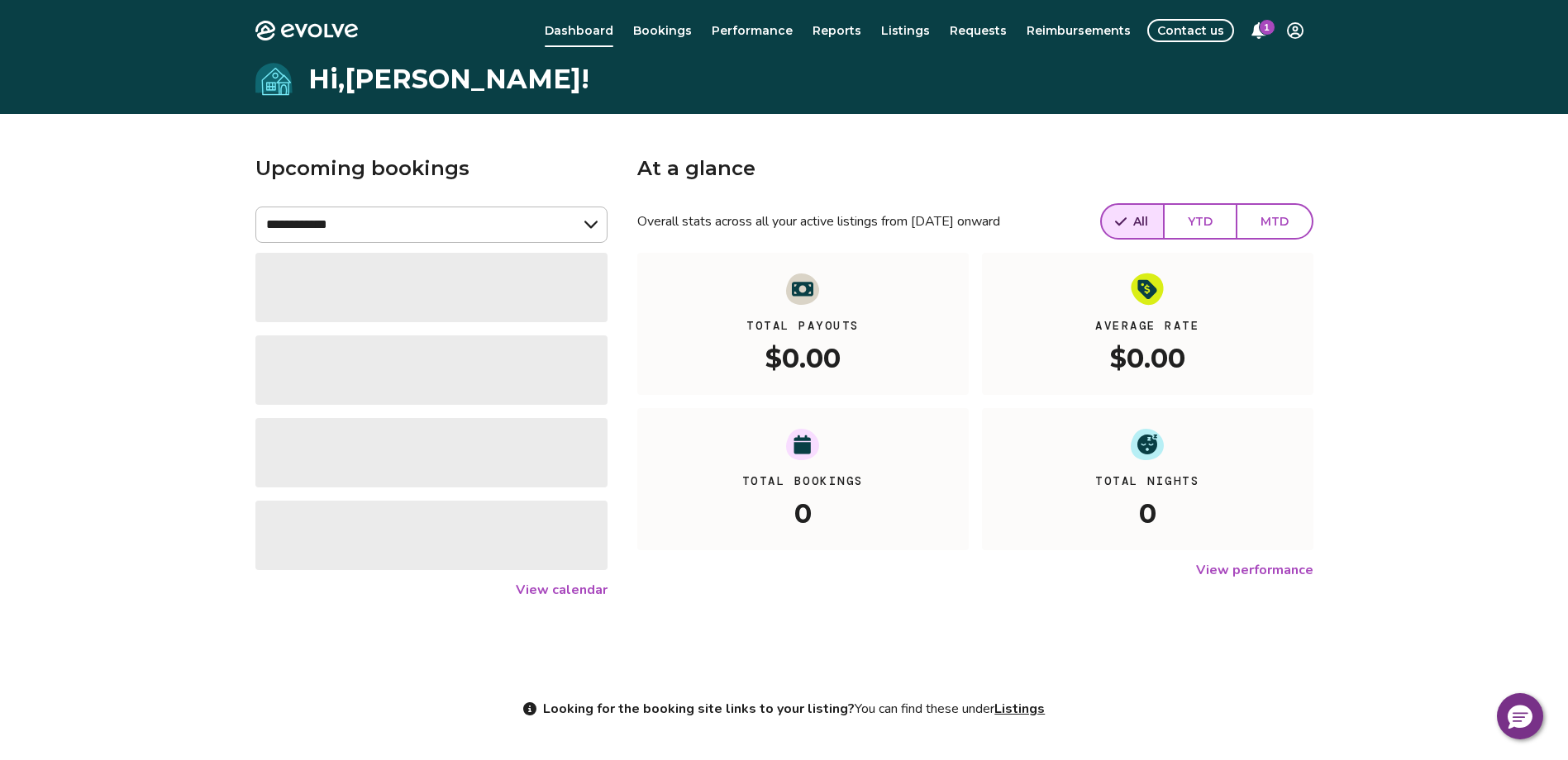 click on "Listings" at bounding box center [905, 31] 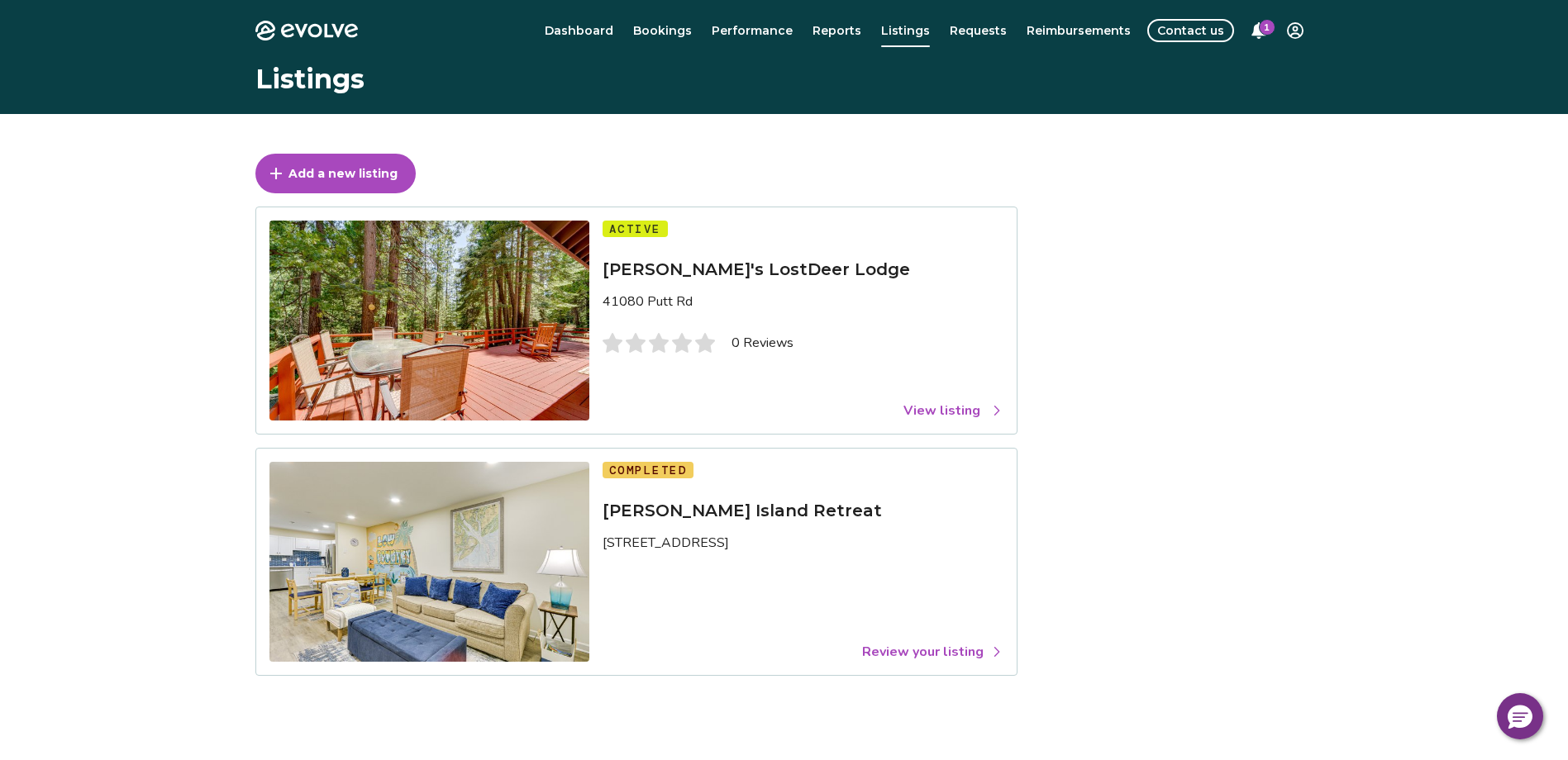 click on "View listing" at bounding box center (953, 411) 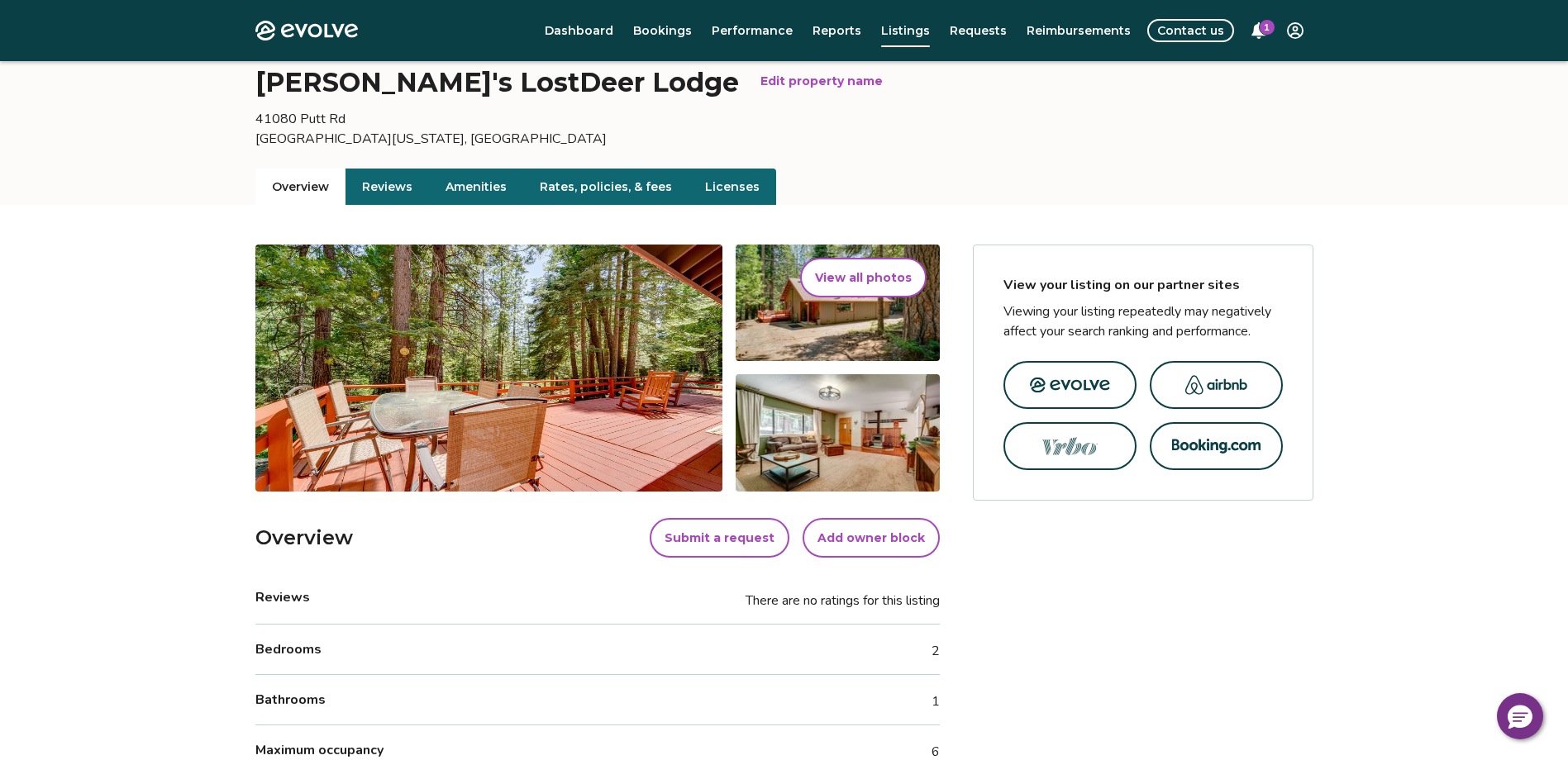 scroll, scrollTop: 83, scrollLeft: 0, axis: vertical 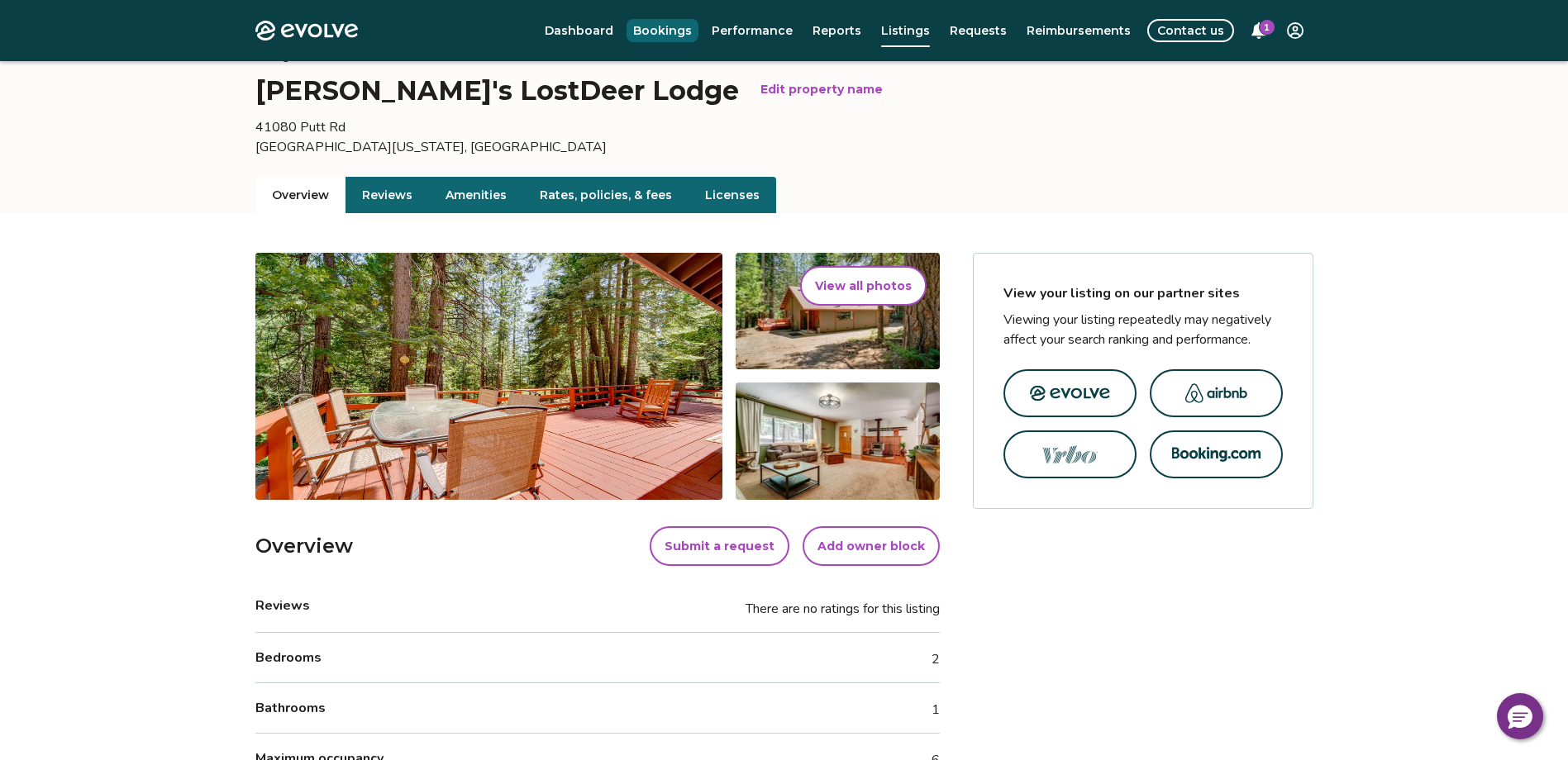 click on "Bookings" at bounding box center [662, 31] 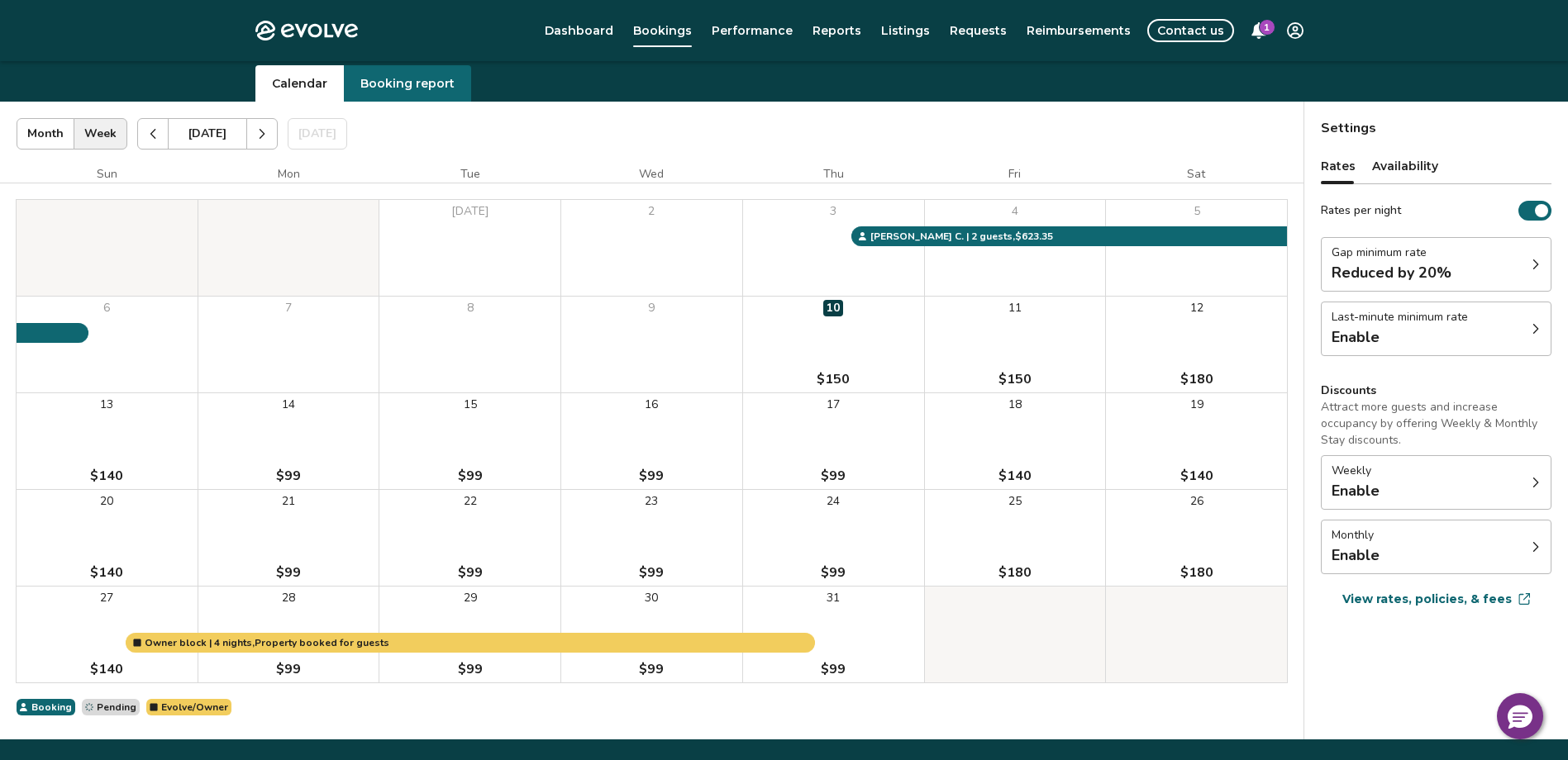 scroll, scrollTop: 94, scrollLeft: 0, axis: vertical 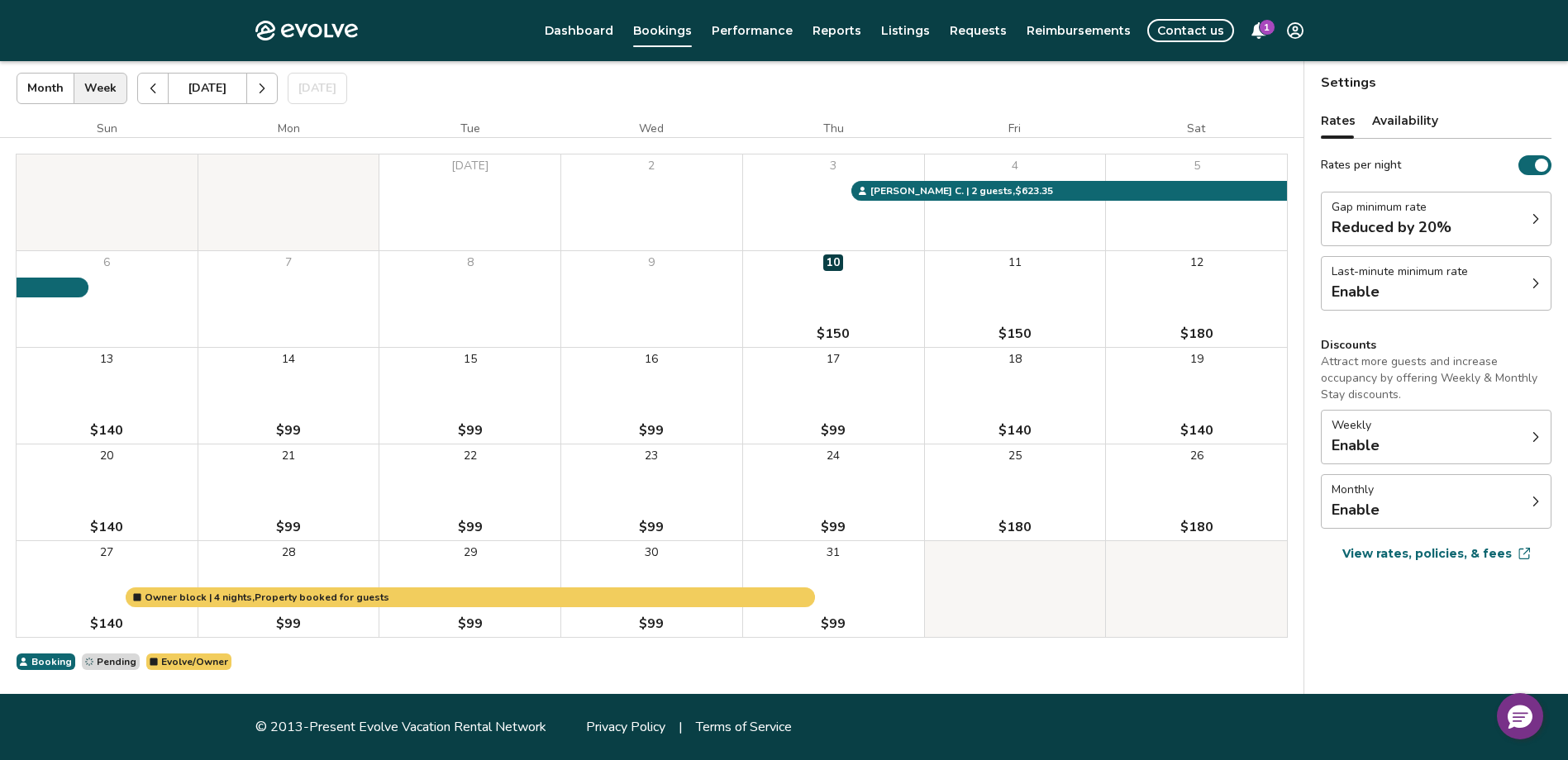 click at bounding box center [262, 88] 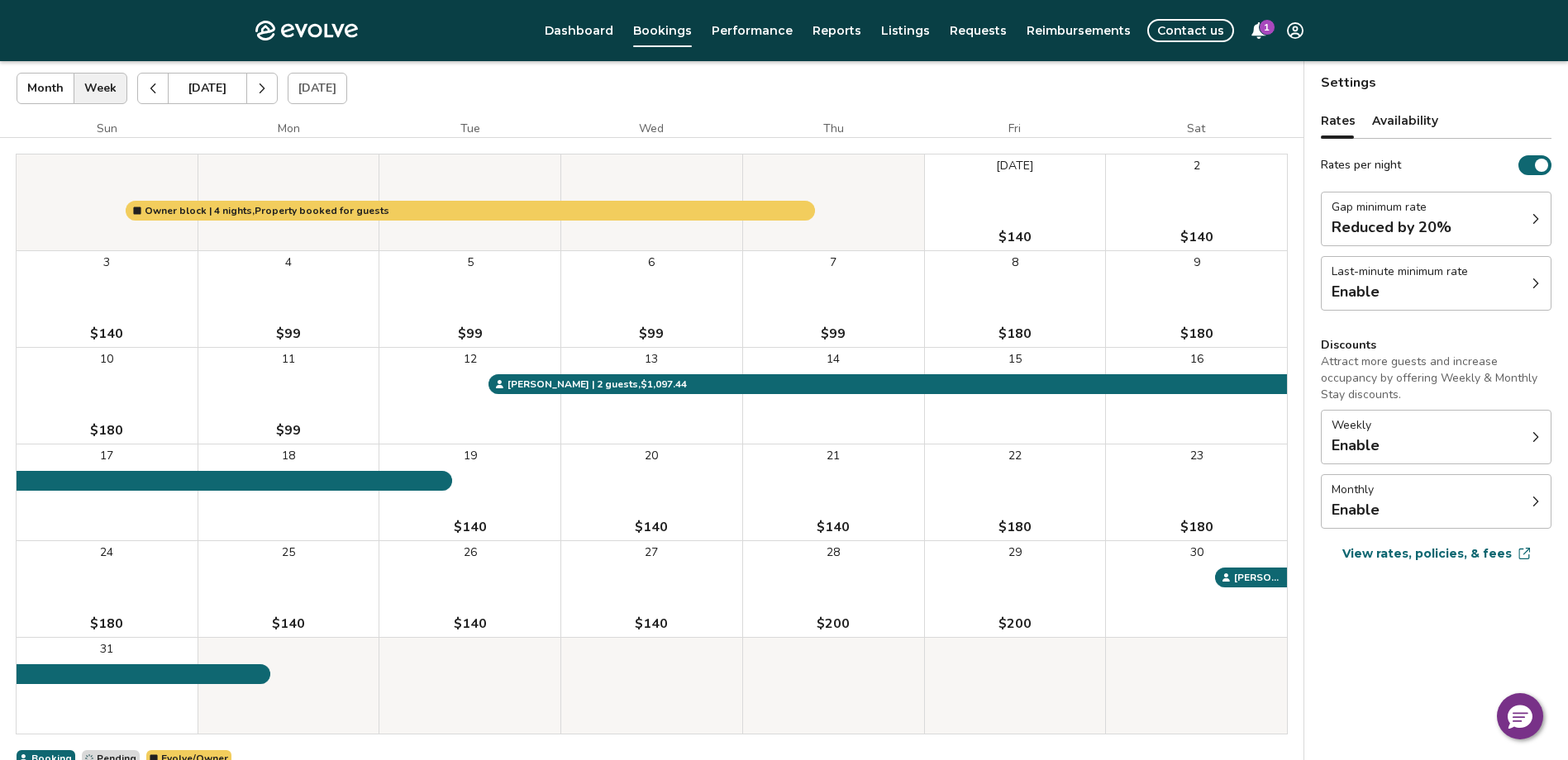 click 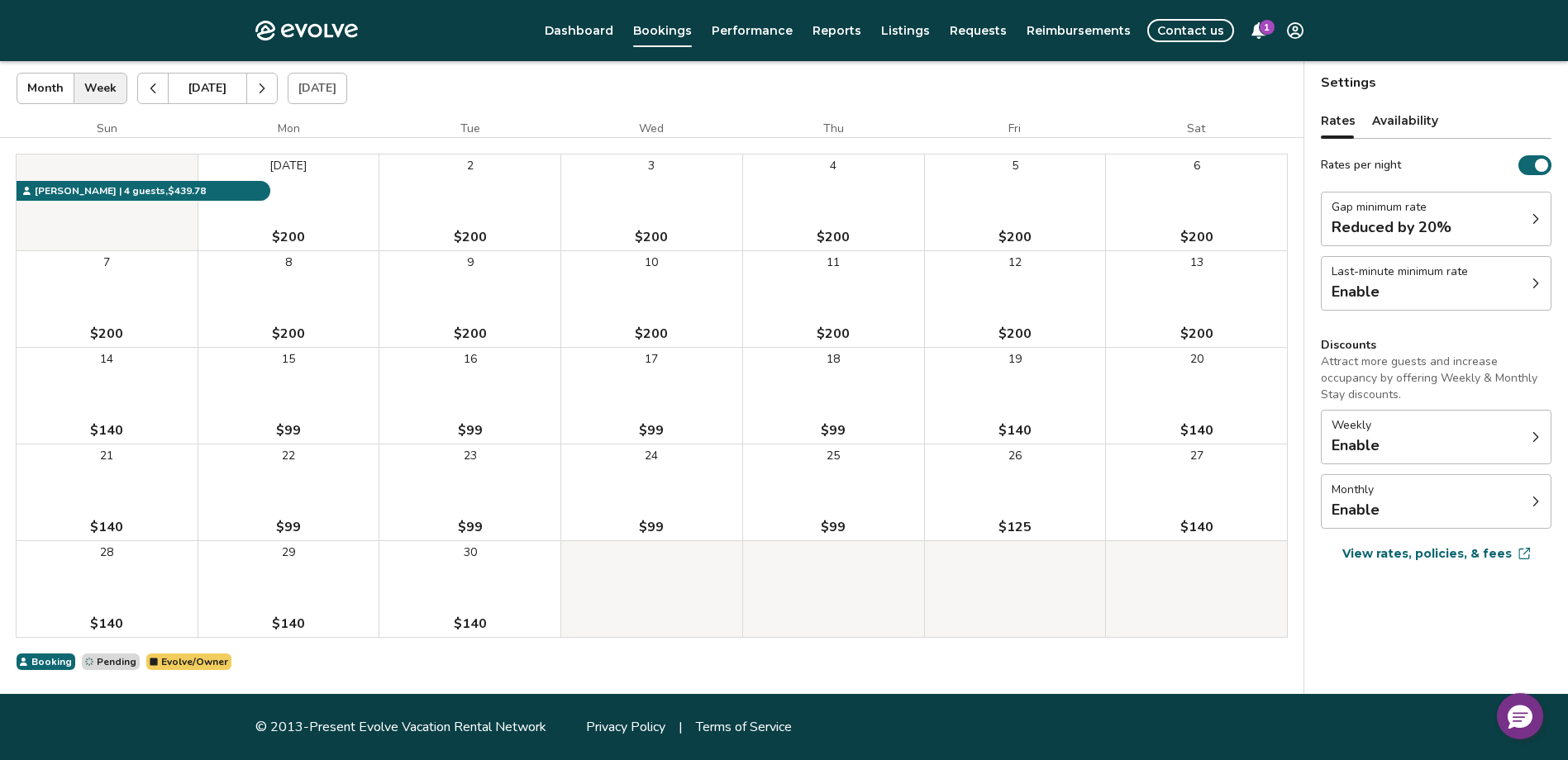 click at bounding box center (262, 88) 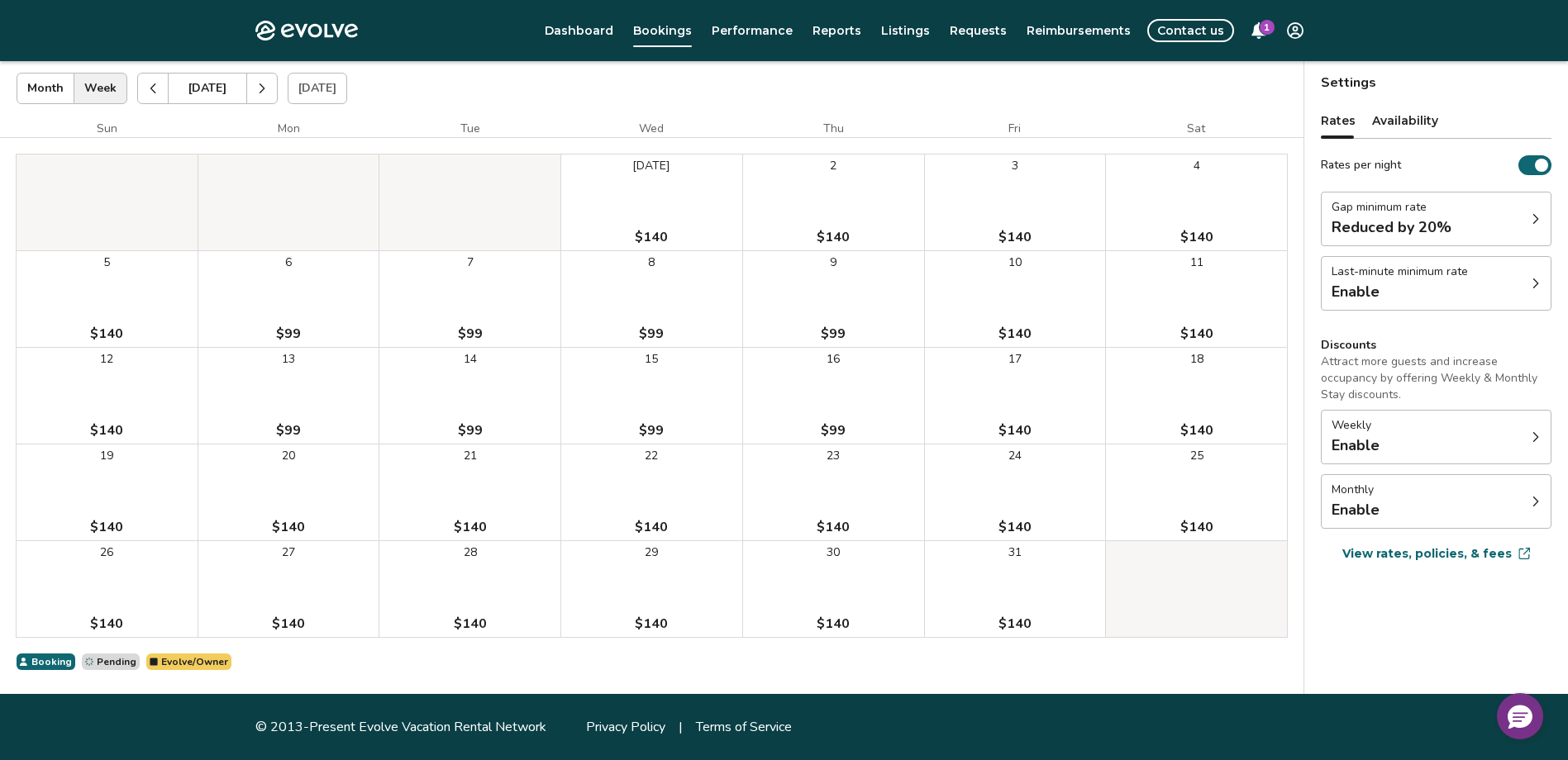 click on "$140" at bounding box center [1197, 237] 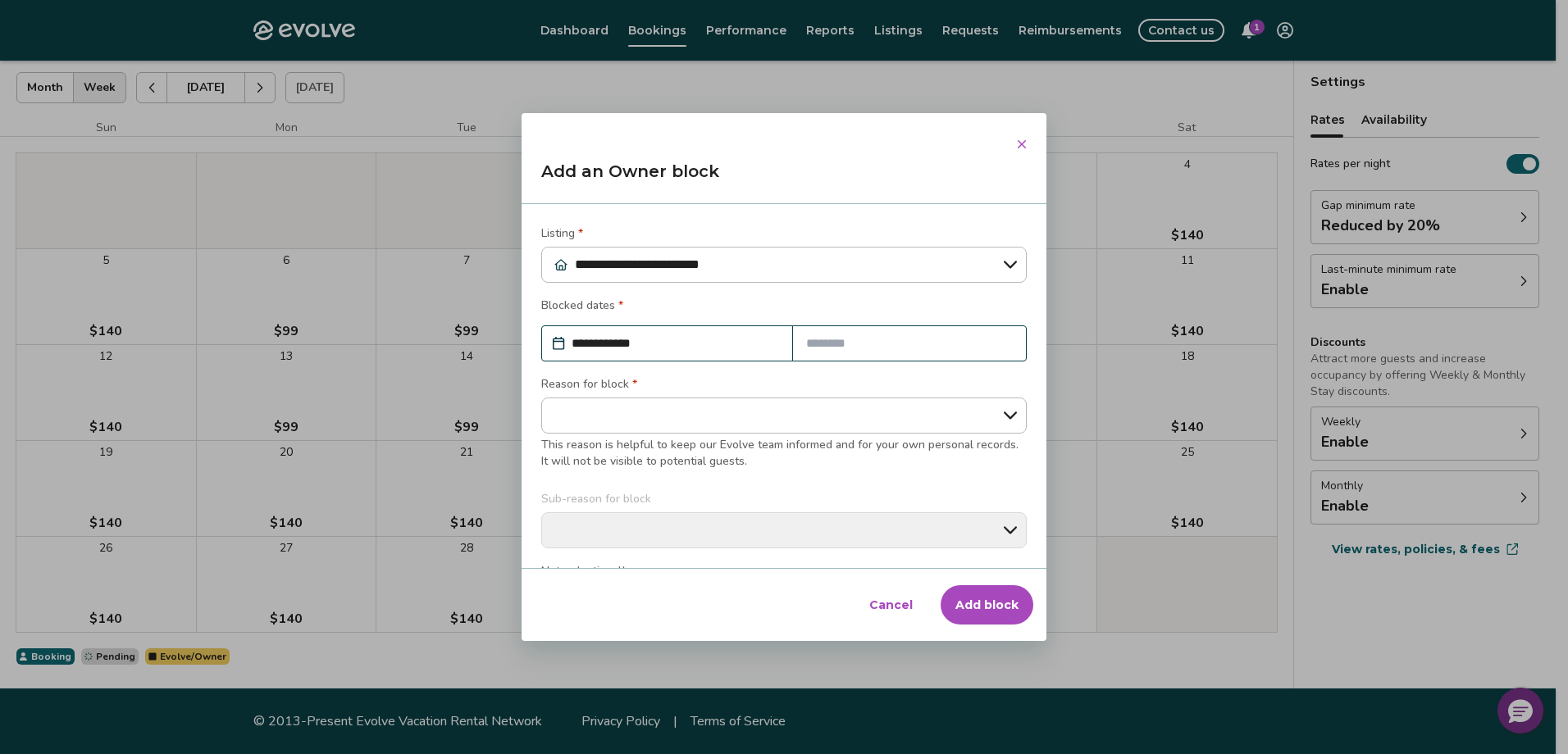 drag, startPoint x: 891, startPoint y: 597, endPoint x: 916, endPoint y: 568, distance: 38.28838 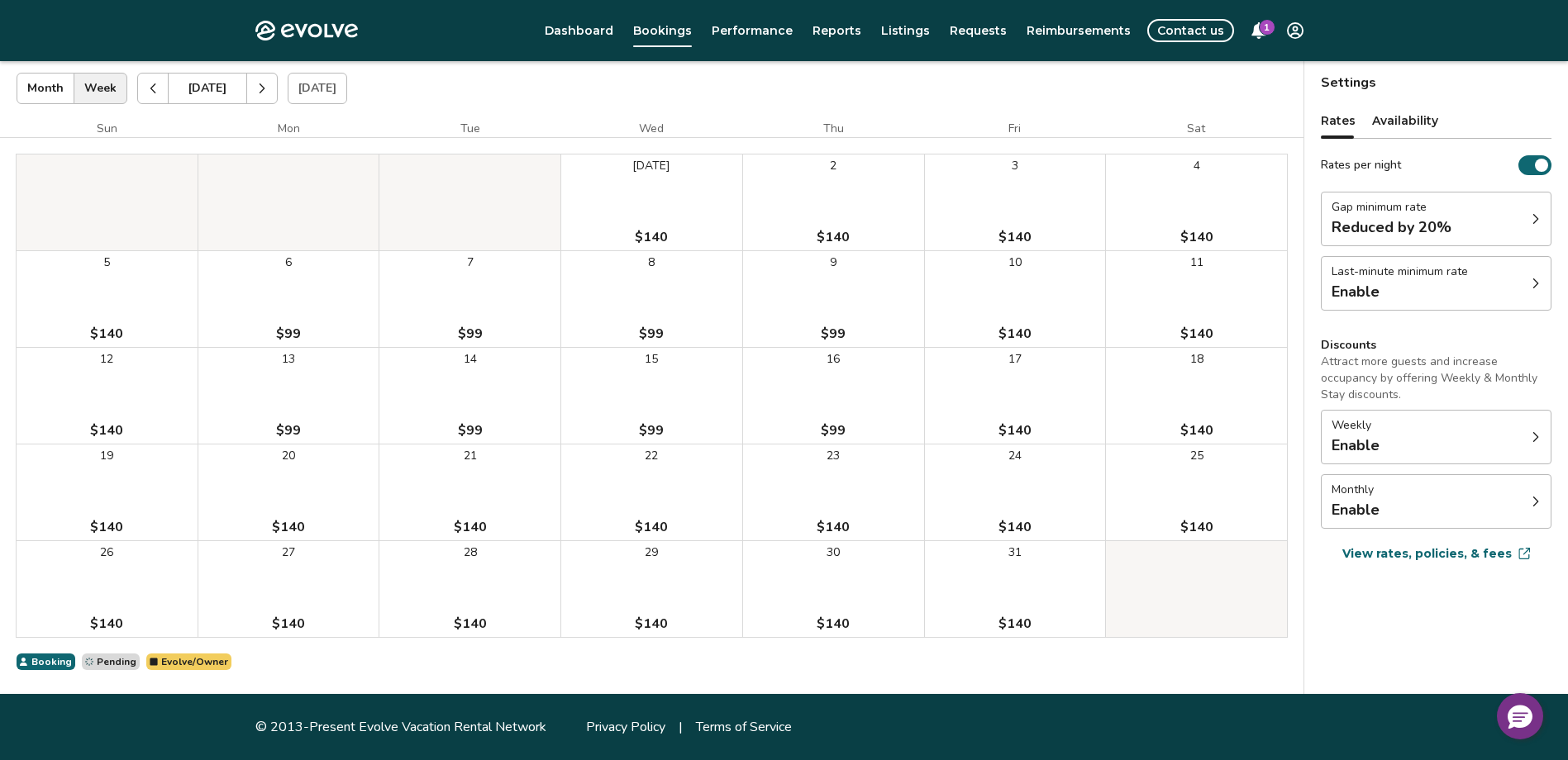 click 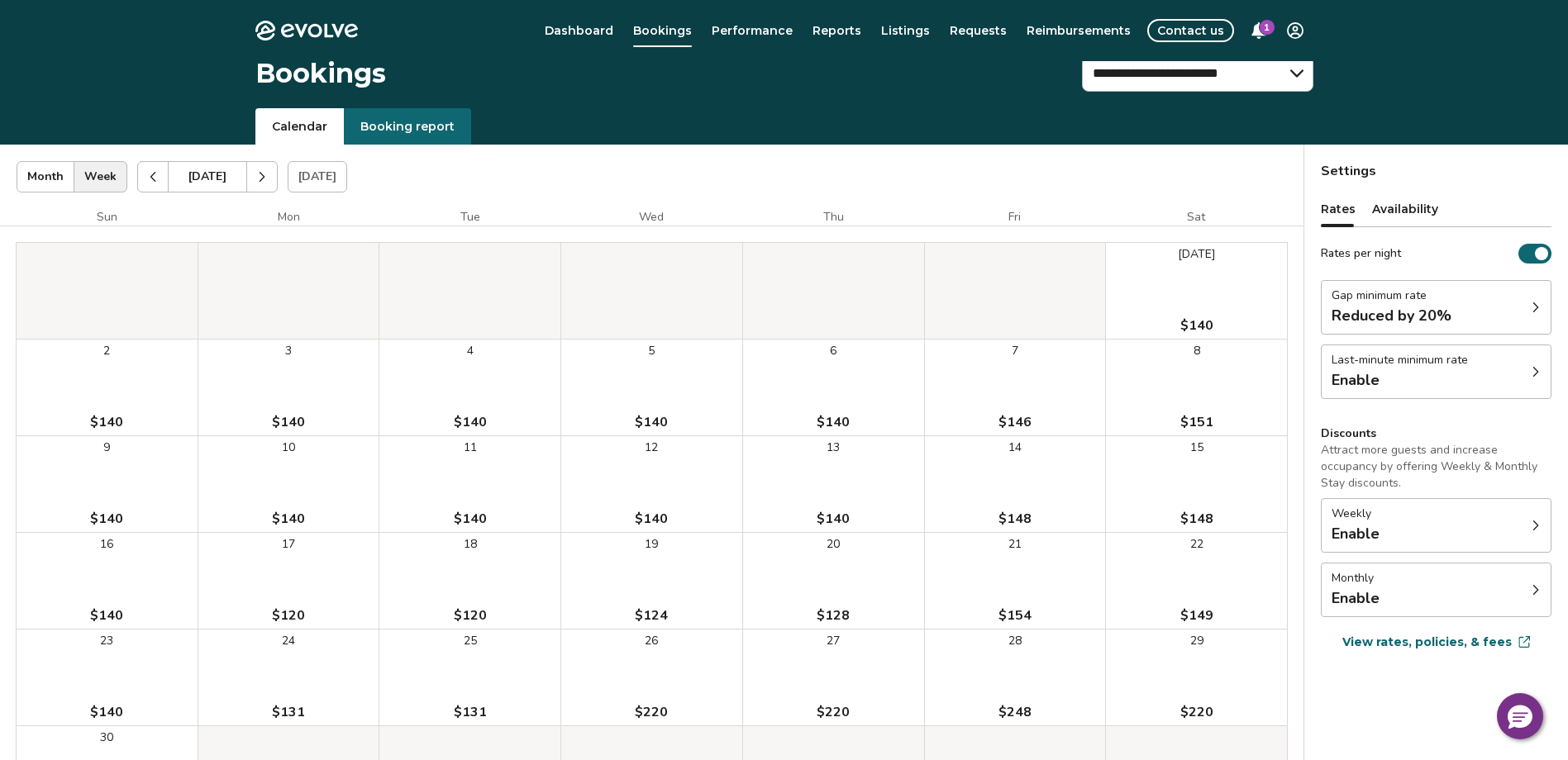 scroll, scrollTop: 0, scrollLeft: 0, axis: both 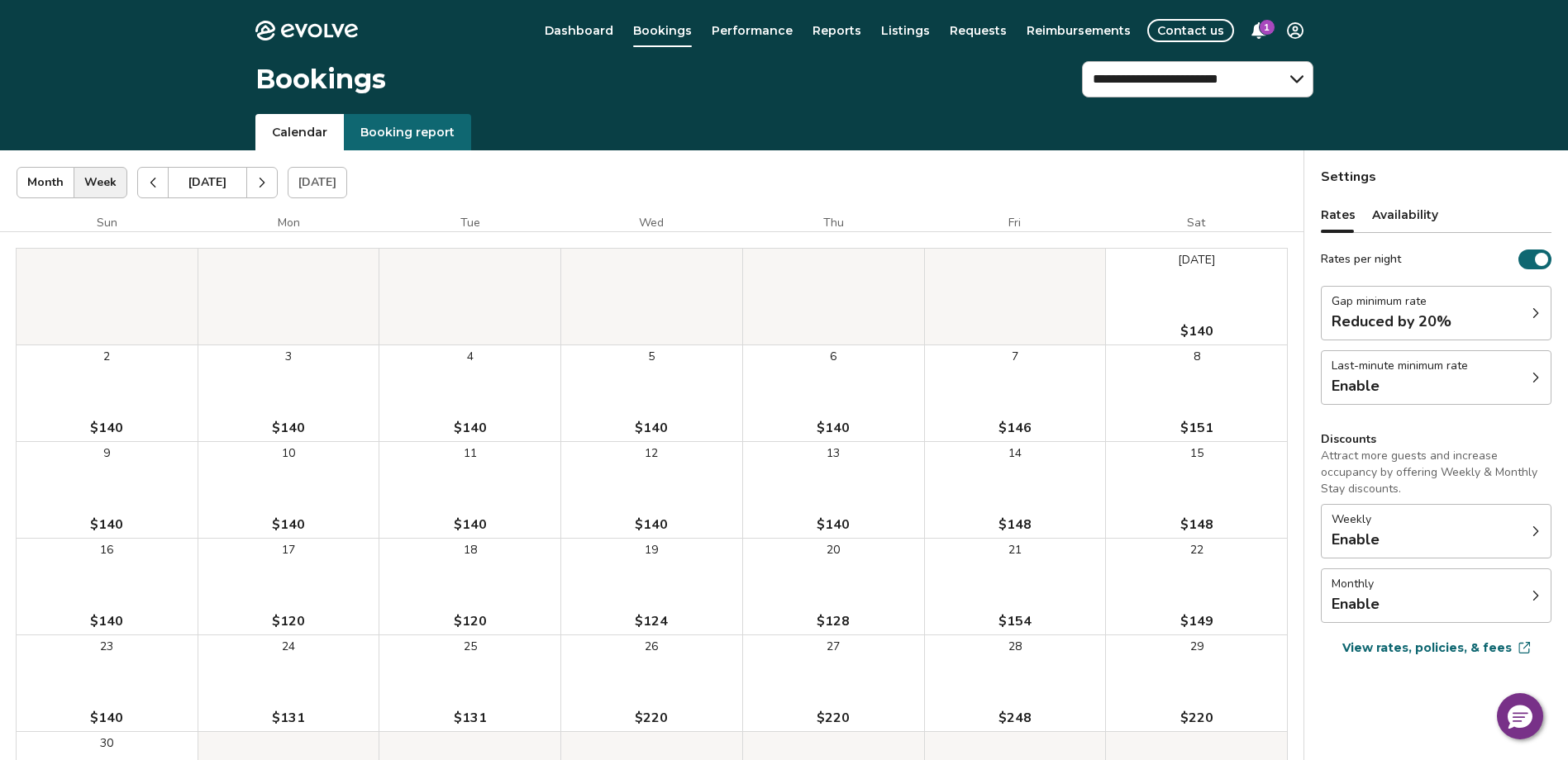 click on "Availability" at bounding box center (1405, 215) 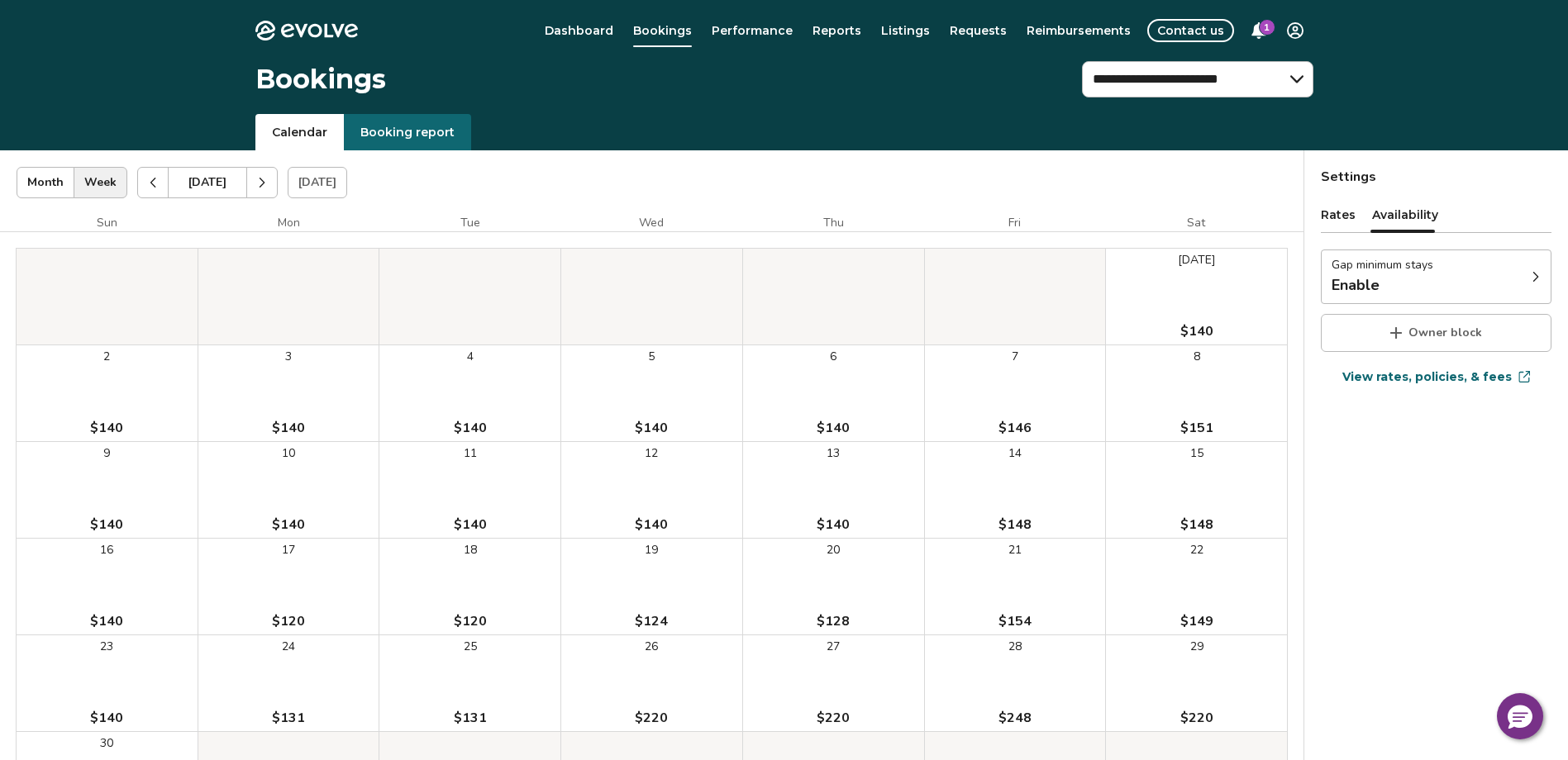 drag, startPoint x: 1348, startPoint y: 220, endPoint x: 1380, endPoint y: 227, distance: 32.756679 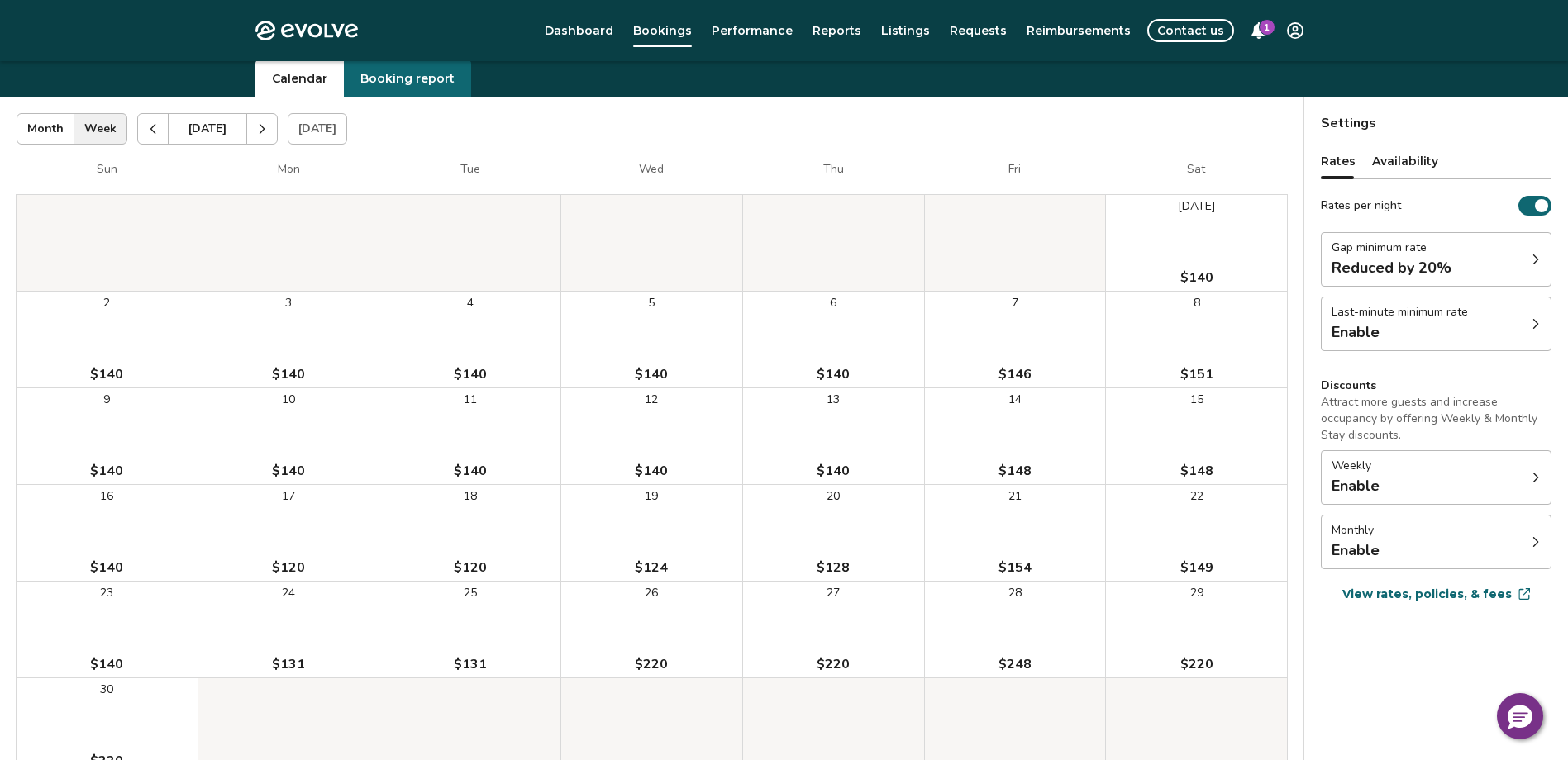 scroll, scrollTop: 83, scrollLeft: 0, axis: vertical 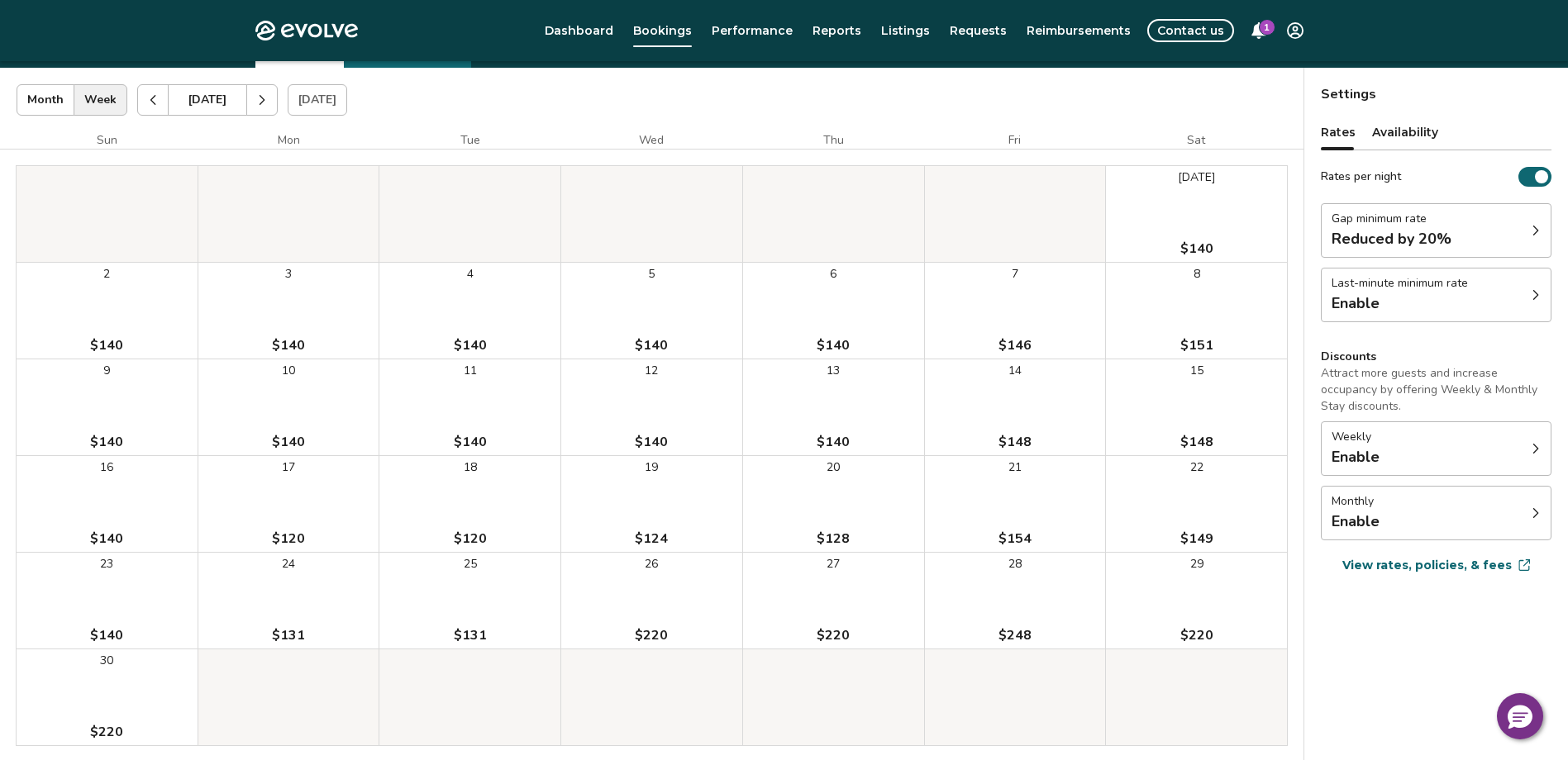 click on "Last-minute minimum rate Enable" at bounding box center [1436, 295] 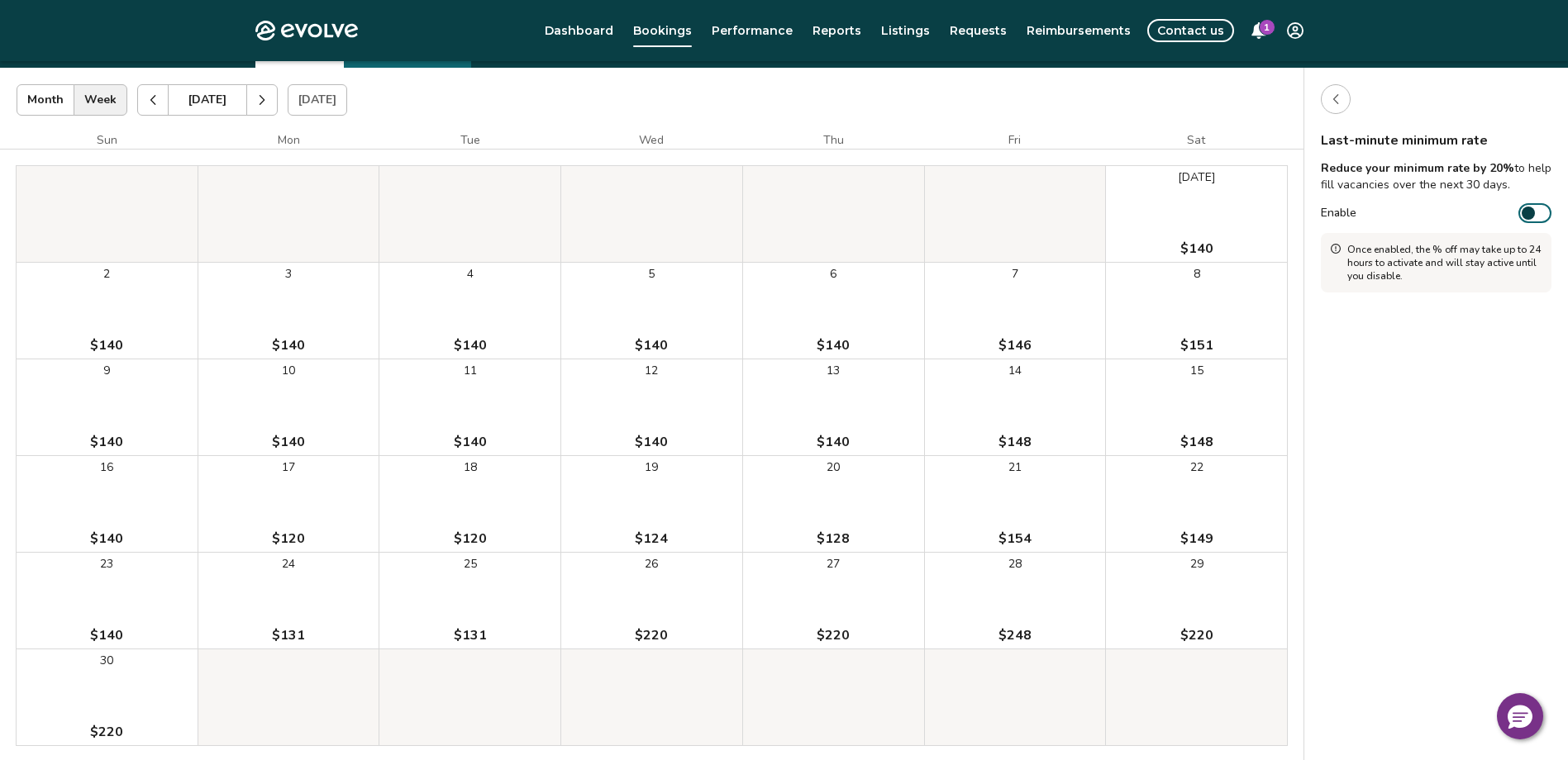 click at bounding box center (1336, 99) 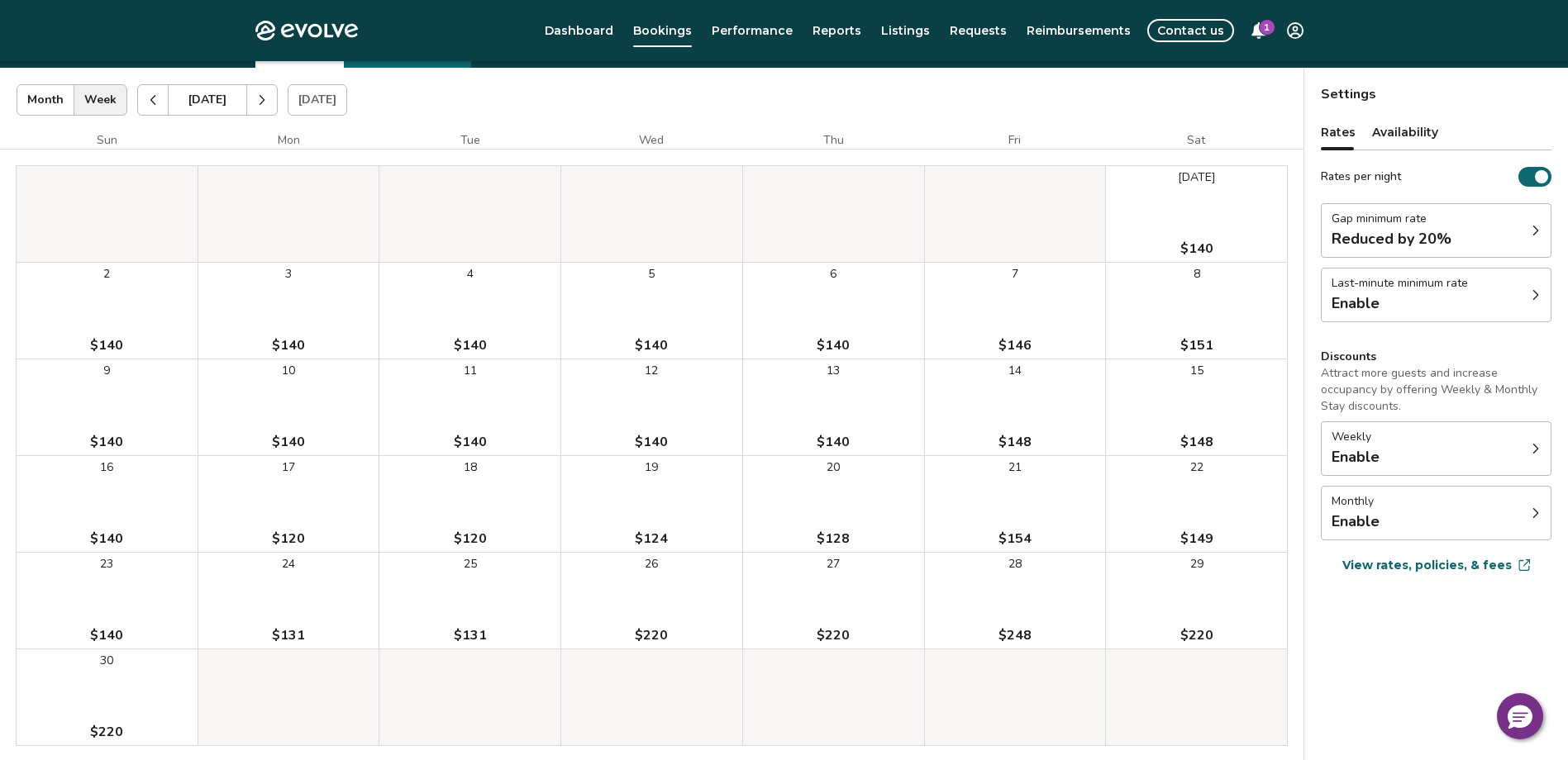 click on "View rates, policies, & fees" at bounding box center (1427, 565) 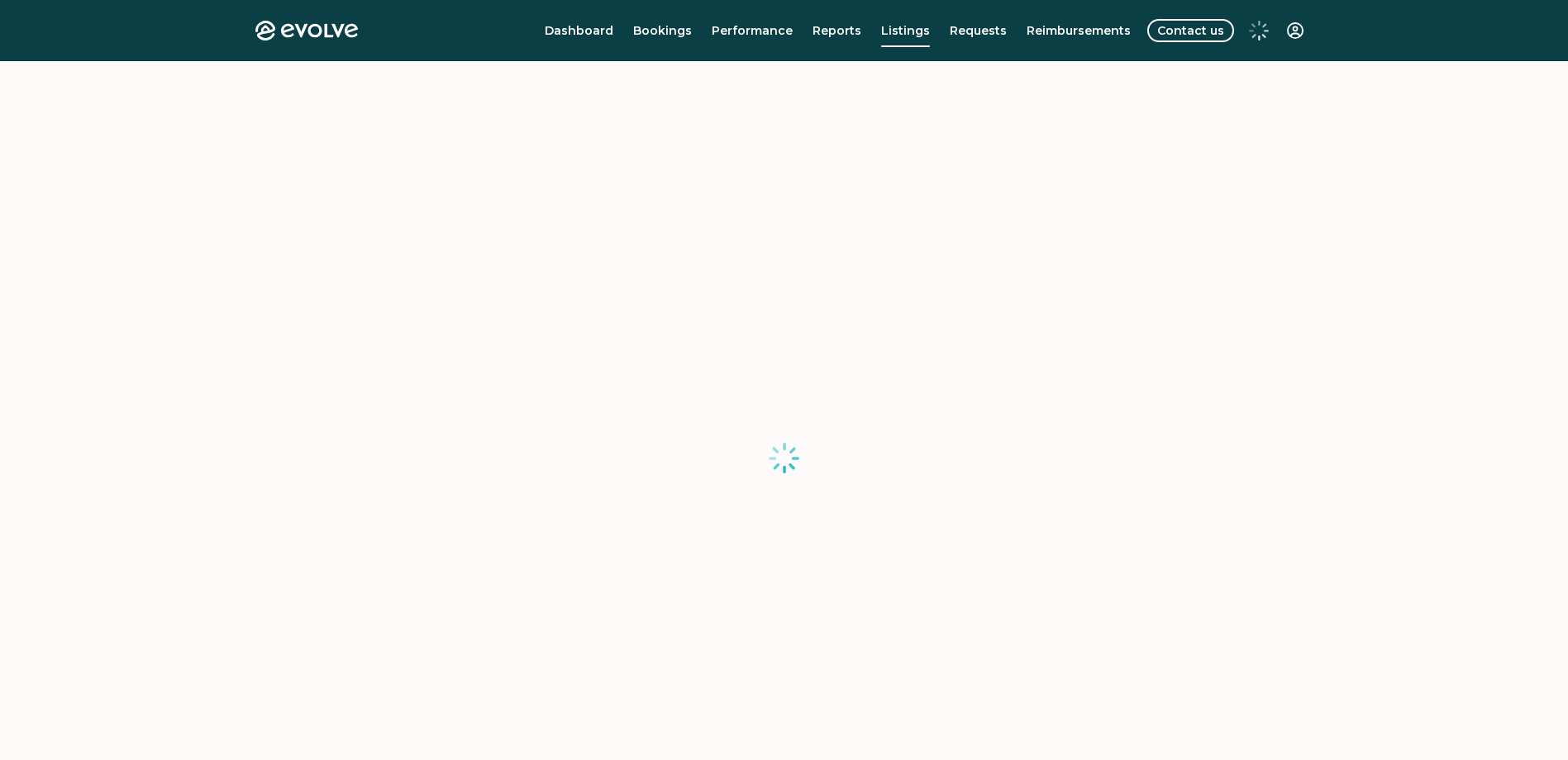 scroll, scrollTop: 0, scrollLeft: 0, axis: both 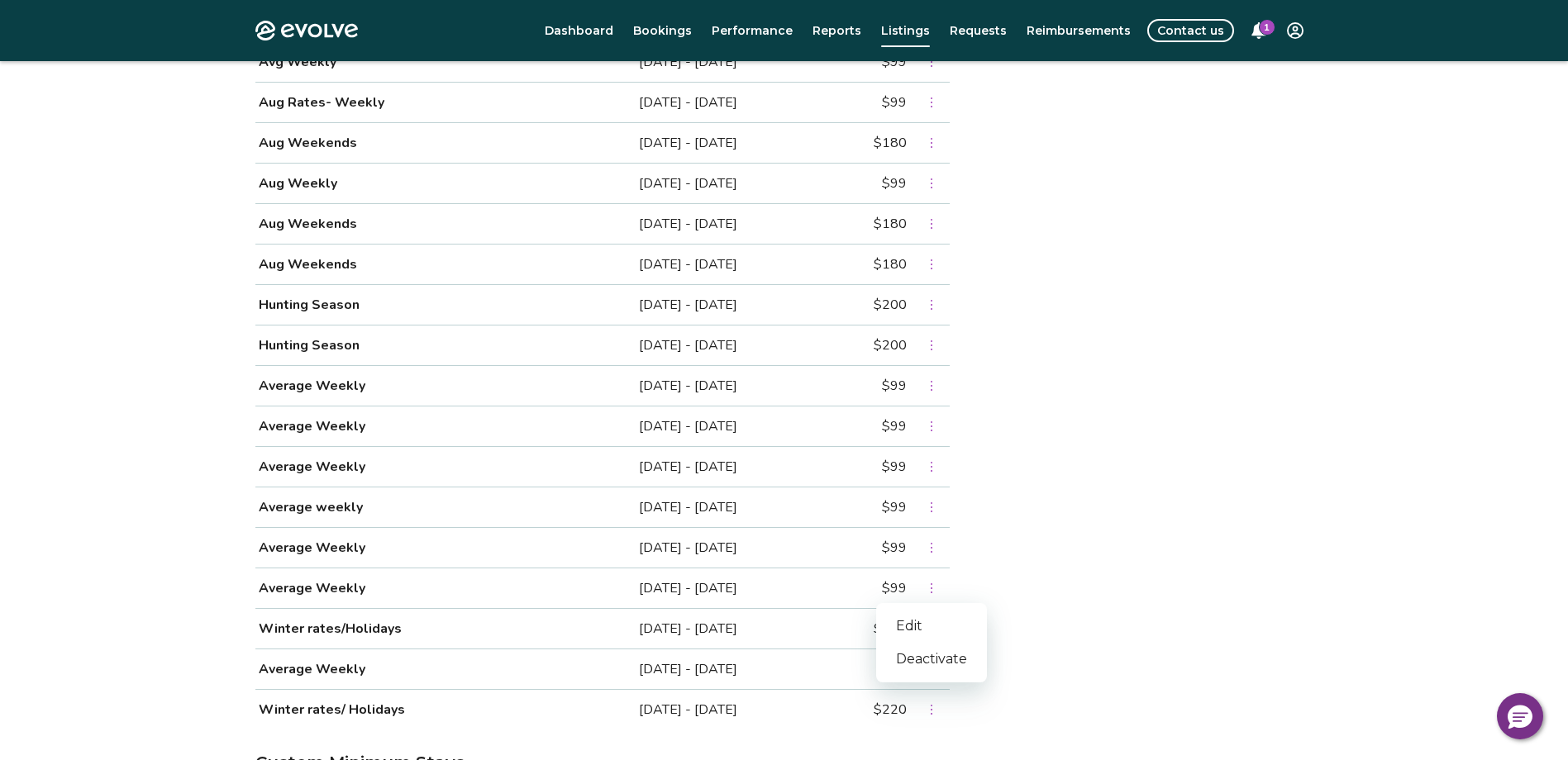 click 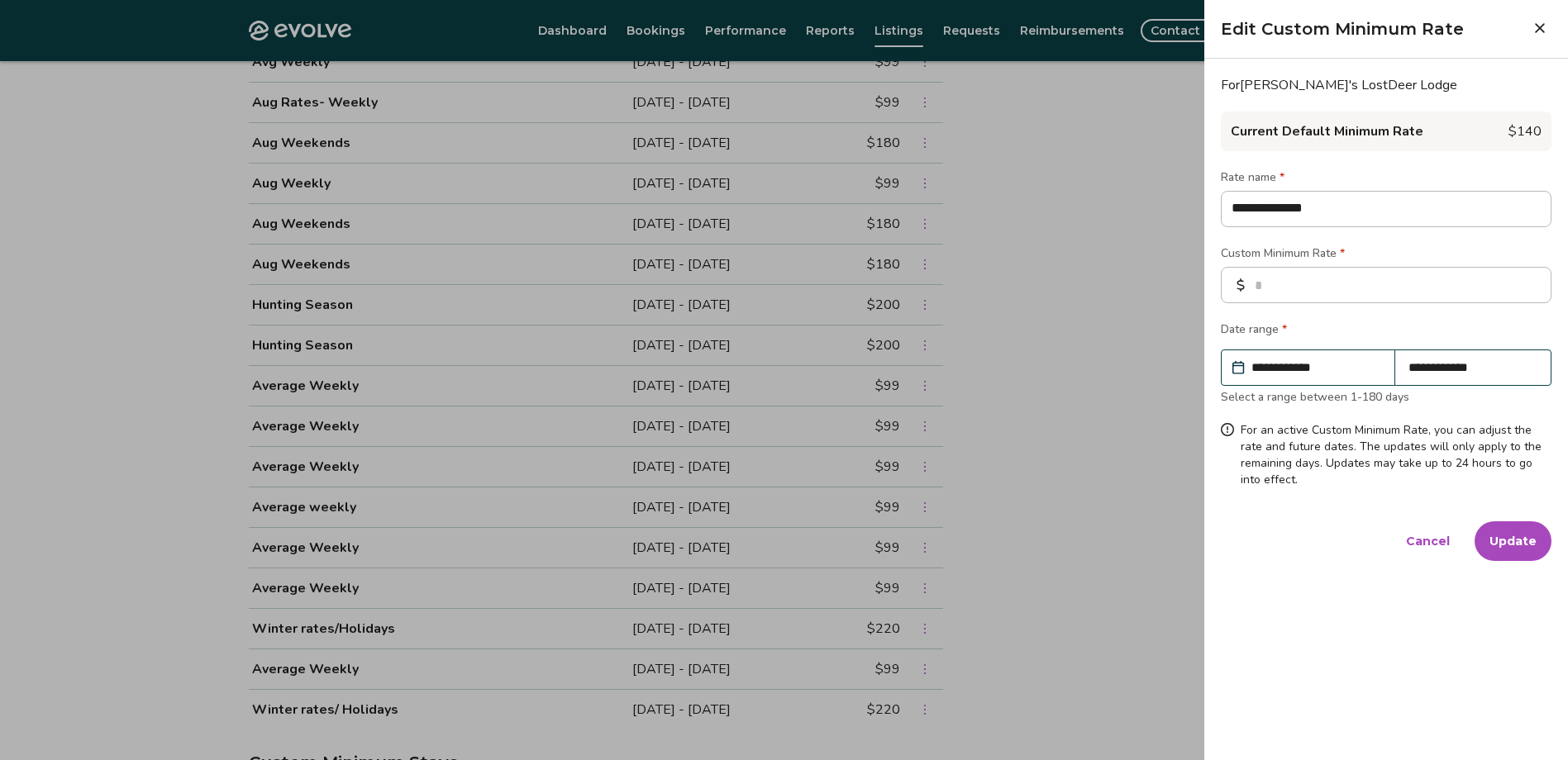 type on "*" 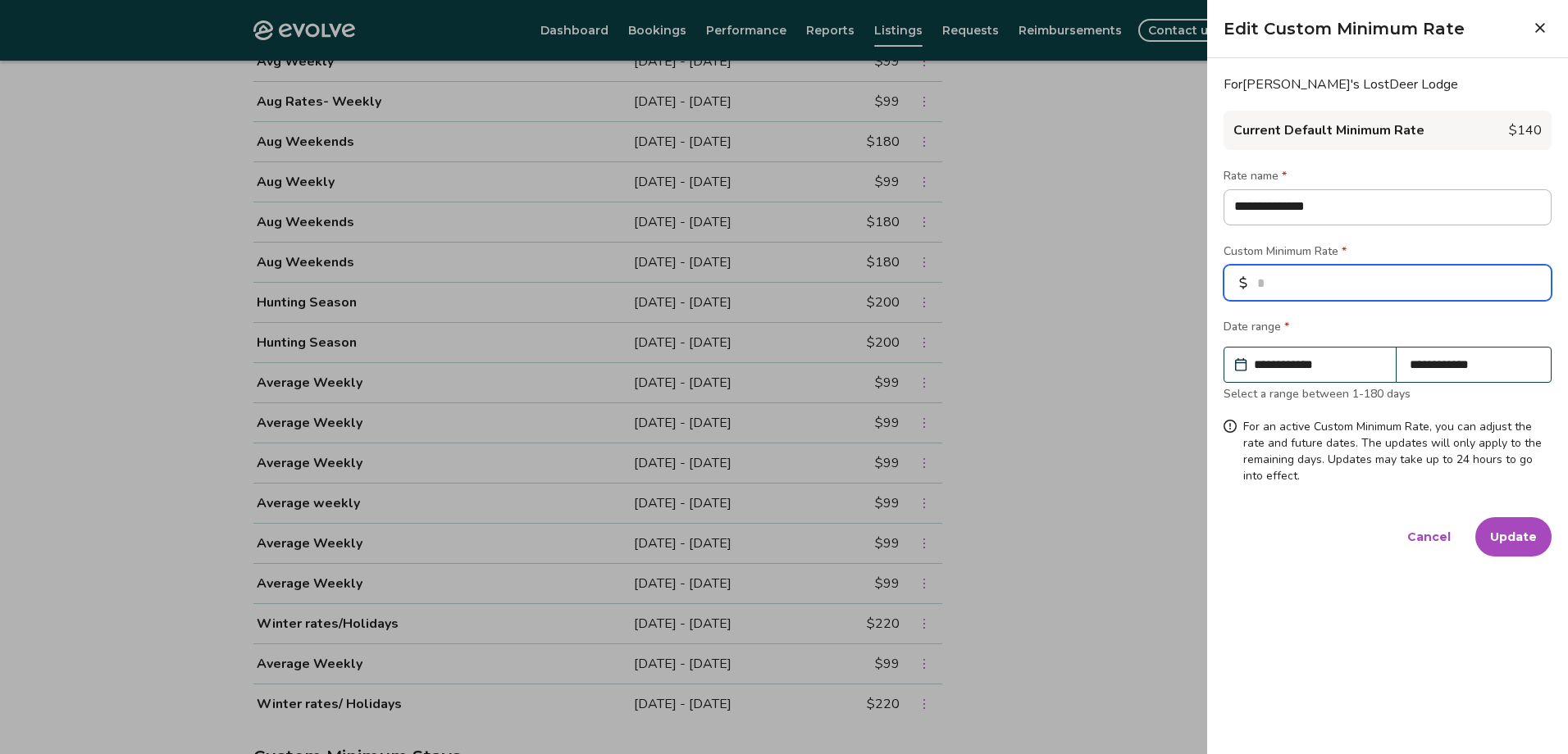 drag, startPoint x: 1287, startPoint y: 287, endPoint x: 1165, endPoint y: 290, distance: 122.03688 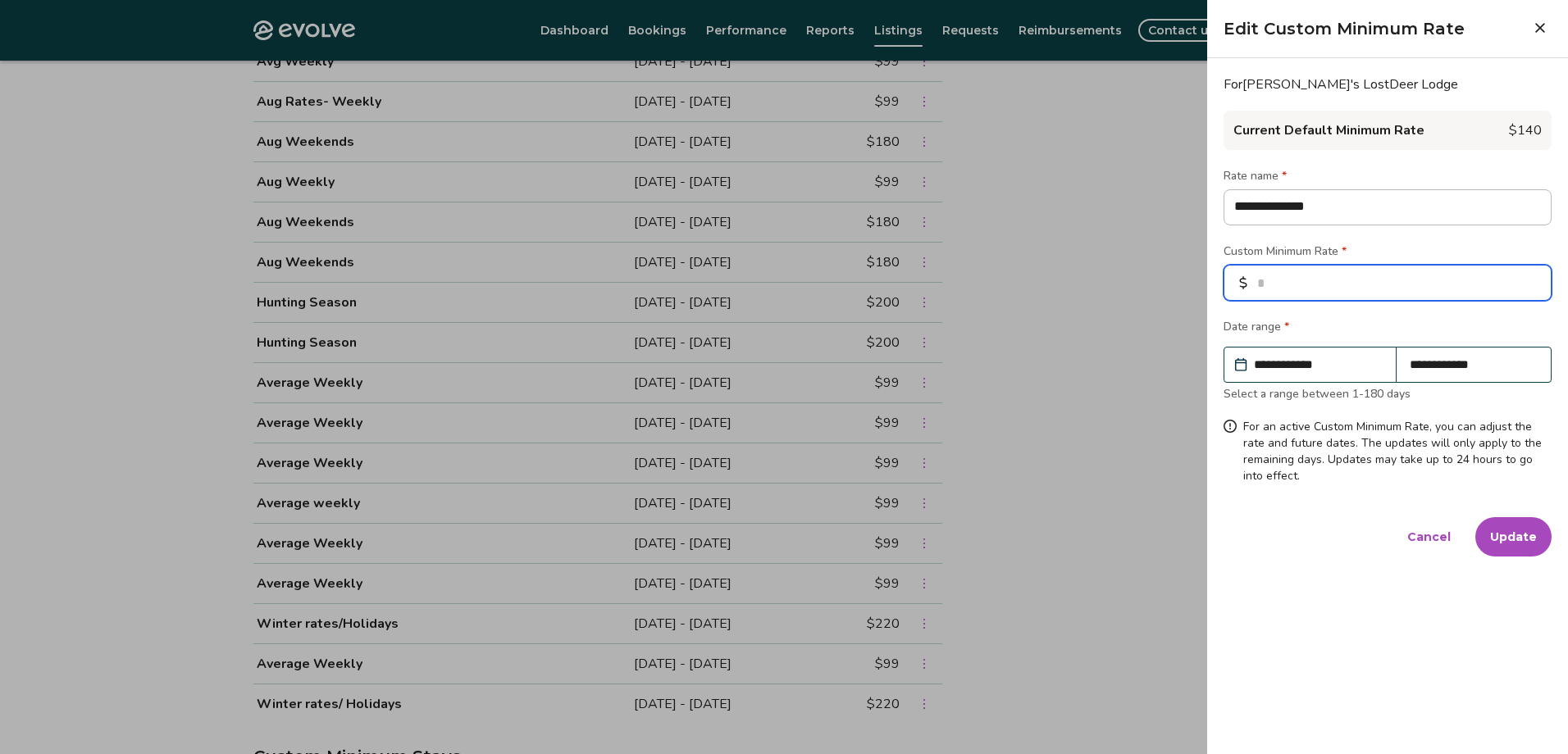 type on "*" 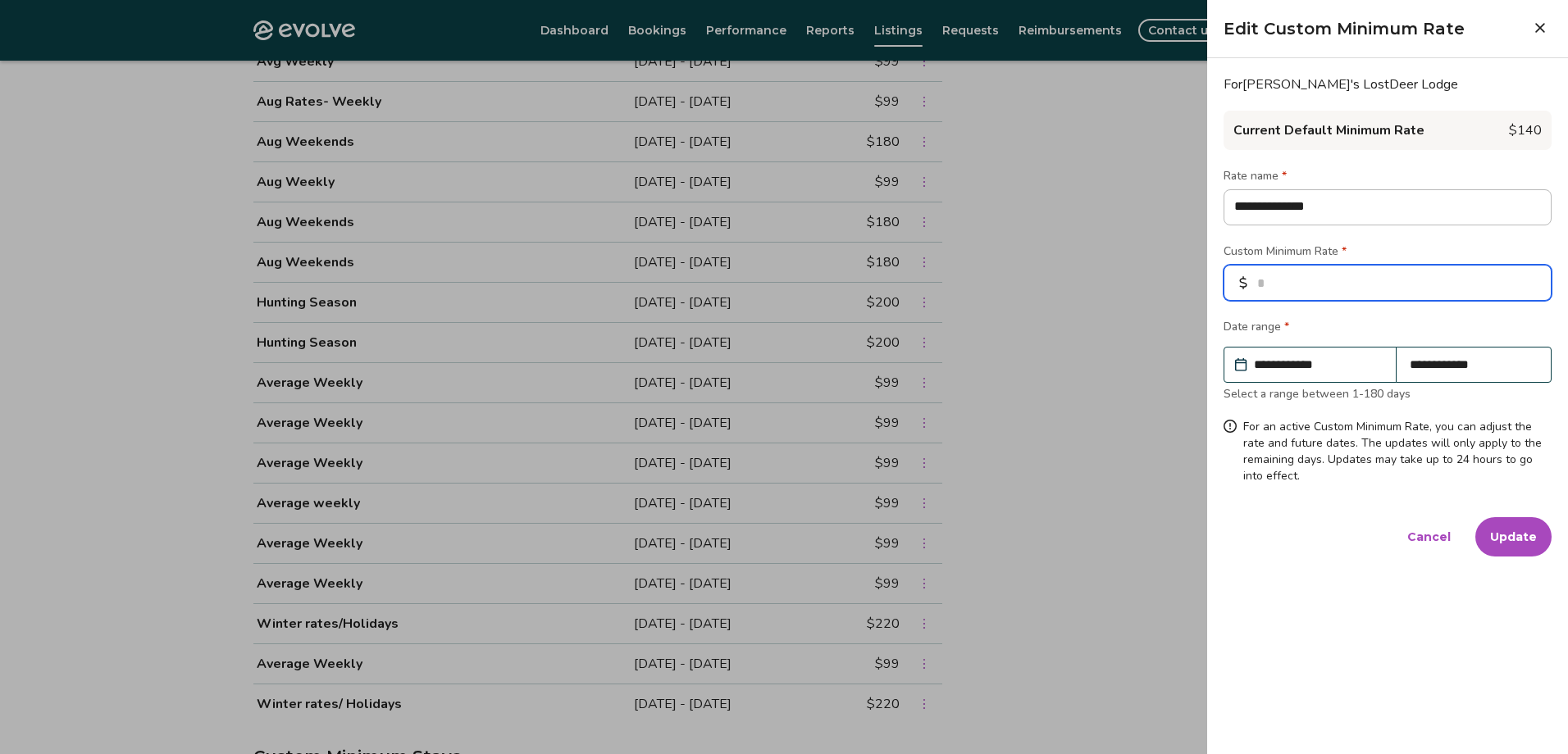 type on "*" 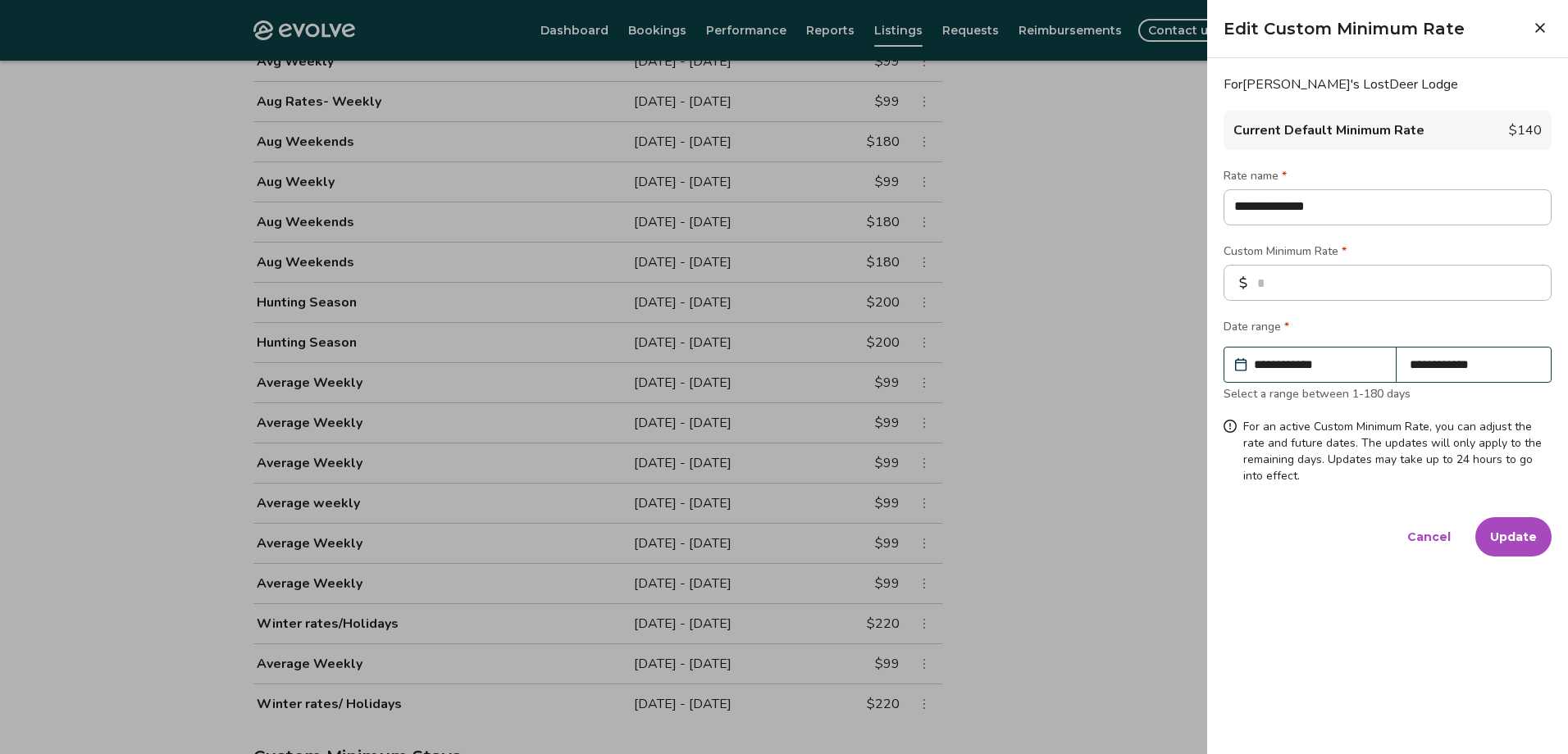 click on "Update" at bounding box center [1513, 537] 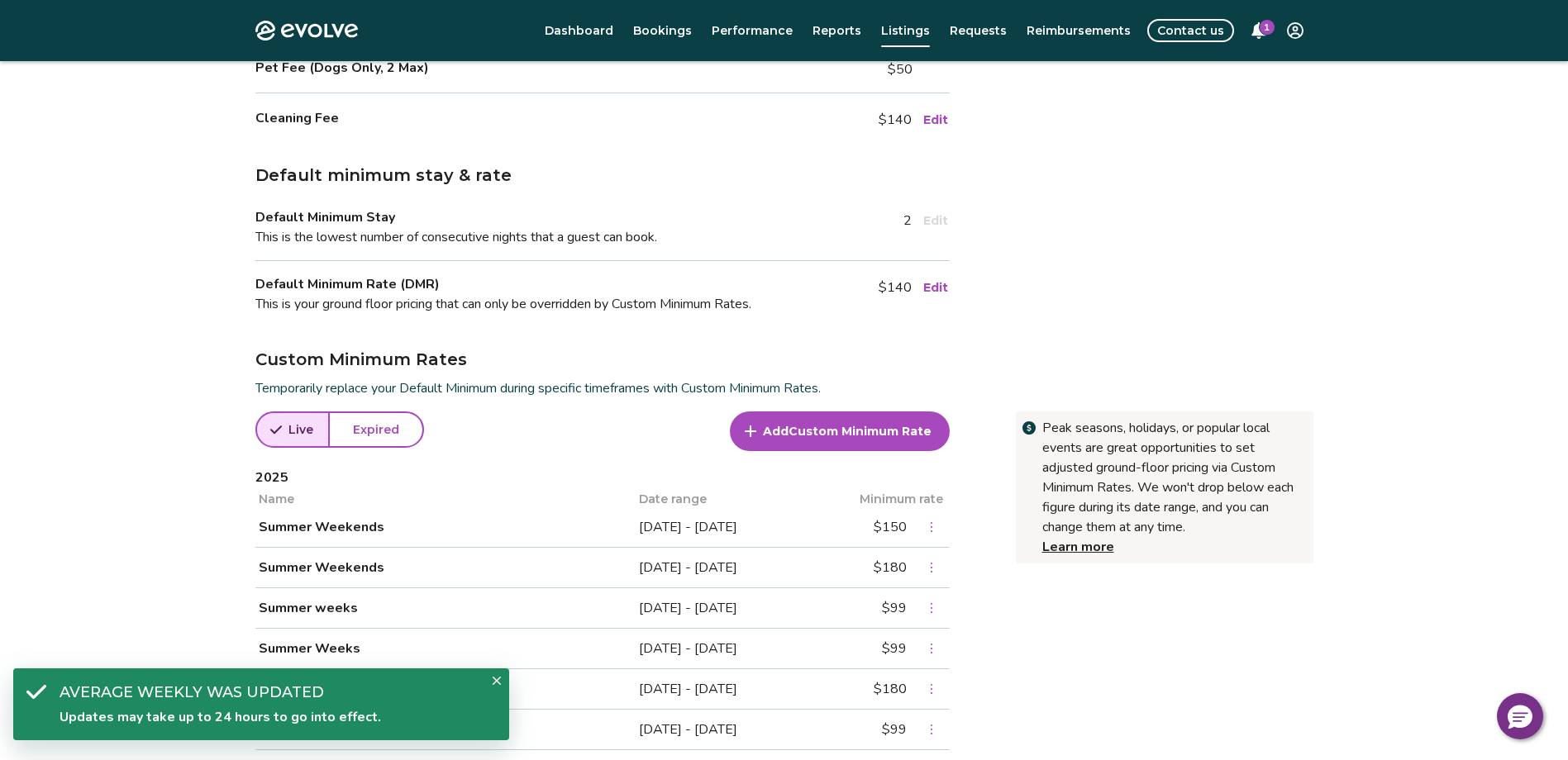 scroll, scrollTop: 386, scrollLeft: 0, axis: vertical 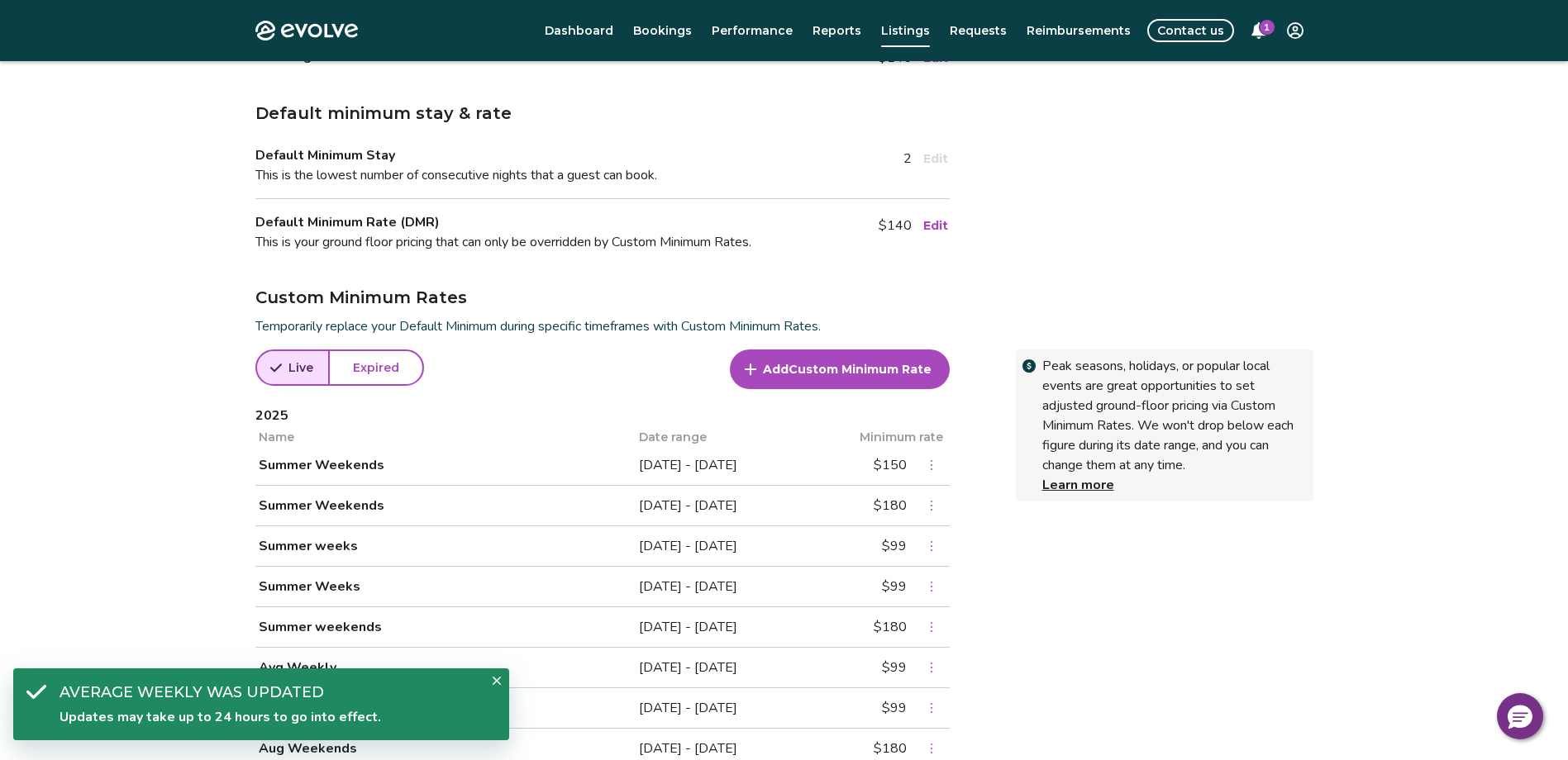 click on "Custom Minimum Rate" at bounding box center (860, 369) 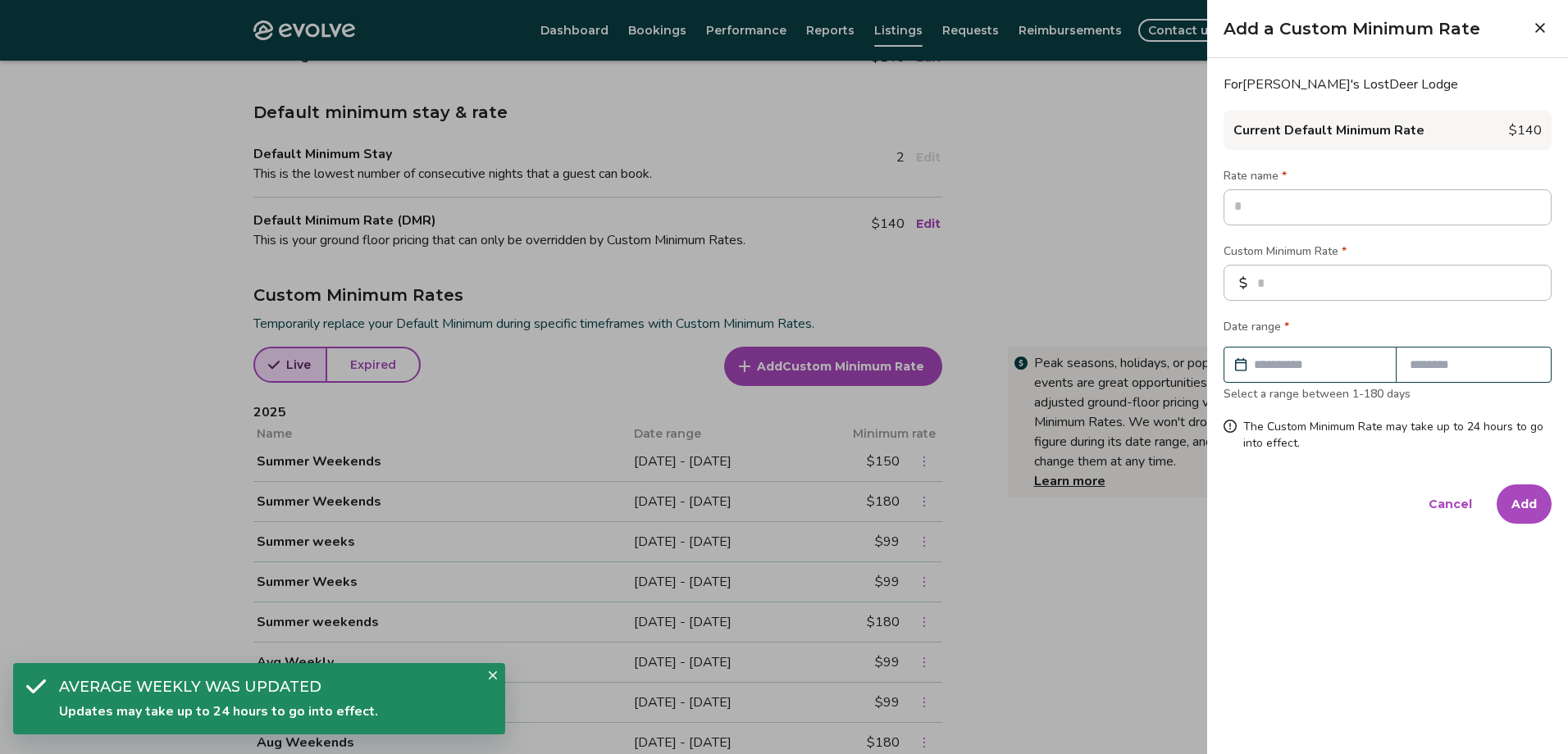 click at bounding box center [1388, 207] 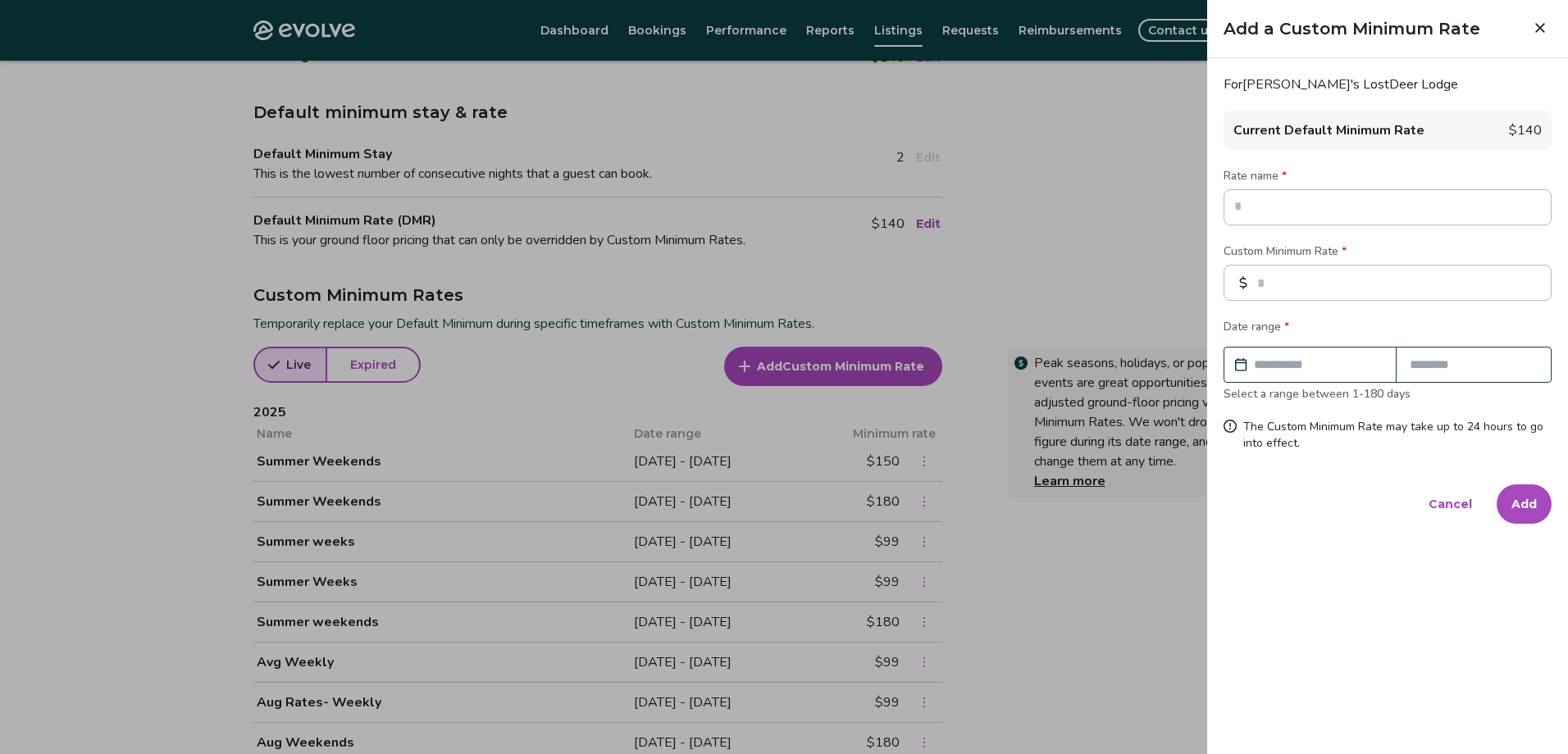 type on "*" 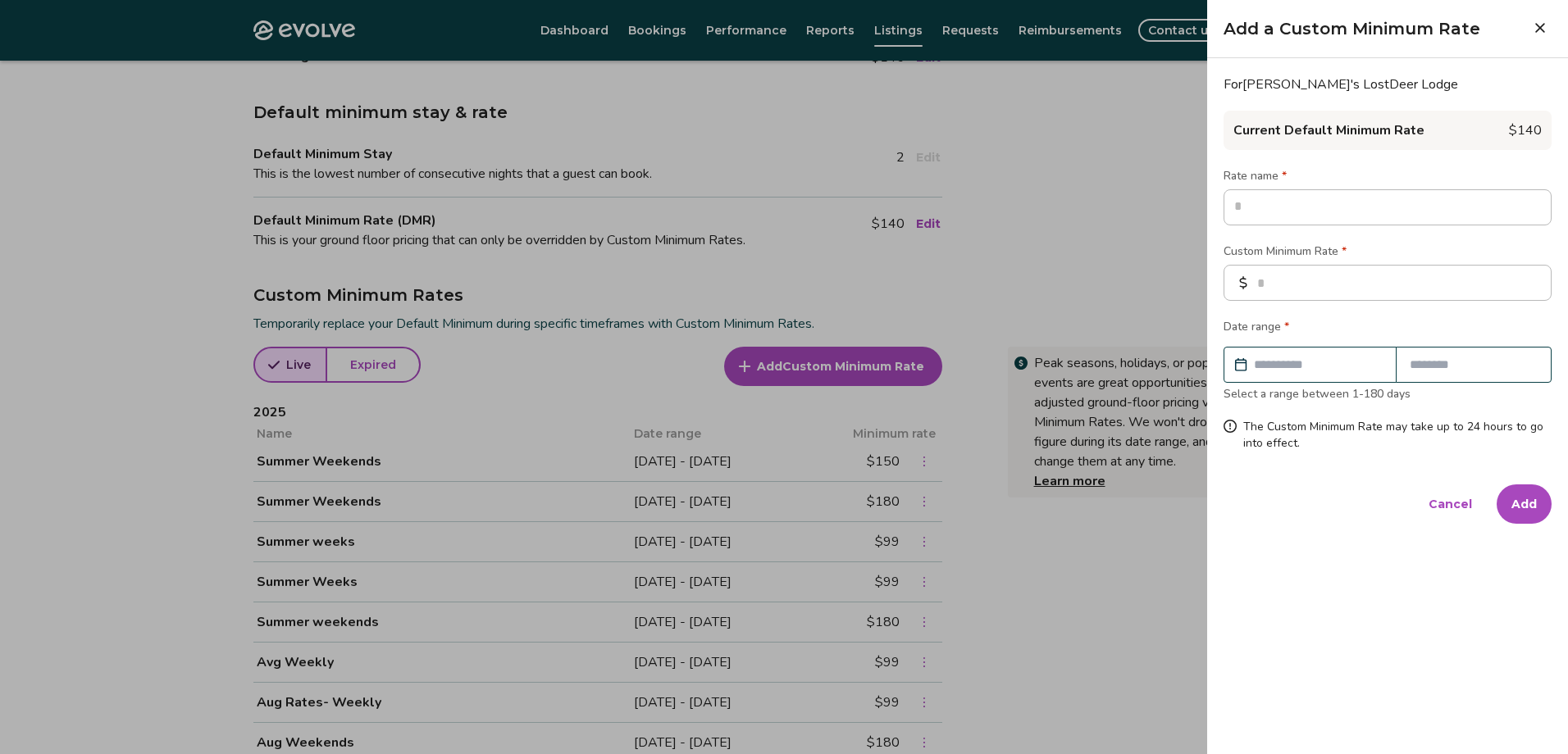 type on "*" 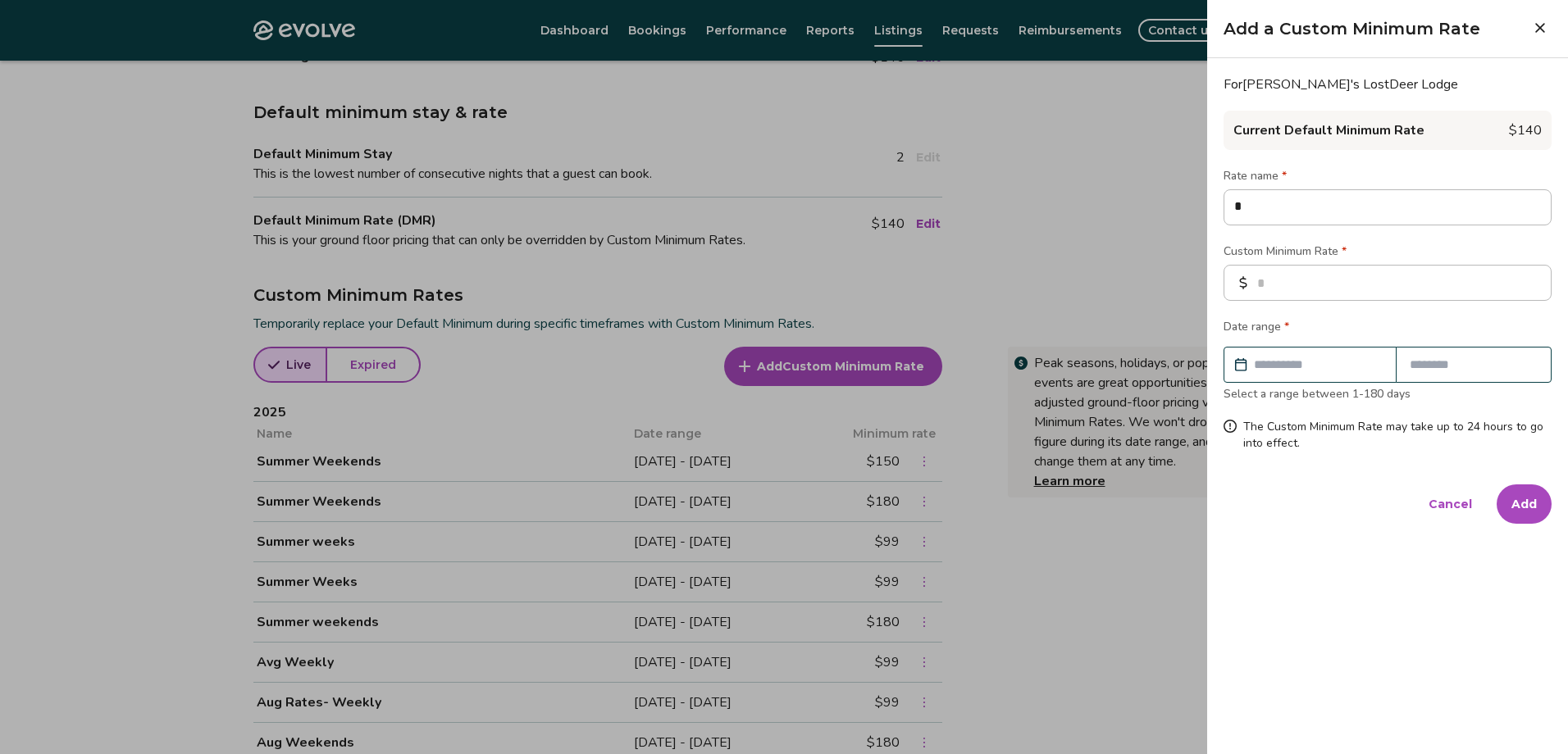type on "*" 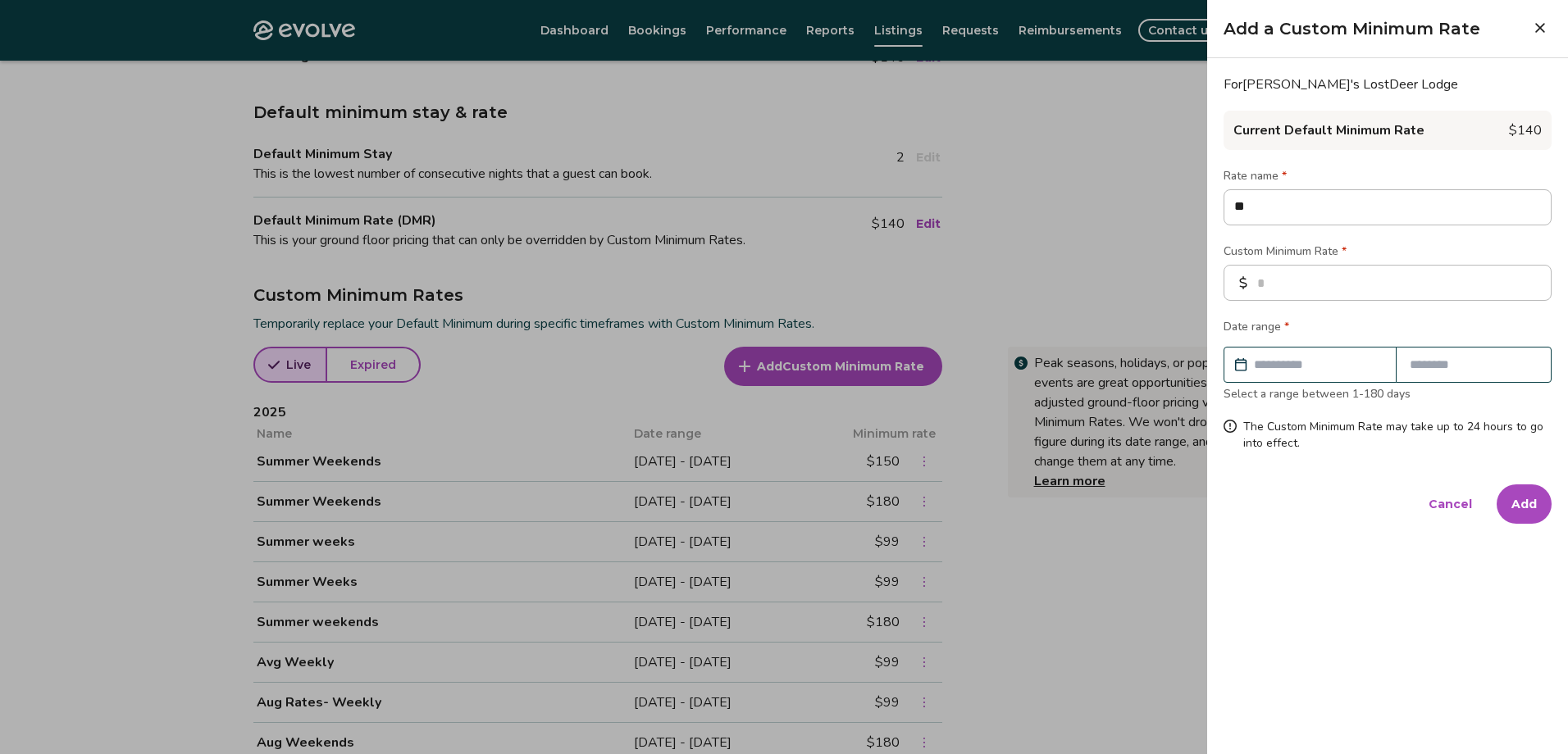 type on "*" 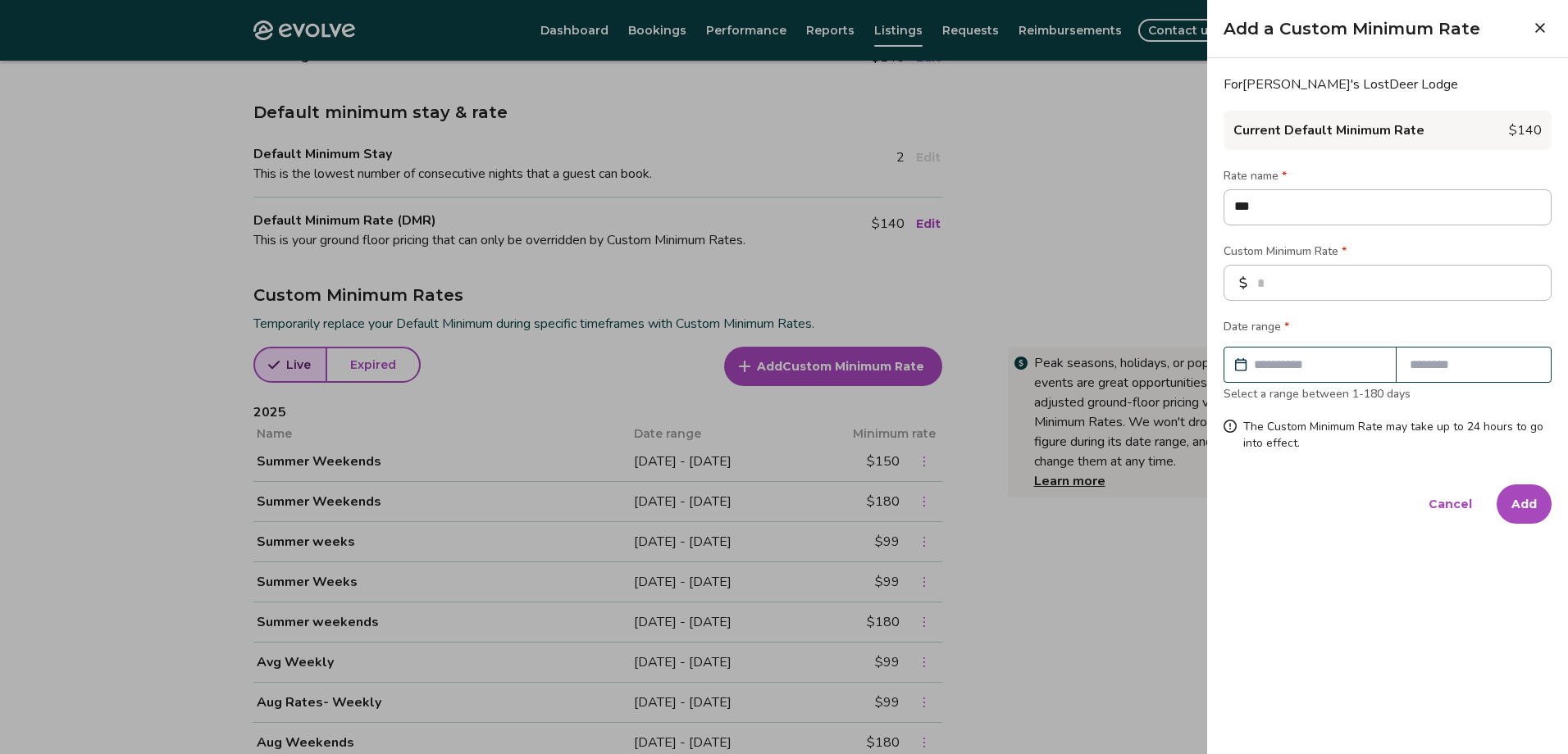 type on "*" 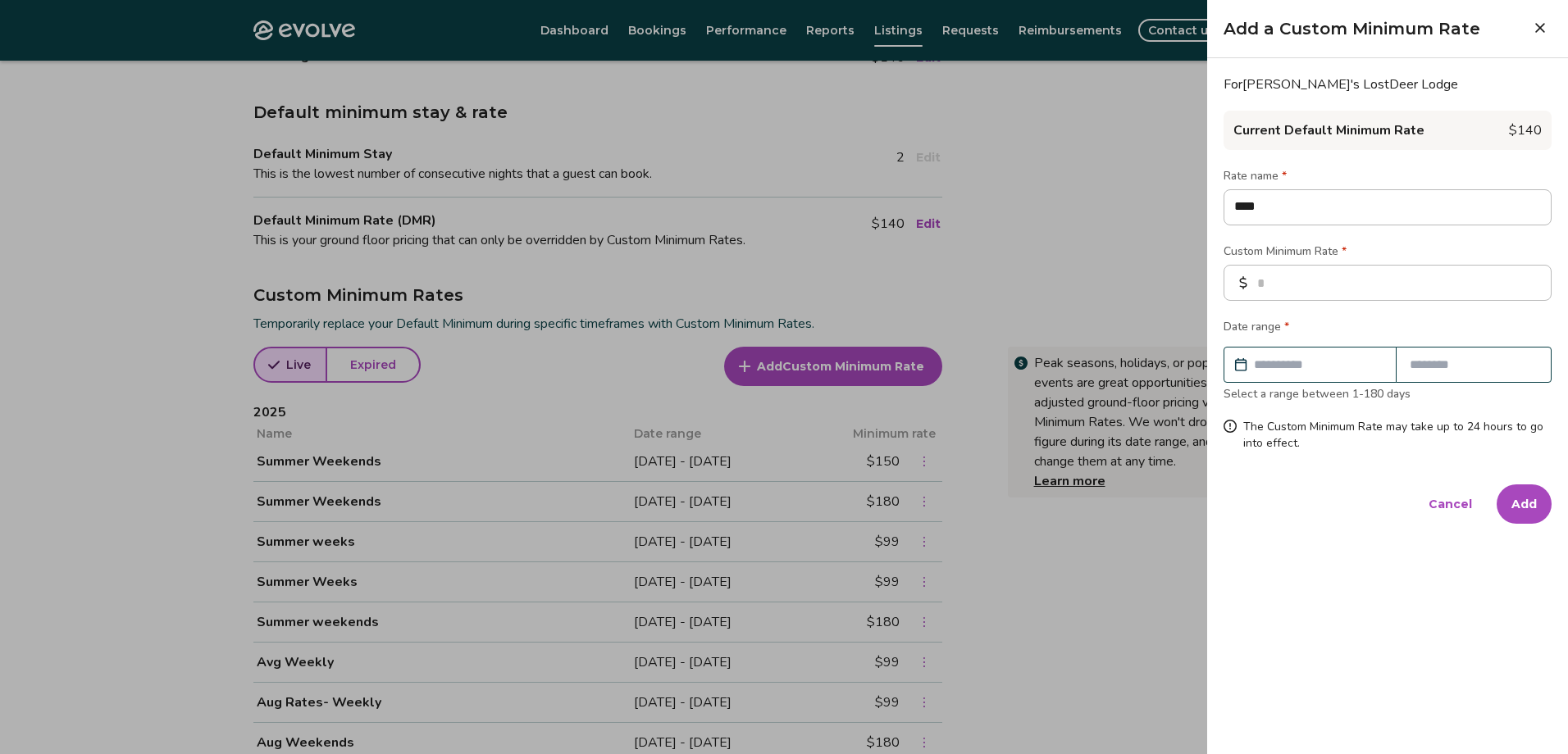 type on "*" 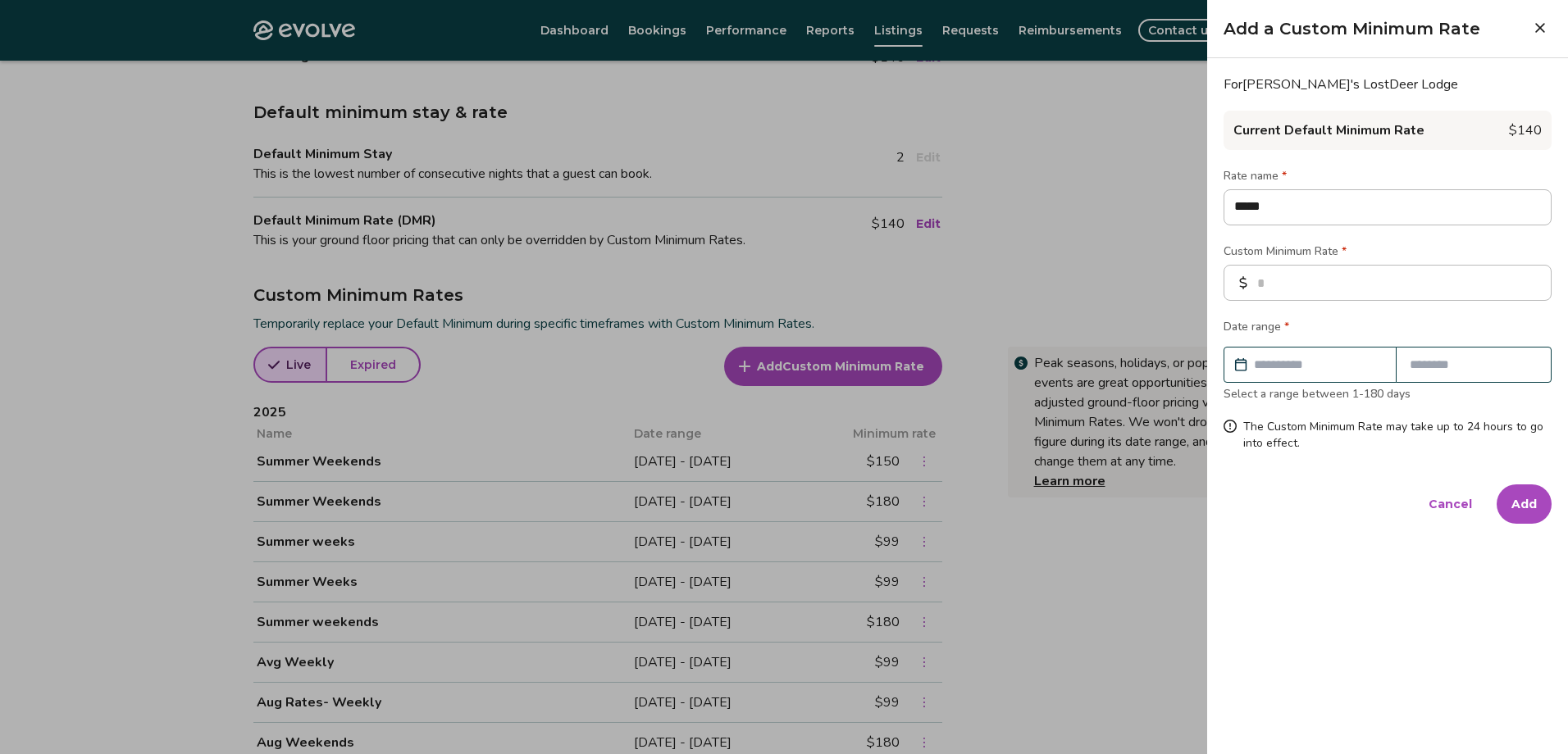 type on "*" 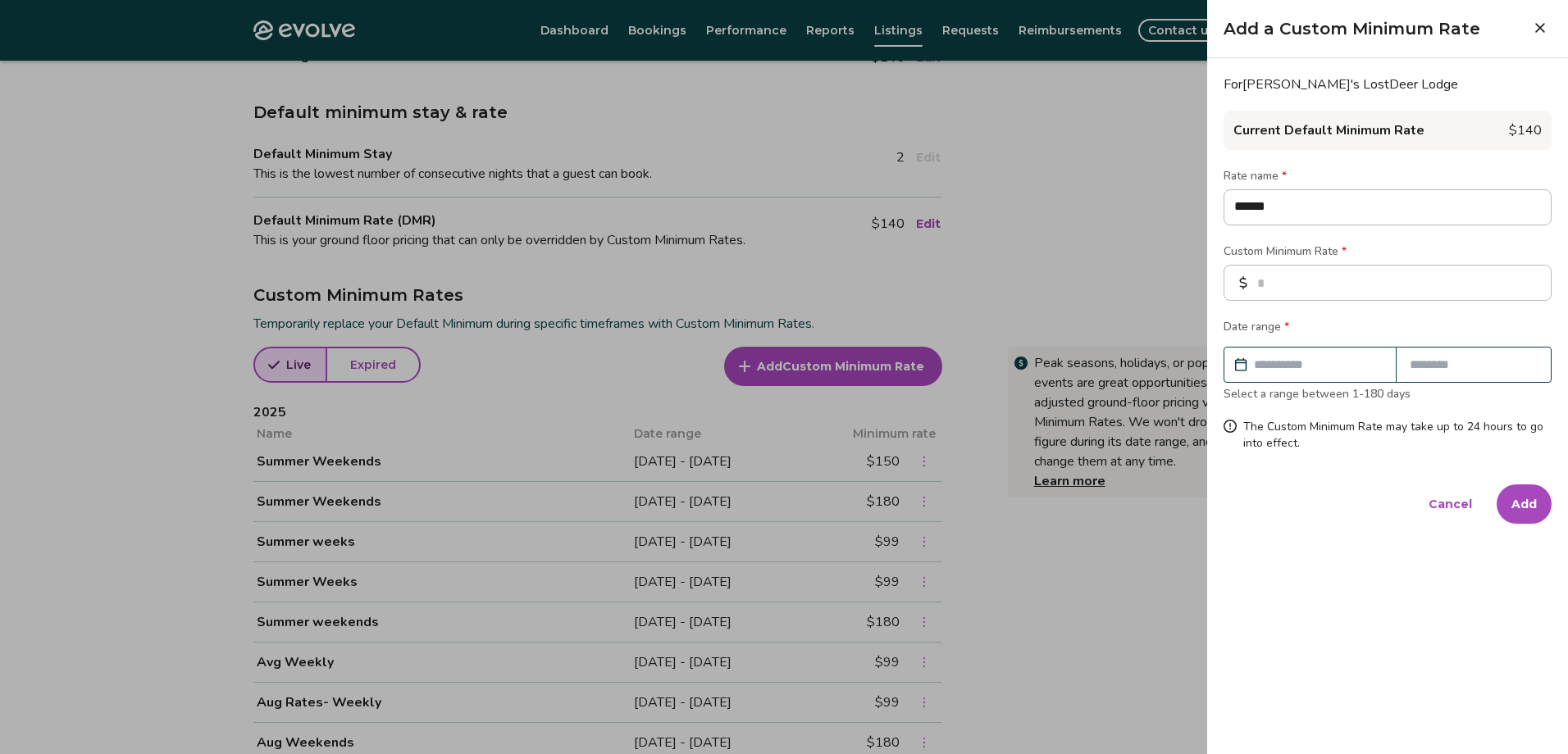 type on "*" 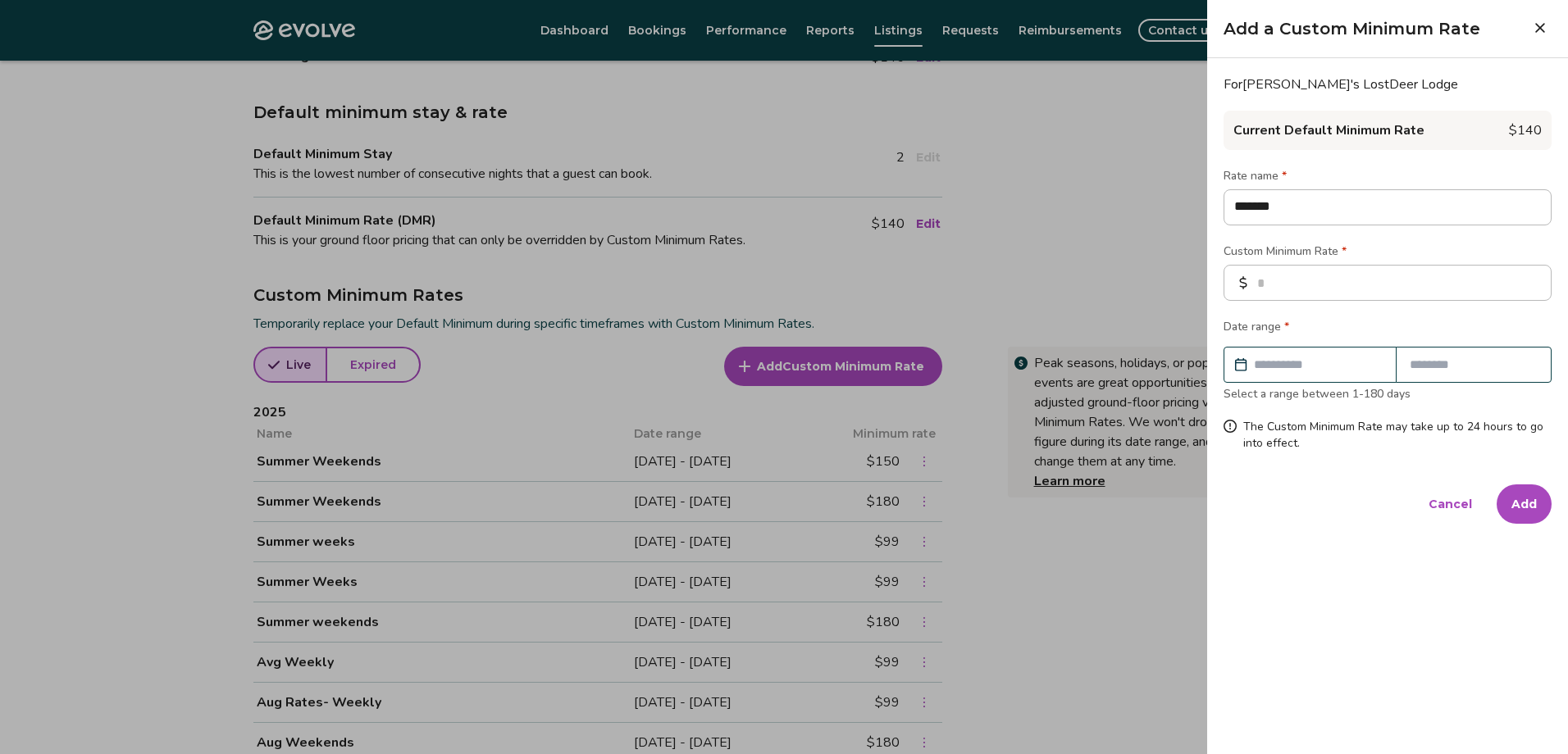 type on "********" 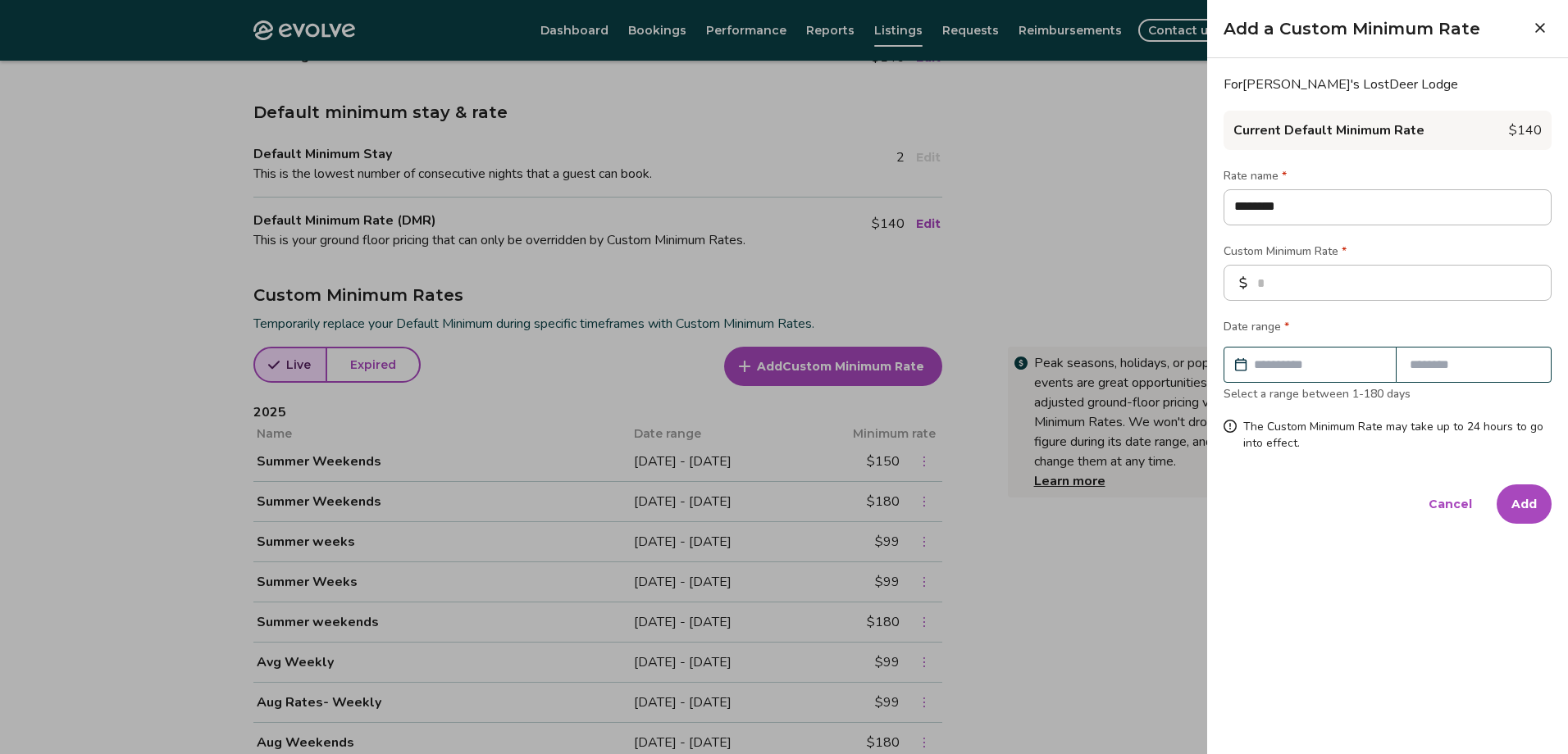 type on "*" 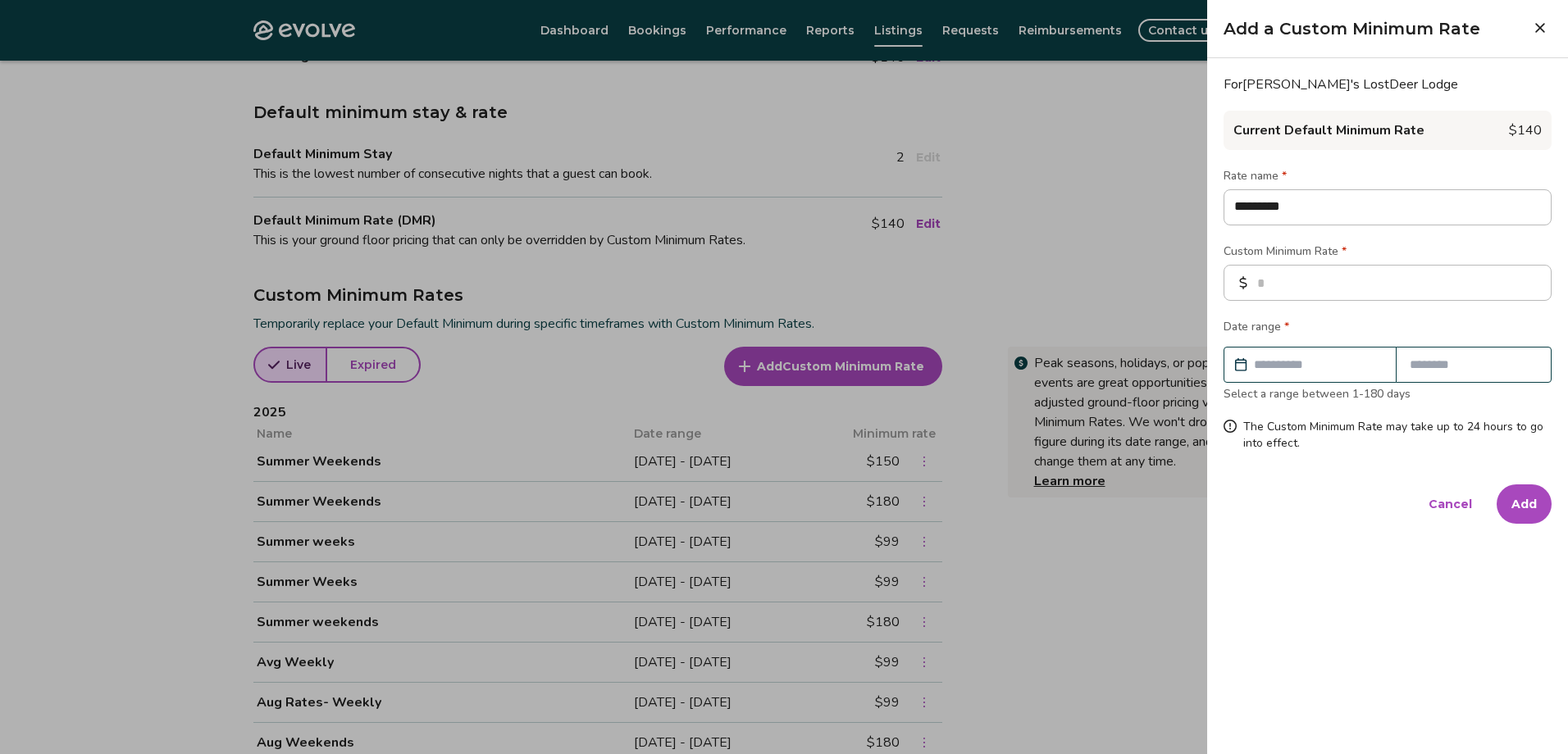 type on "*" 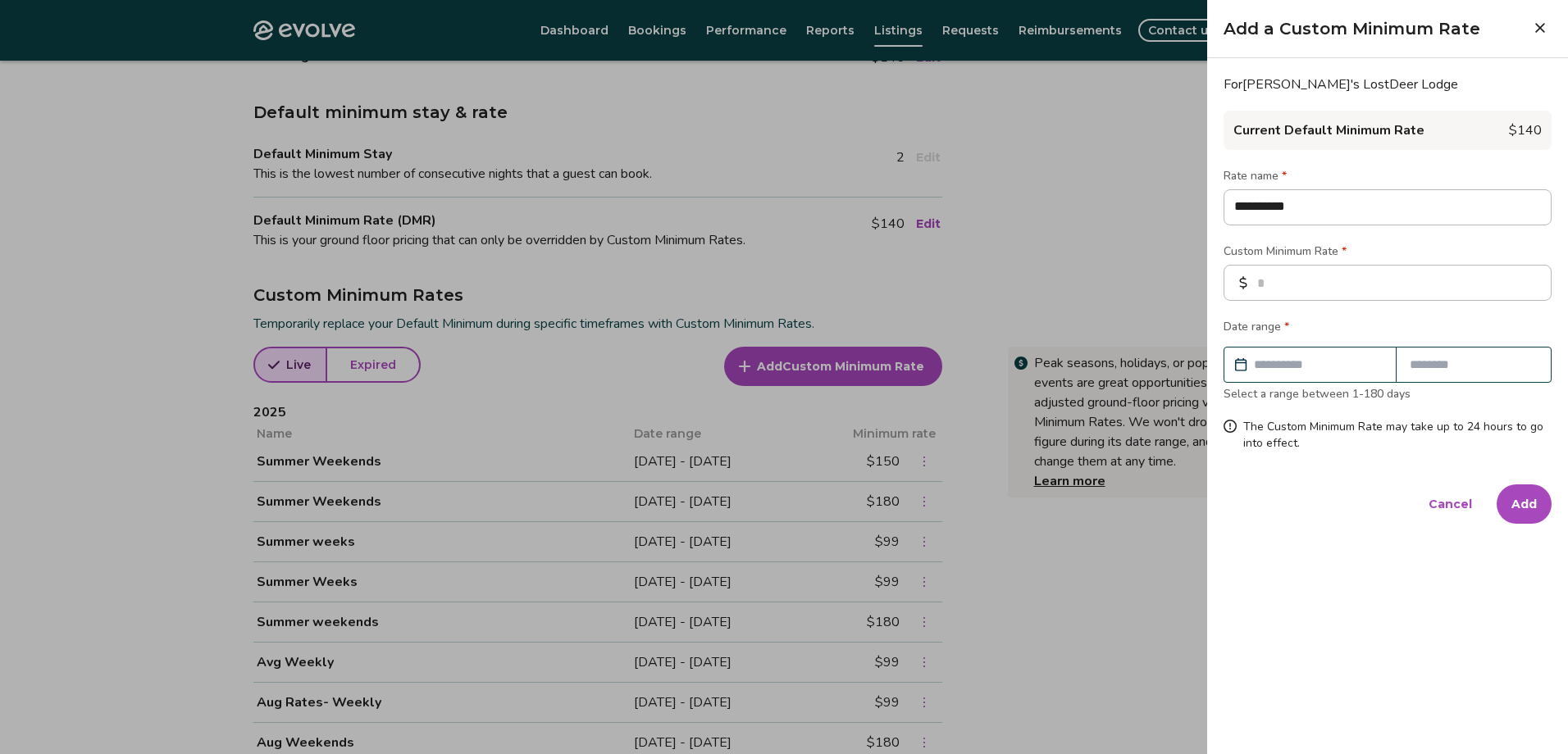 type on "*" 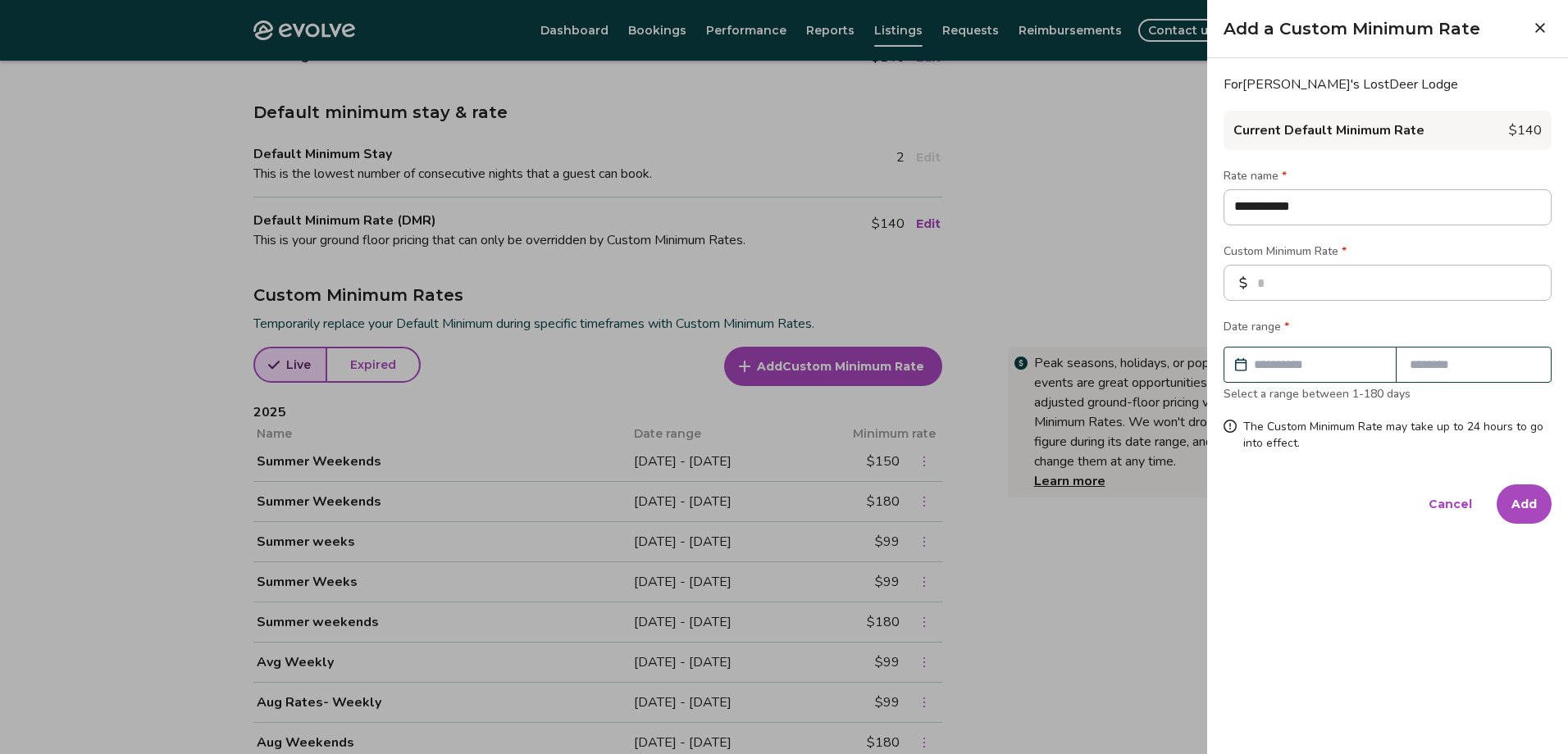 type on "**********" 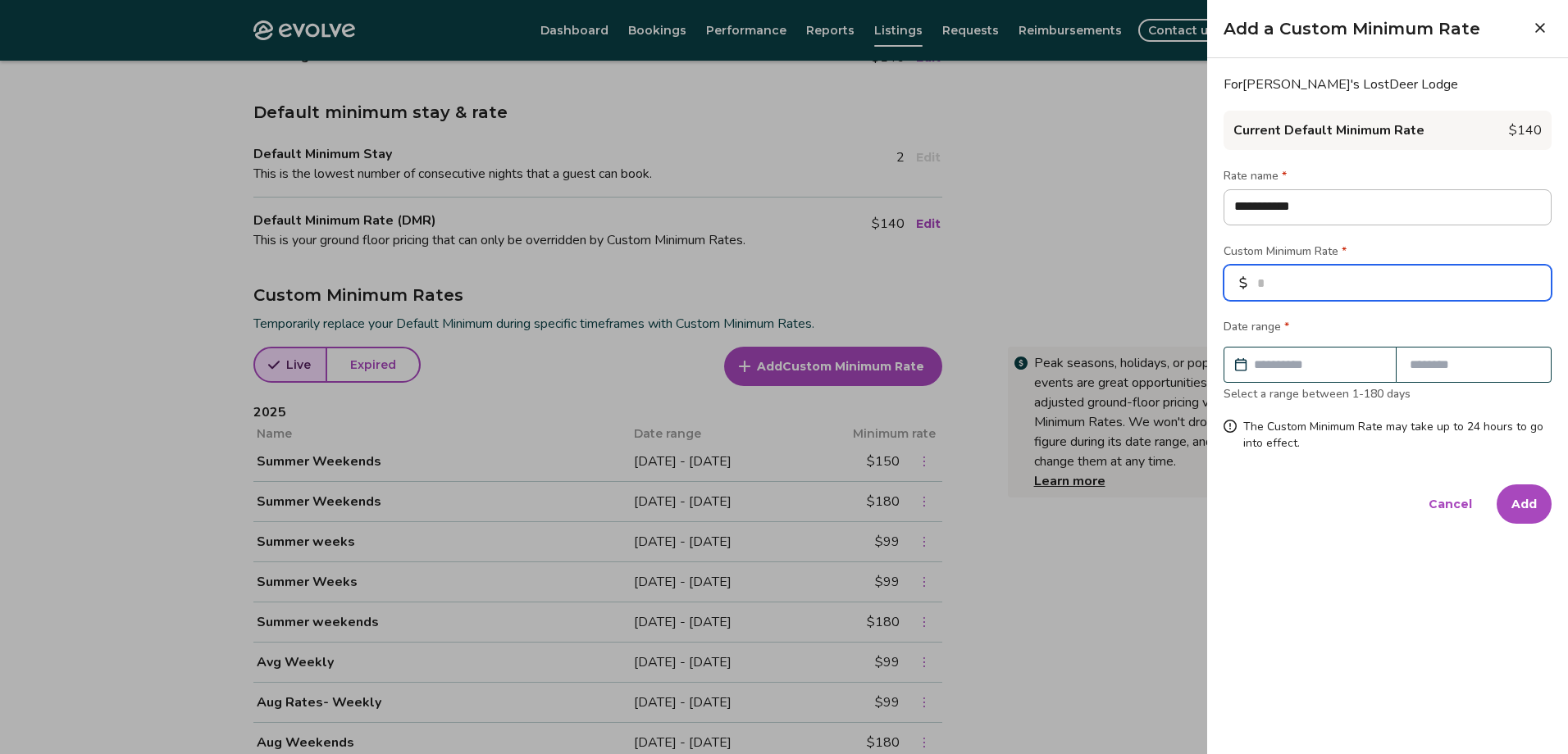 click at bounding box center [1388, 283] 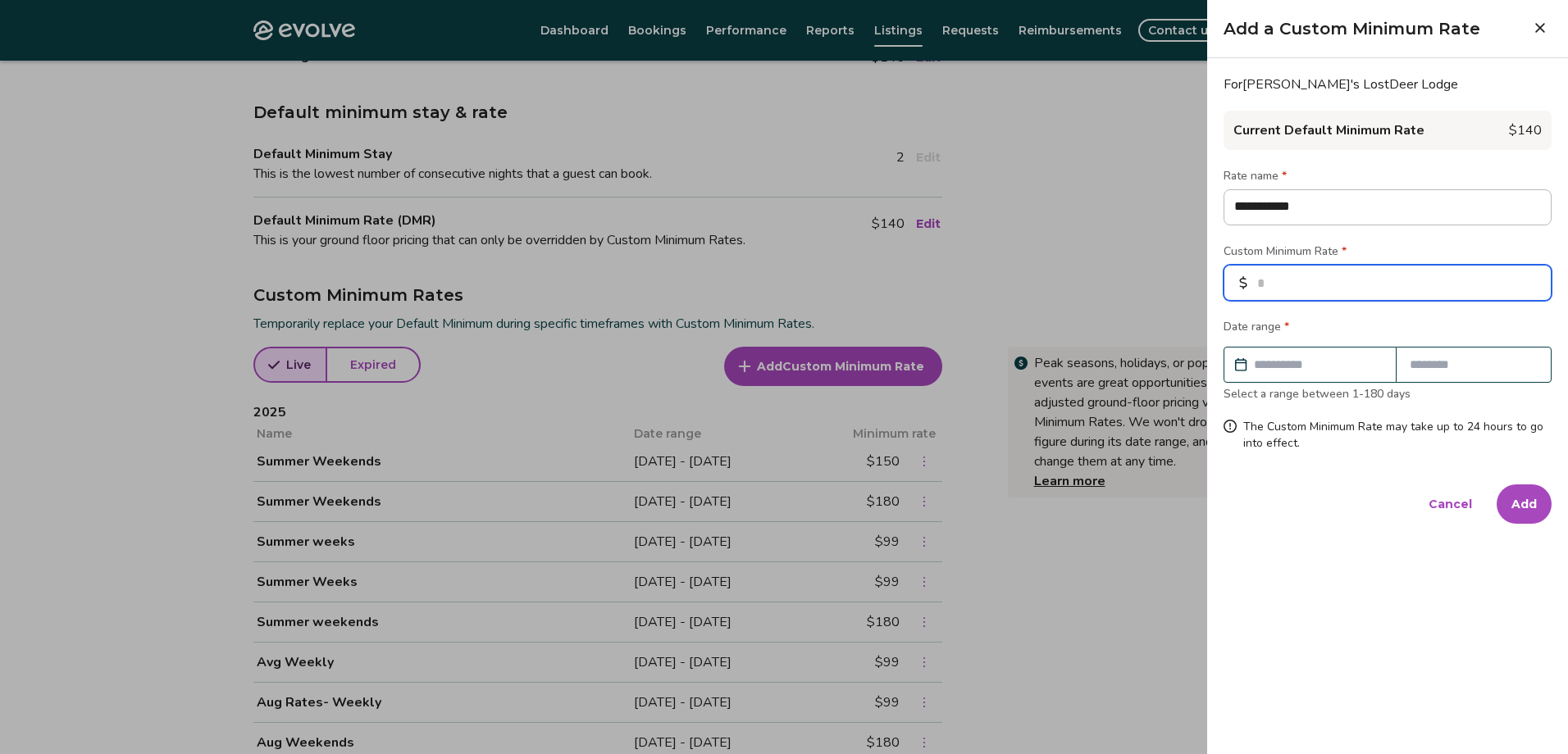 type on "*" 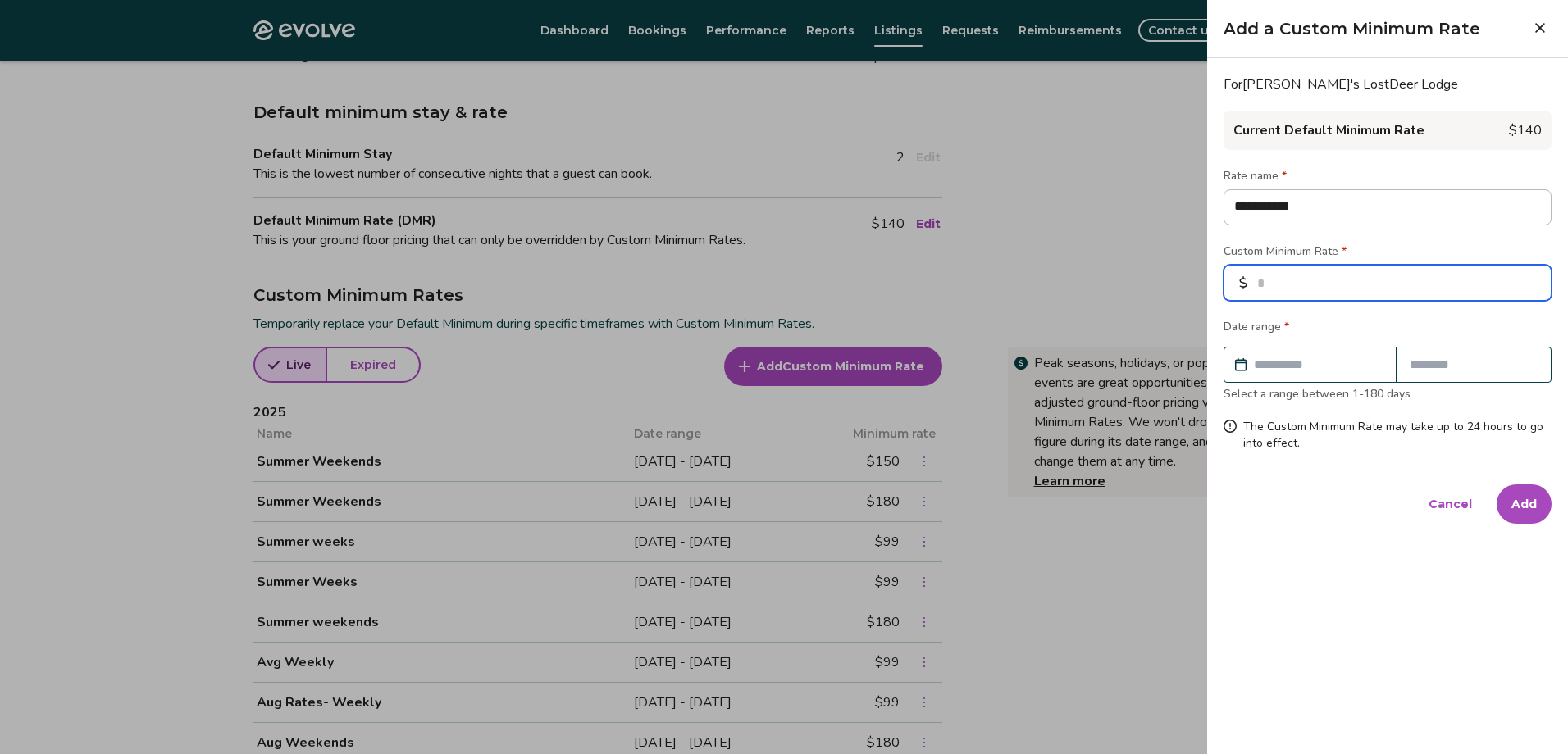 type on "**" 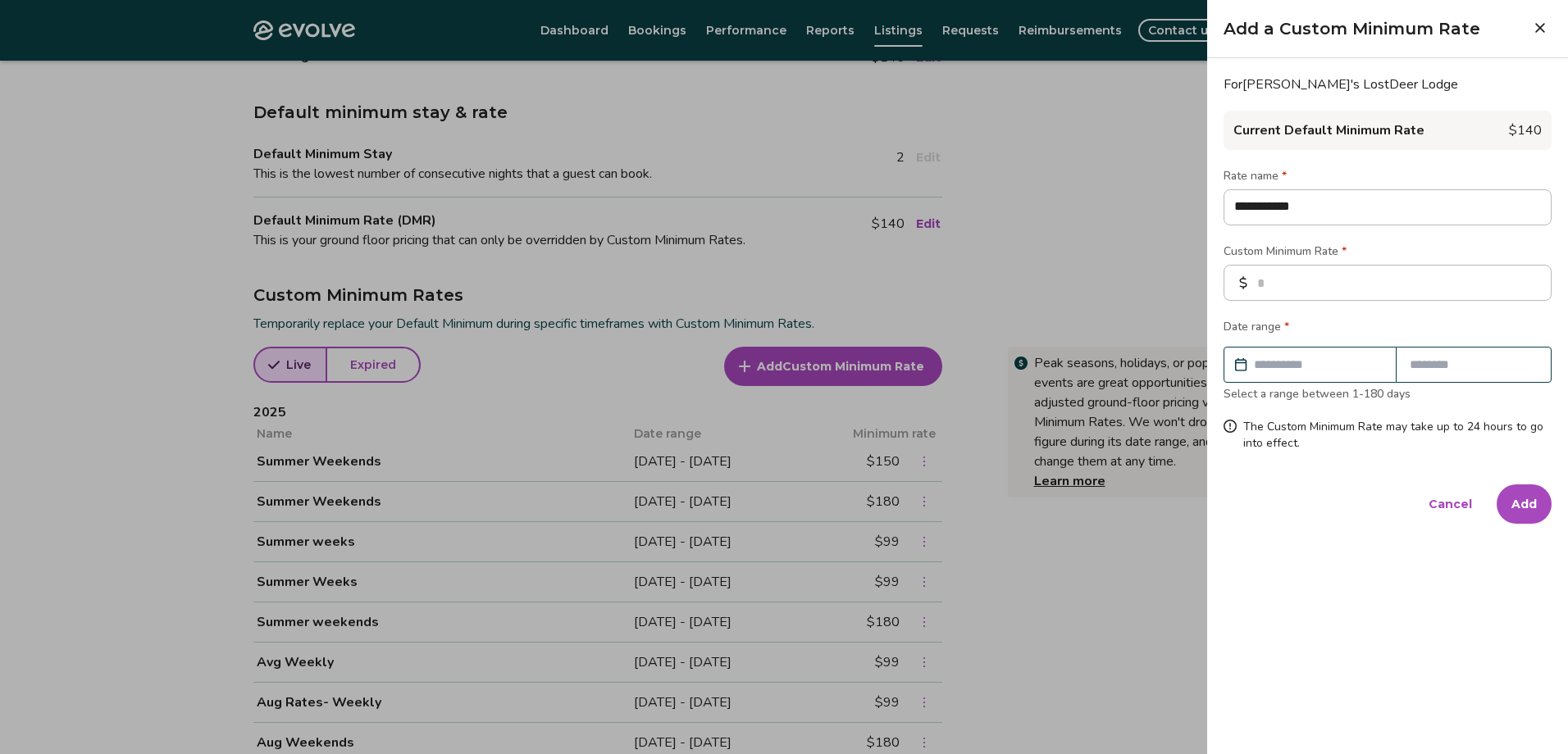 click at bounding box center [1310, 365] 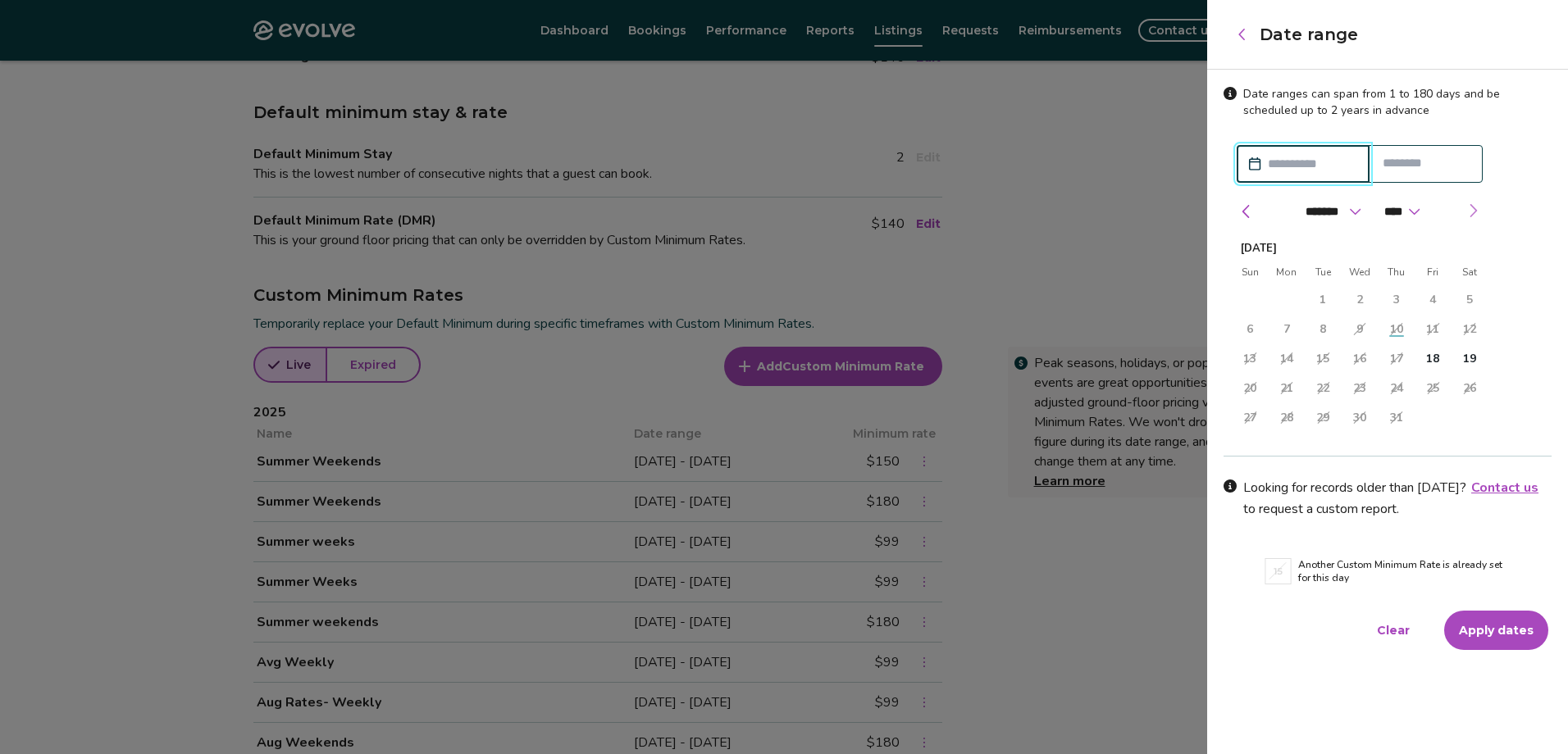click at bounding box center (1473, 211) 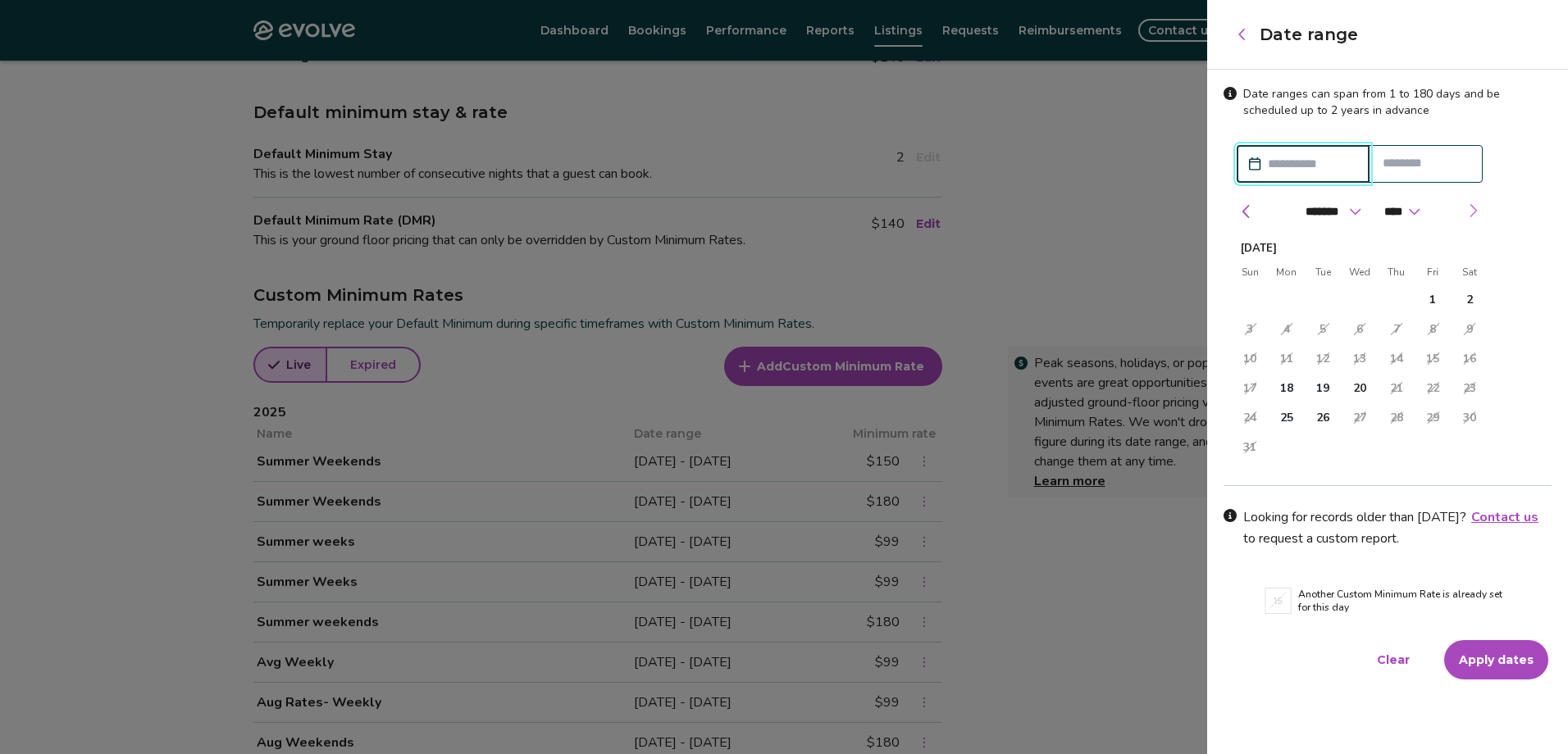 click at bounding box center (1473, 211) 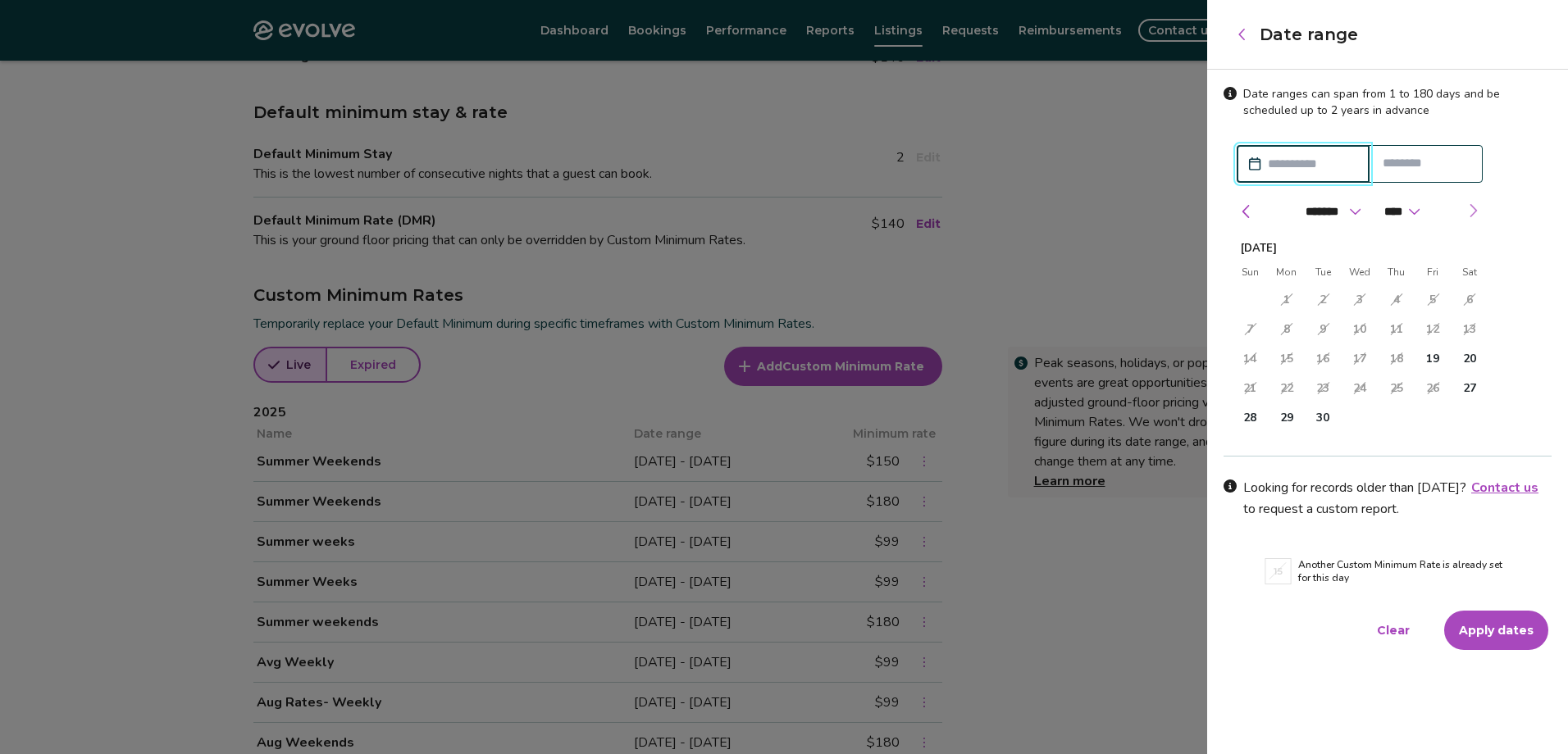 click at bounding box center [1473, 211] 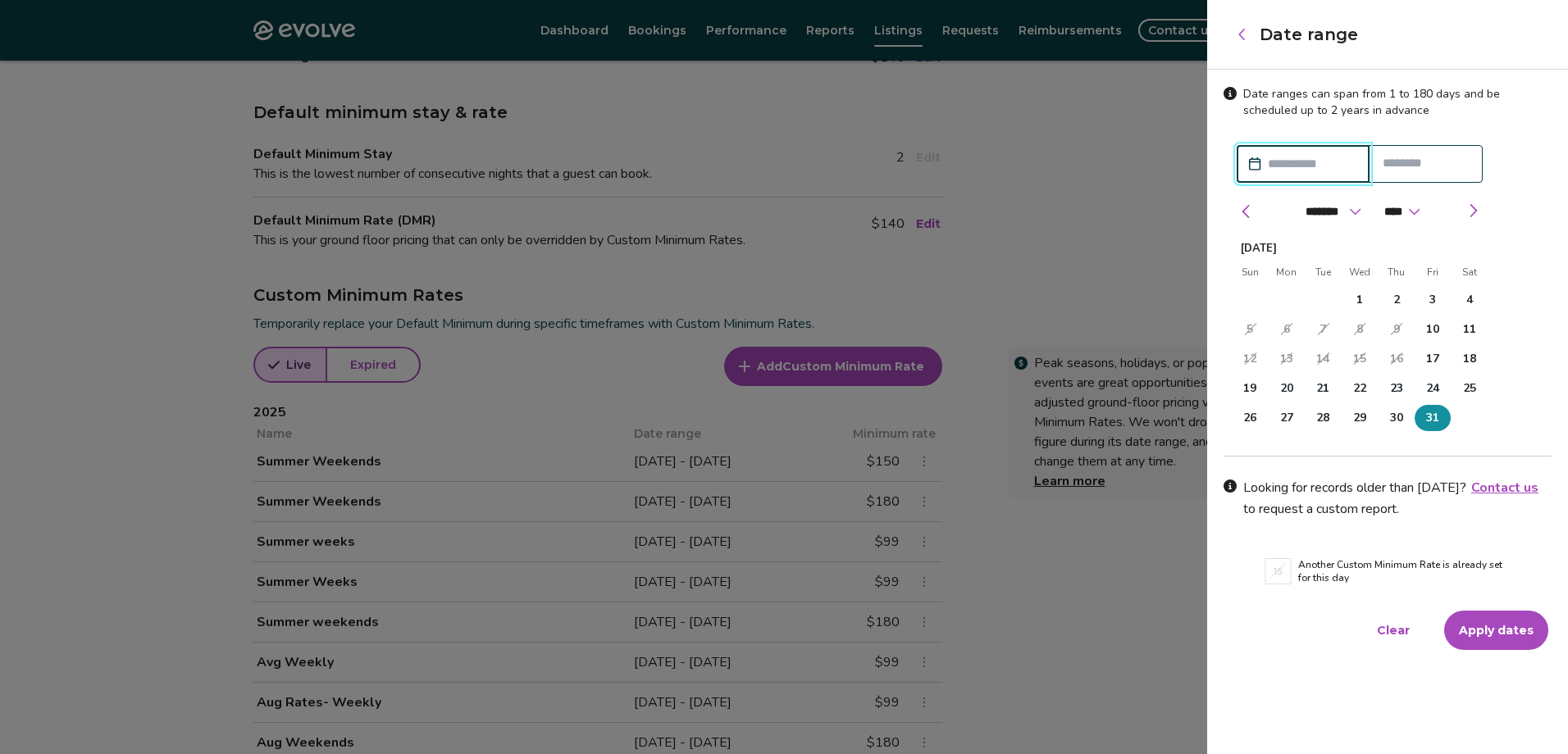 click on "31" at bounding box center (1433, 418) 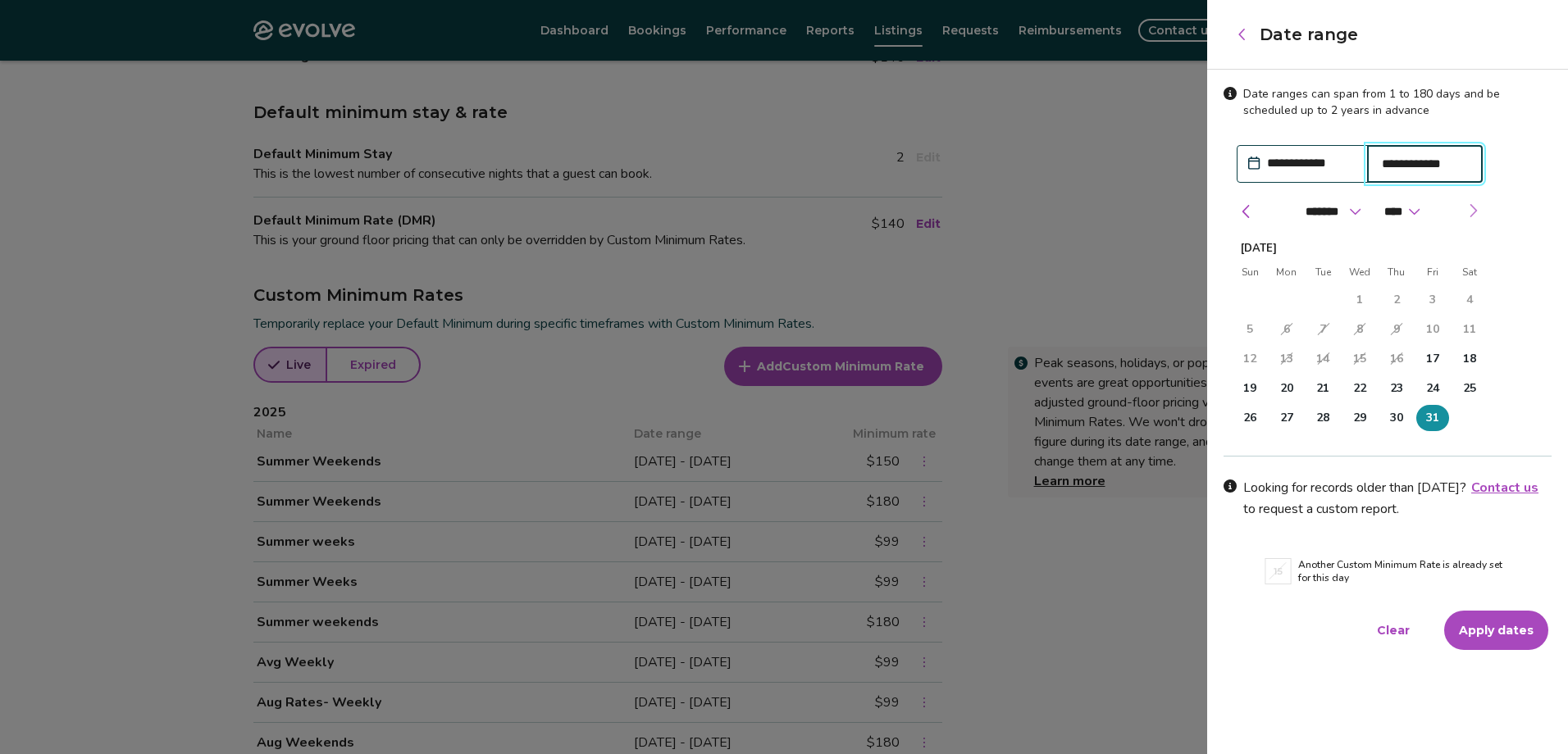 click at bounding box center (1473, 211) 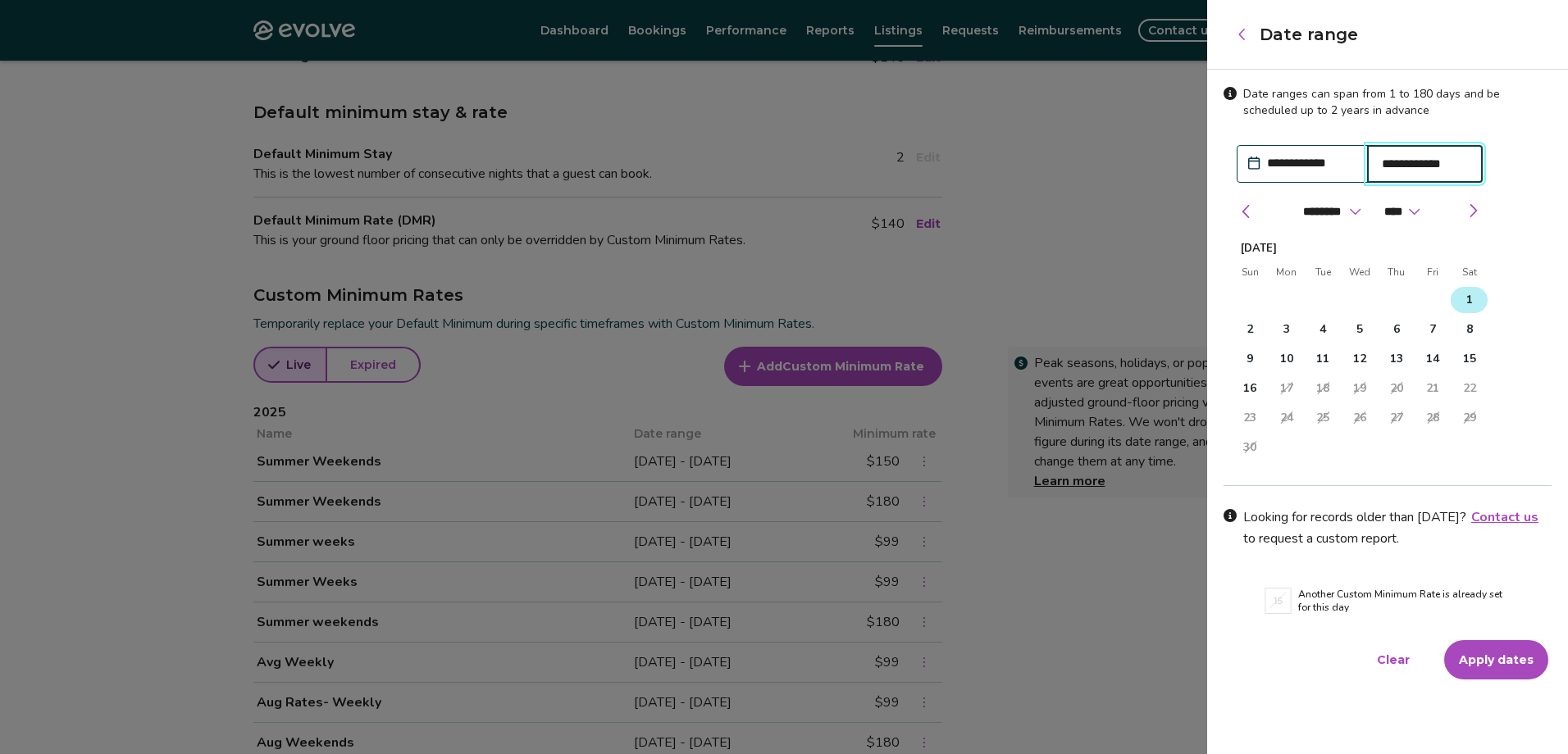 click on "1" at bounding box center (1469, 300) 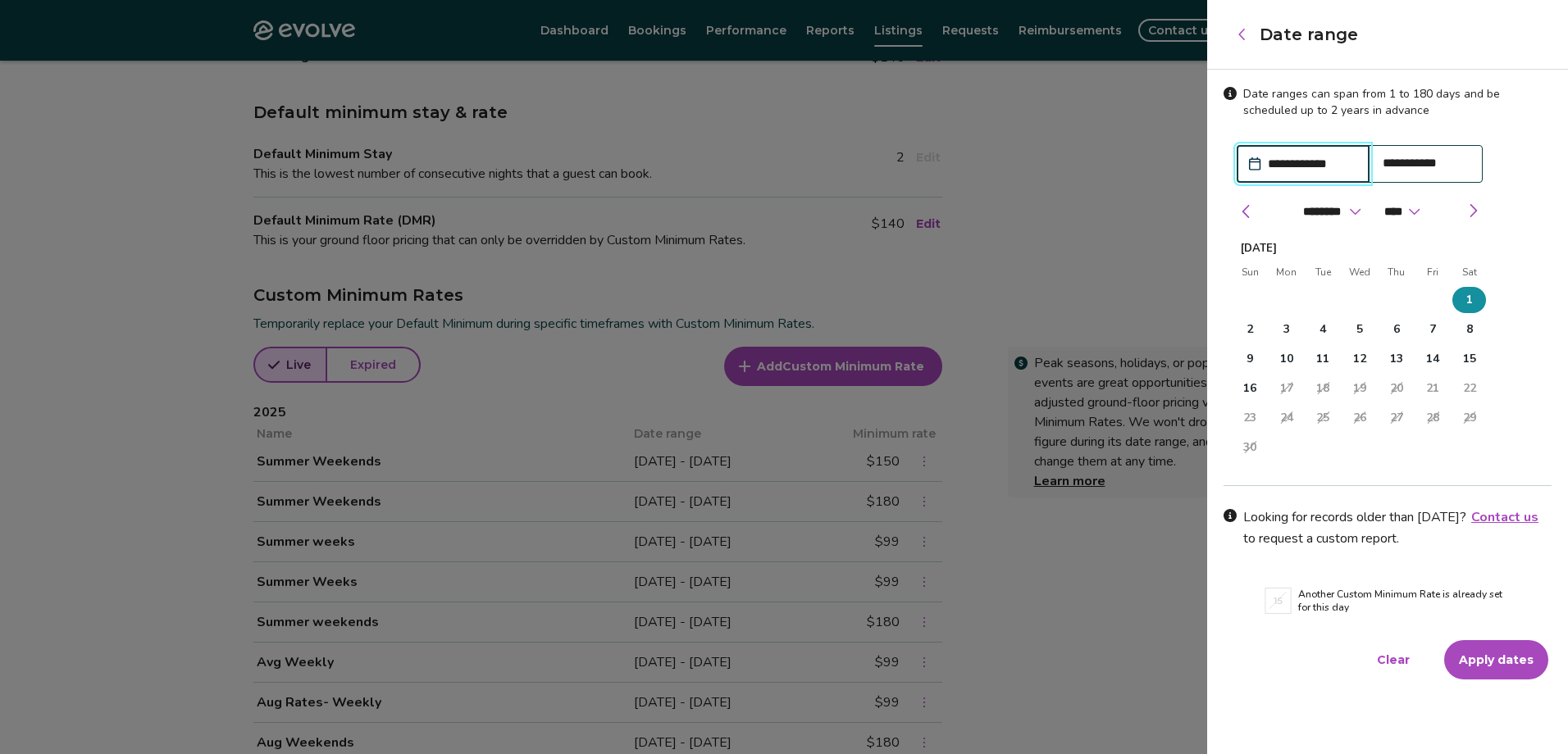click on "Apply dates" at bounding box center (1496, 660) 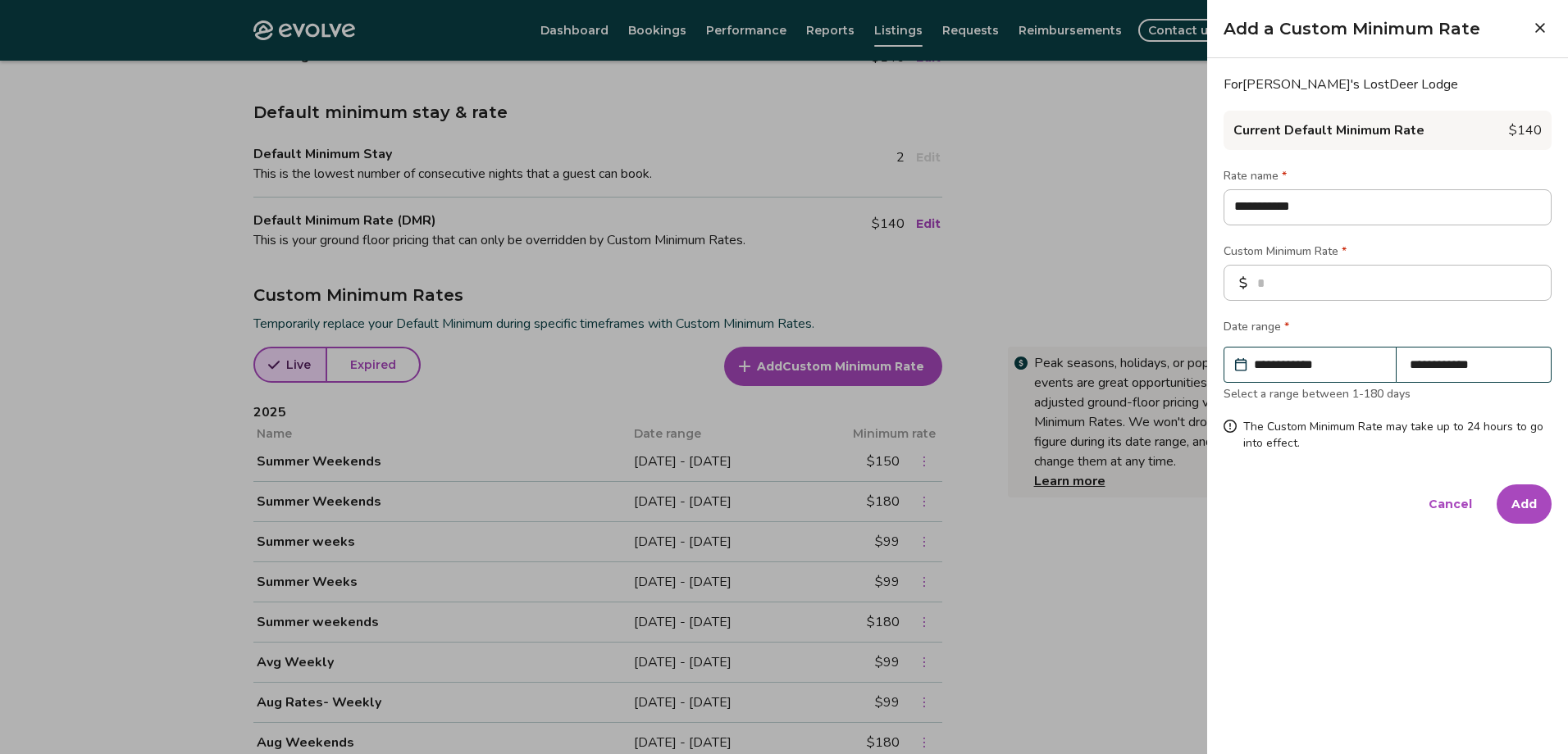 click on "Add" at bounding box center [1524, 504] 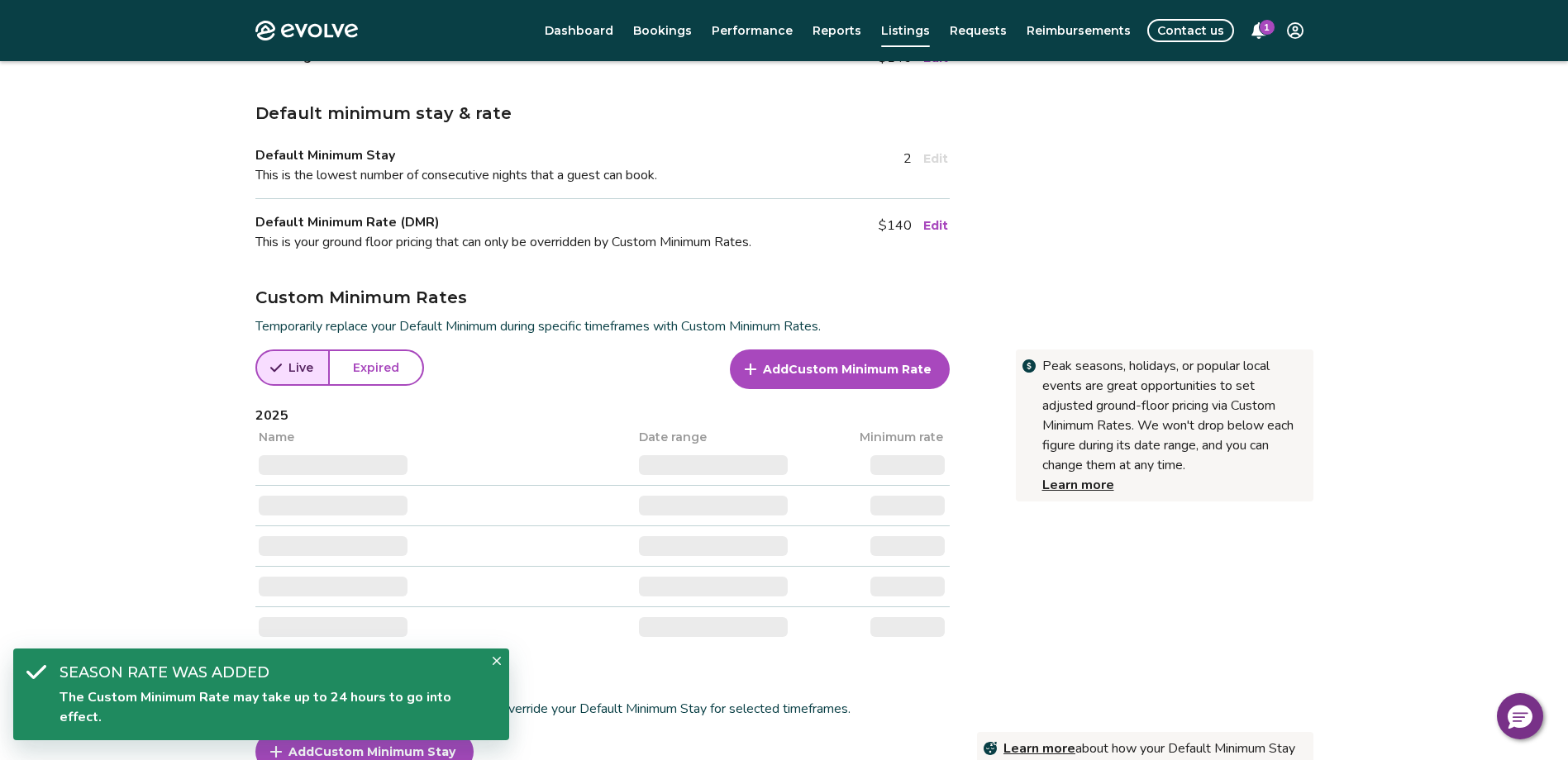click on "Add  Custom Minimum Rate" at bounding box center (840, 369) 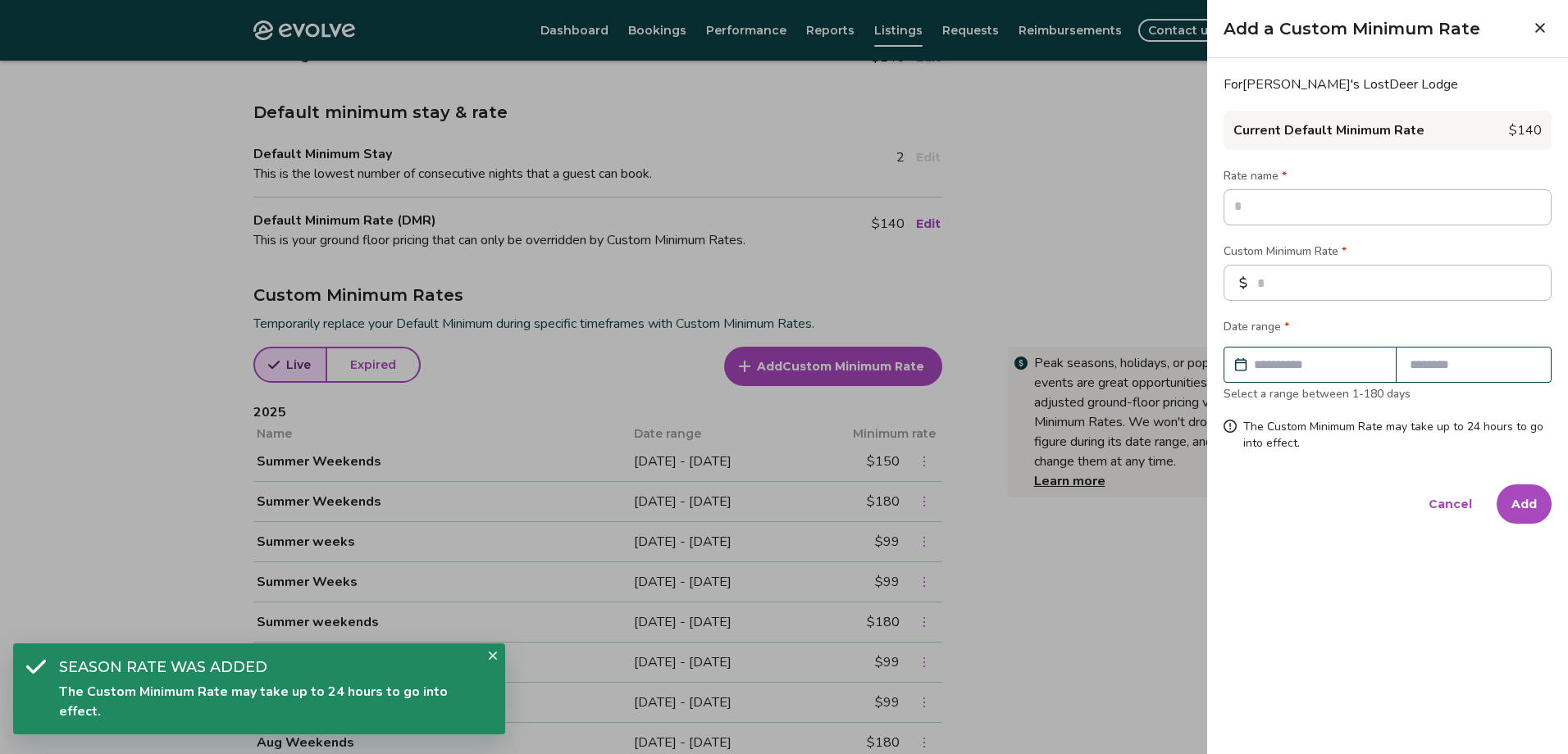 type on "*" 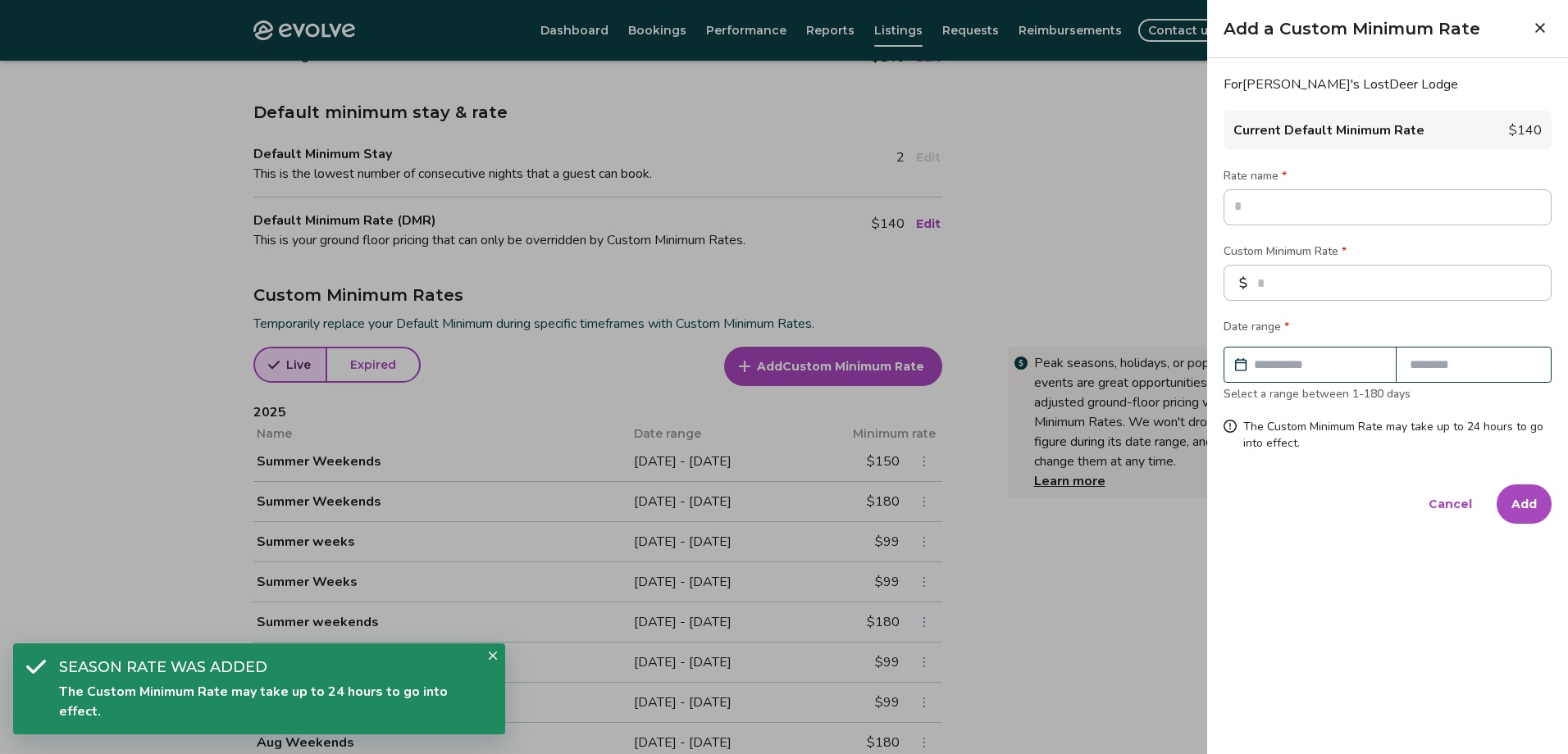 type on "*" 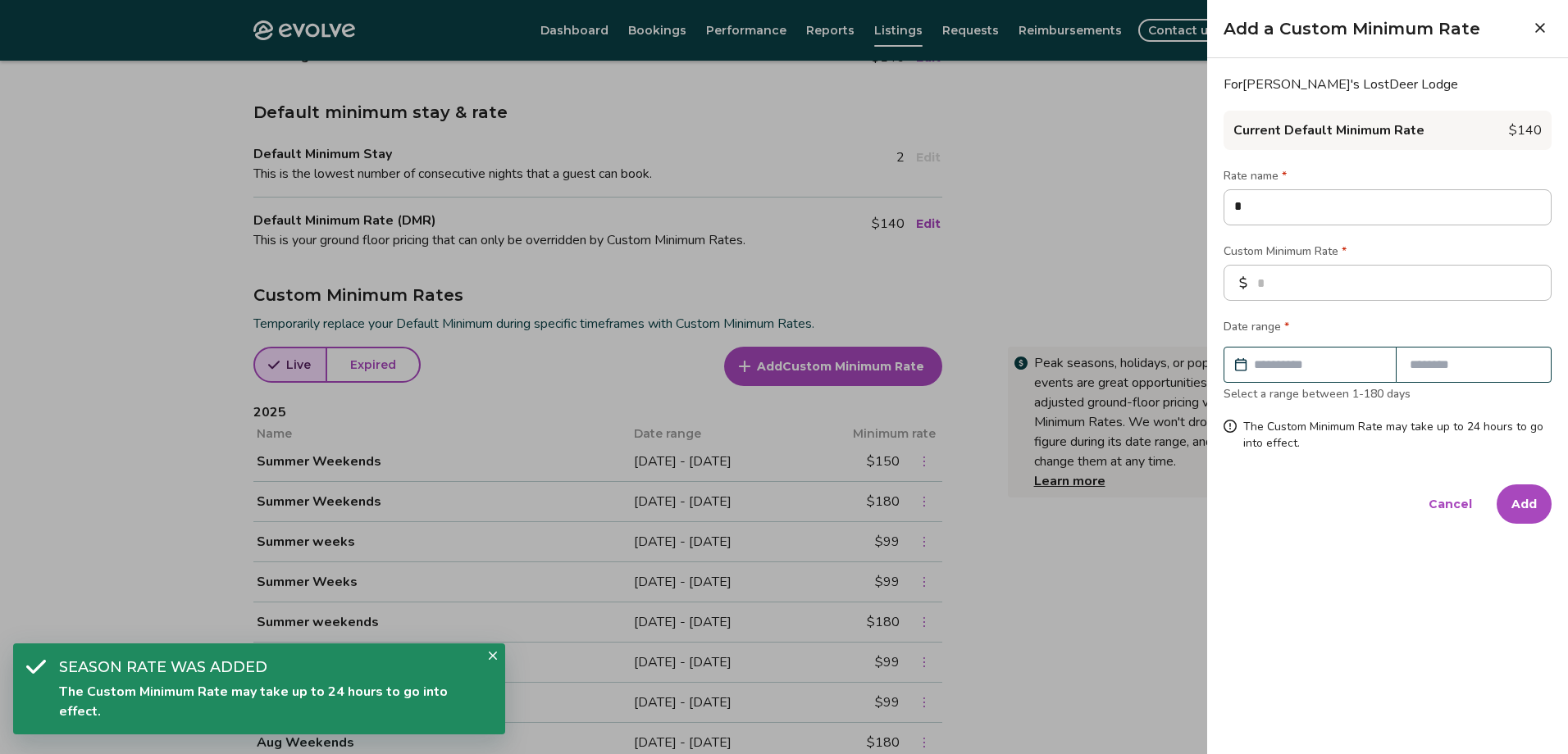 type on "*" 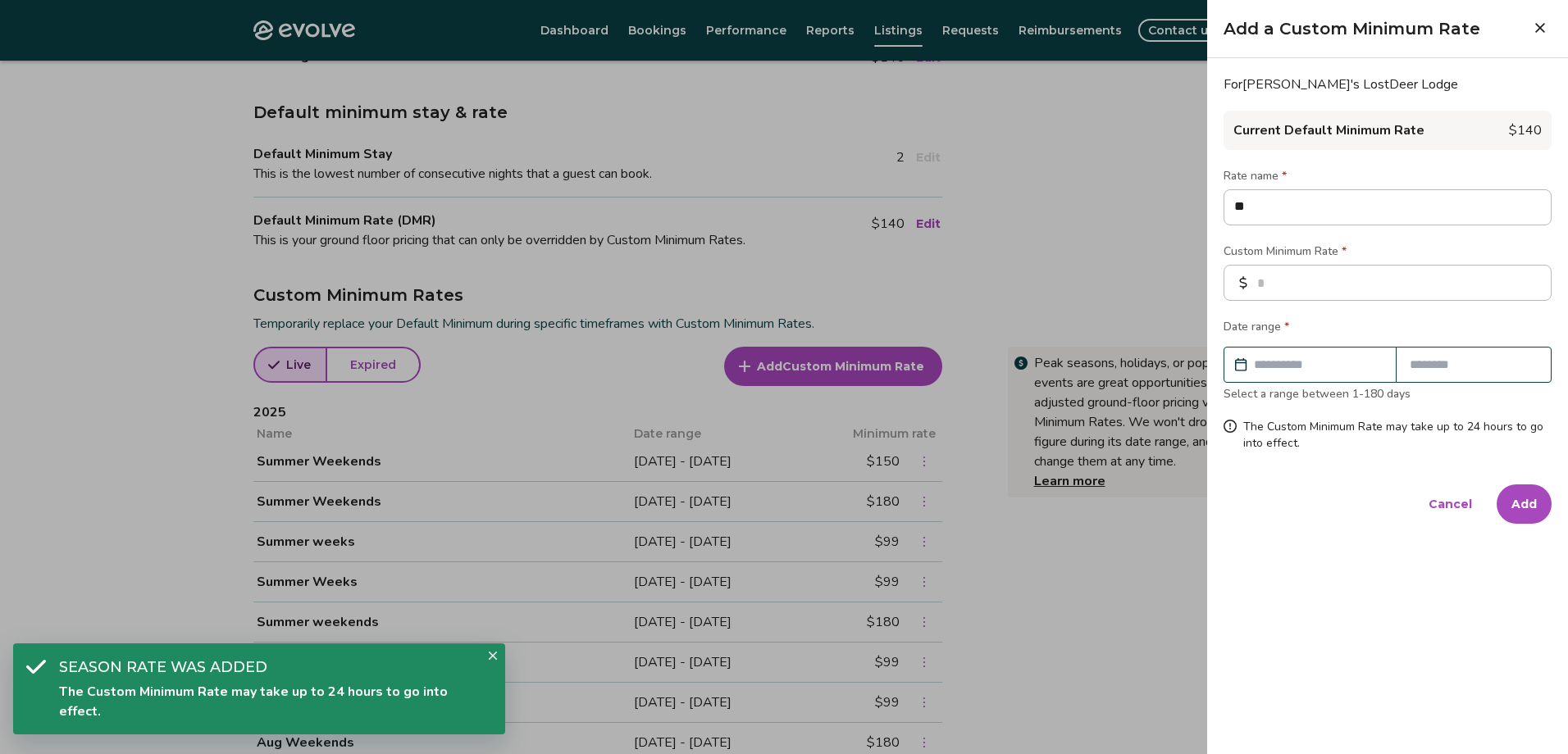 type on "*" 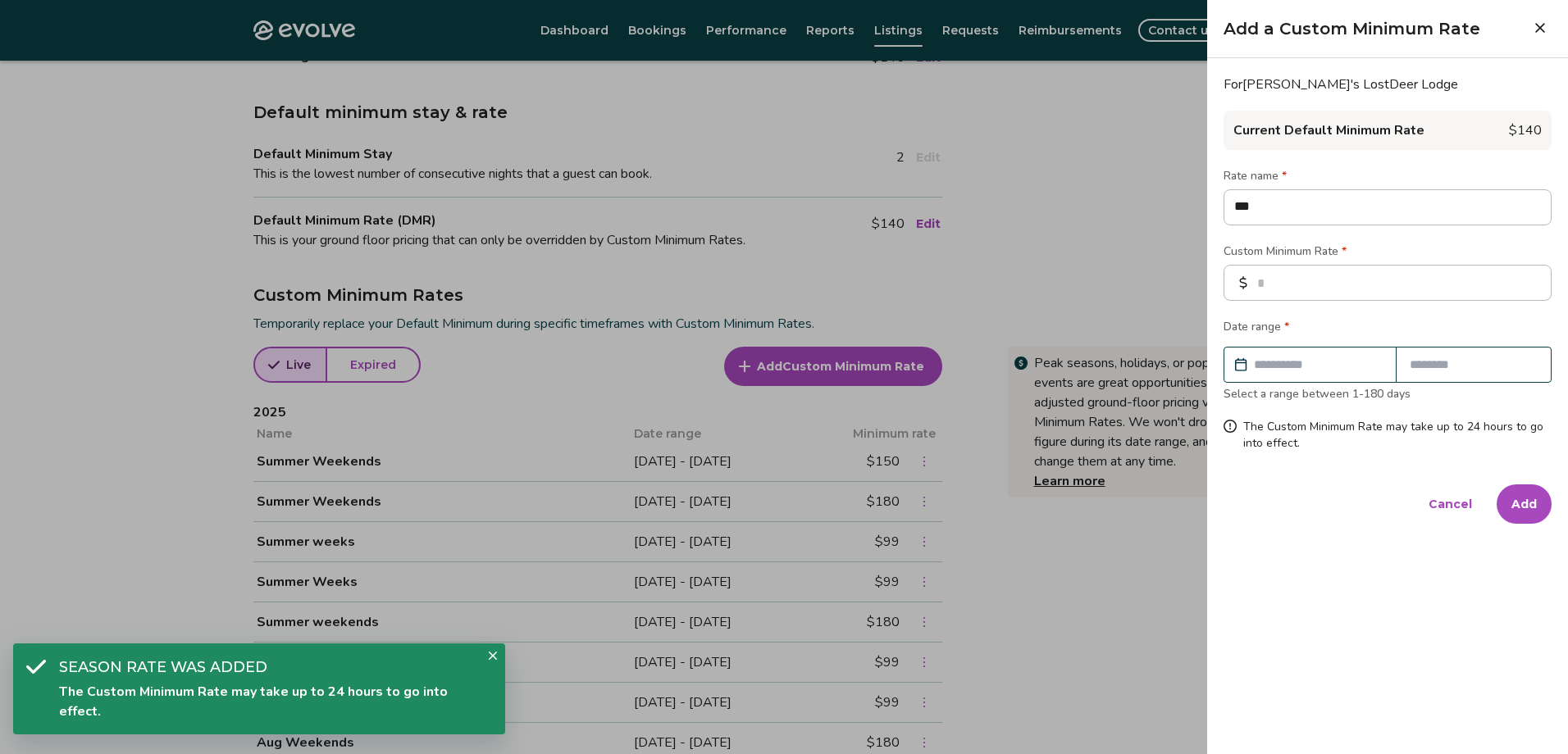 type on "****" 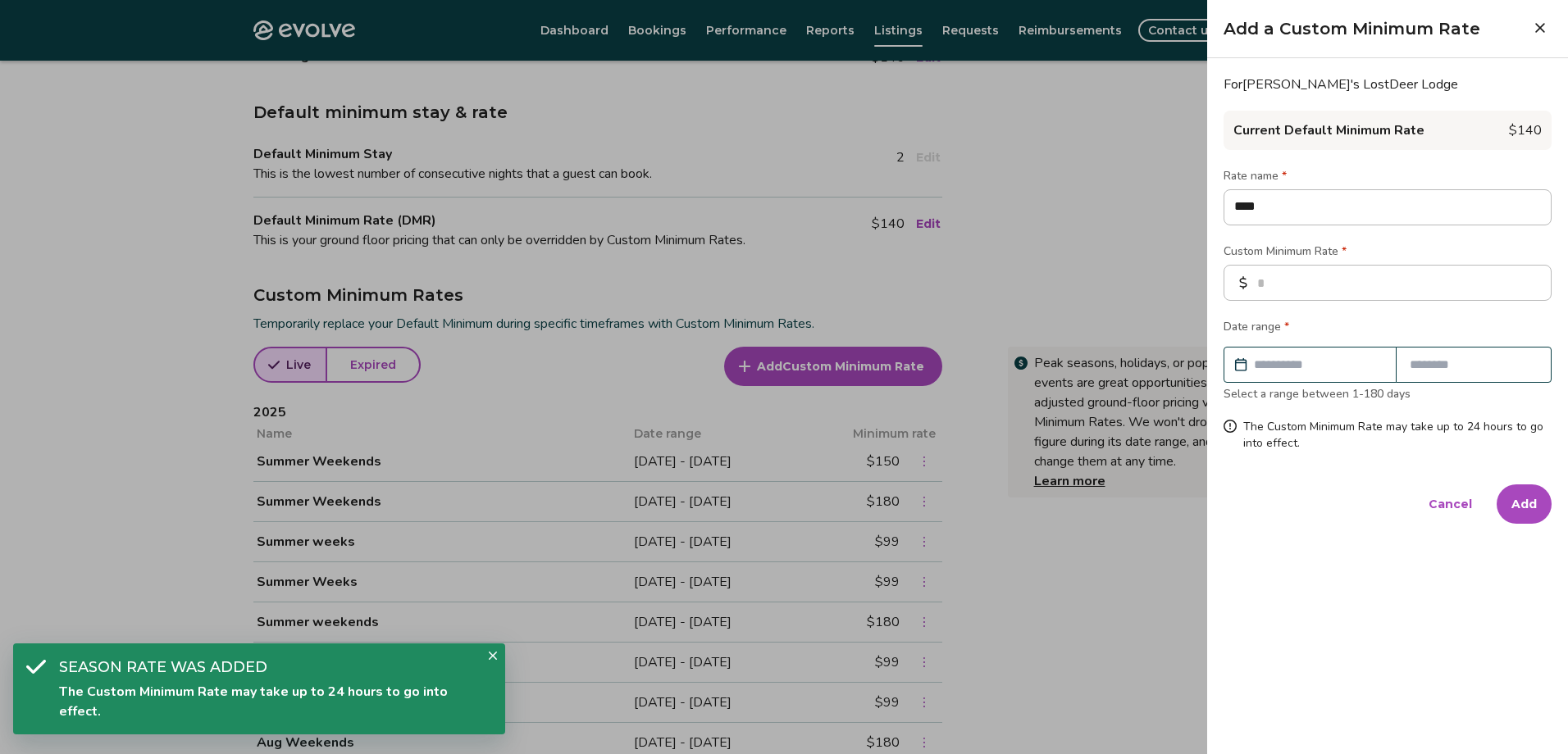 type on "*" 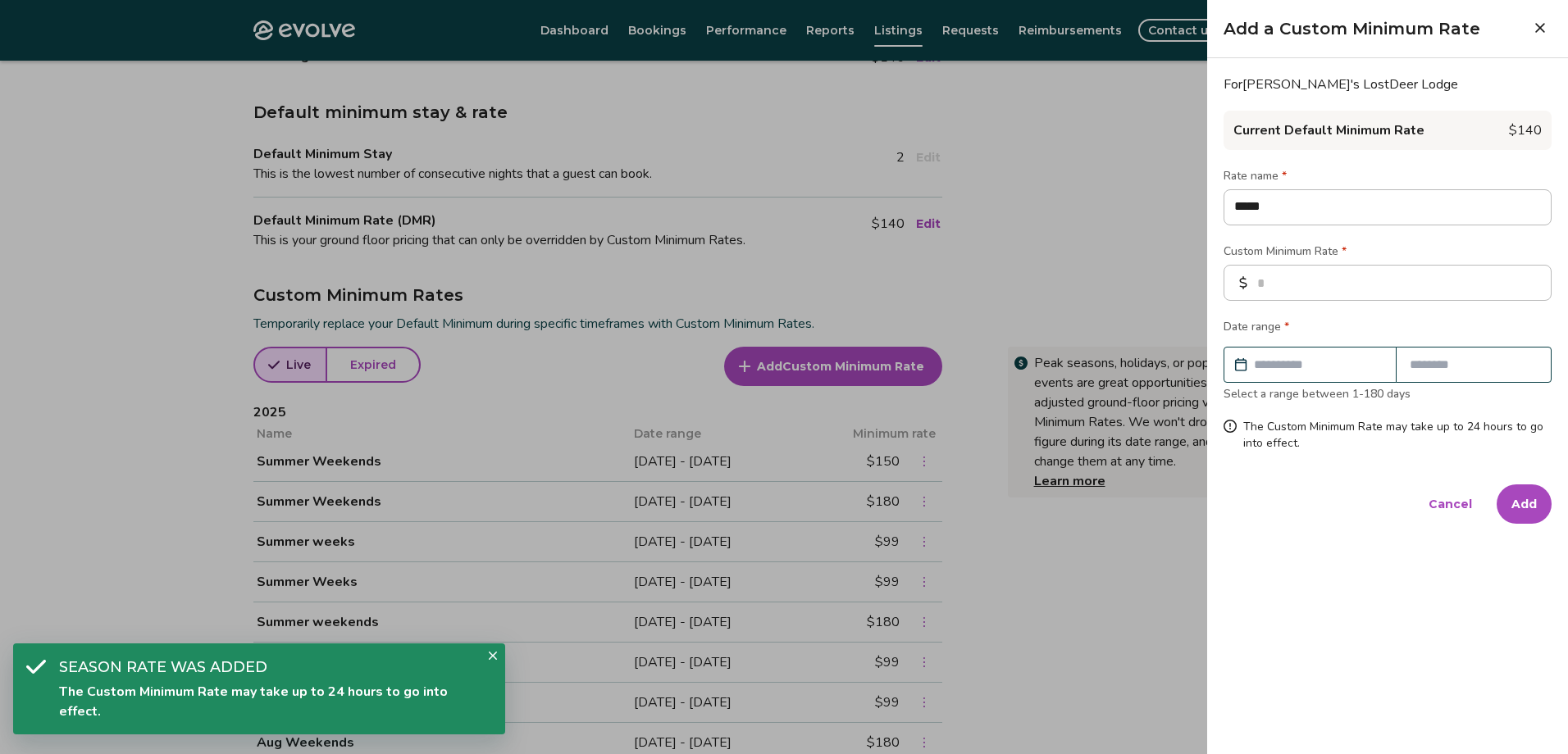 type on "*" 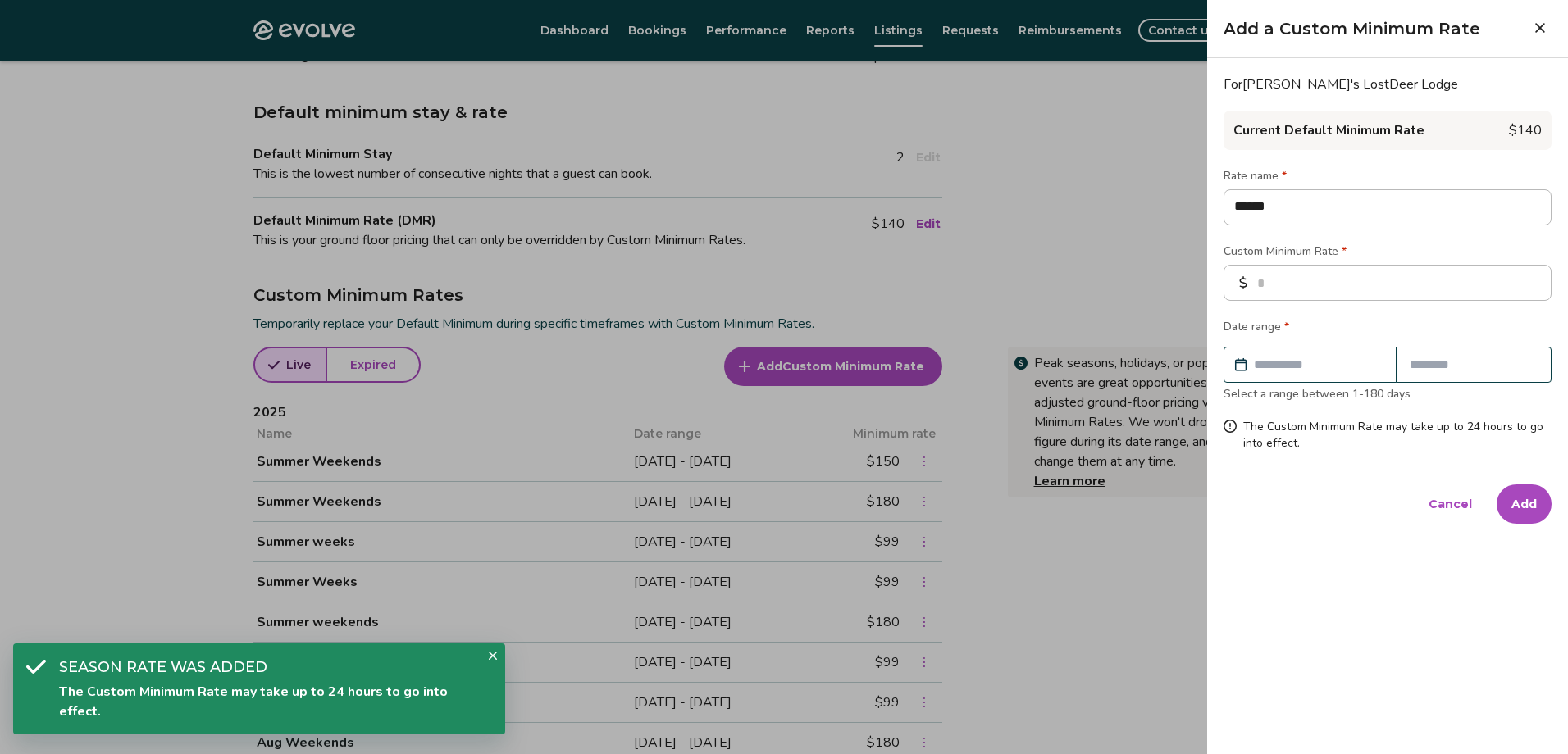 type on "*" 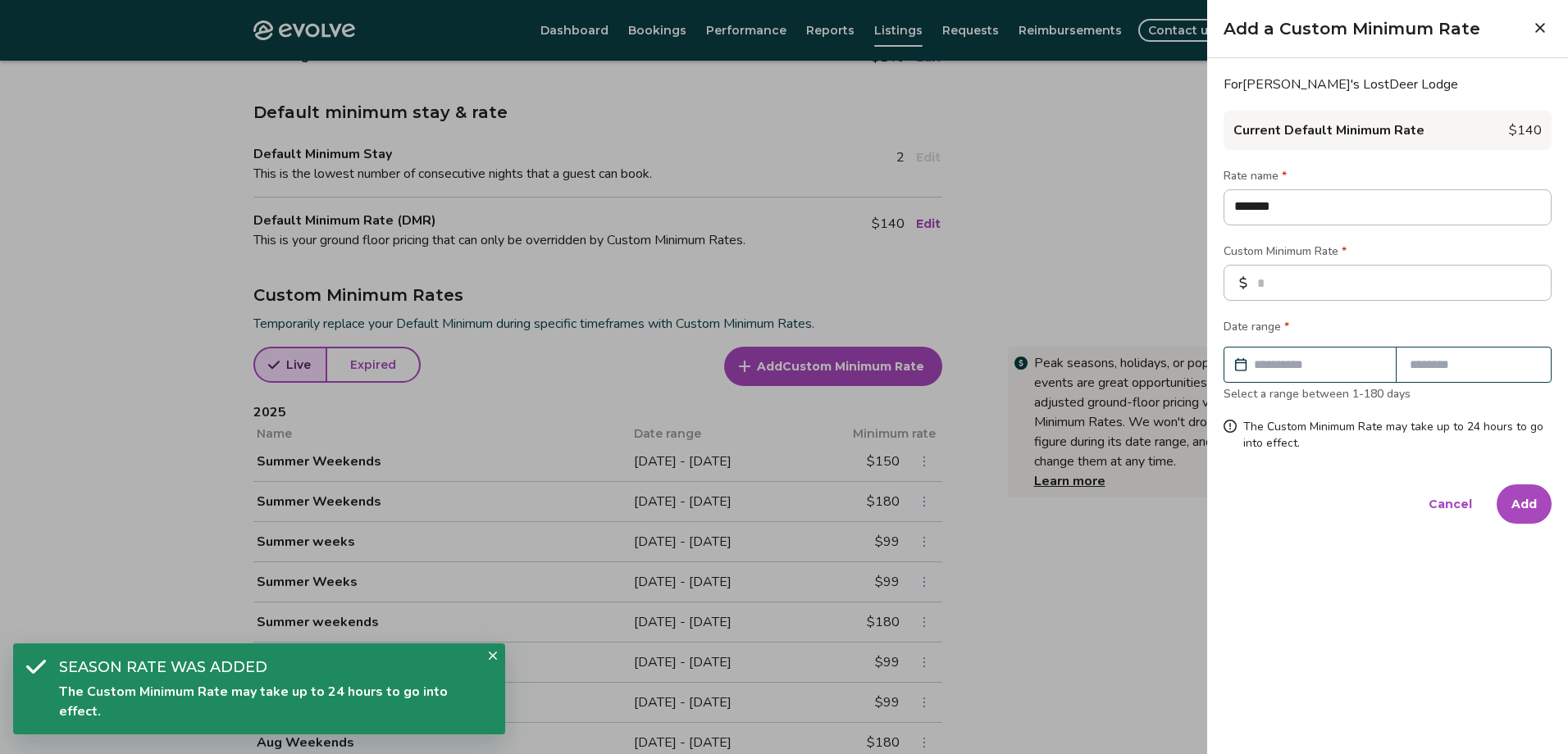 type on "*" 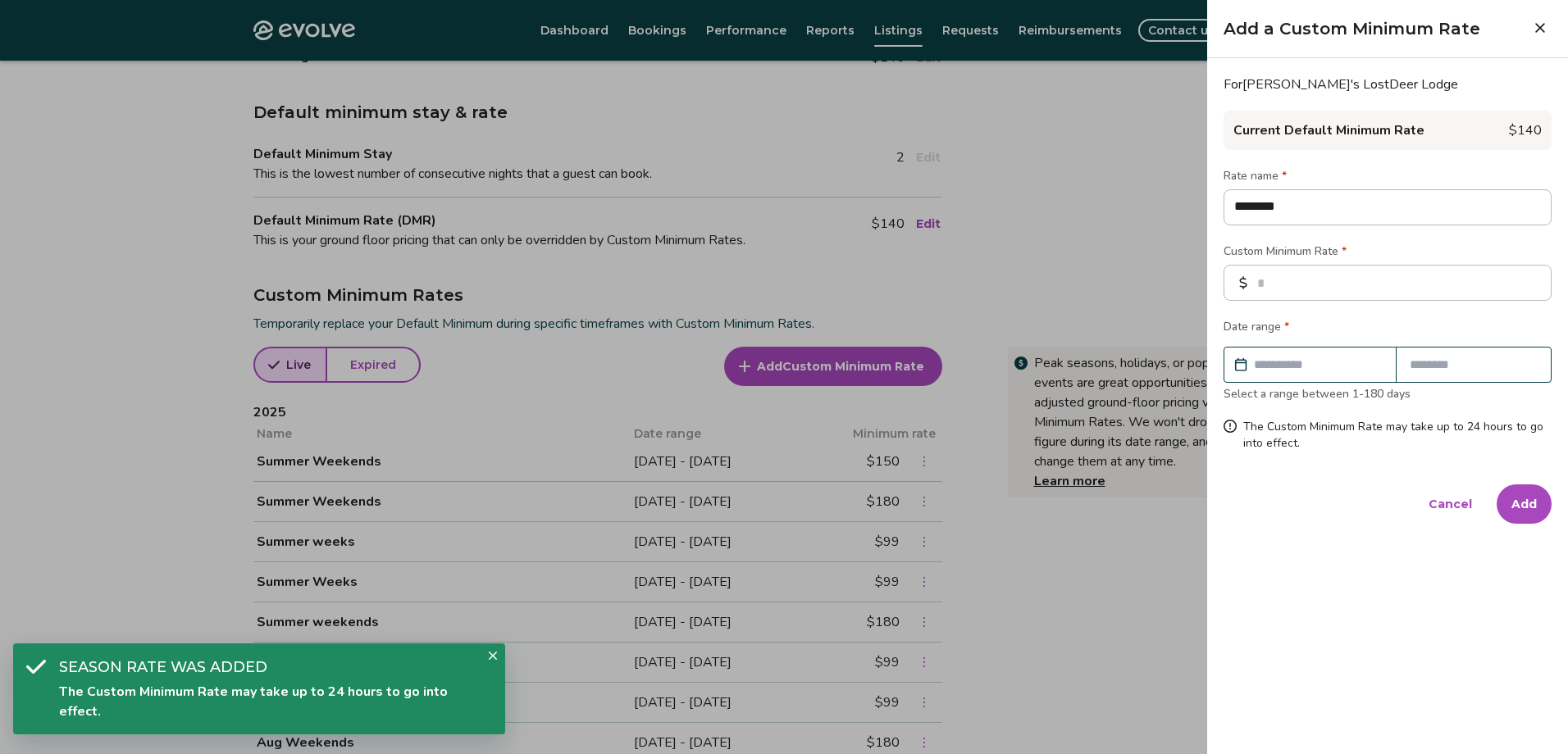type on "*" 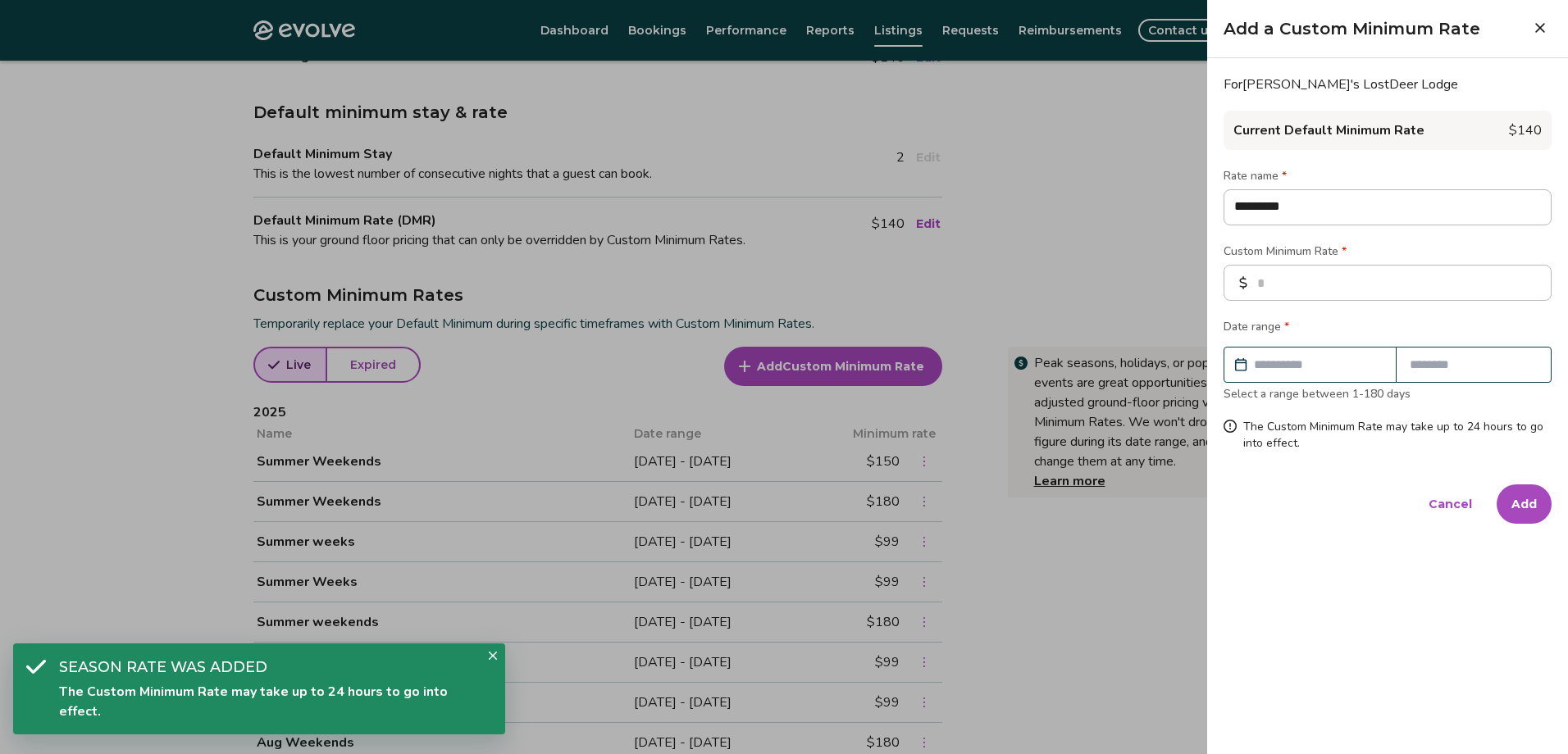 type on "*" 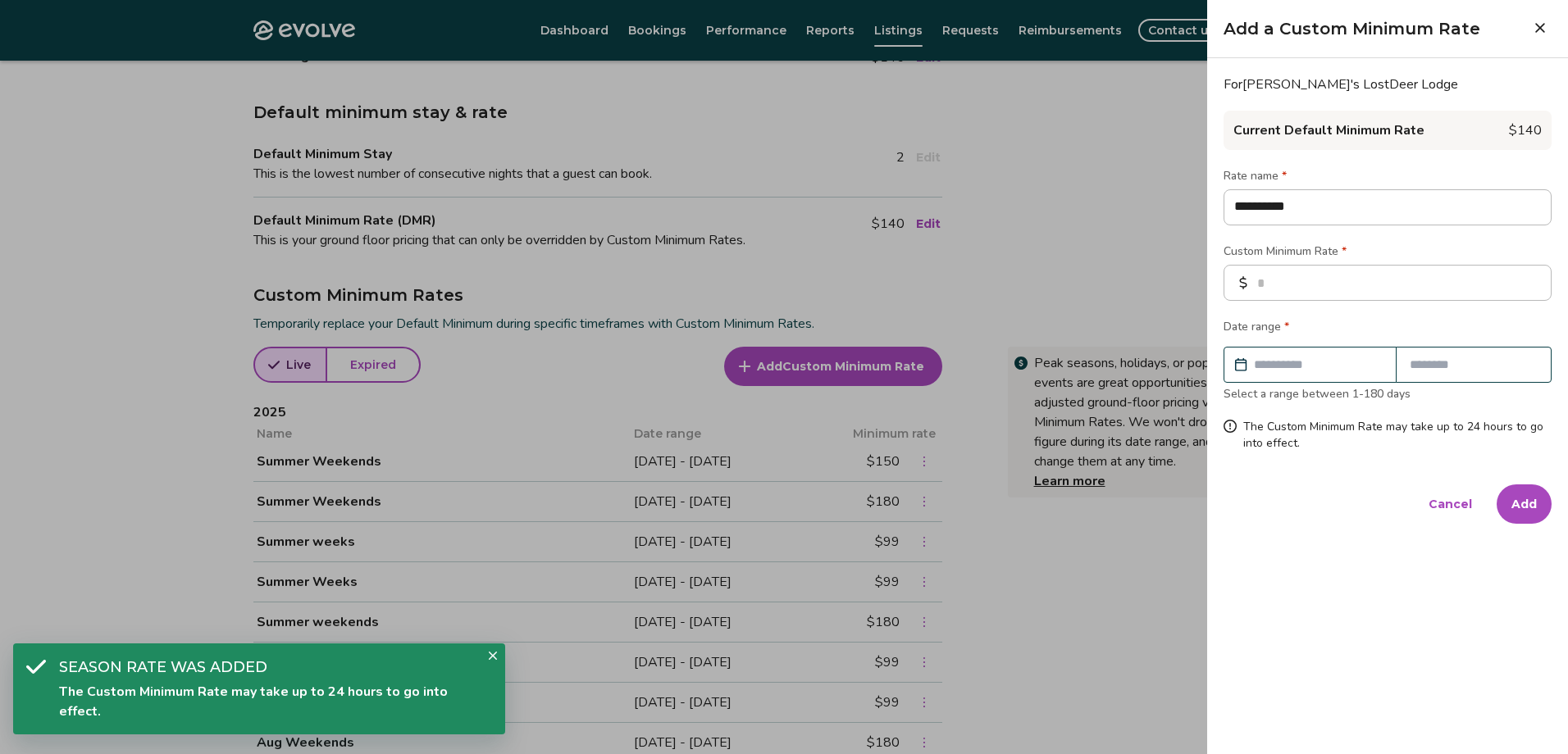type on "*" 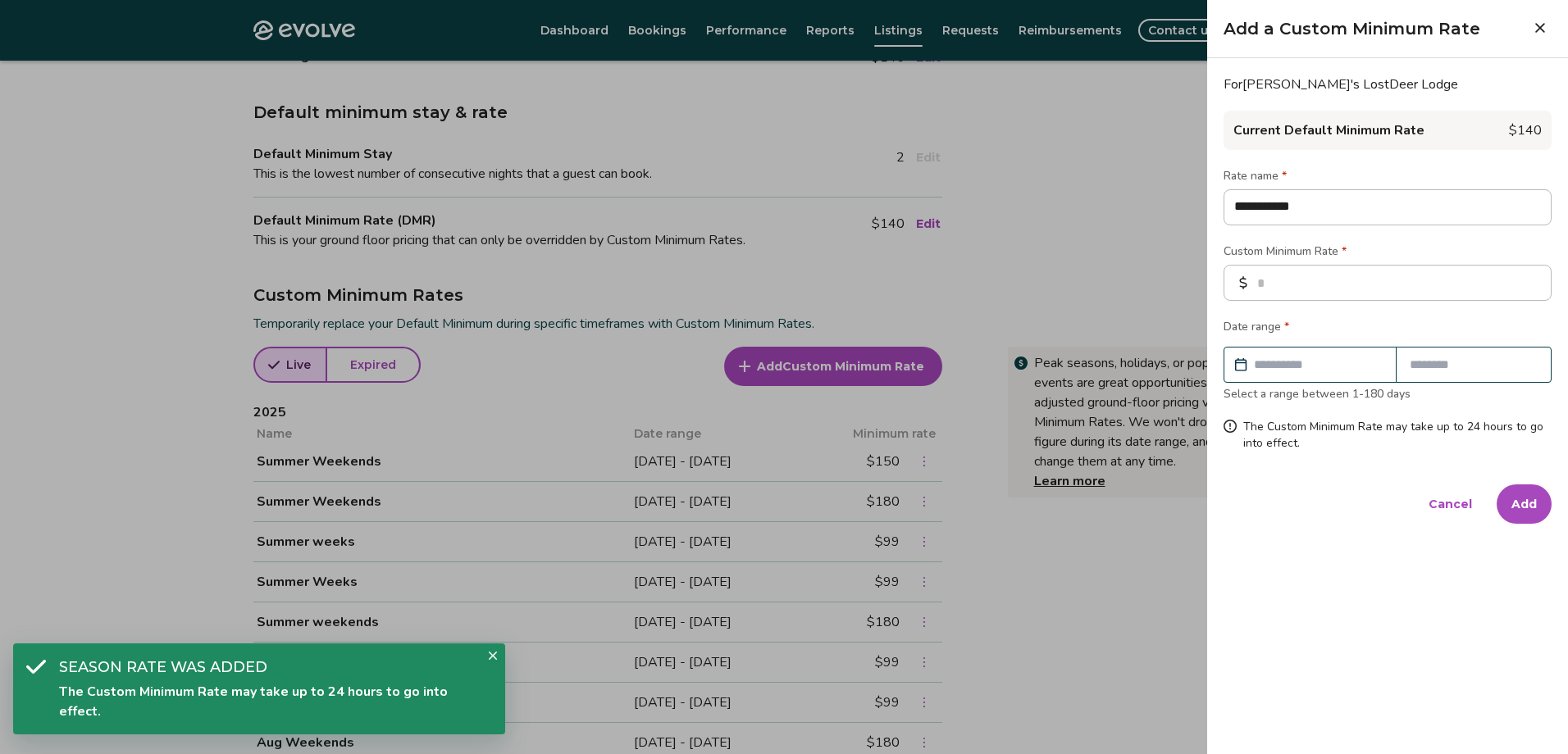 type on "*" 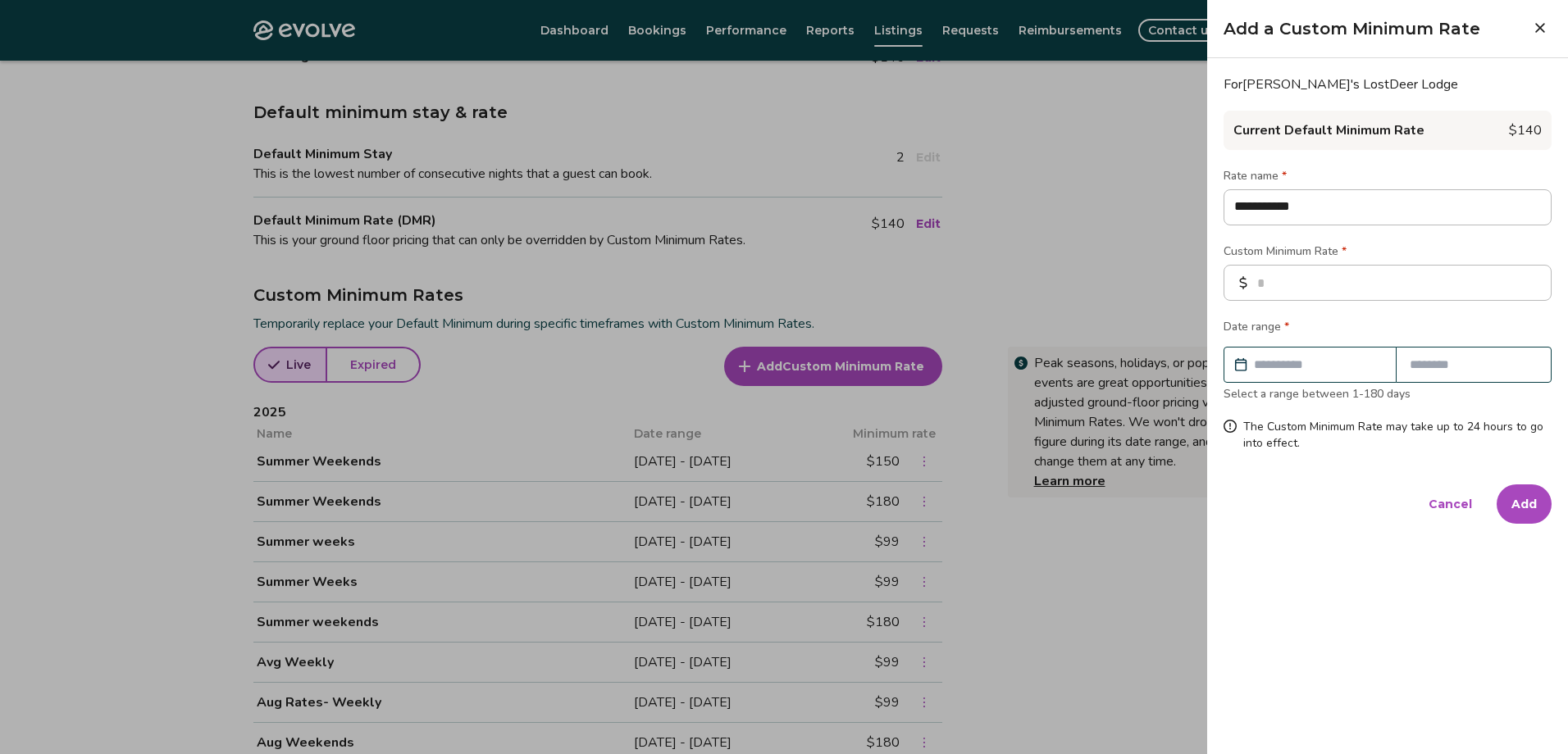 type on "**********" 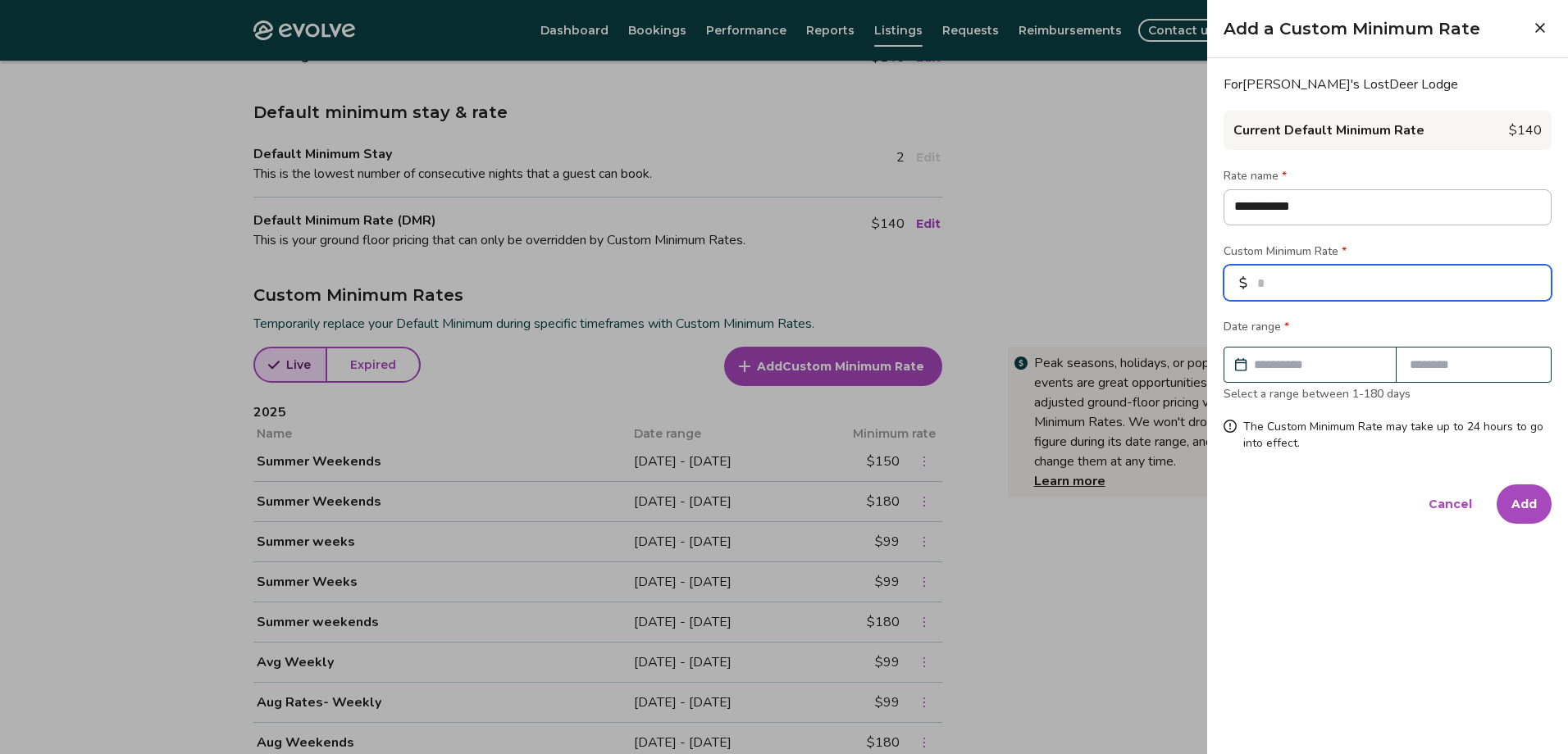 click at bounding box center (1388, 283) 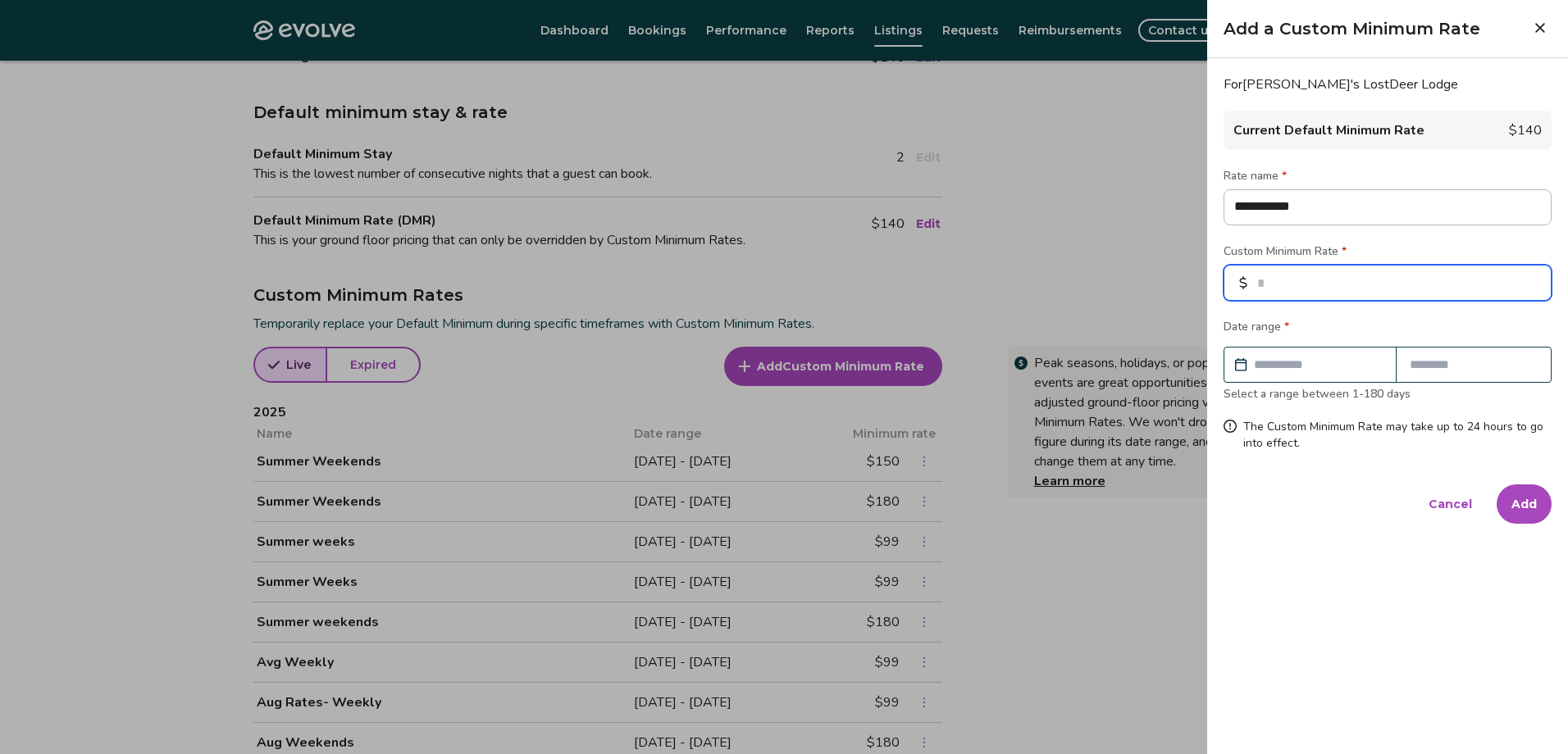 type on "*" 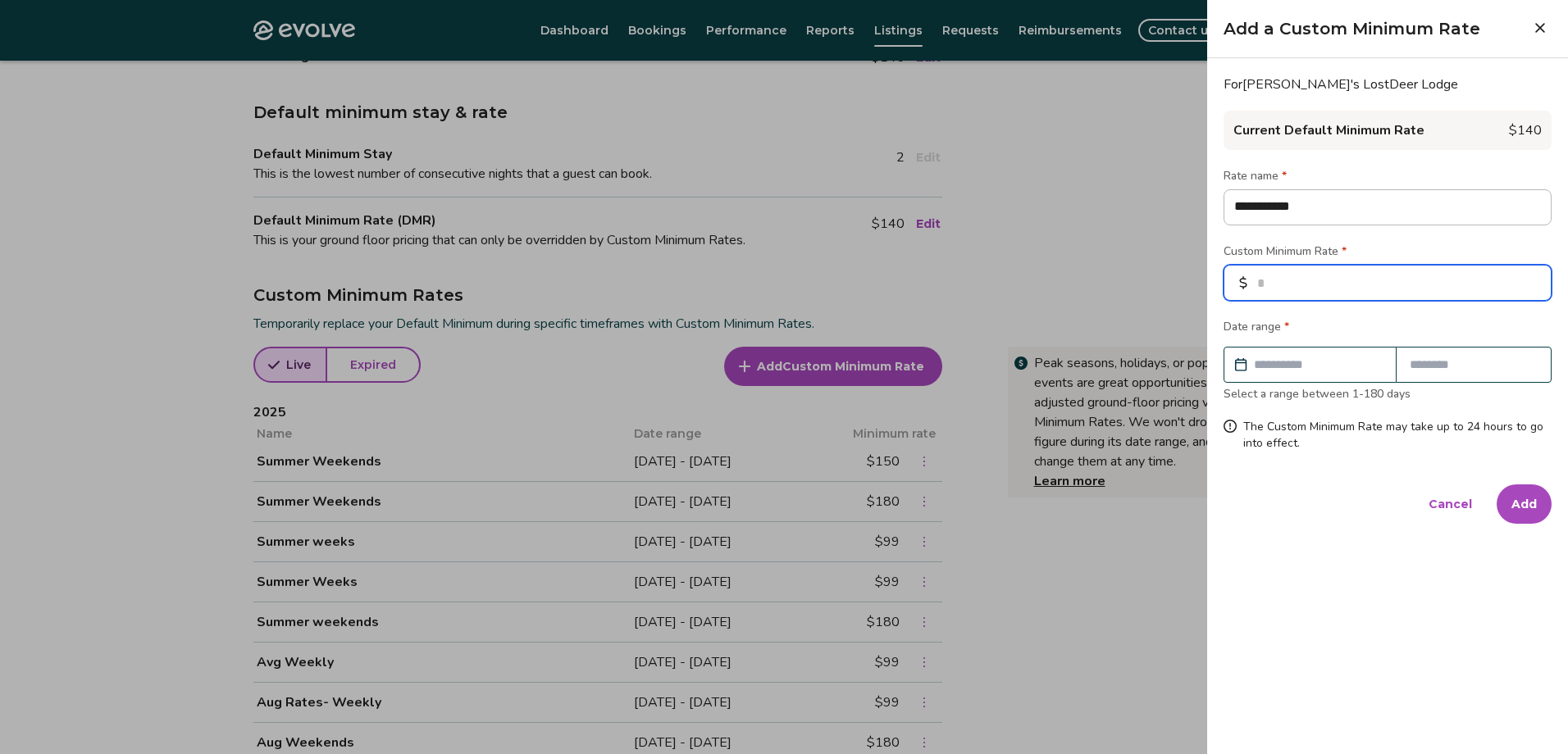 type on "**" 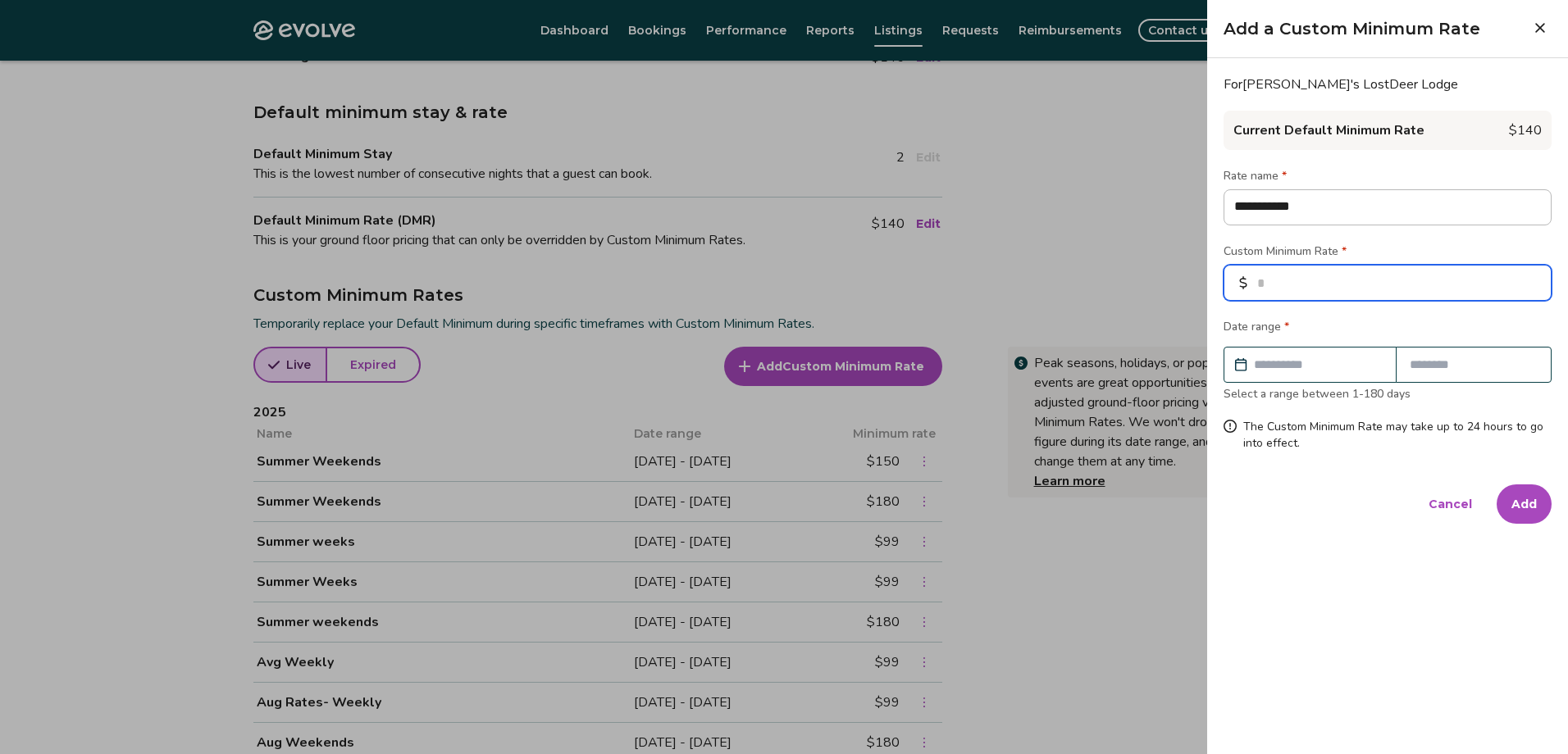 type on "***" 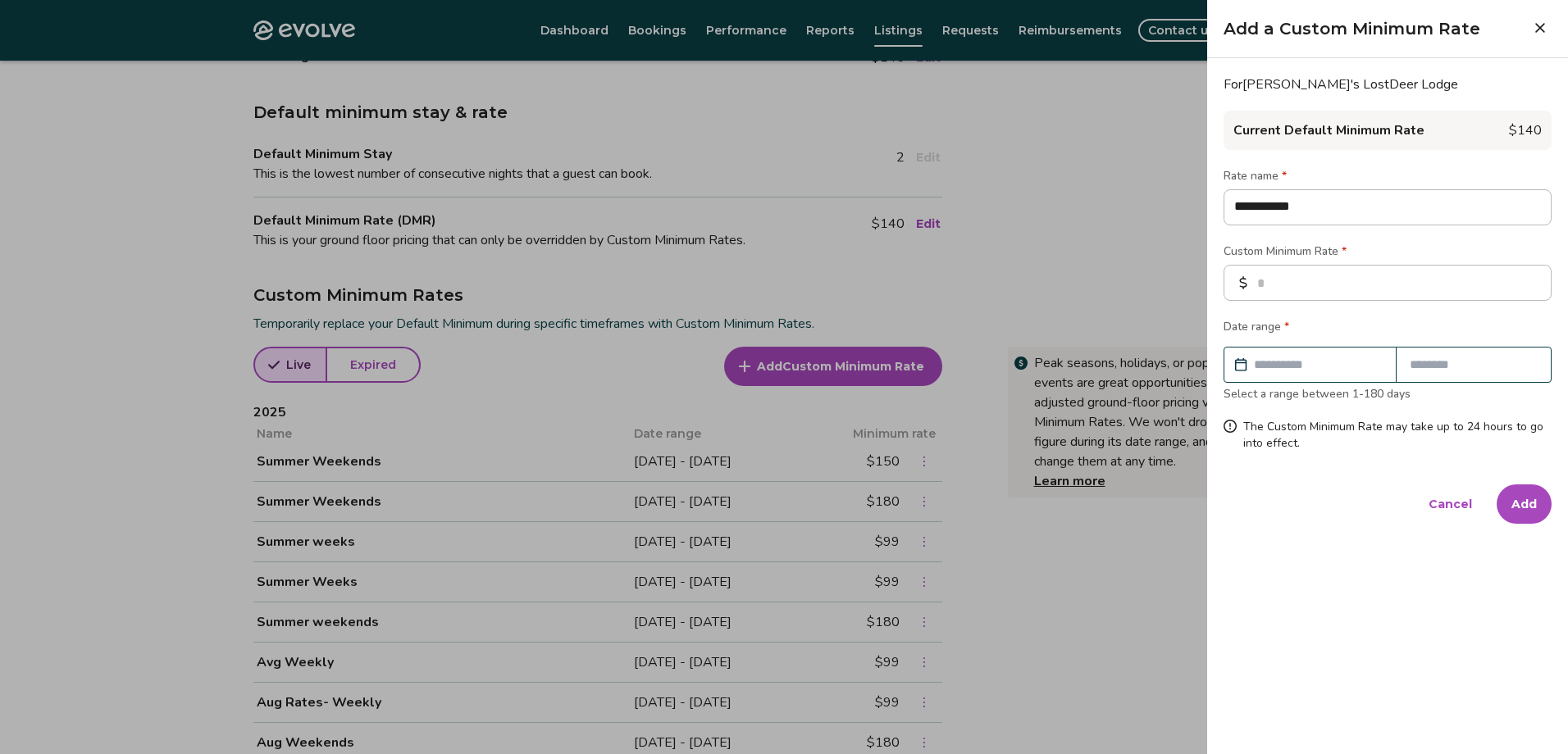 click at bounding box center (1318, 365) 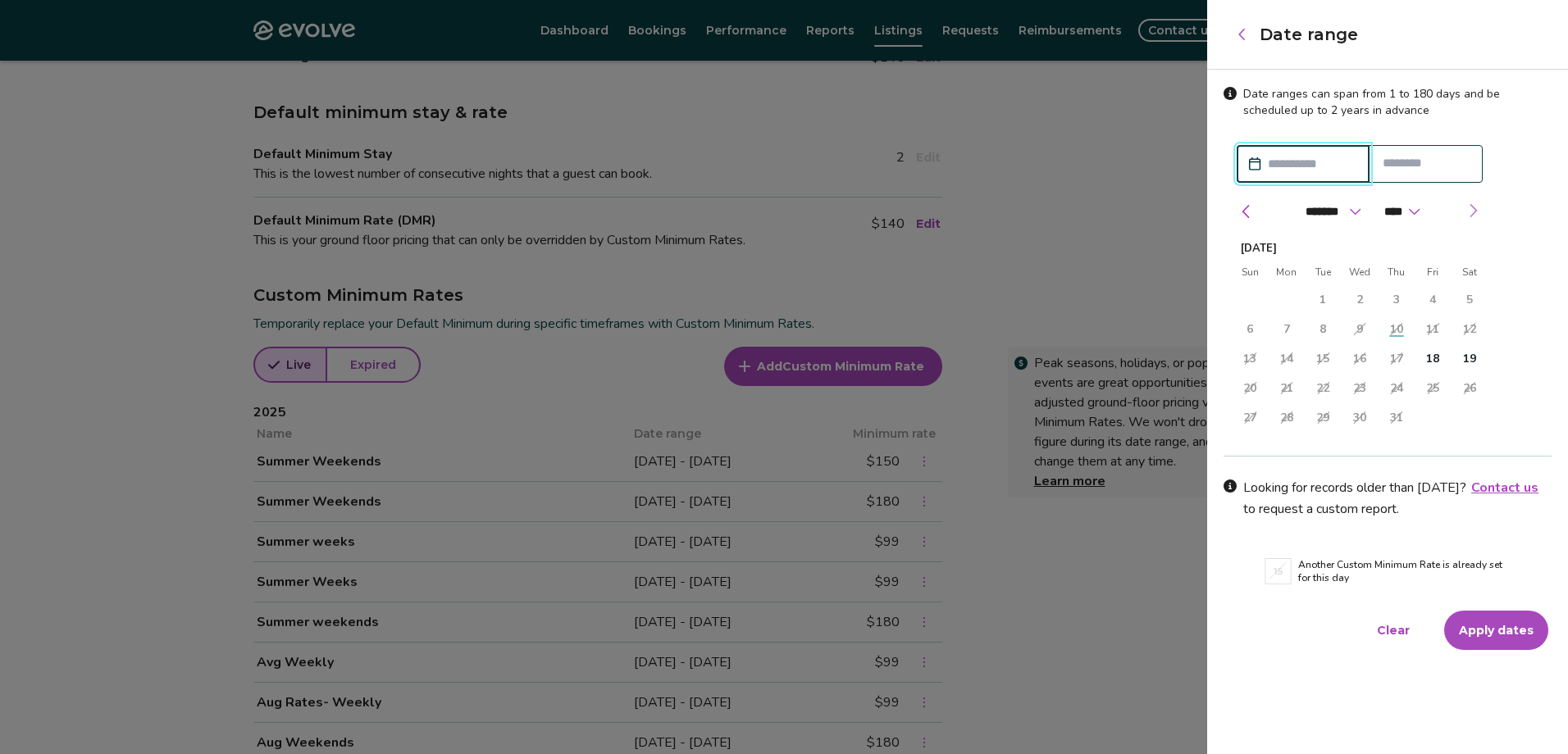 click at bounding box center (1473, 211) 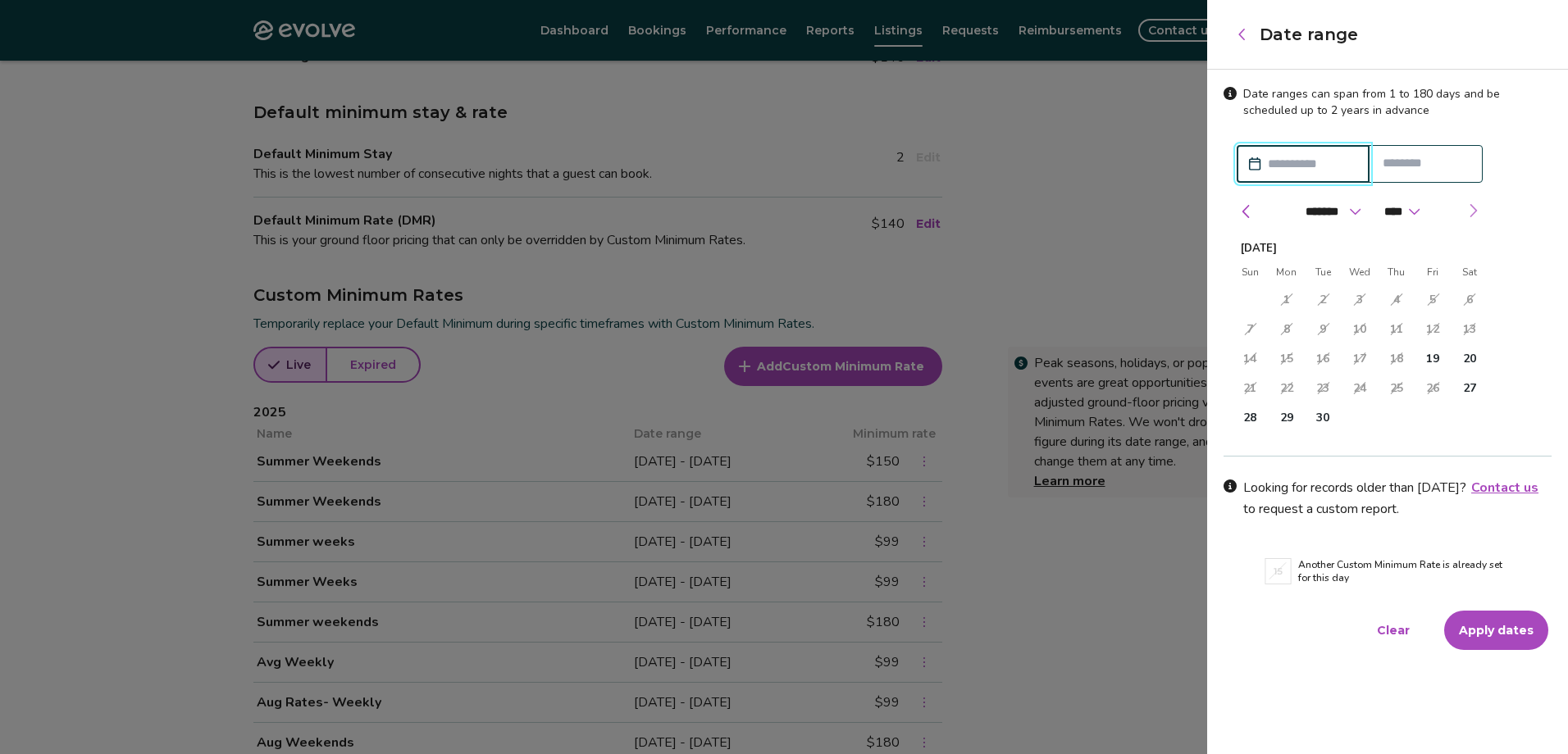 click at bounding box center [1473, 211] 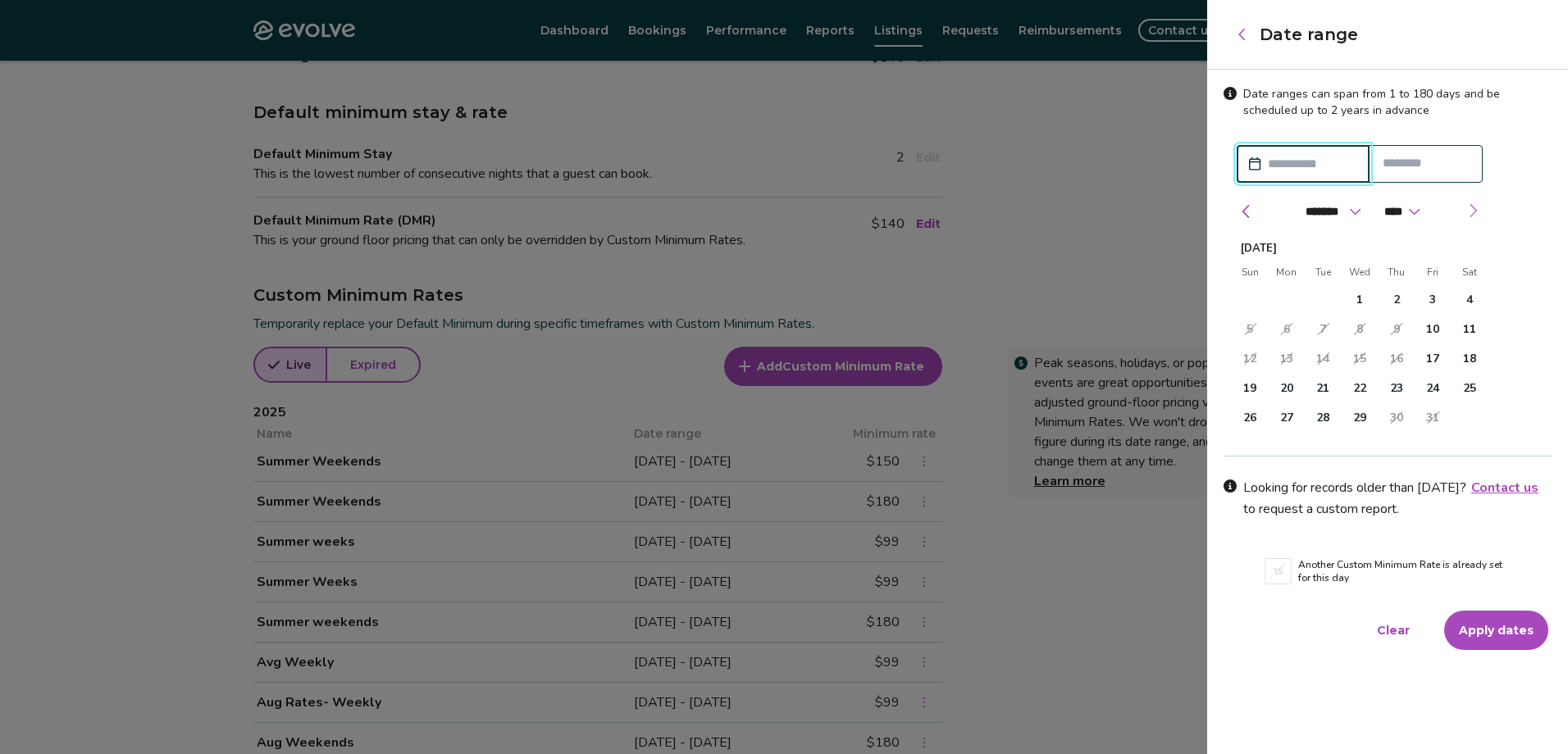 click at bounding box center (1473, 211) 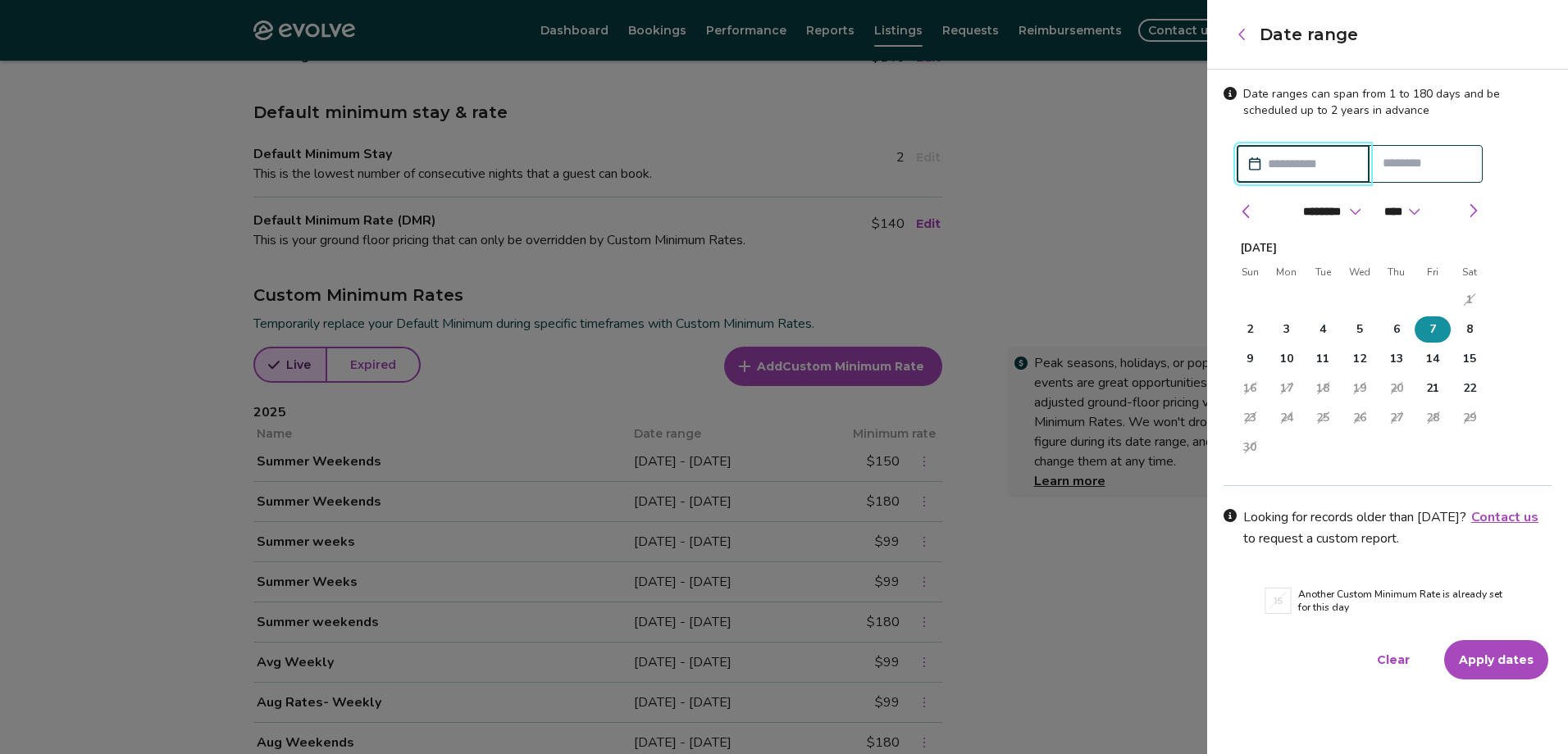 click on "7" at bounding box center (1433, 329) 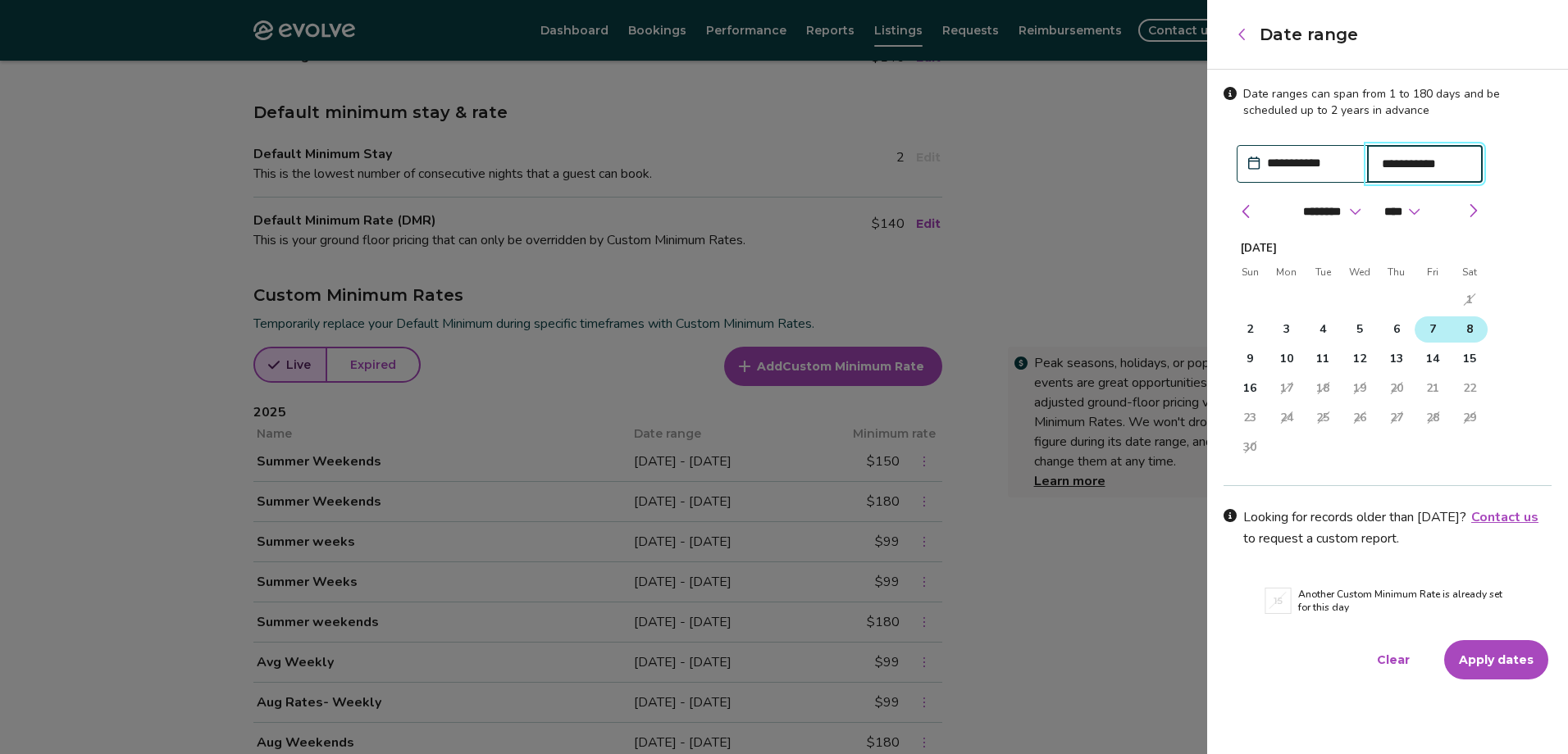 click on "8" at bounding box center [1469, 329] 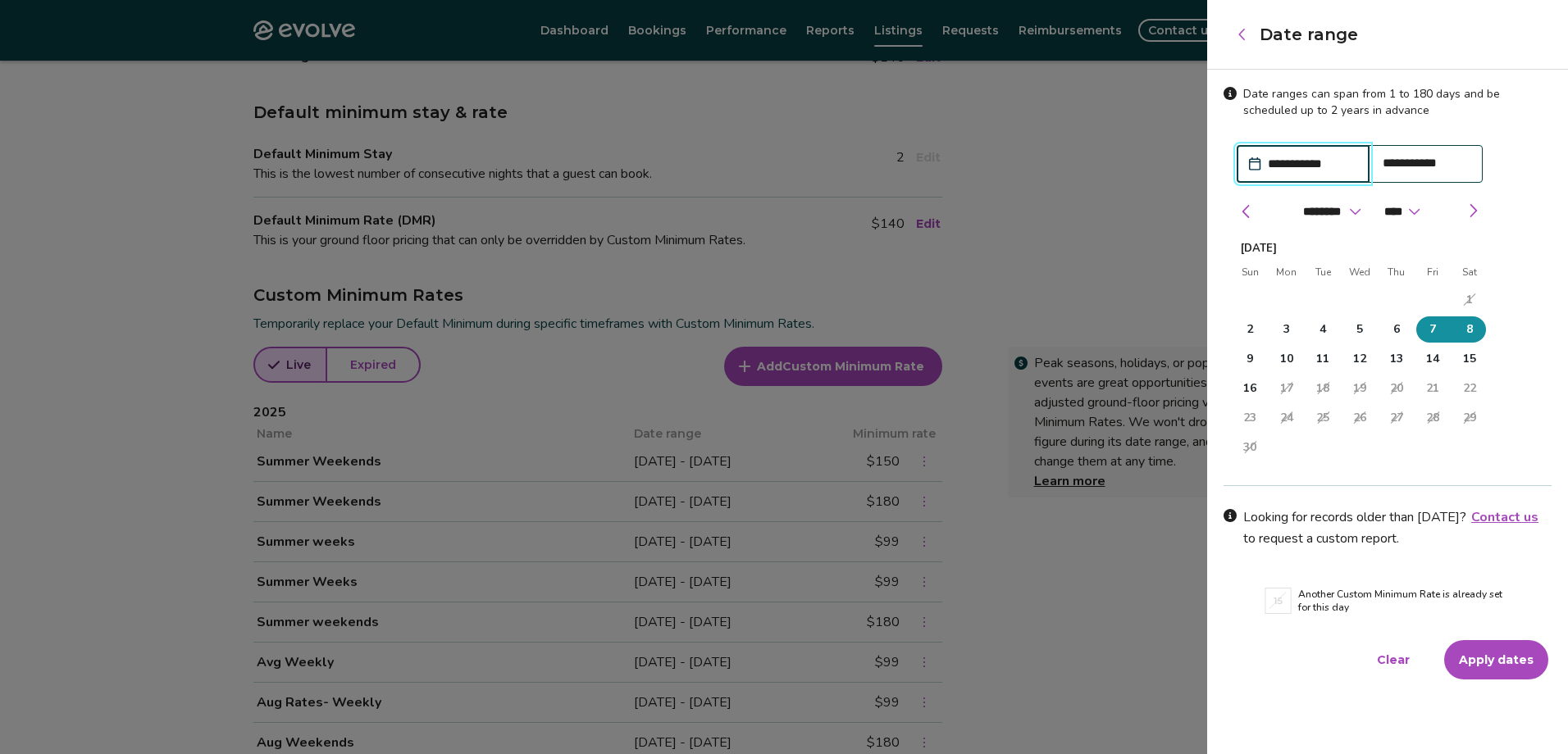 click on "Apply dates" at bounding box center [1496, 660] 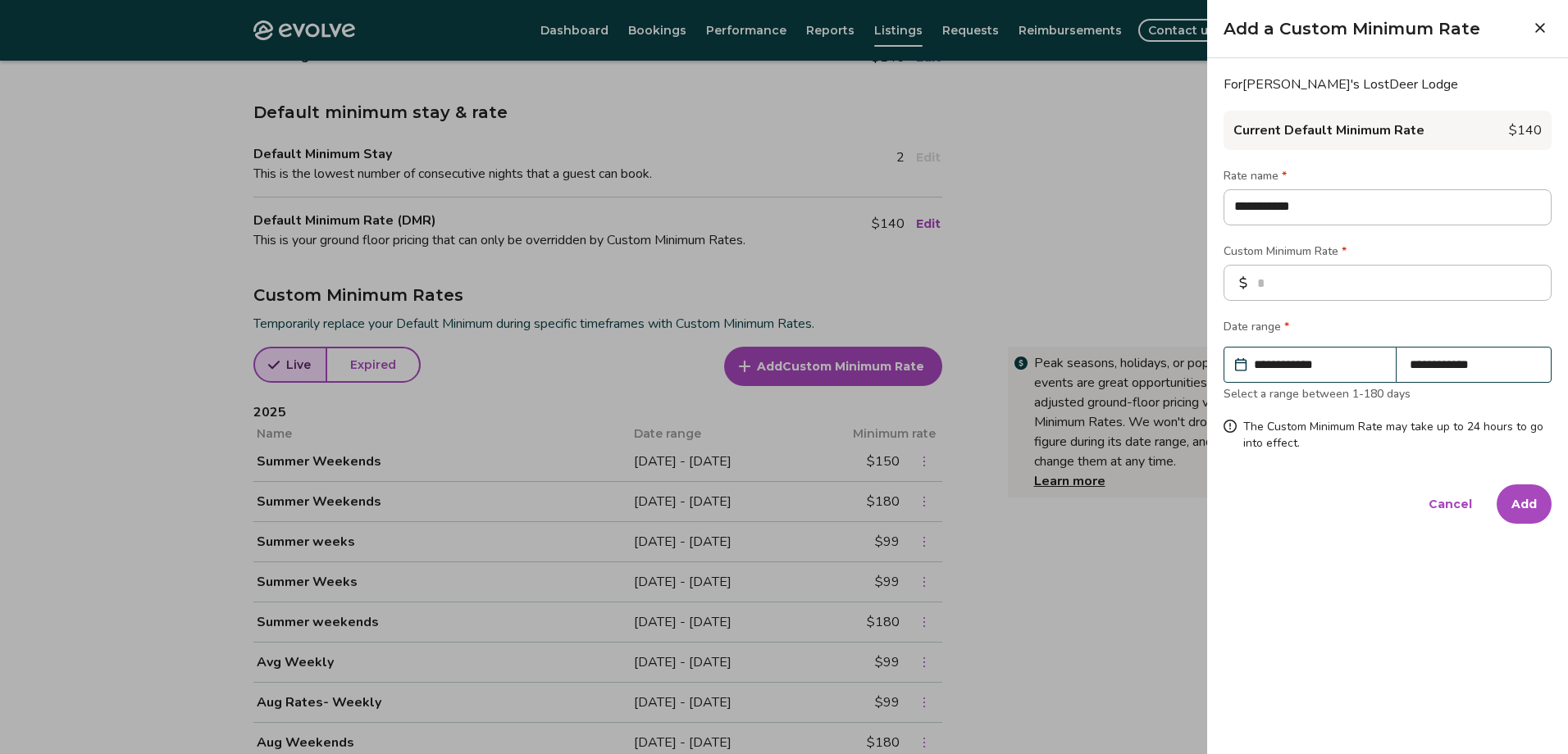 click on "Add" at bounding box center [1524, 504] 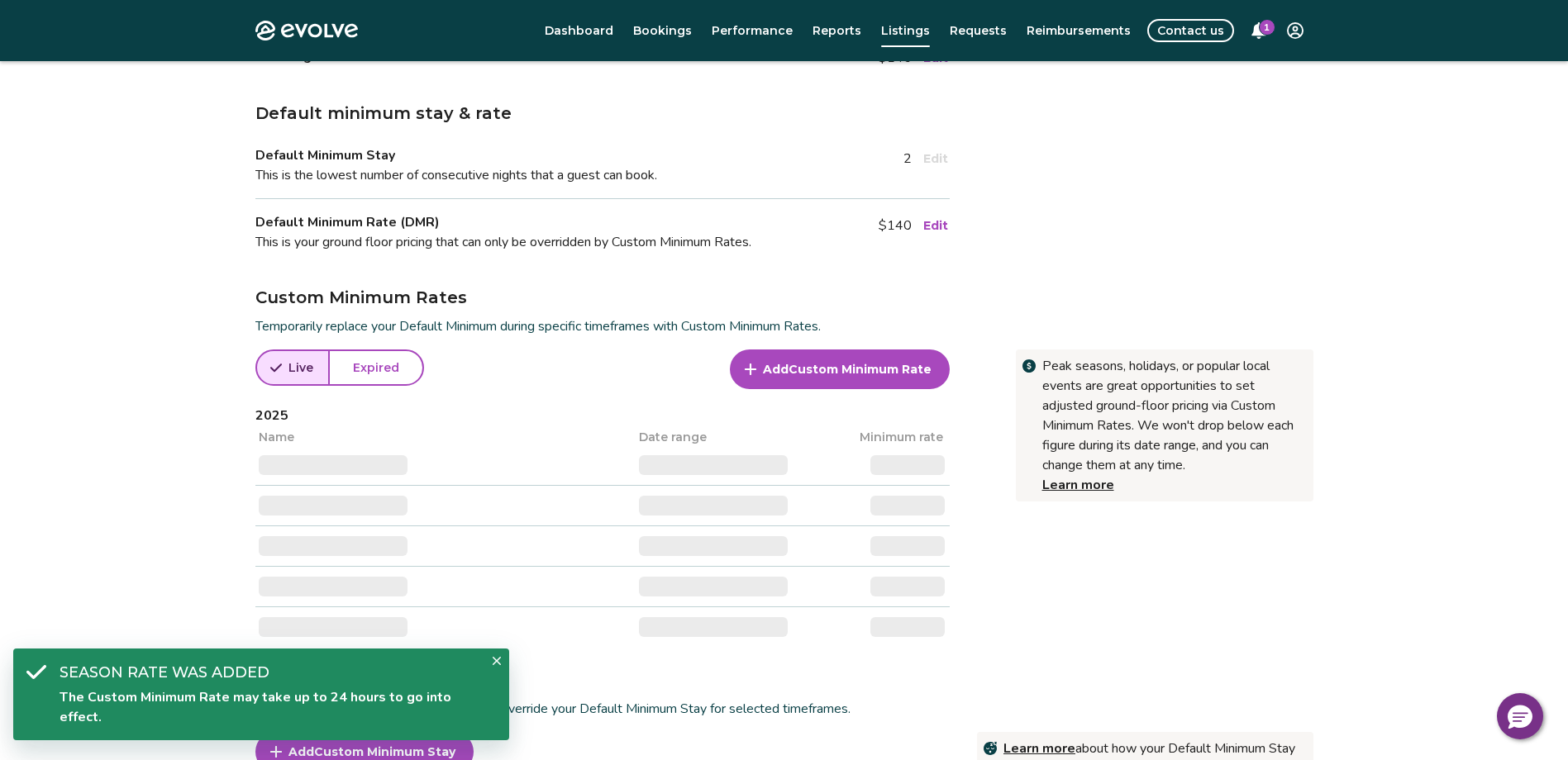 click on "Custom Minimum Rate" at bounding box center [860, 369] 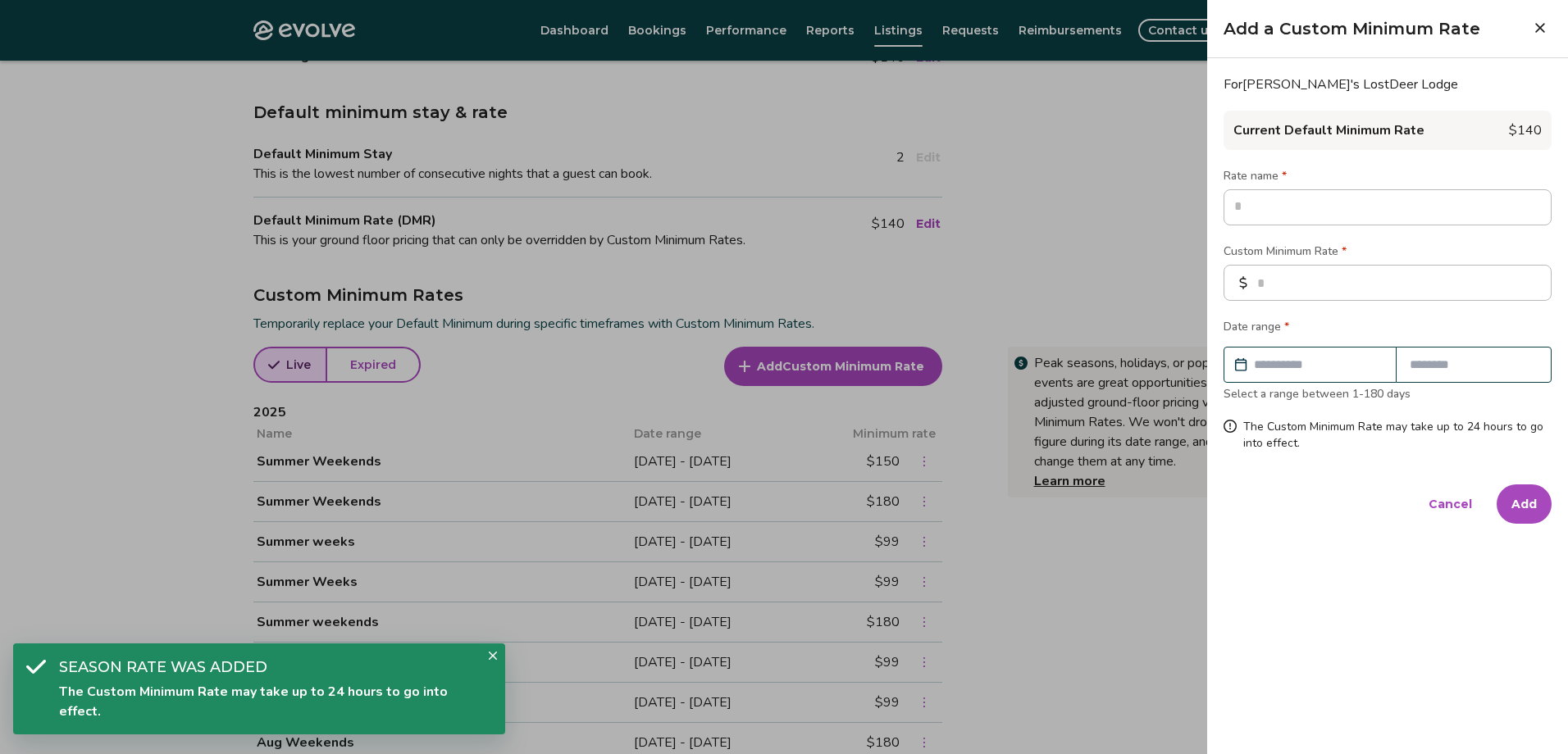 click at bounding box center [1388, 207] 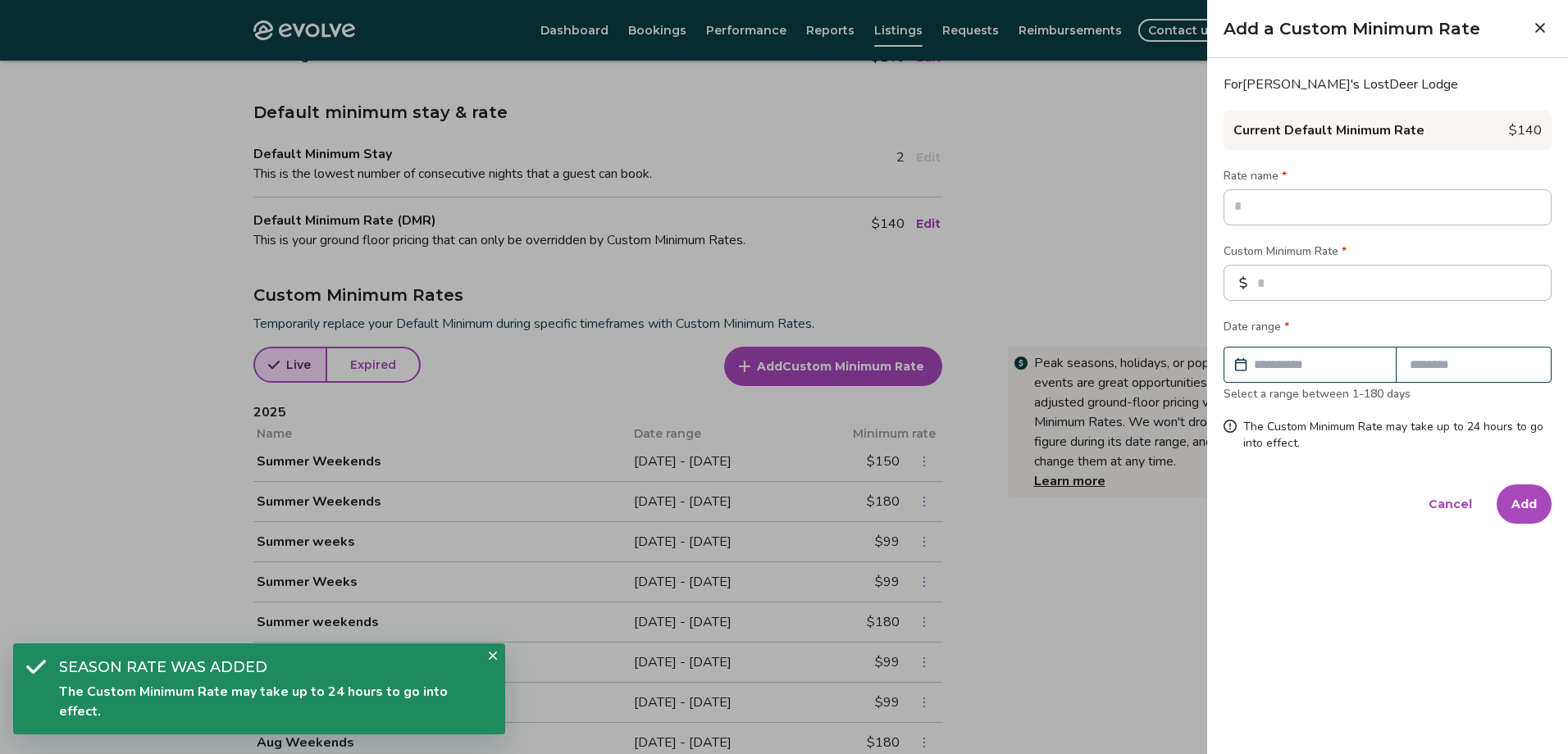 type on "*" 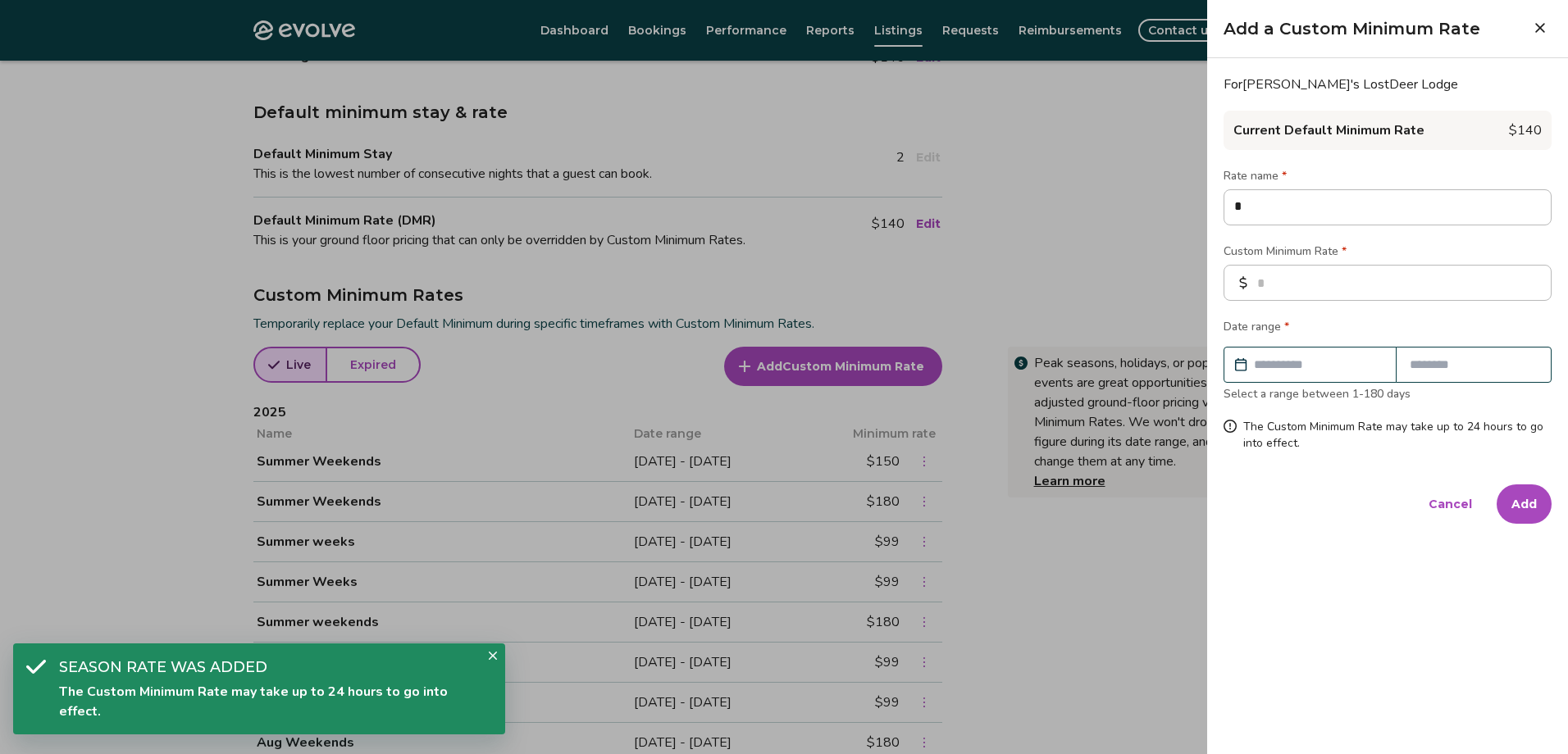type on "*" 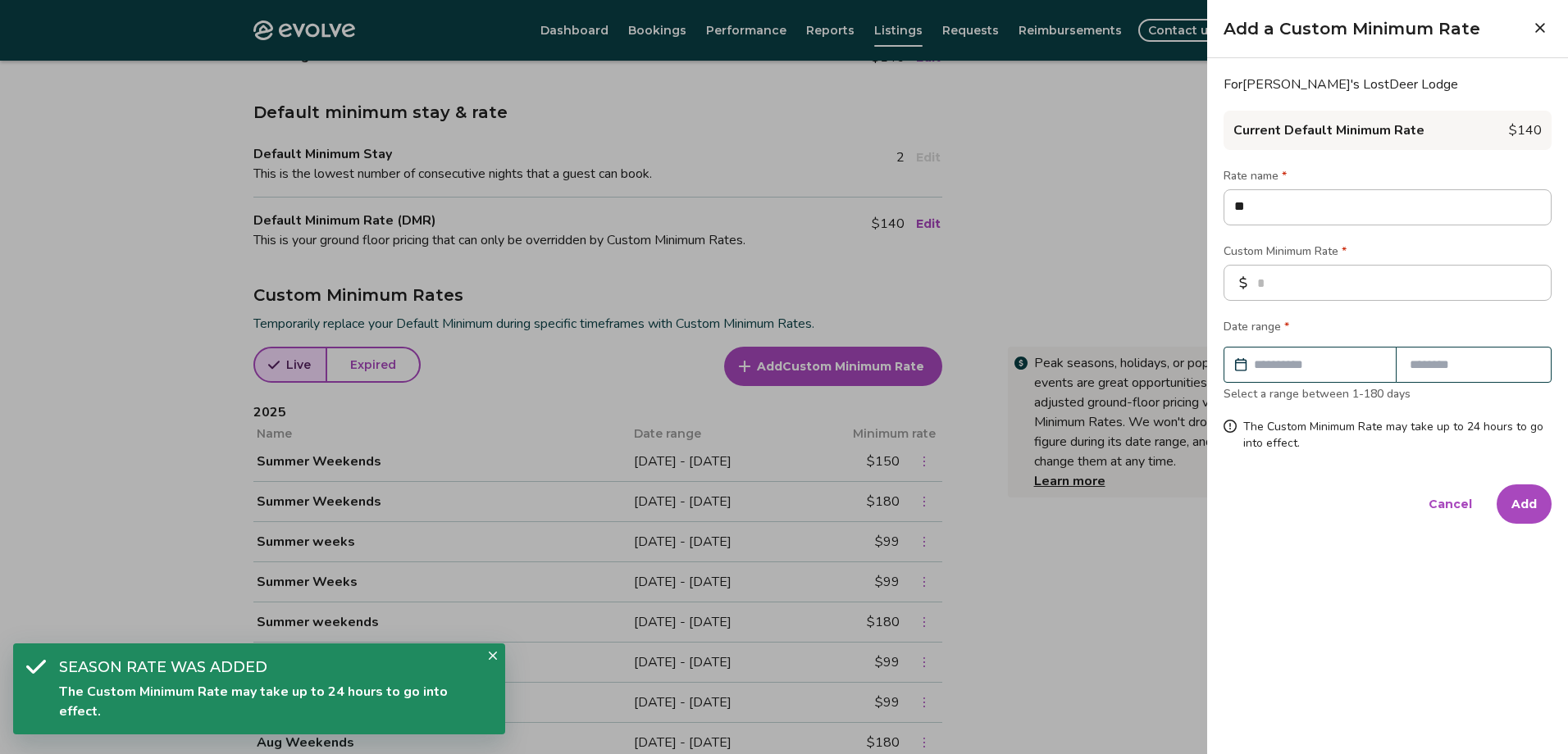 type on "*" 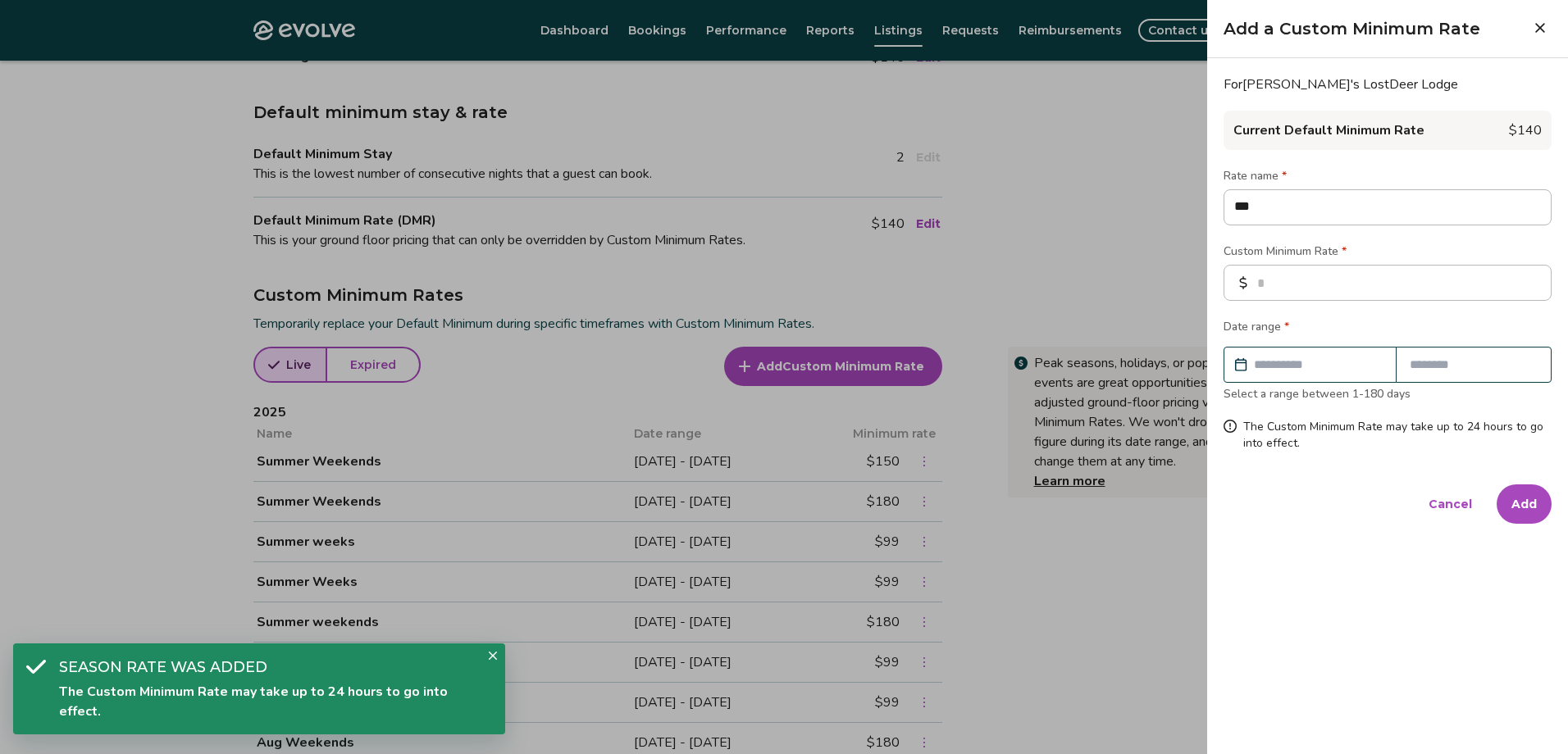 type on "*" 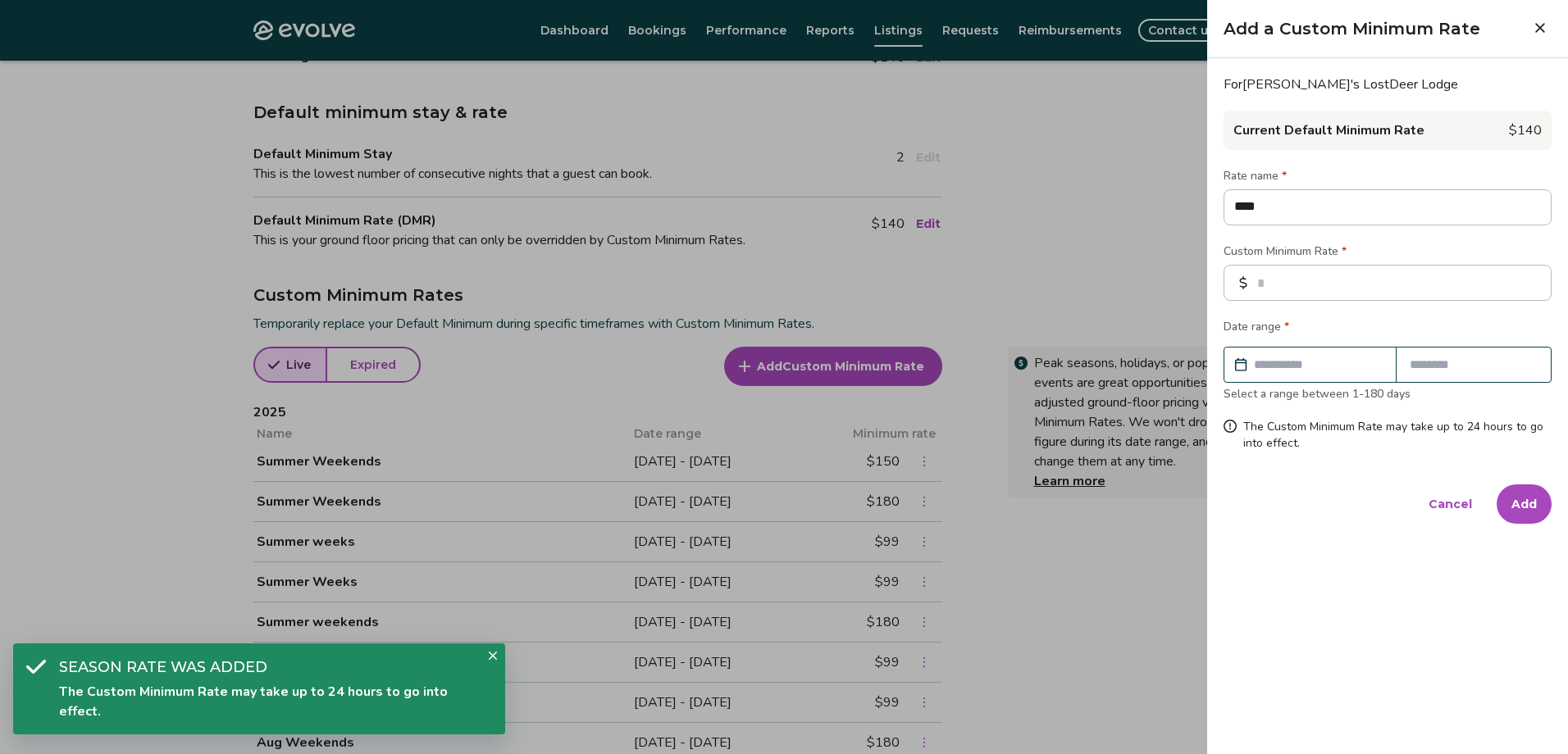 type on "*" 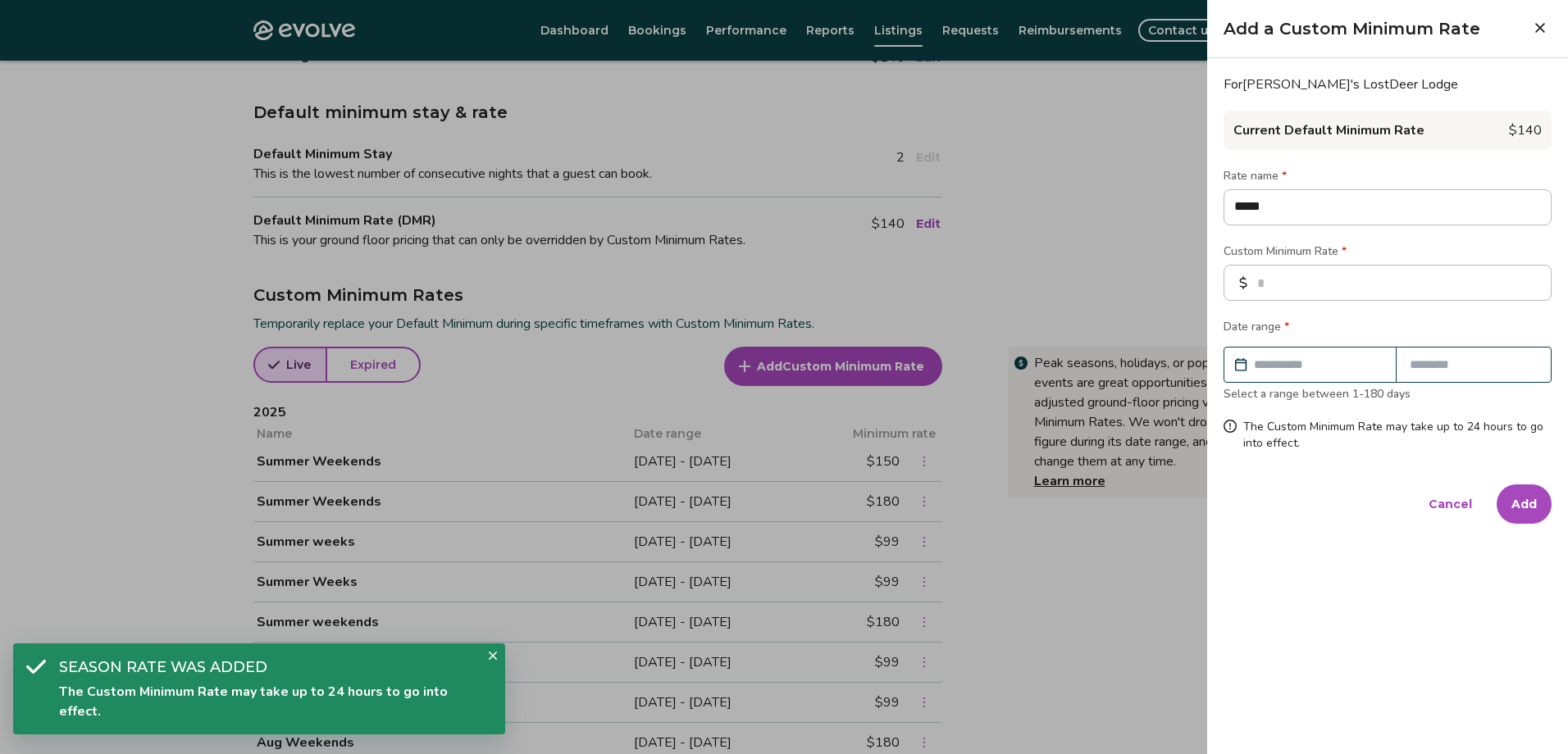 type on "*" 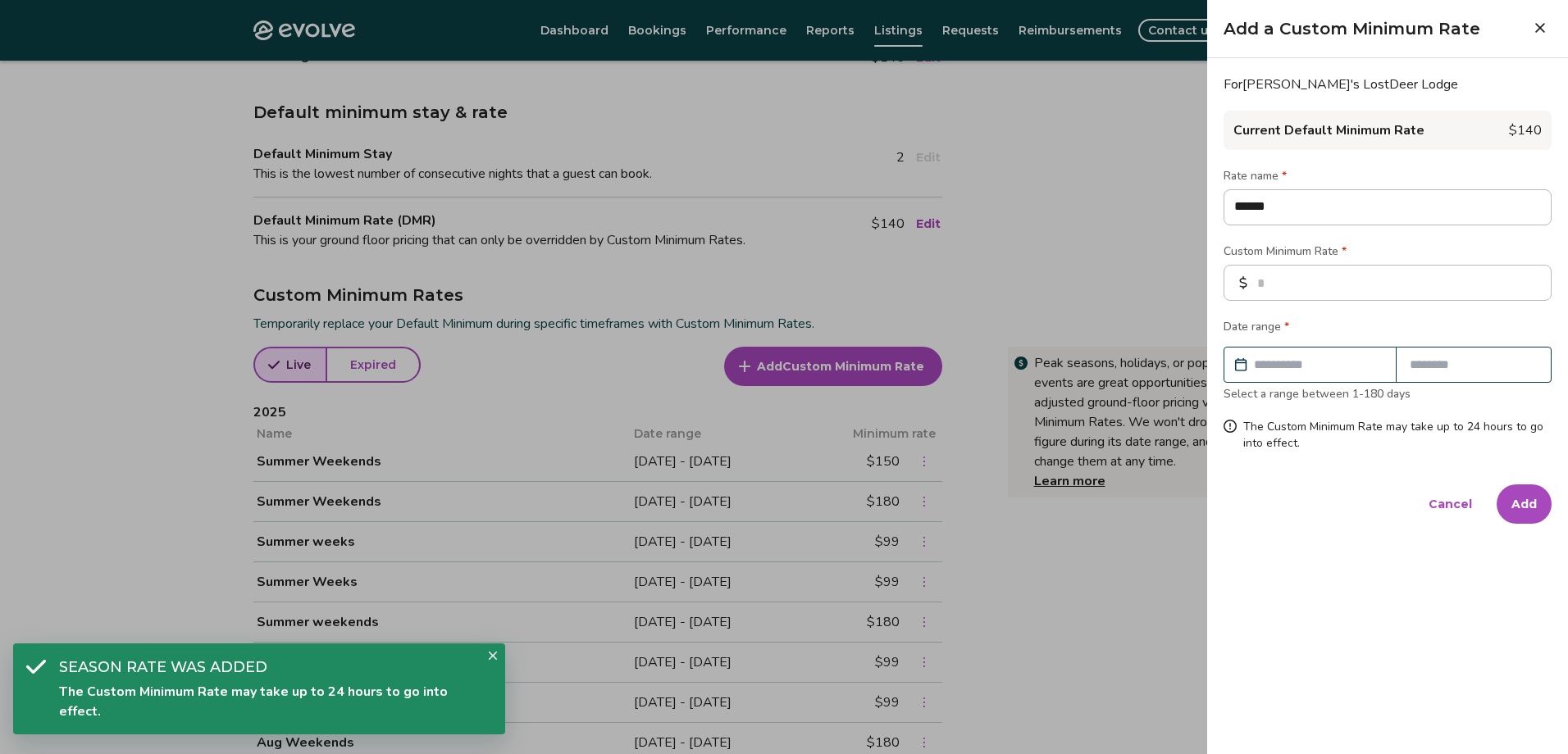 type on "*" 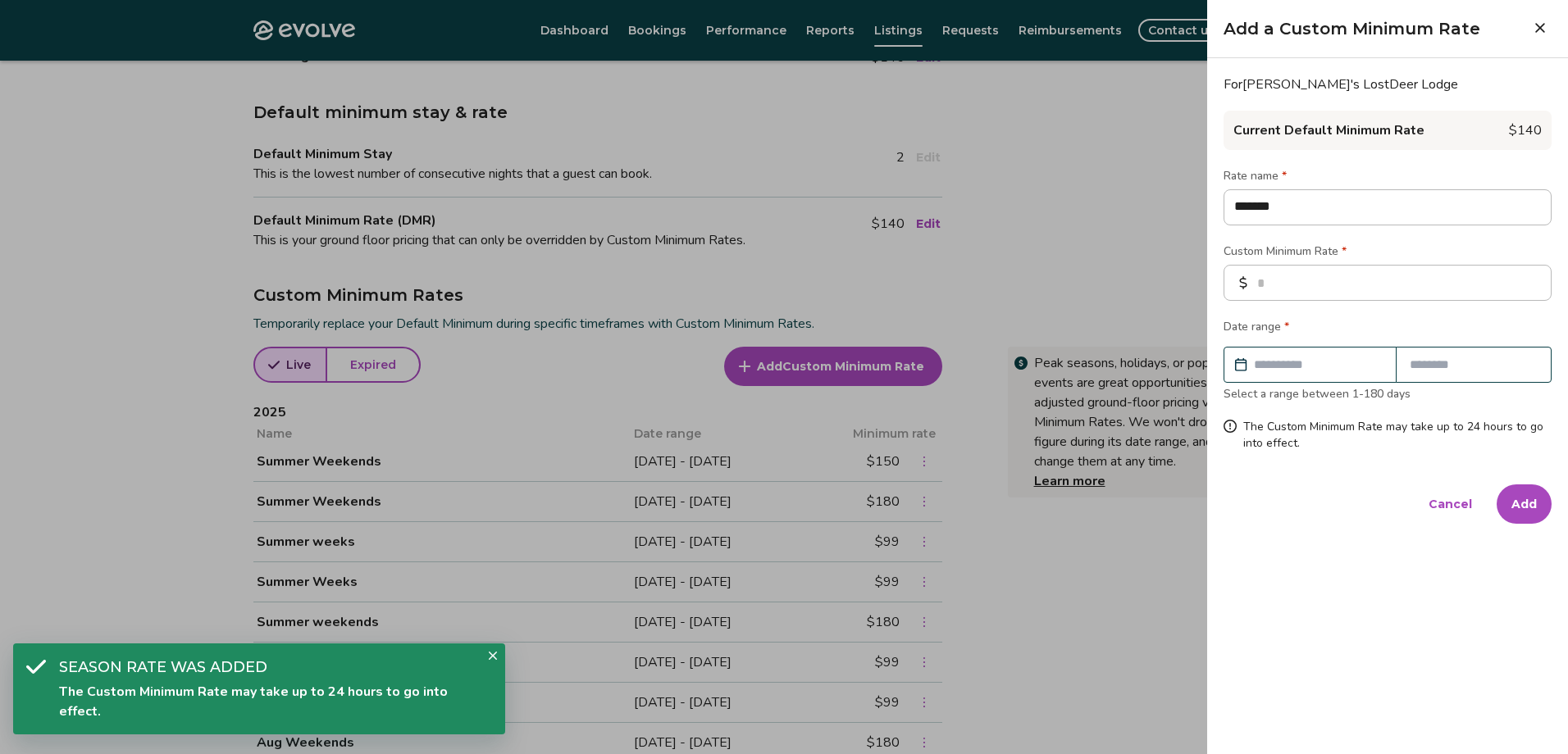 type on "*" 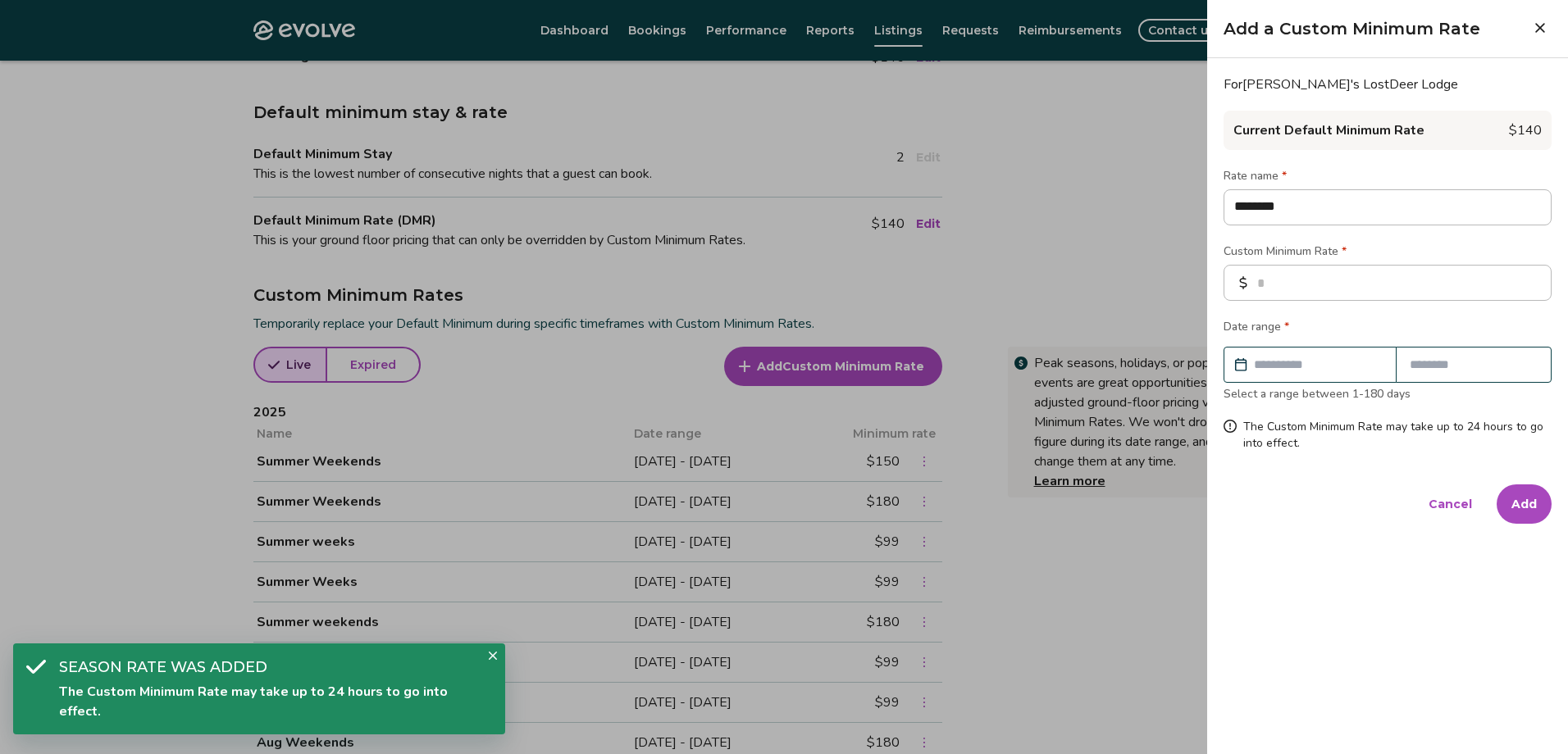 type on "*" 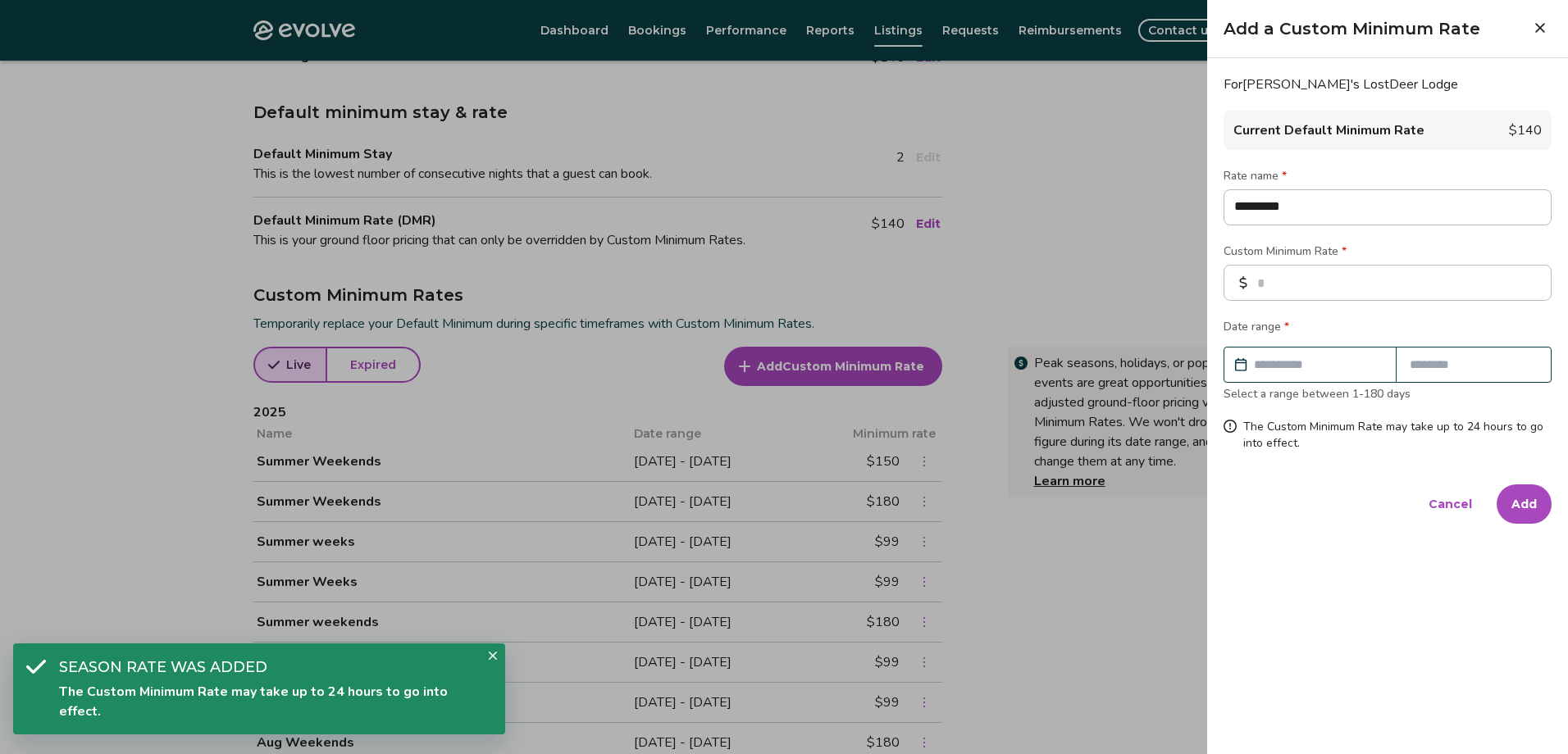 type on "*" 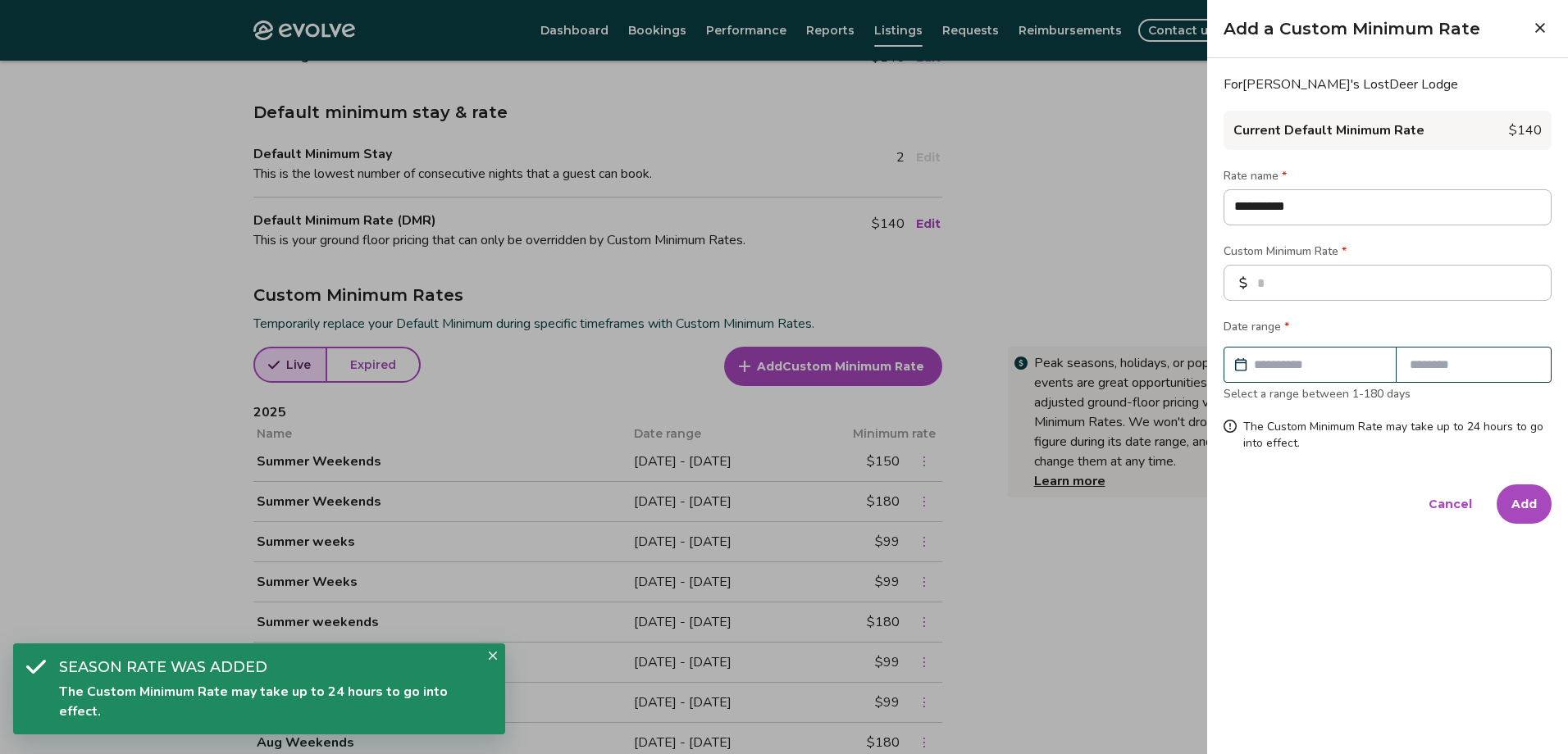 type on "*" 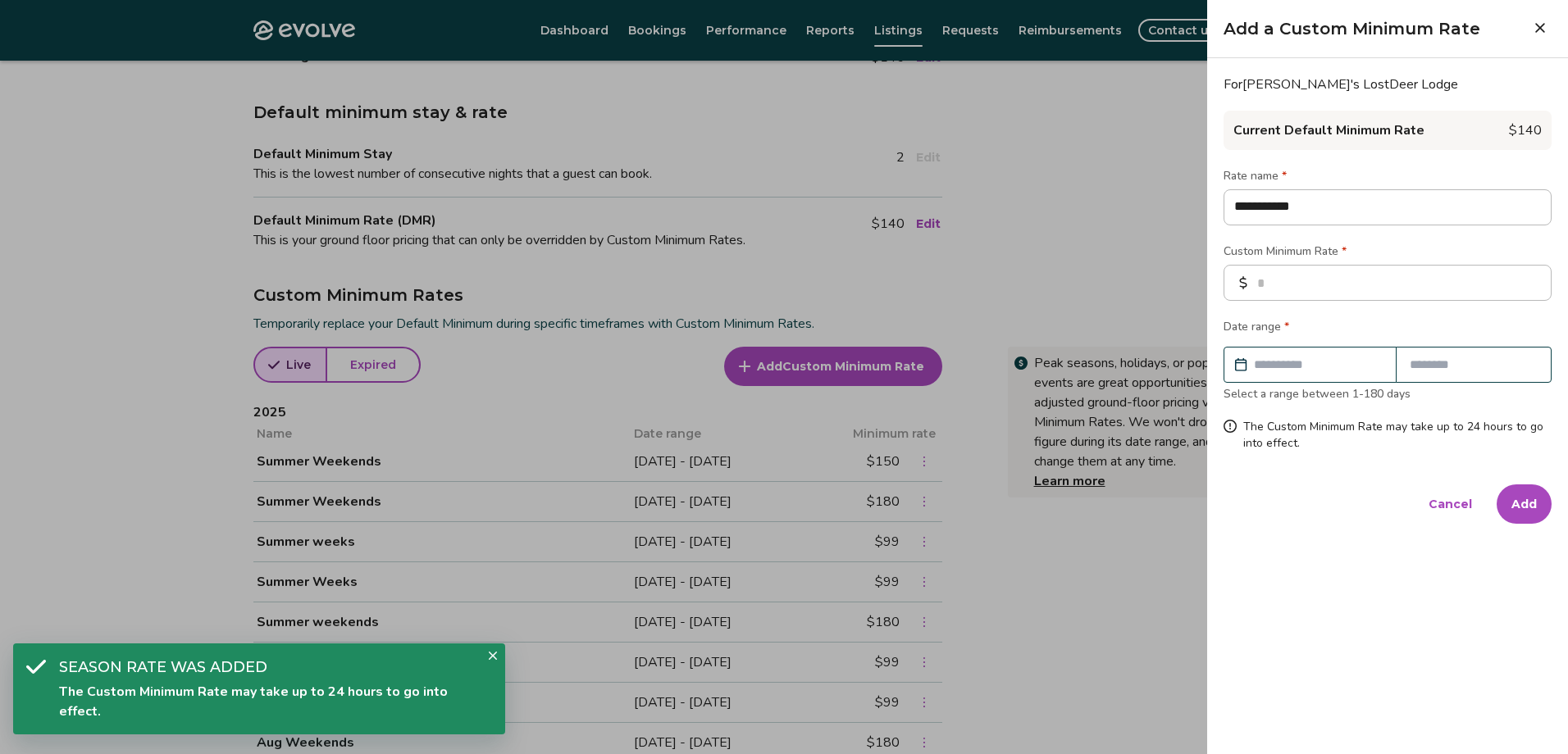 type on "*" 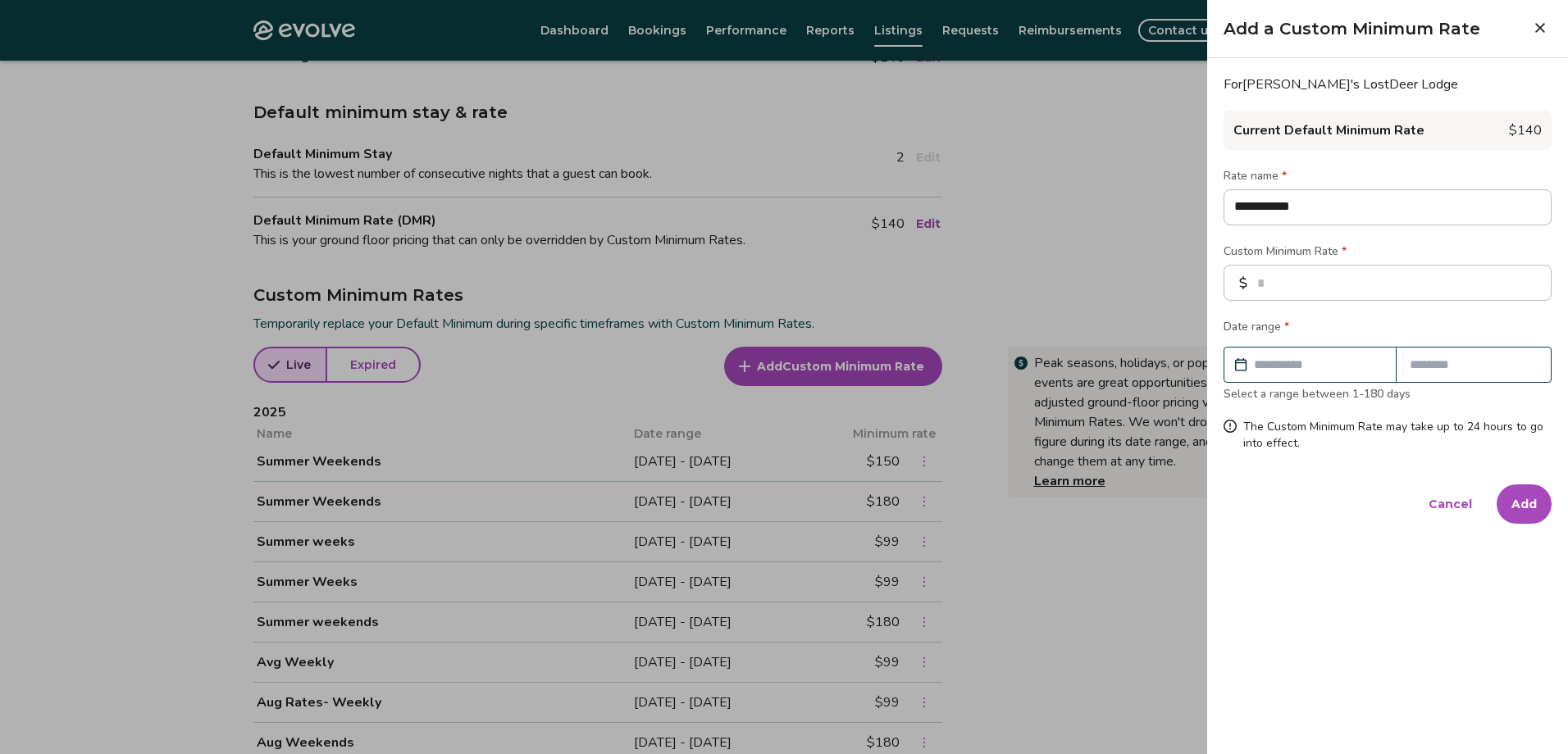 type on "**********" 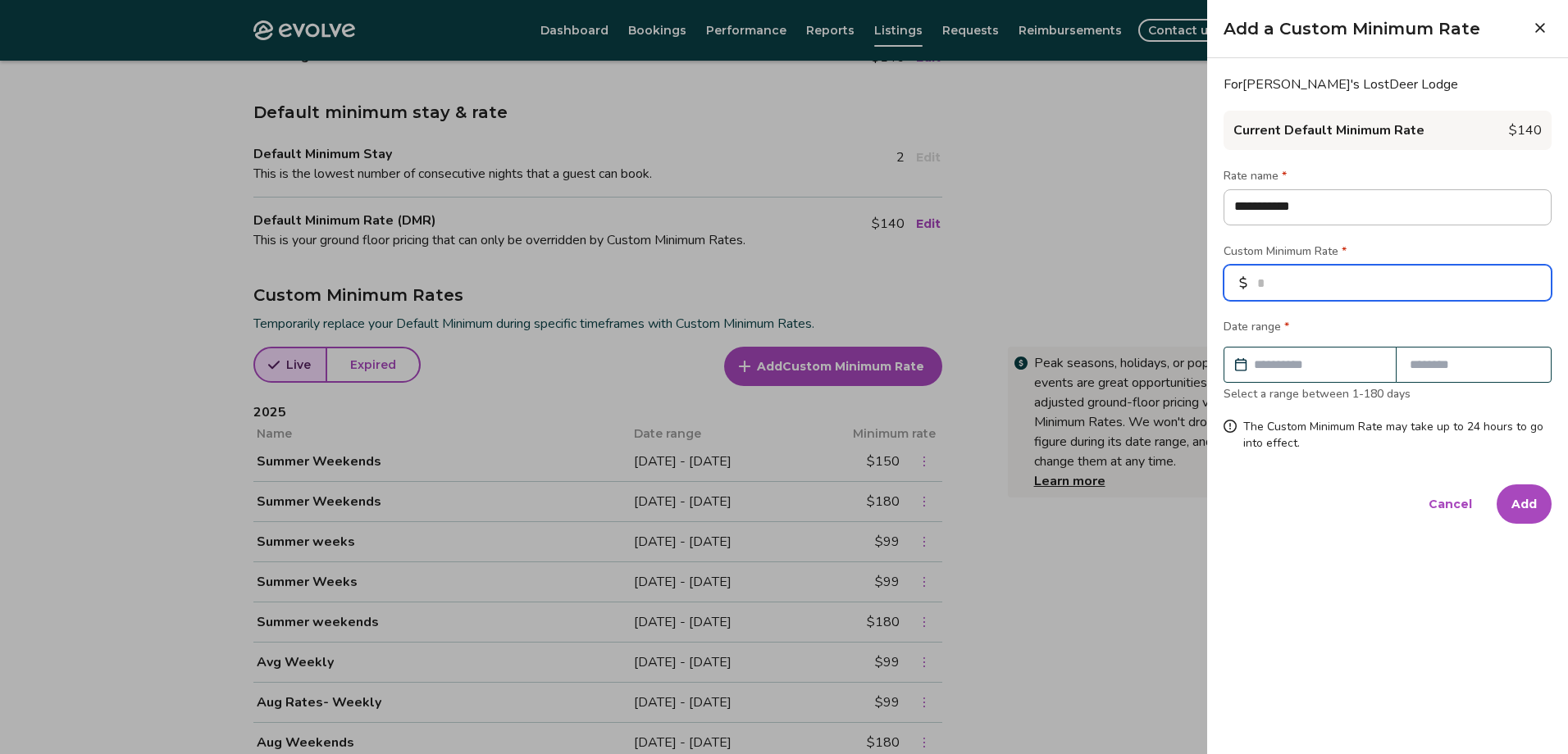 click at bounding box center (1388, 283) 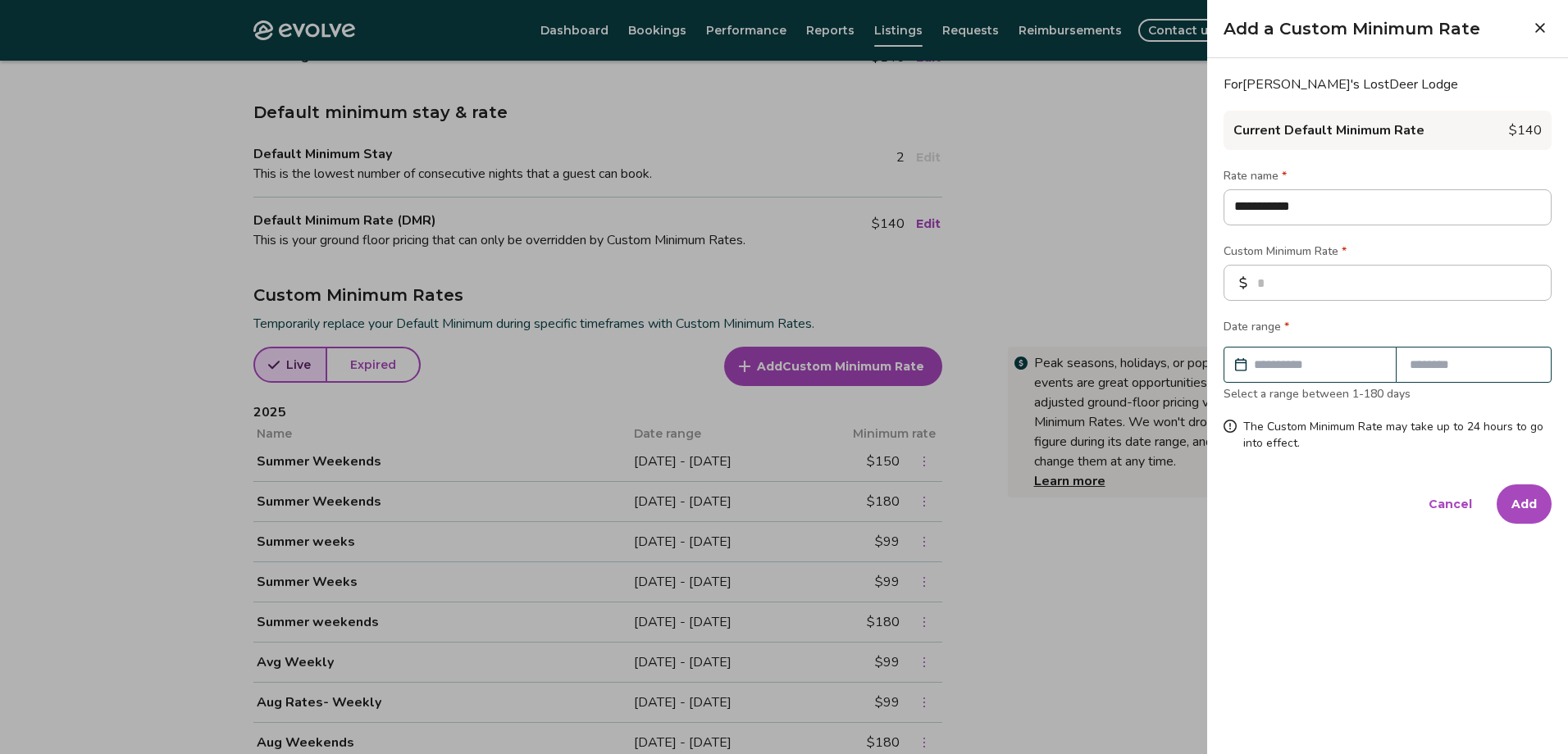 click at bounding box center [1318, 365] 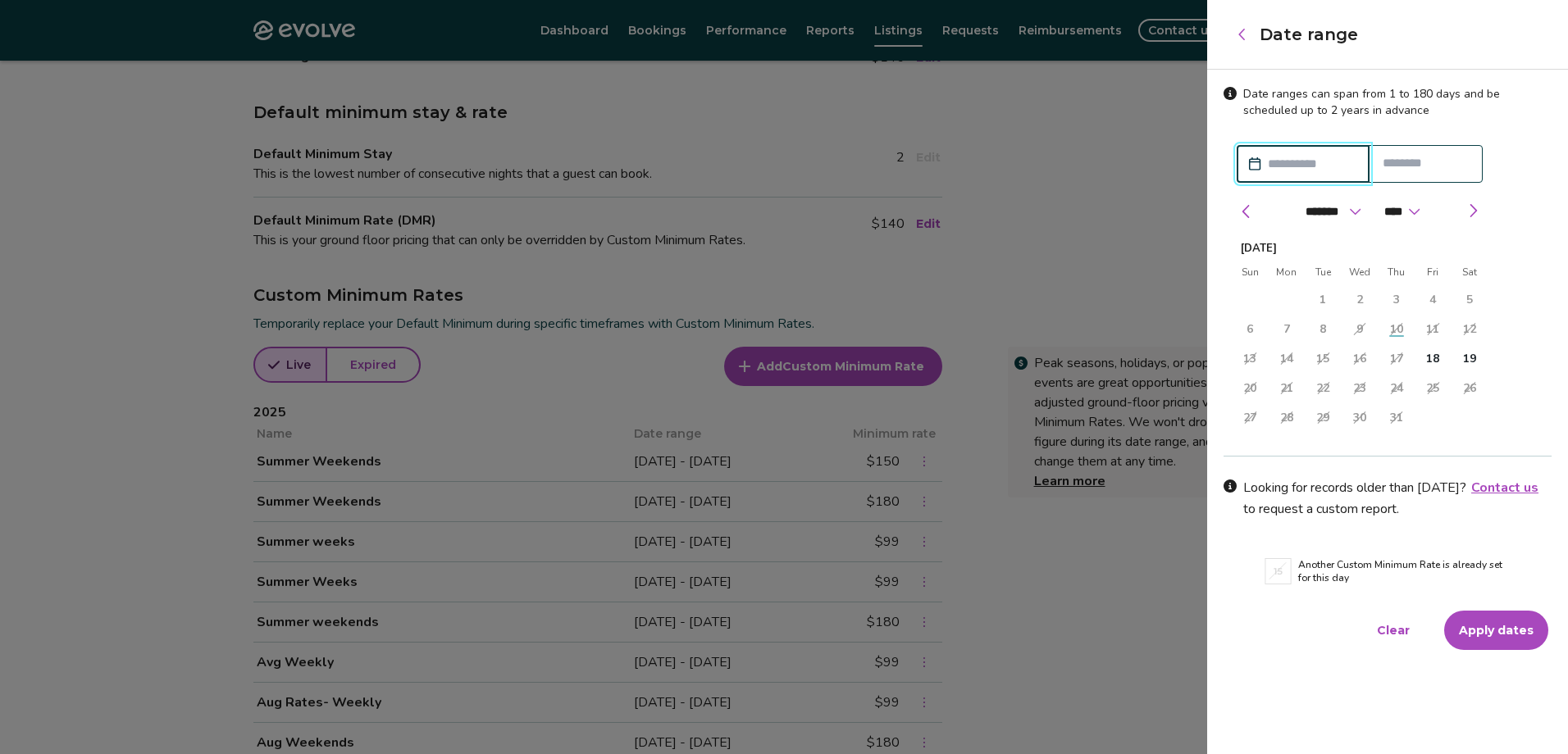 click on "******* ******** ***** ***** *** **** **** ****** ********* ******* ******** ******** **** **** ****" at bounding box center [1360, 207] 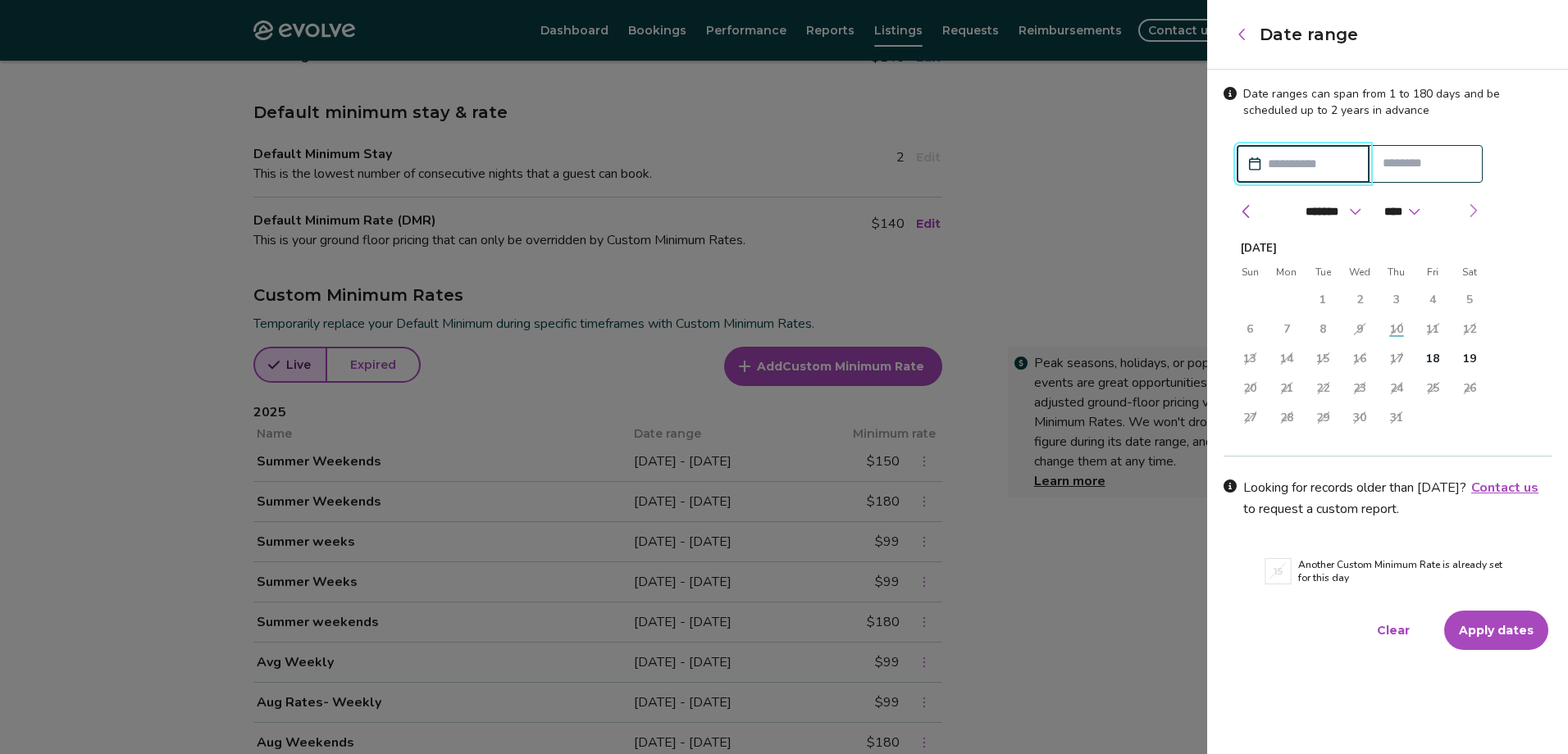 click at bounding box center (1473, 211) 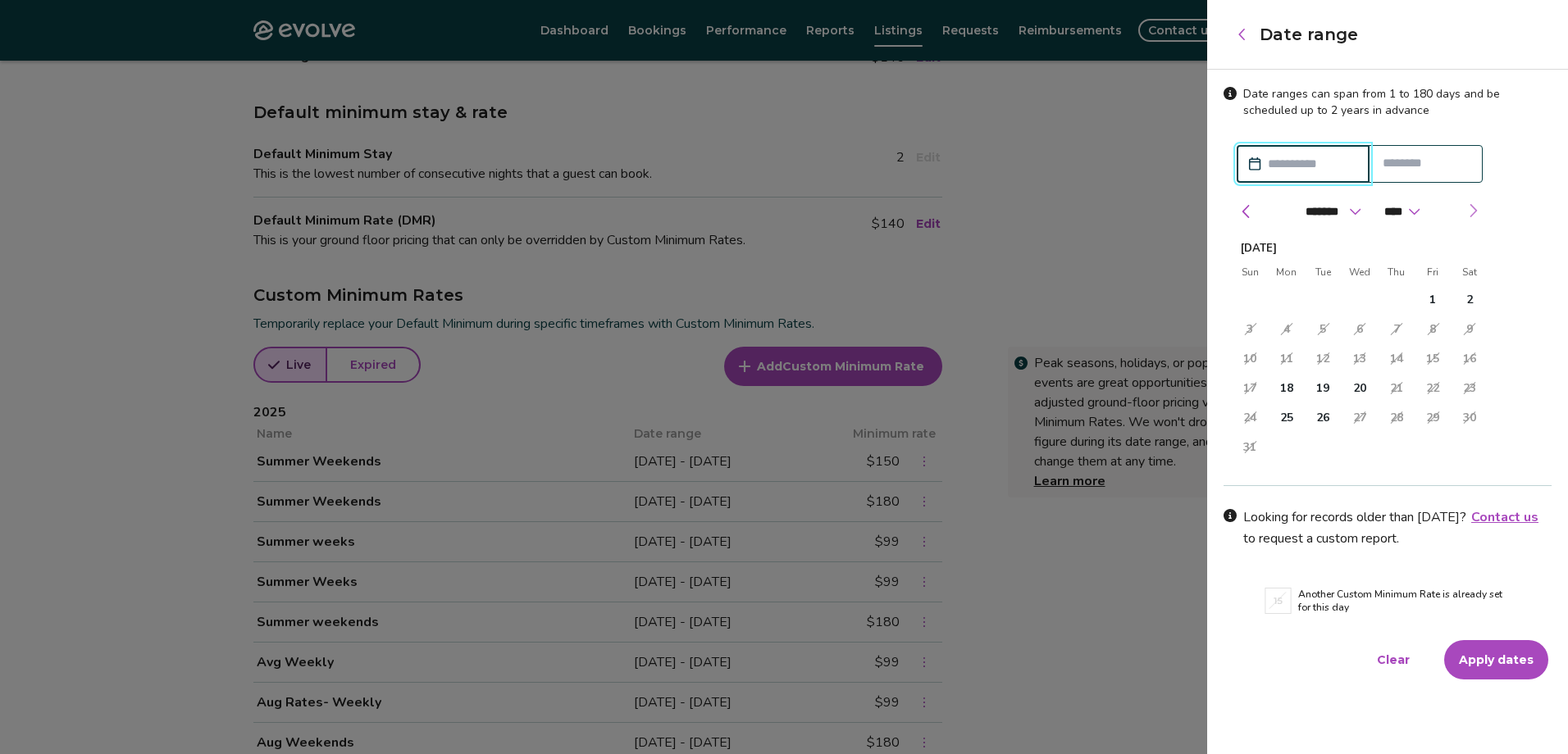 click at bounding box center (1473, 211) 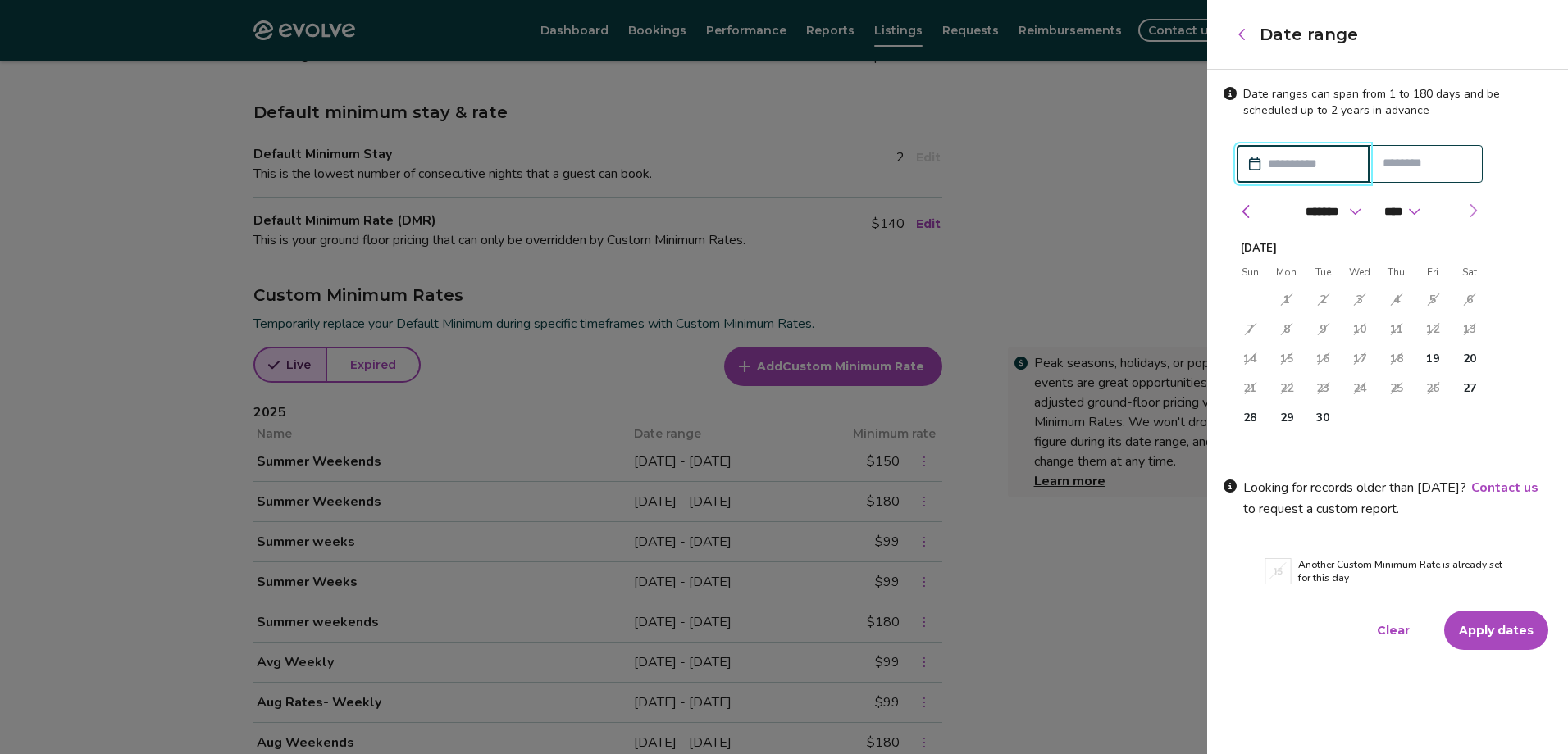 click at bounding box center [1473, 211] 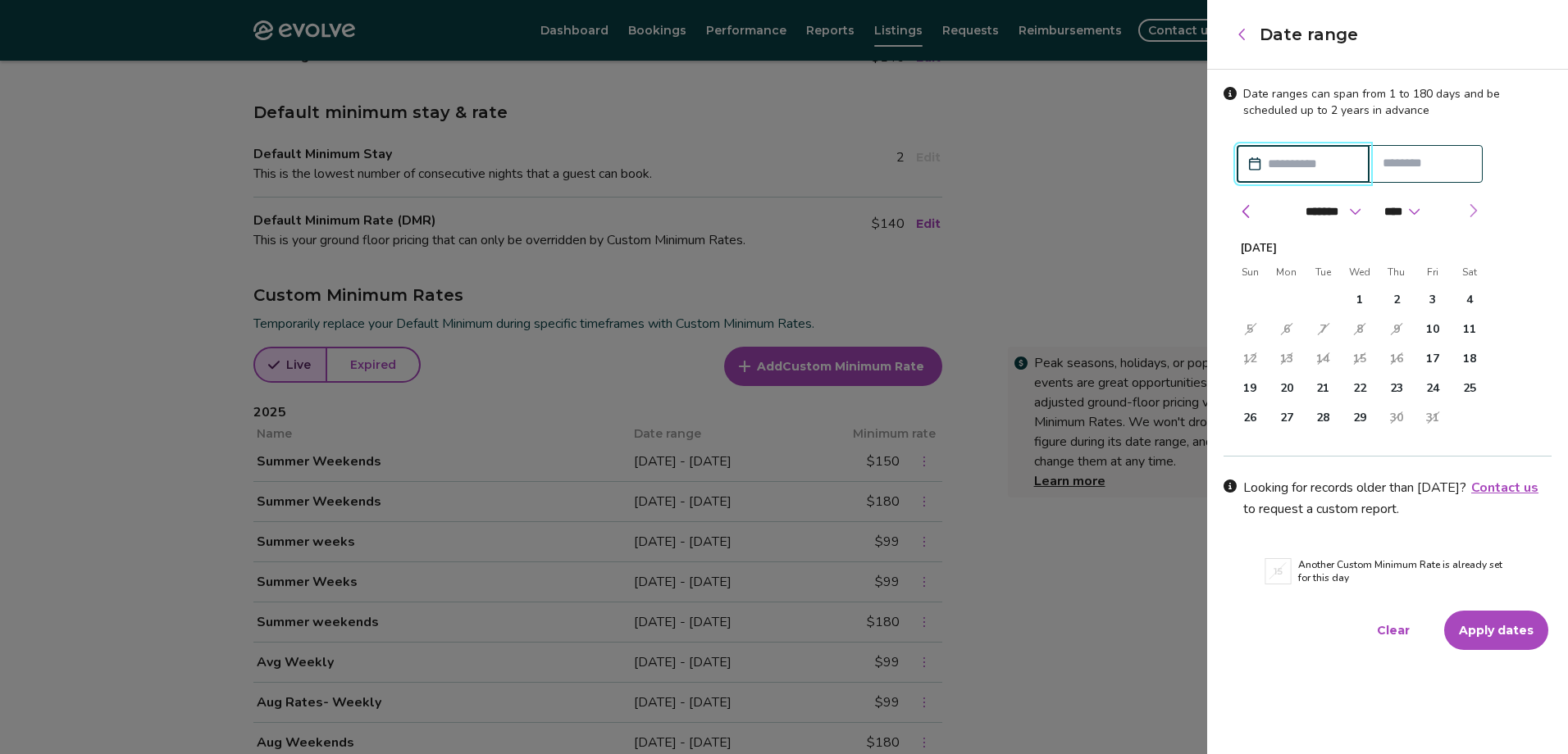 click at bounding box center [1473, 211] 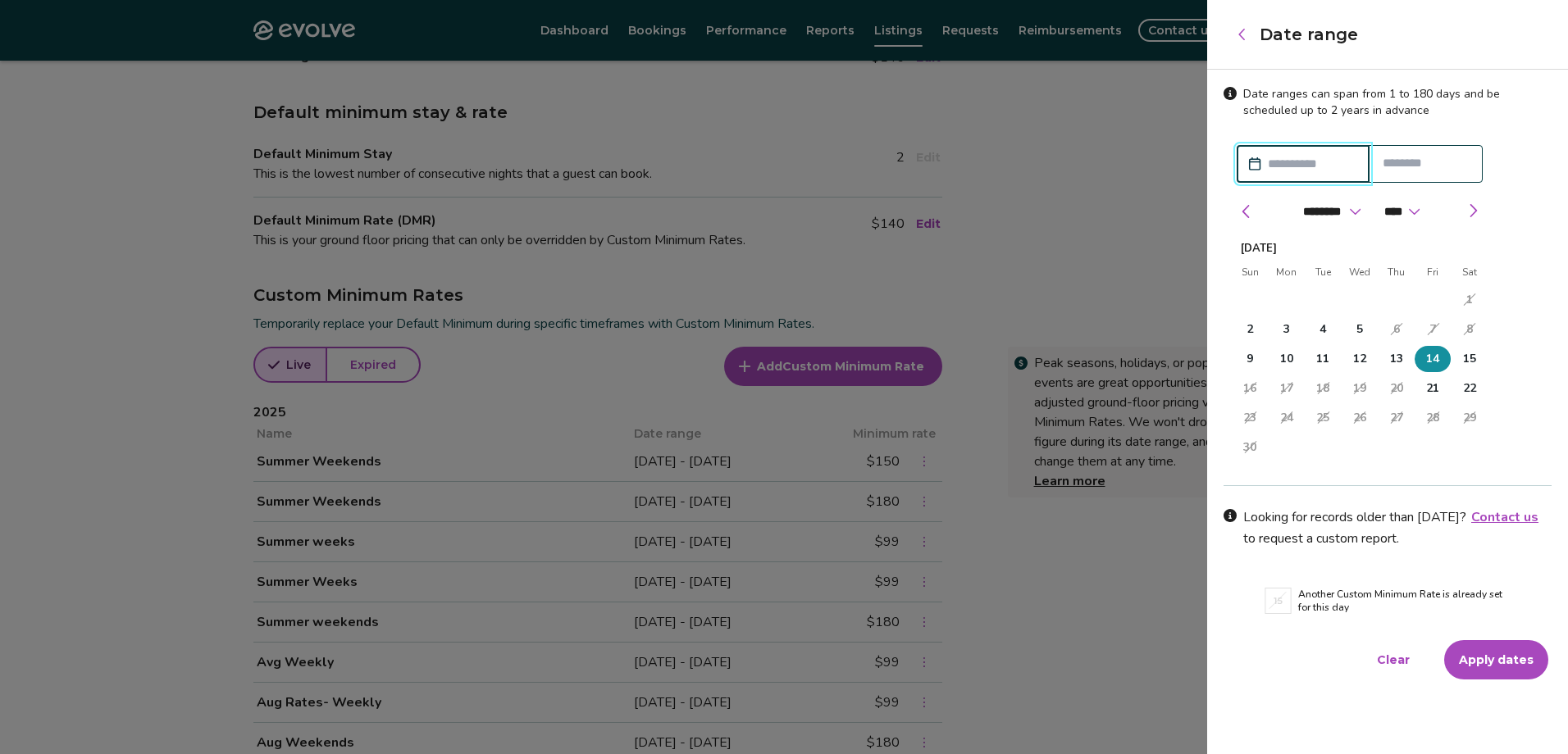 click on "14" at bounding box center (1433, 359) 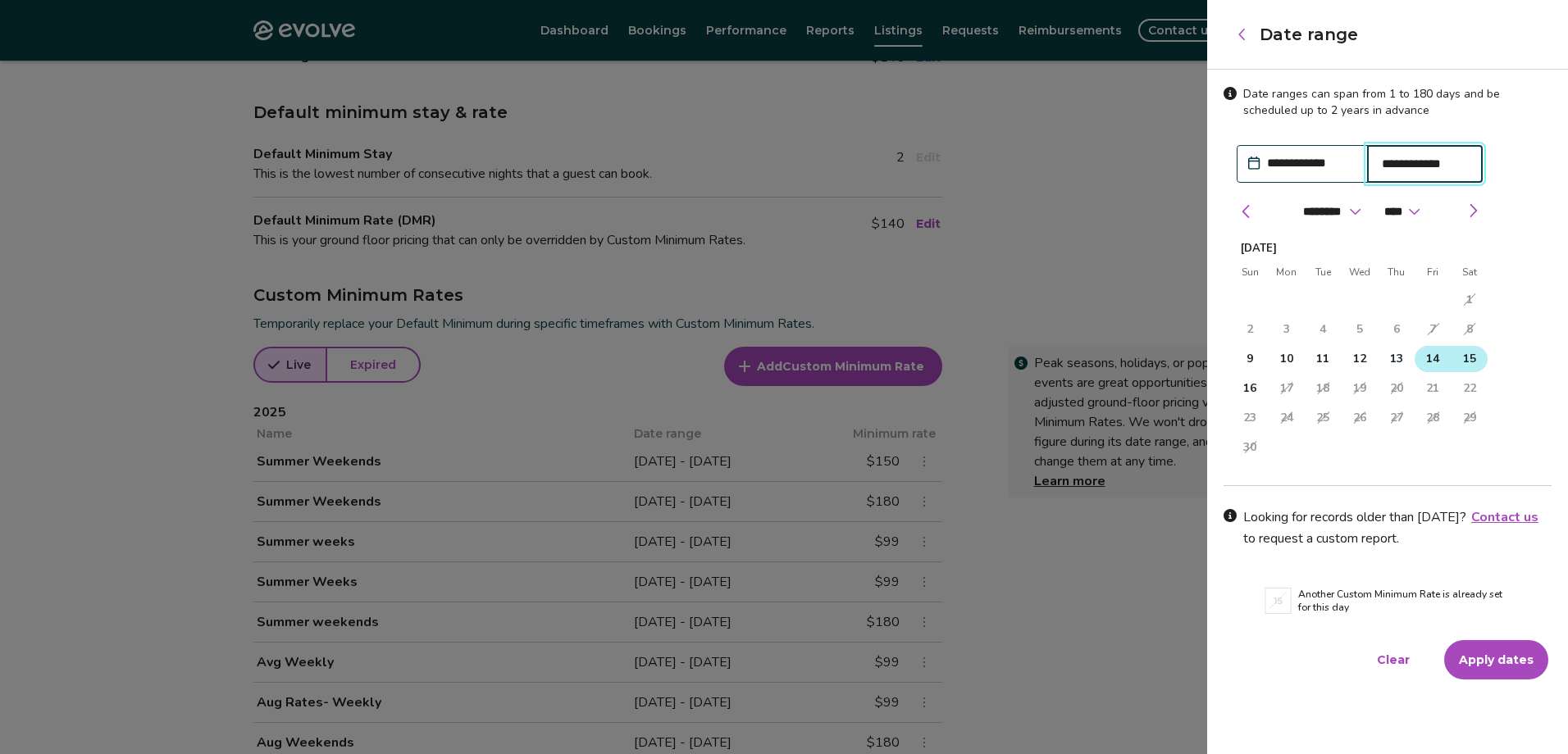 click on "15" at bounding box center (1470, 359) 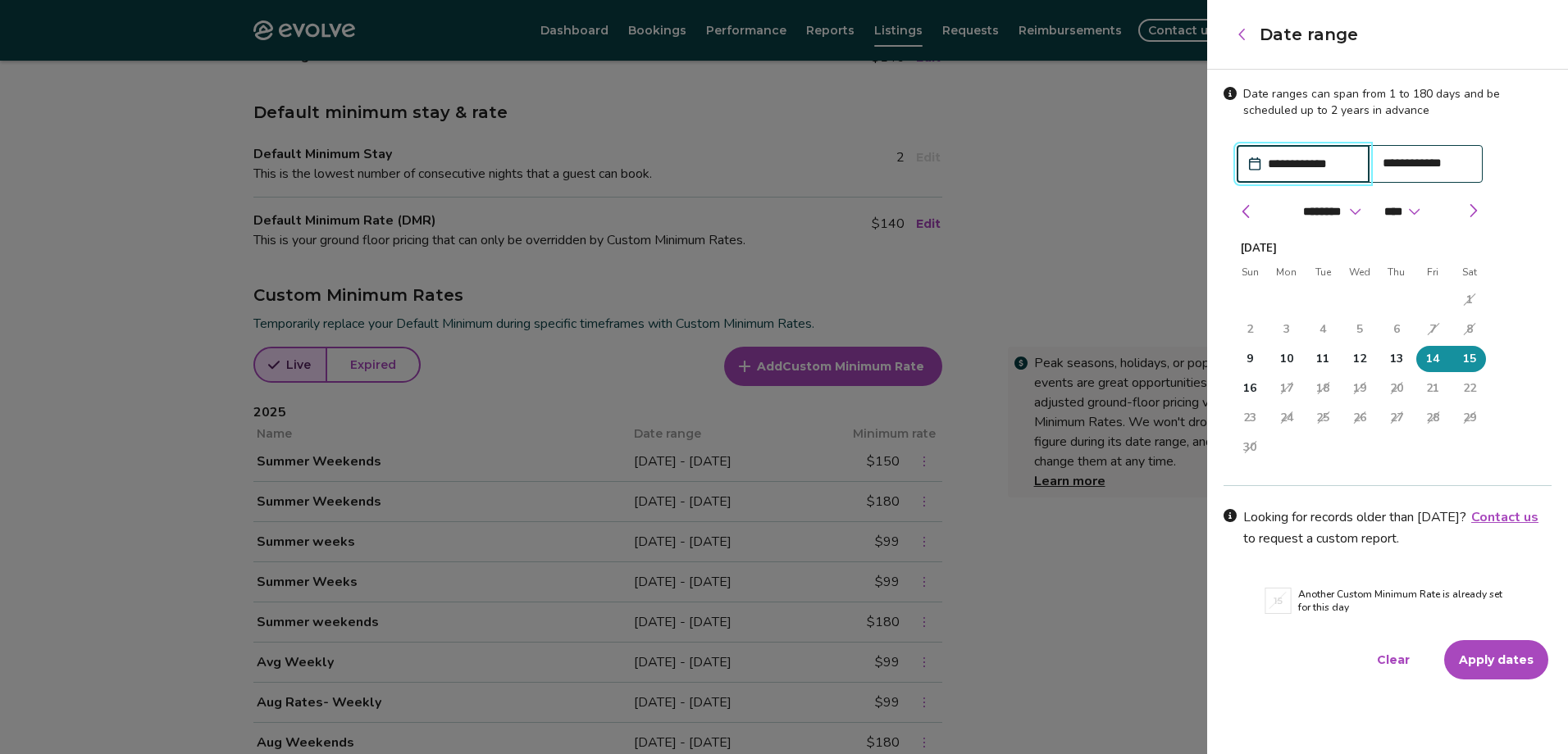 click on "Apply dates" at bounding box center (1496, 660) 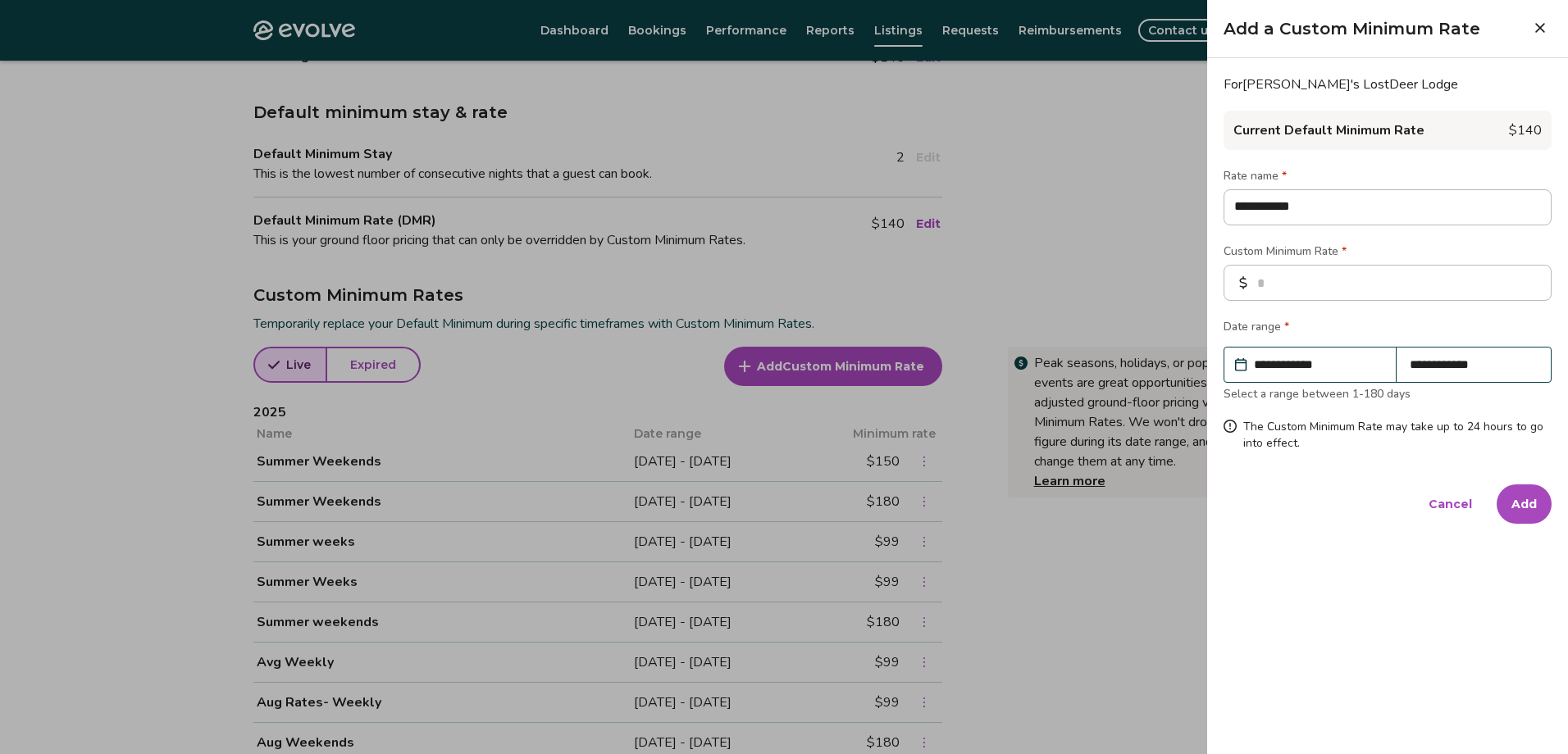 click on "Add" at bounding box center [1524, 504] 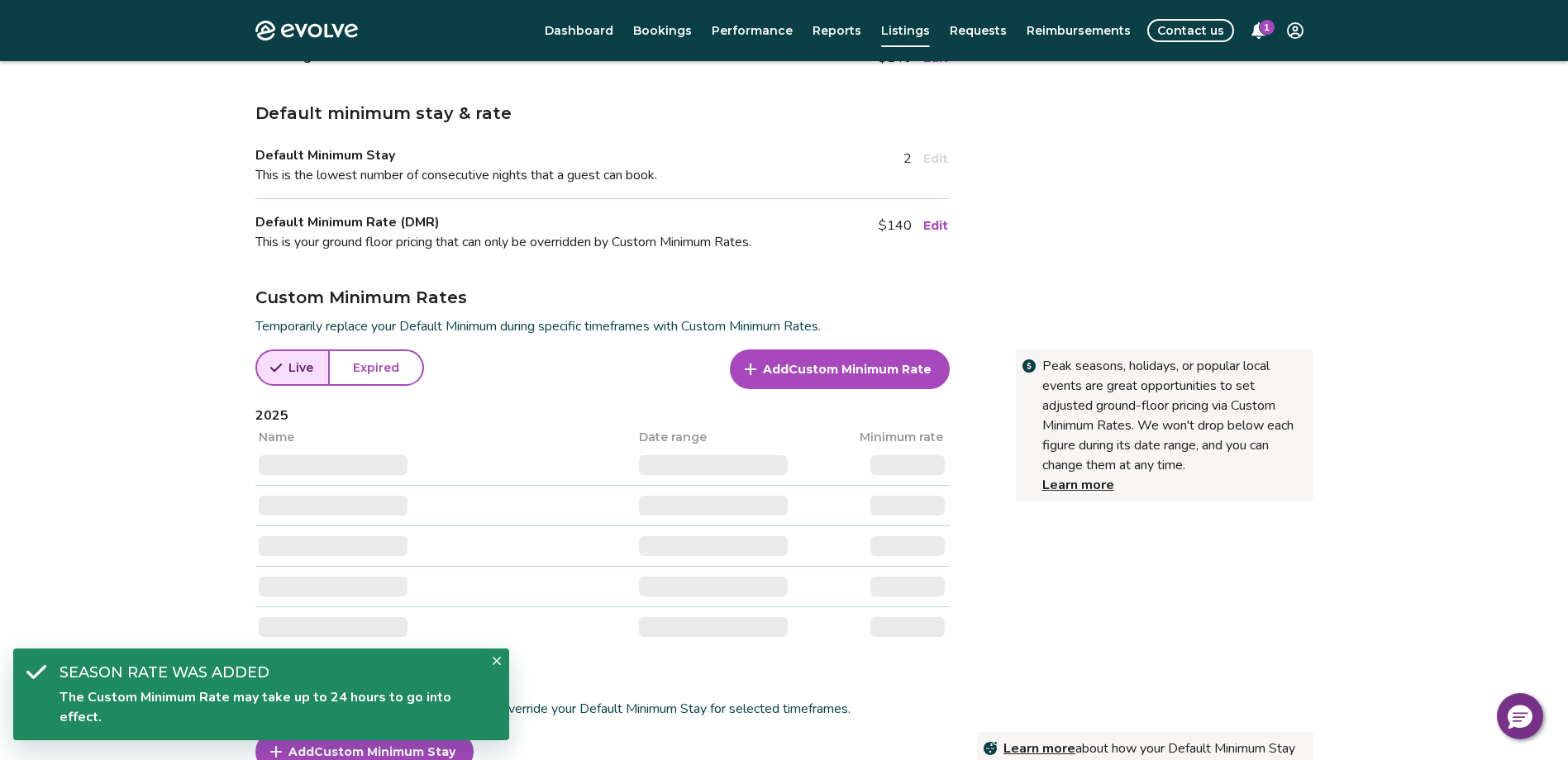 click on "Custom Minimum Rate" at bounding box center (860, 369) 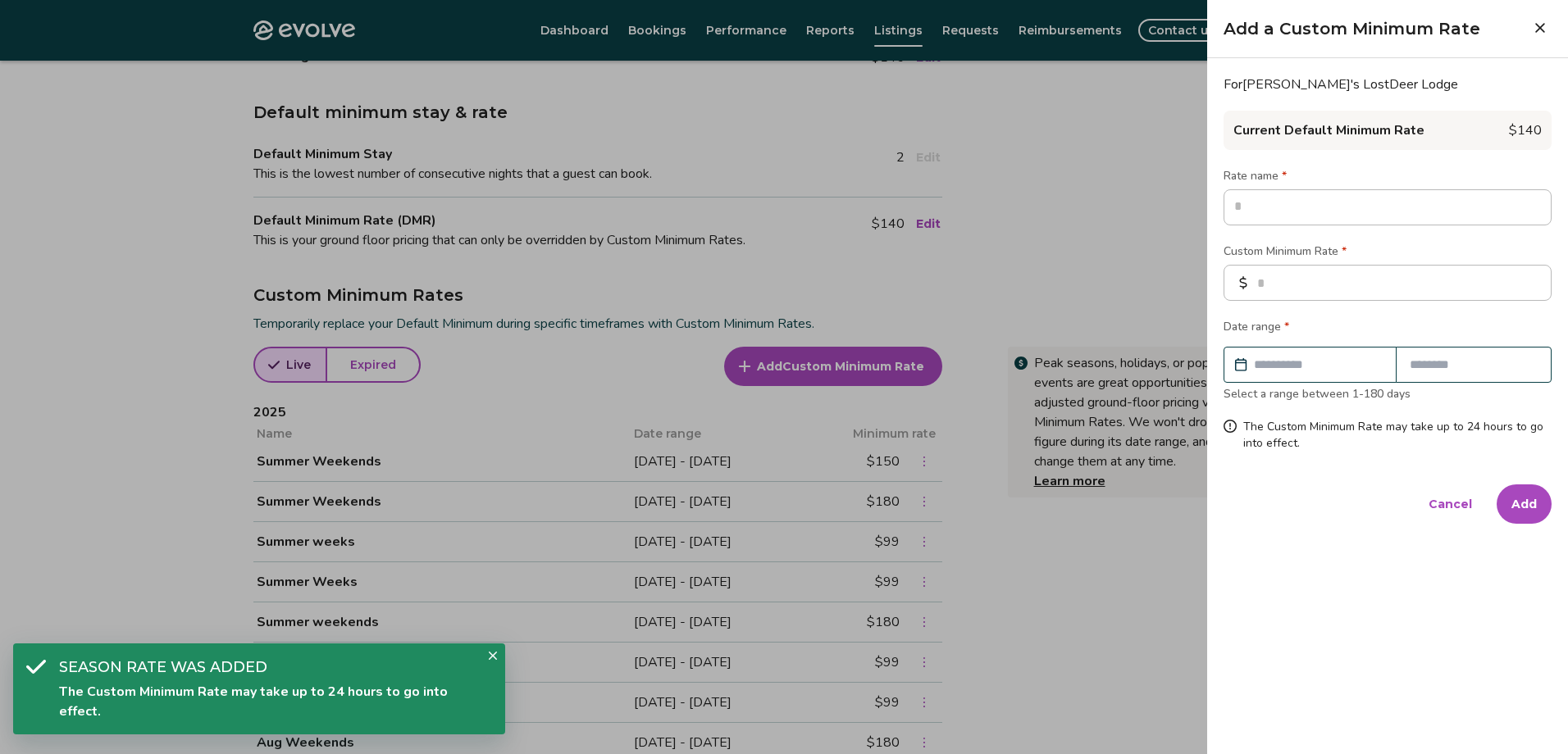 type on "*" 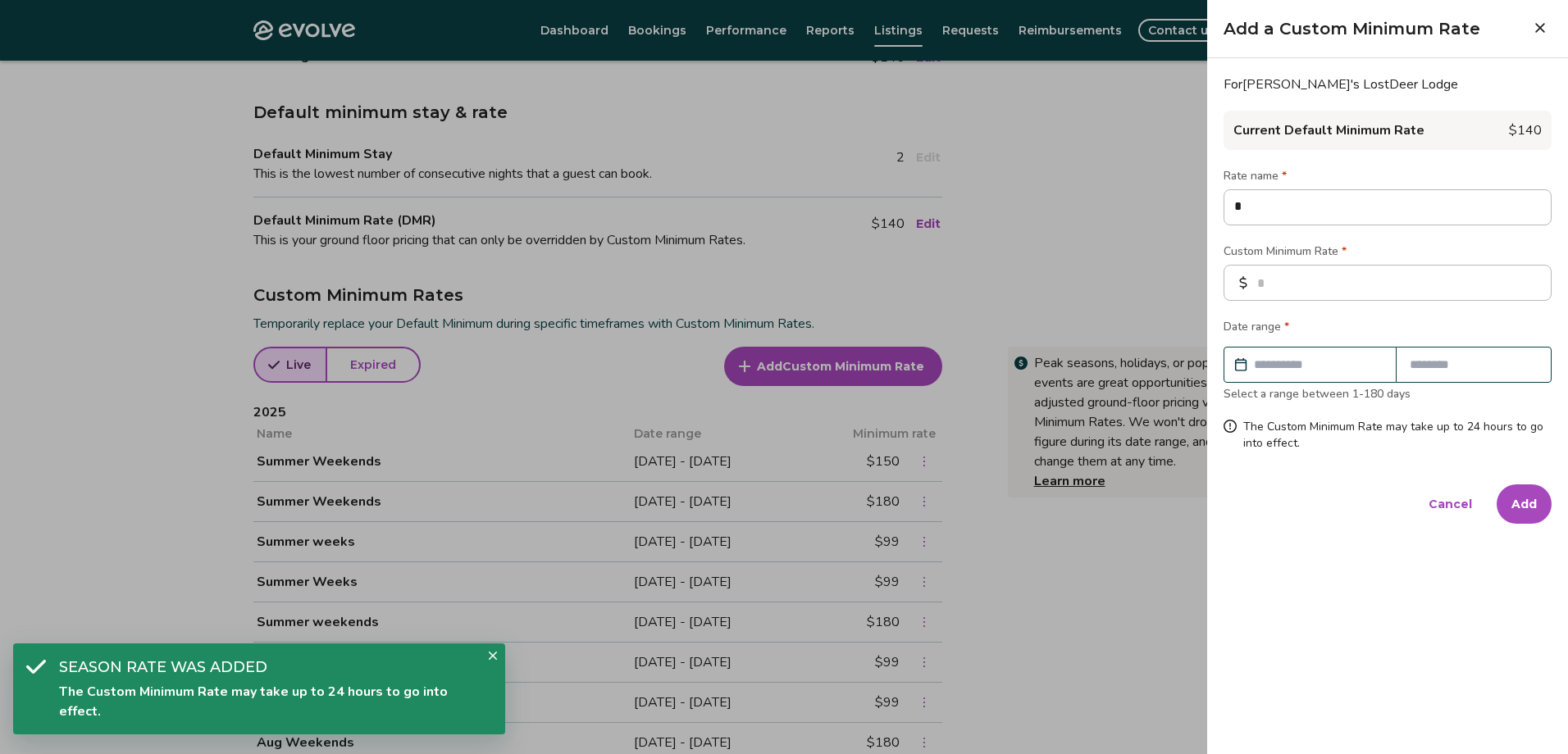 type on "**" 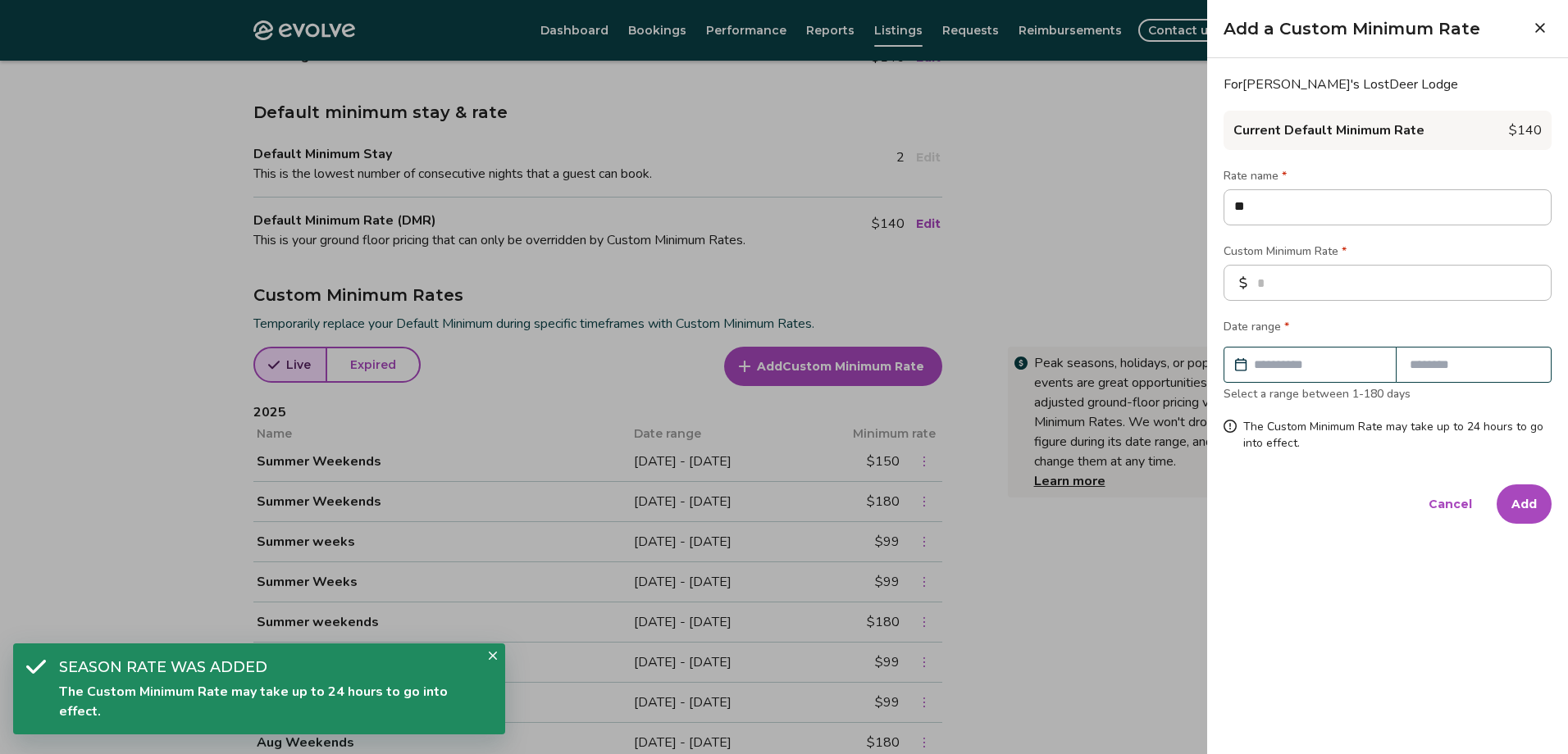 type on "*" 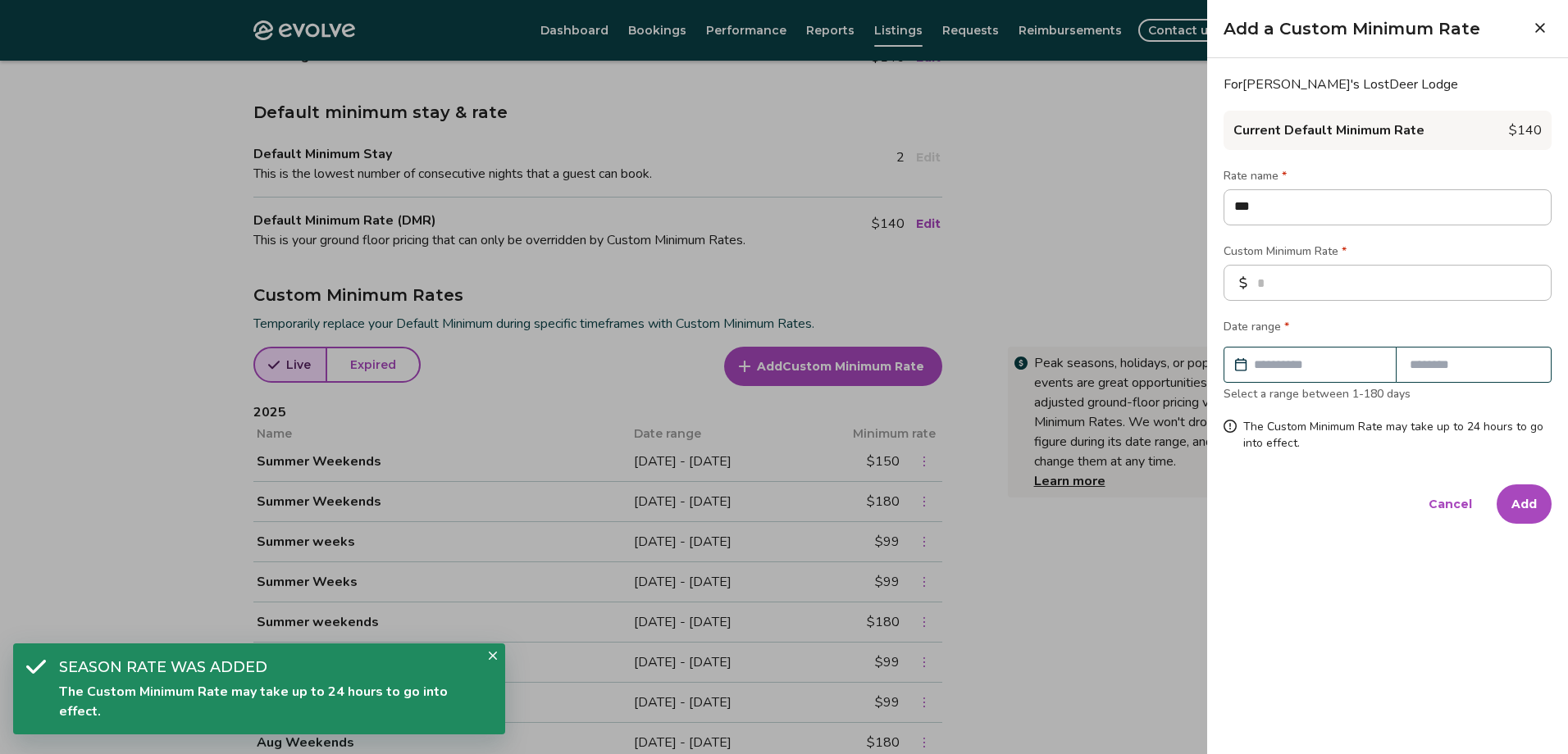 type on "*" 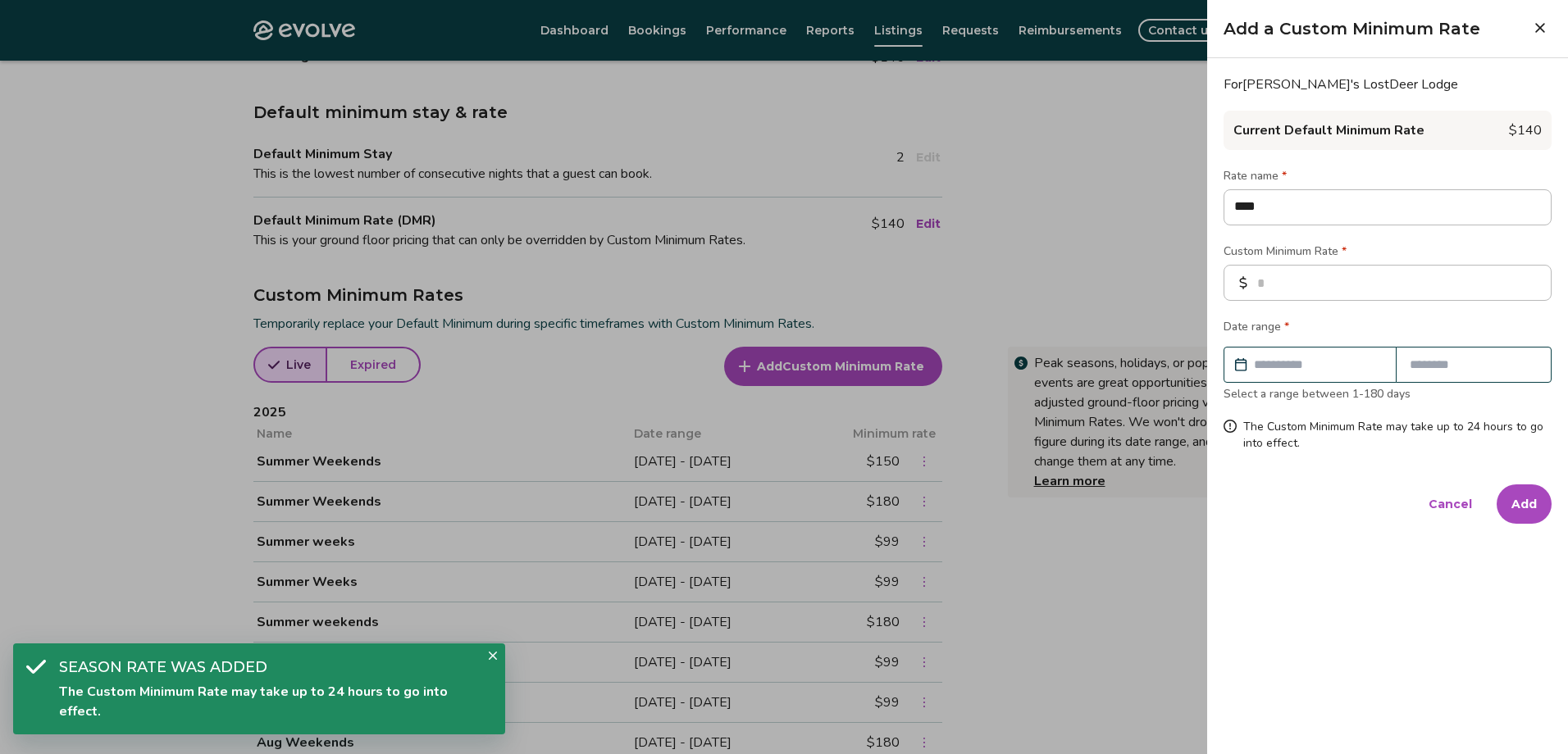 type on "*" 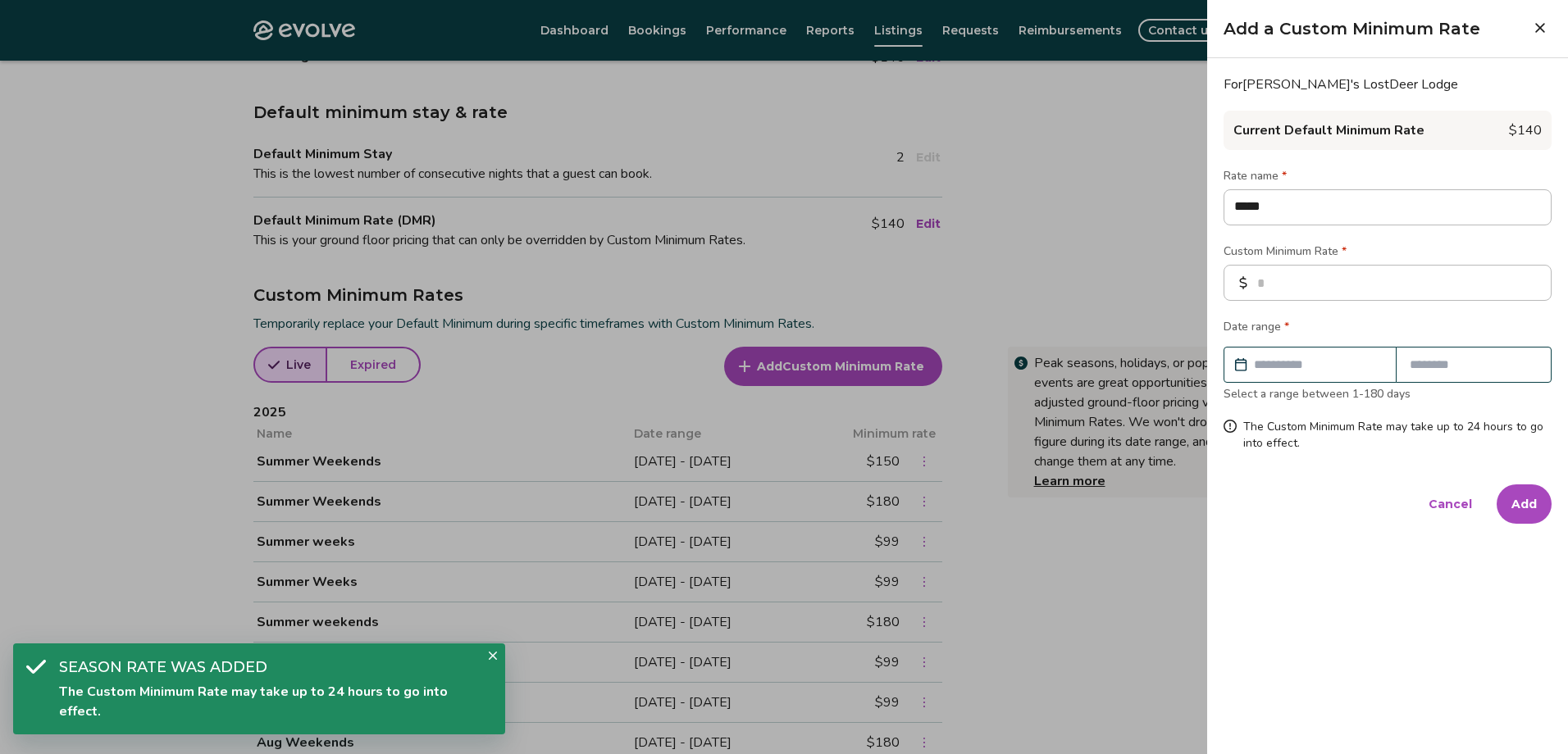 type on "*" 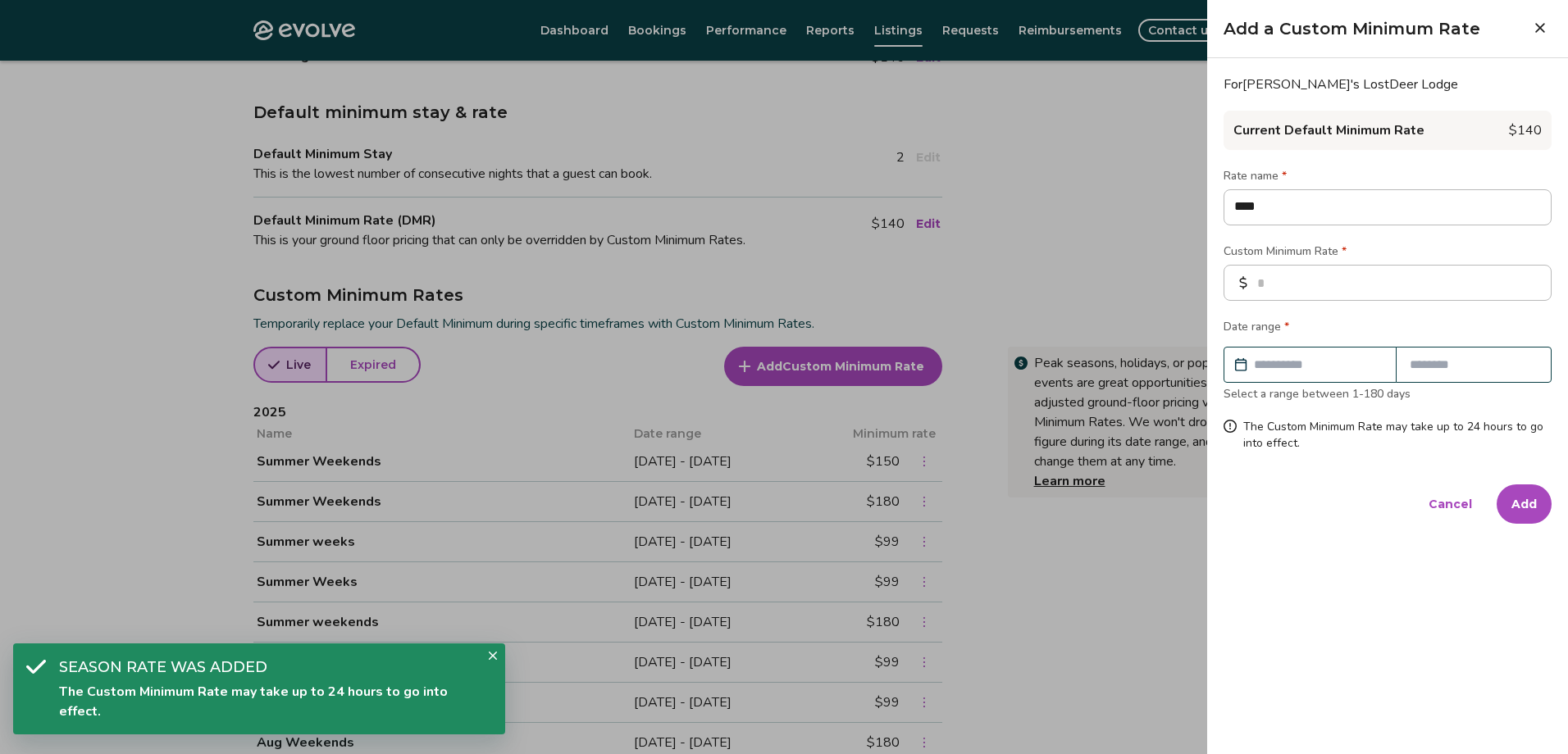 type on "*" 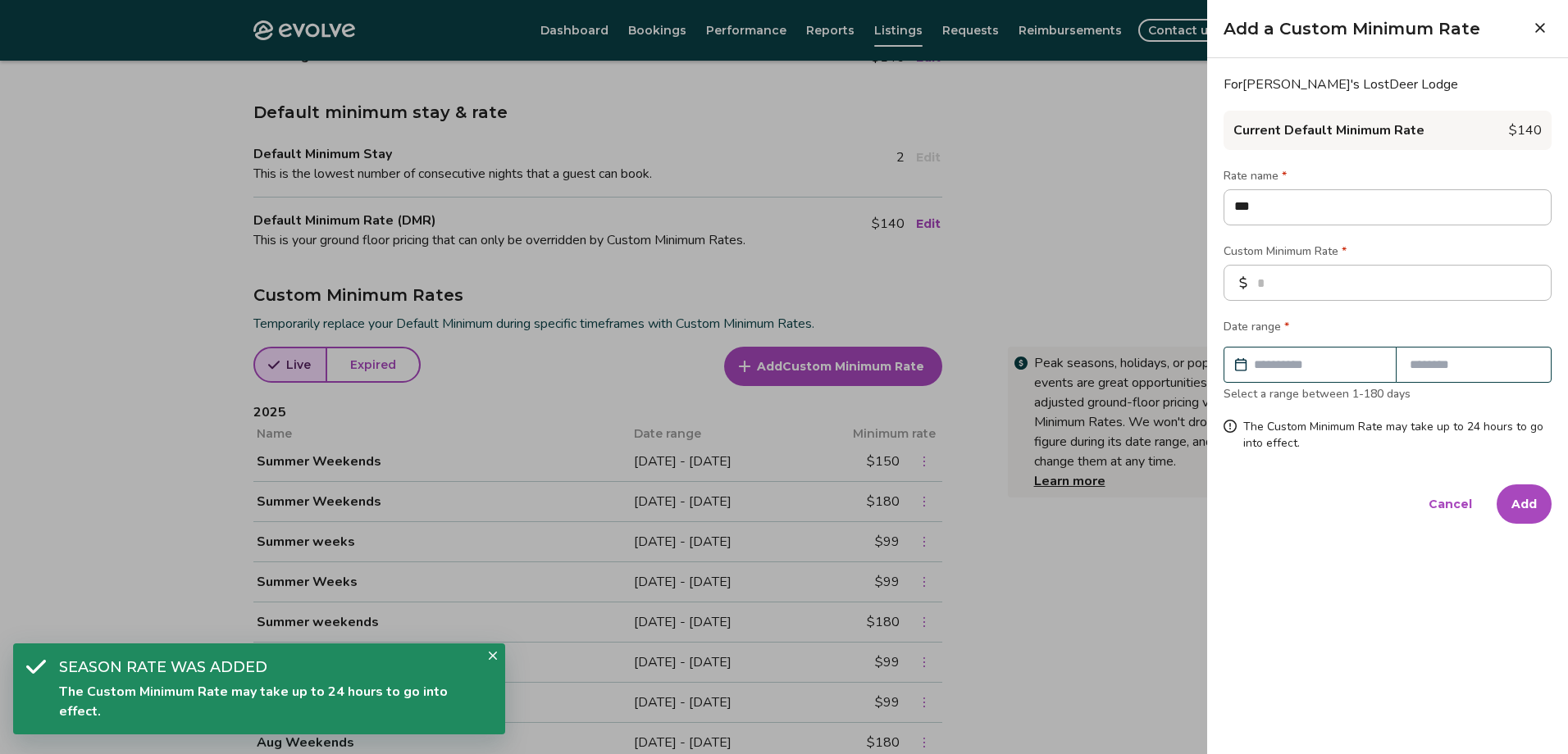 type on "*" 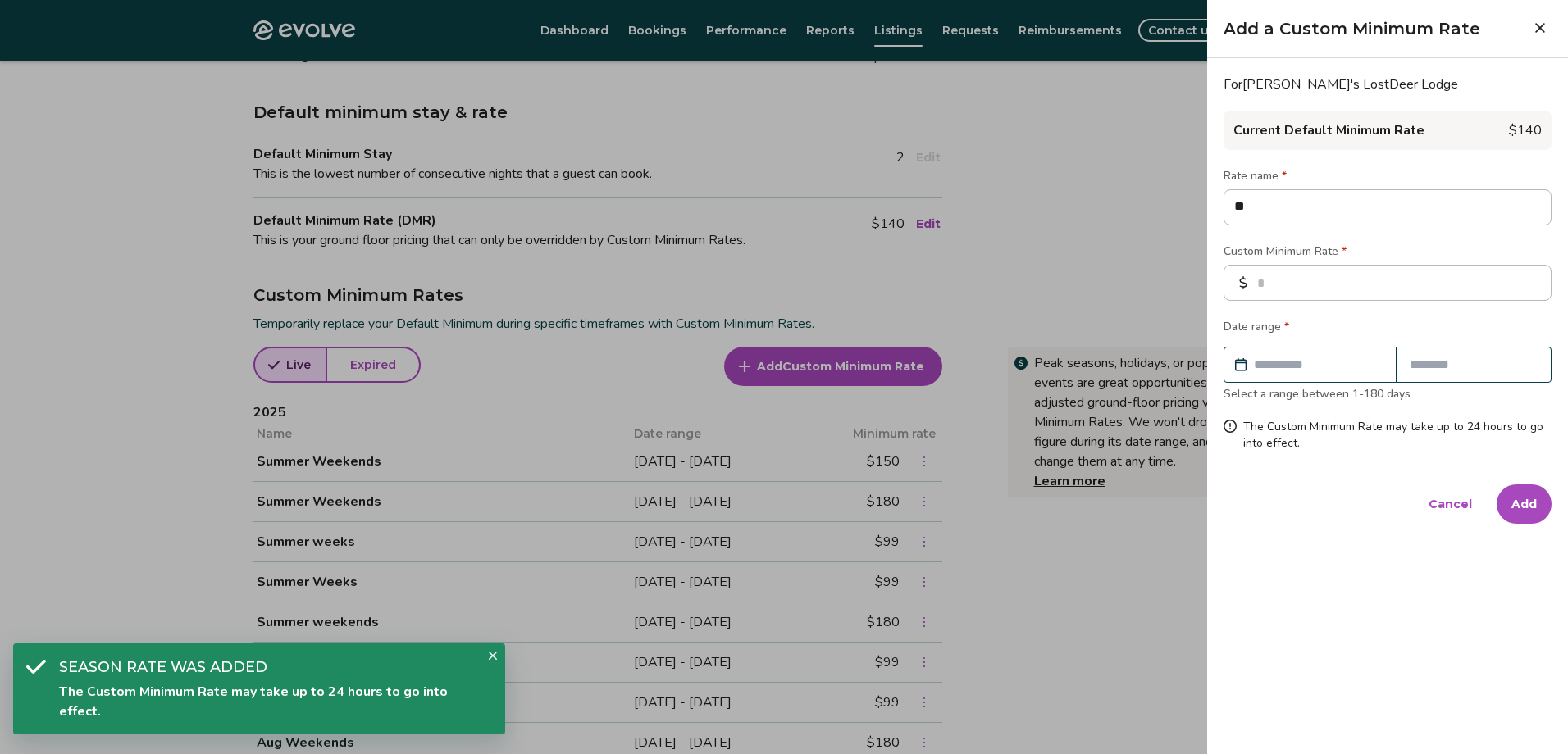 type on "*" 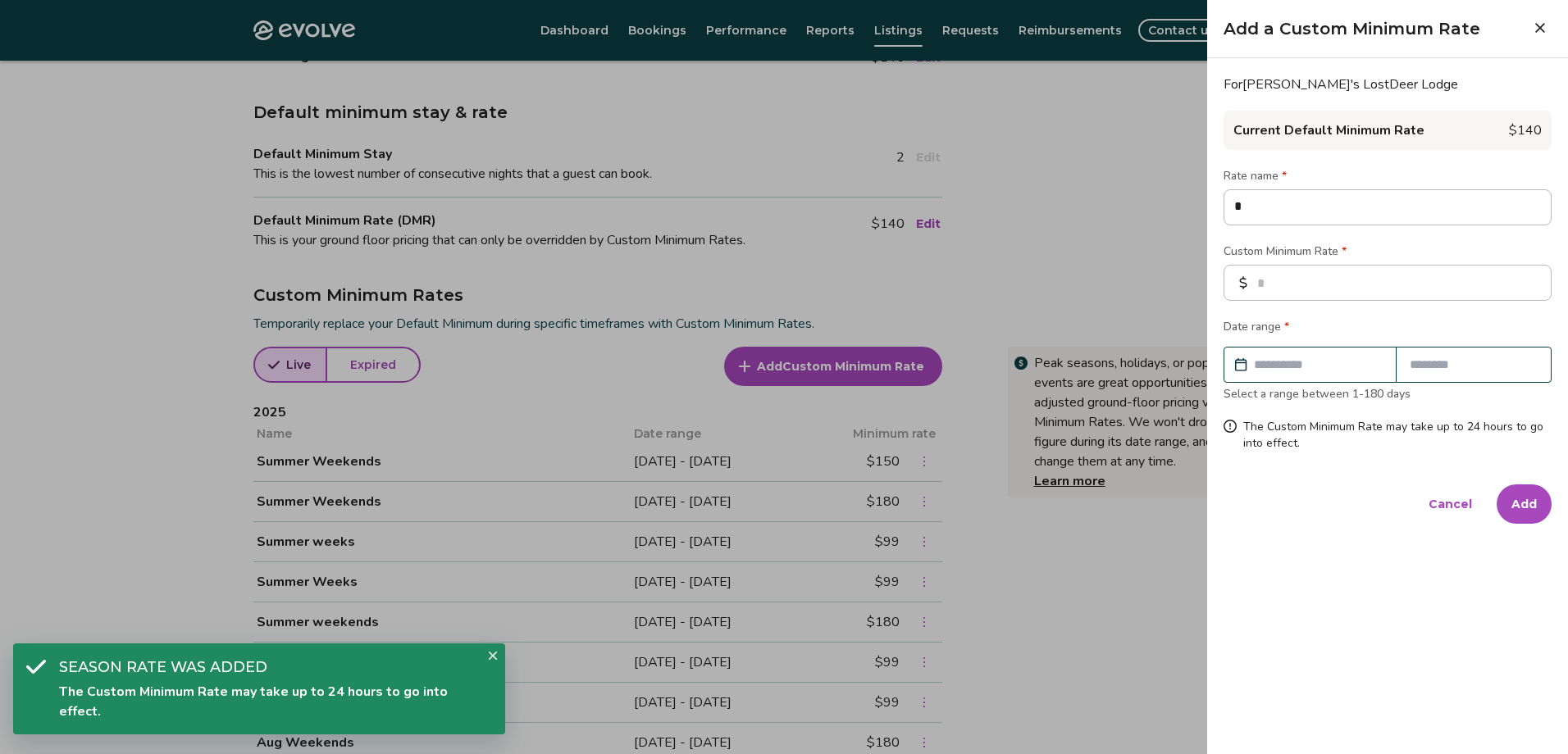 type on "*" 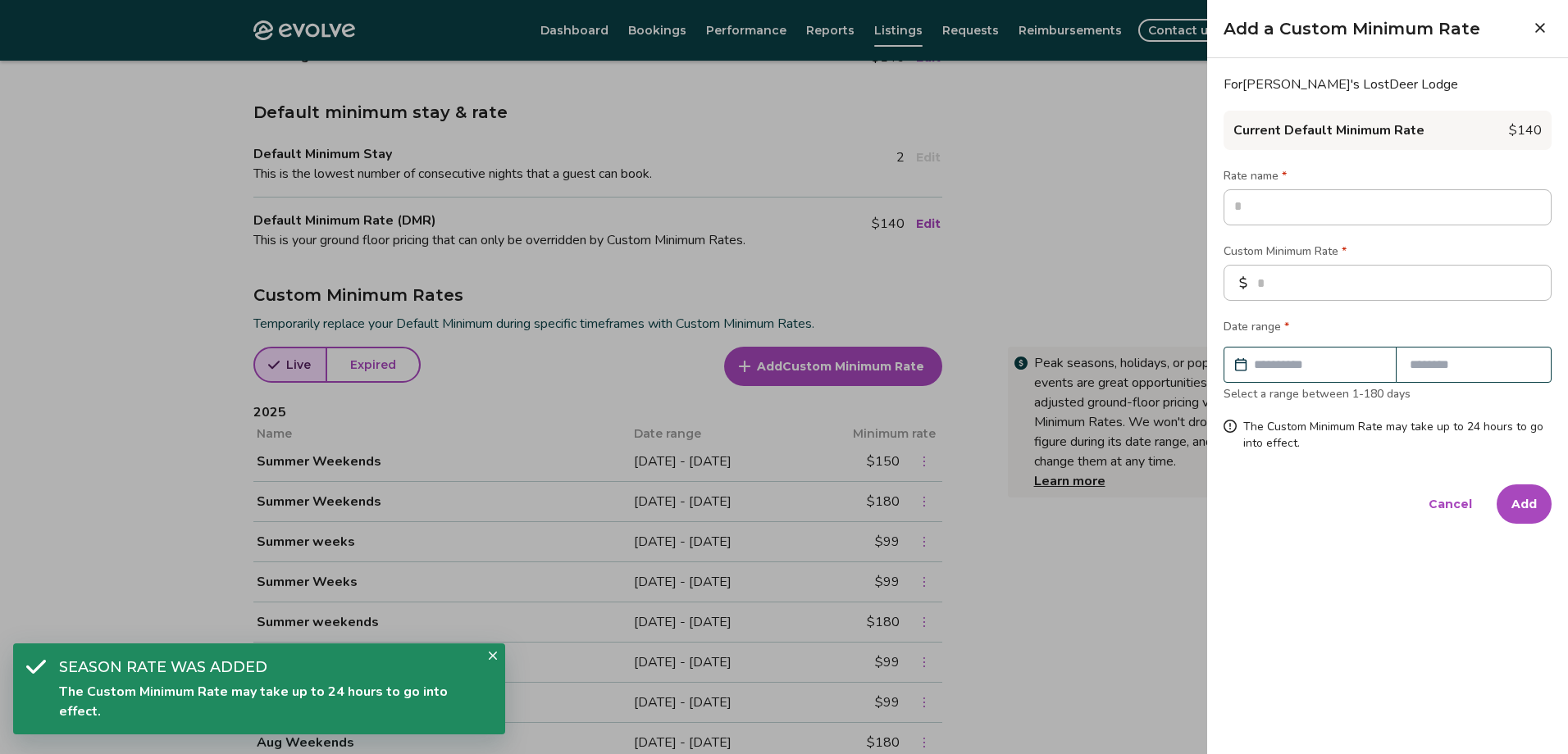 type on "*" 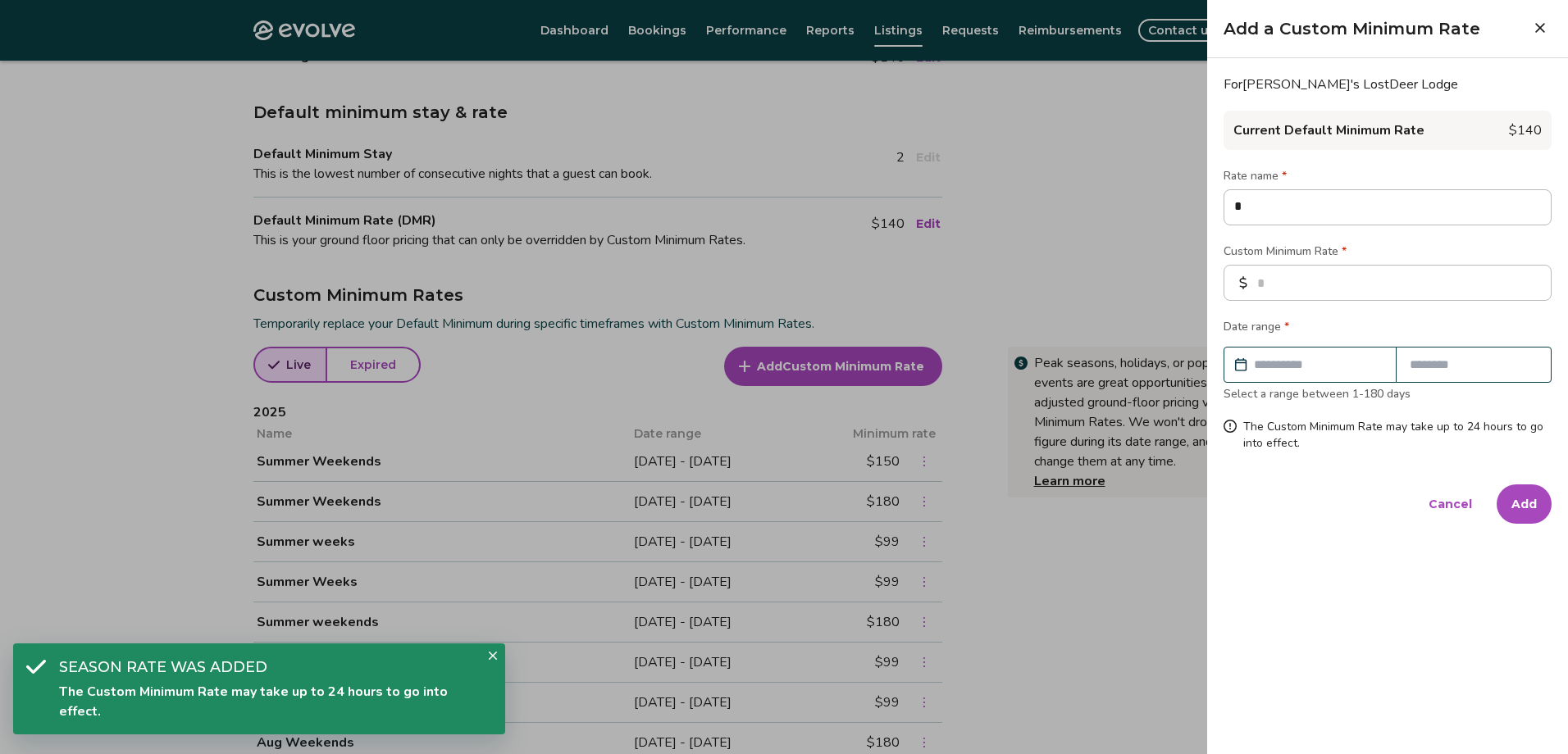 type on "*" 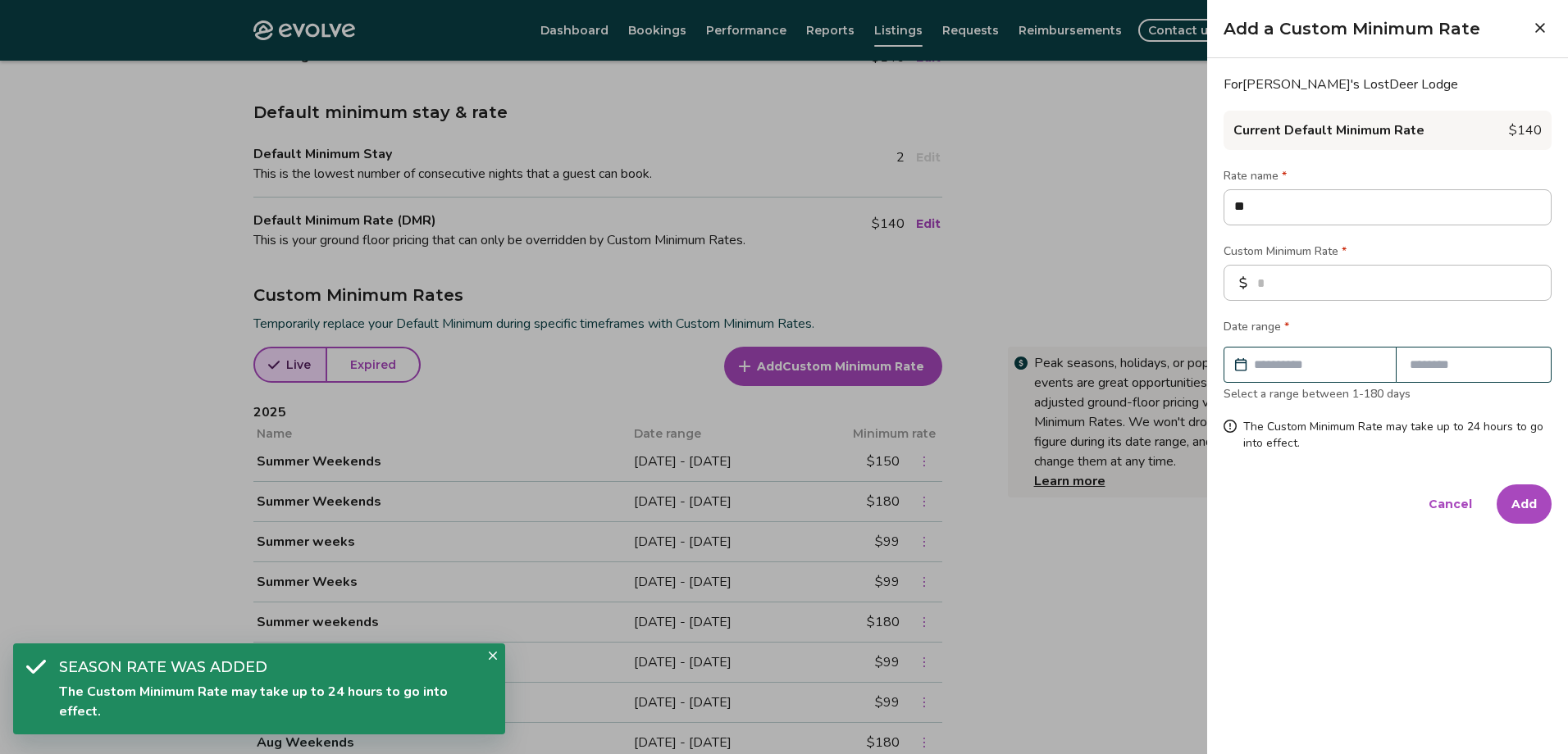 type on "*" 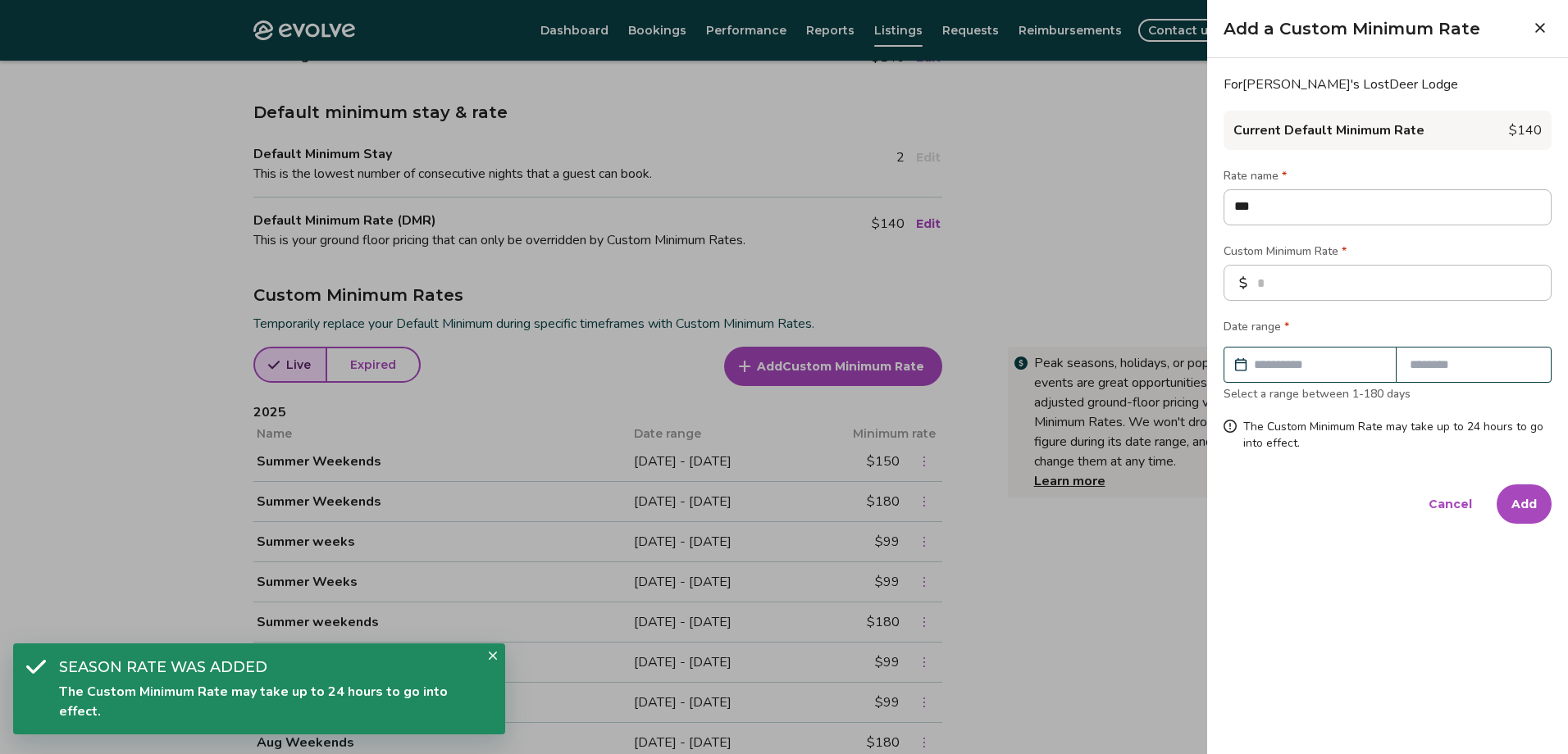 type on "*" 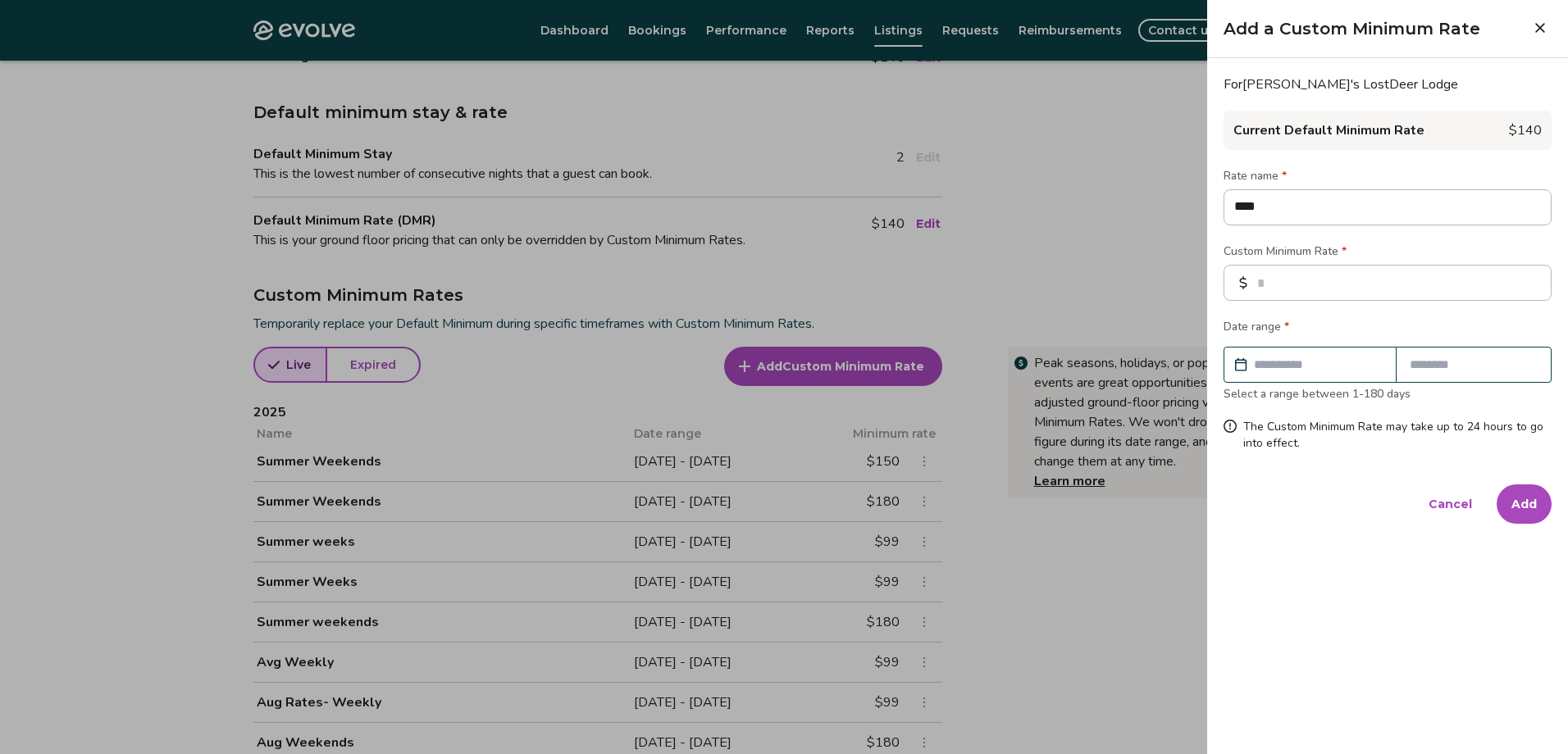 type on "*" 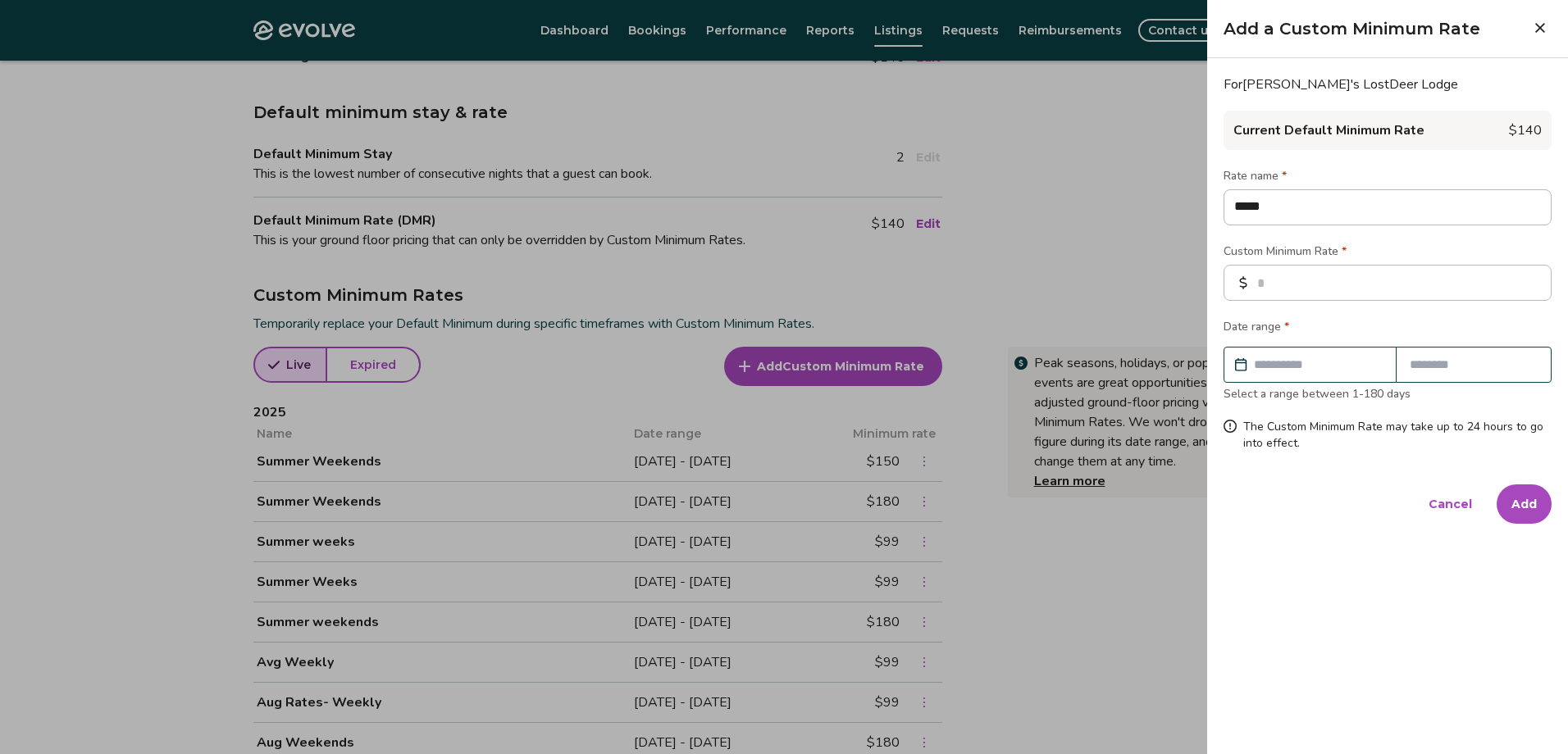 type on "*" 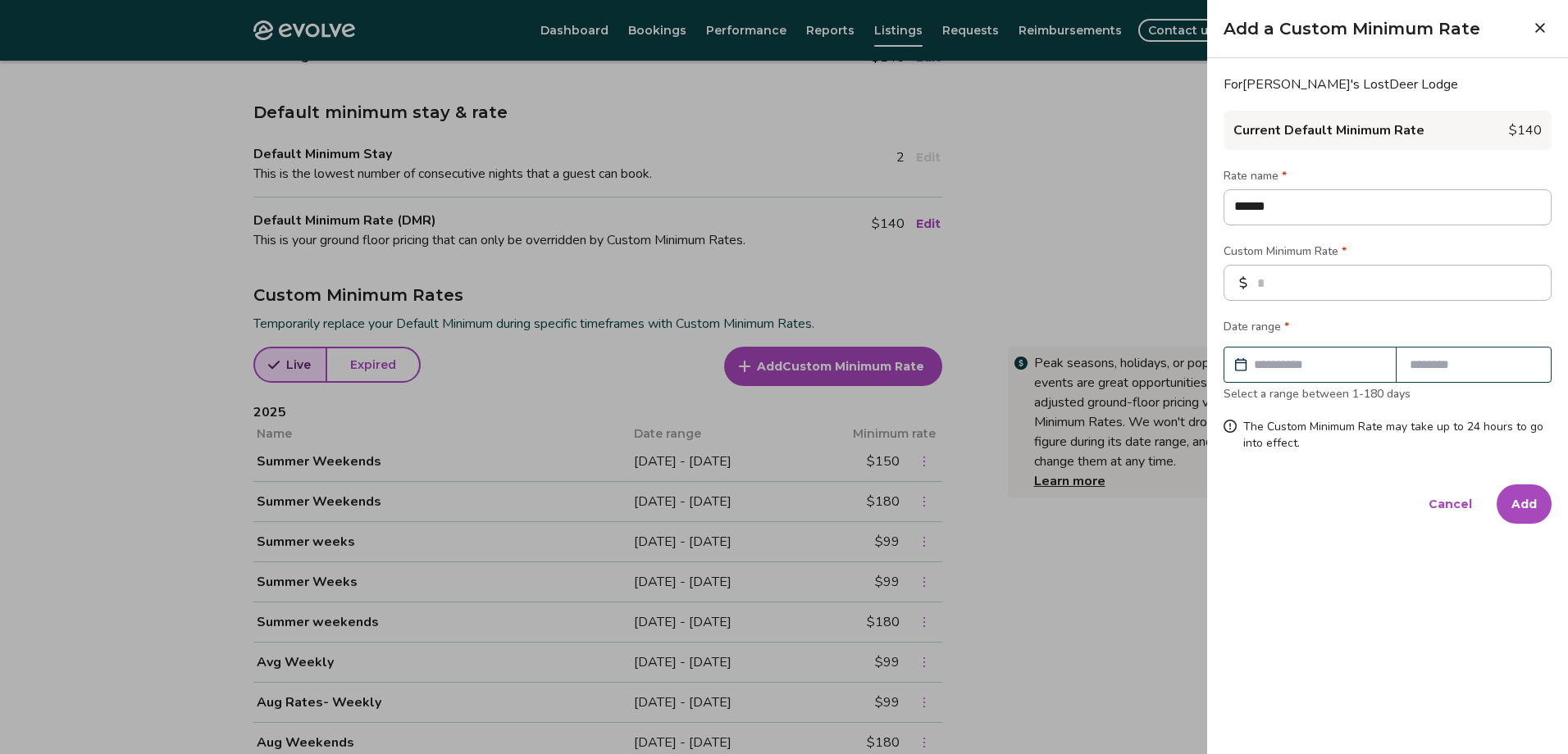 type on "******" 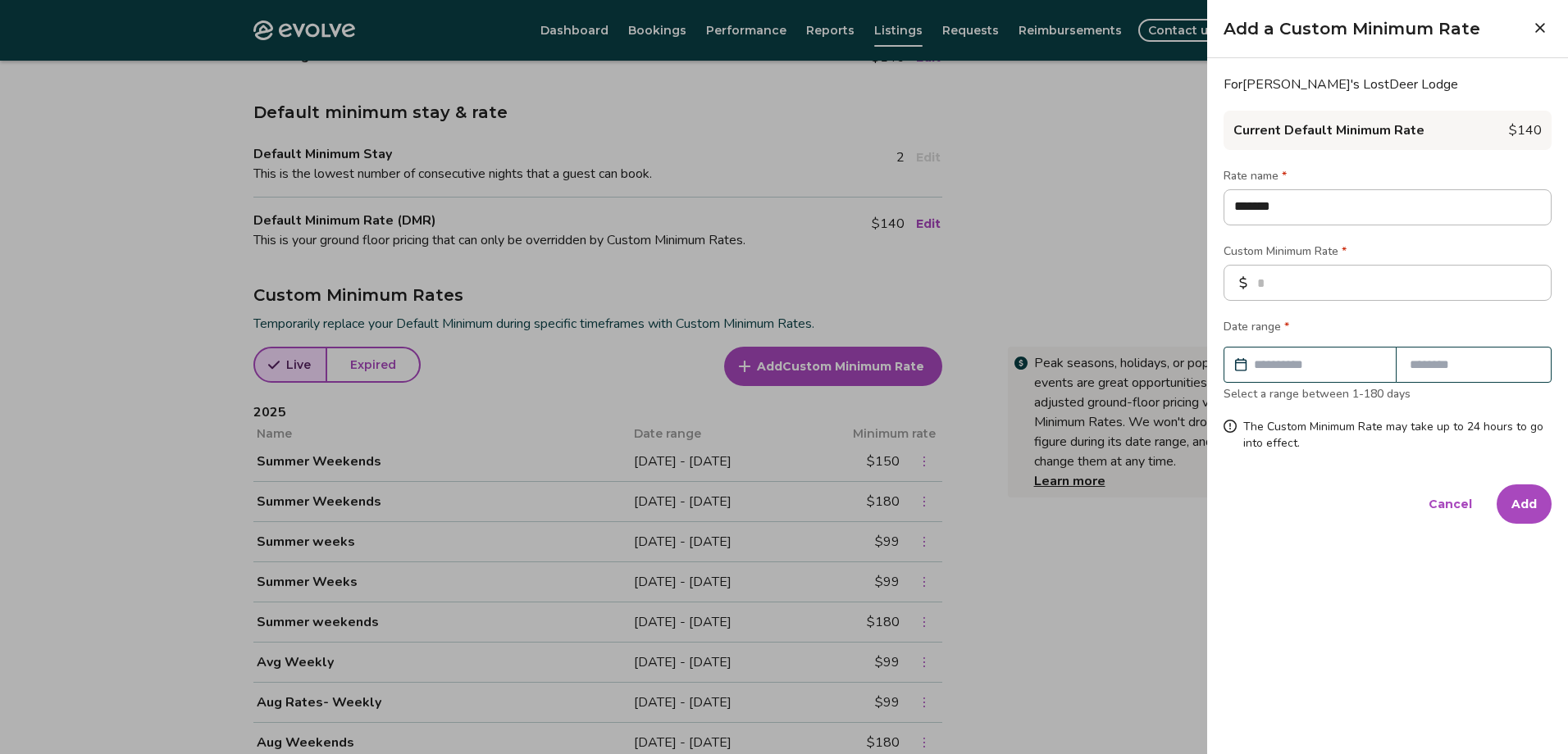 type on "*" 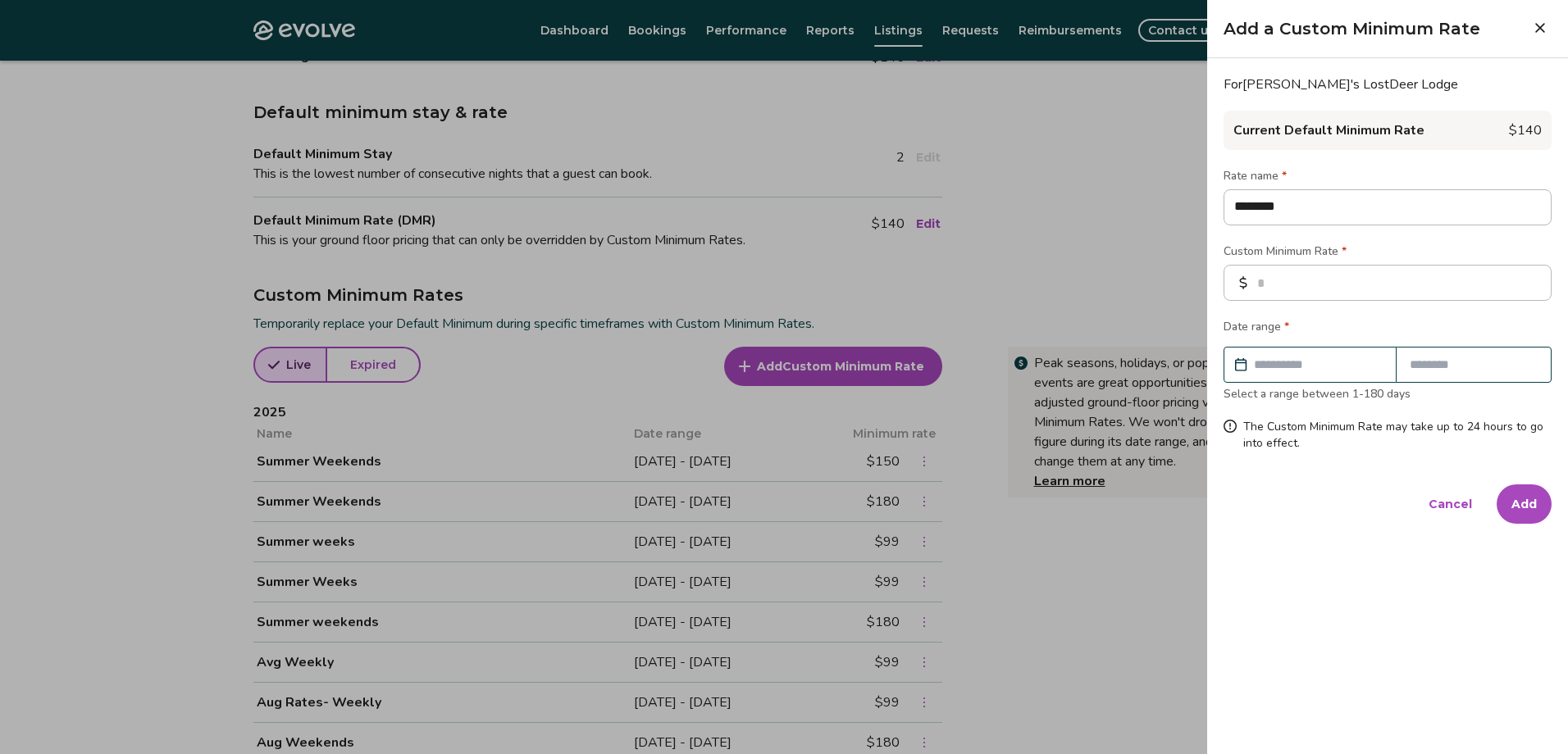 type on "*" 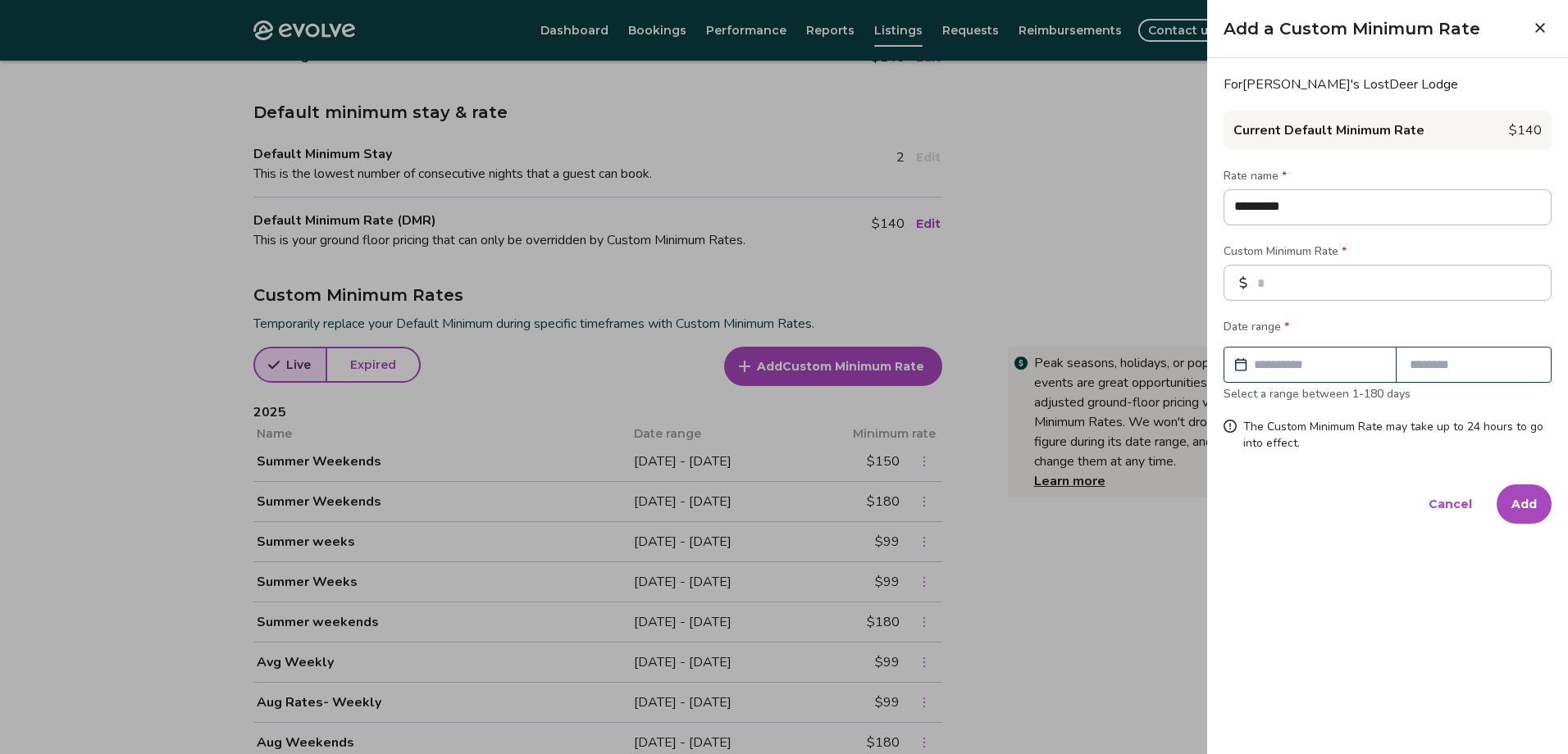 type on "*" 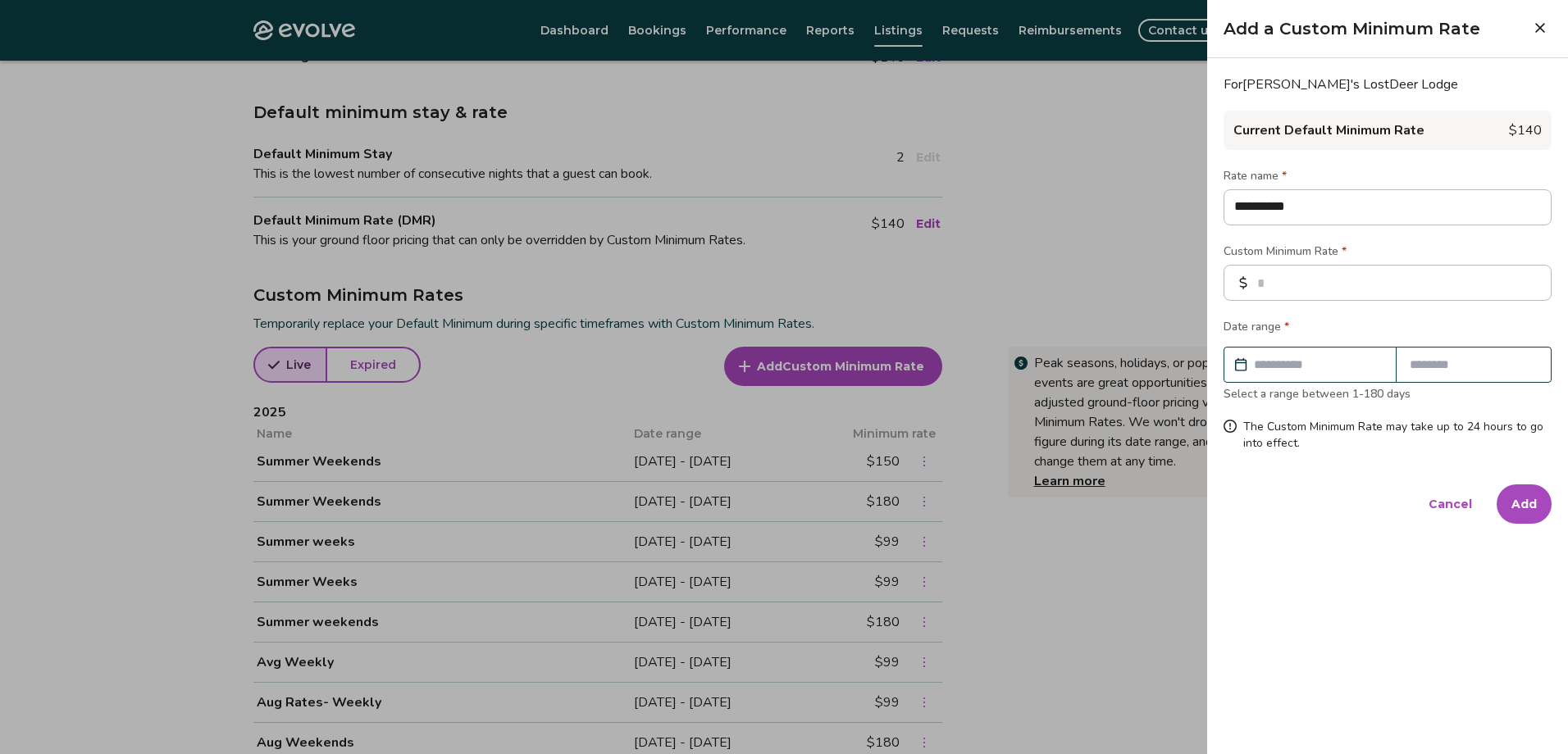 type on "*" 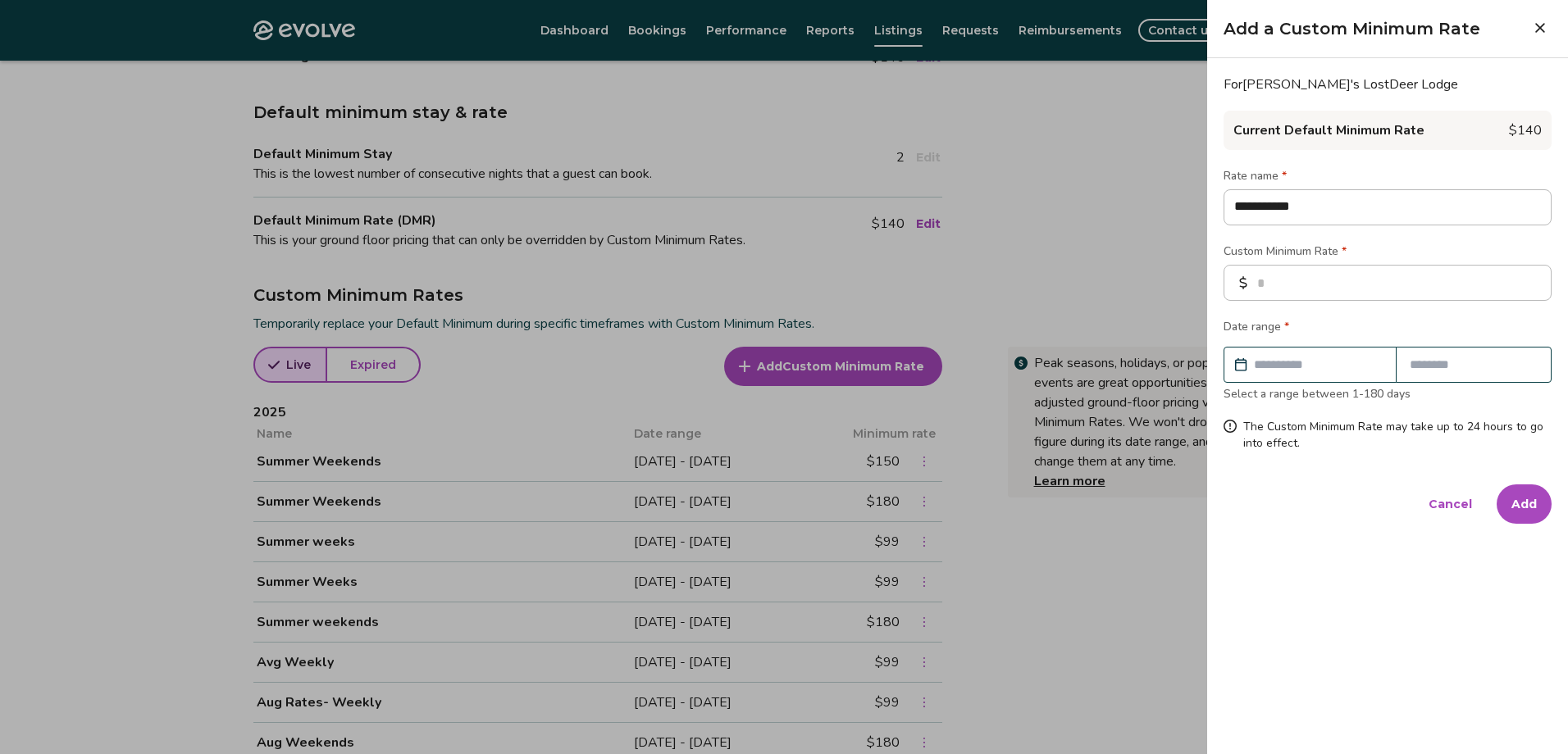type on "*" 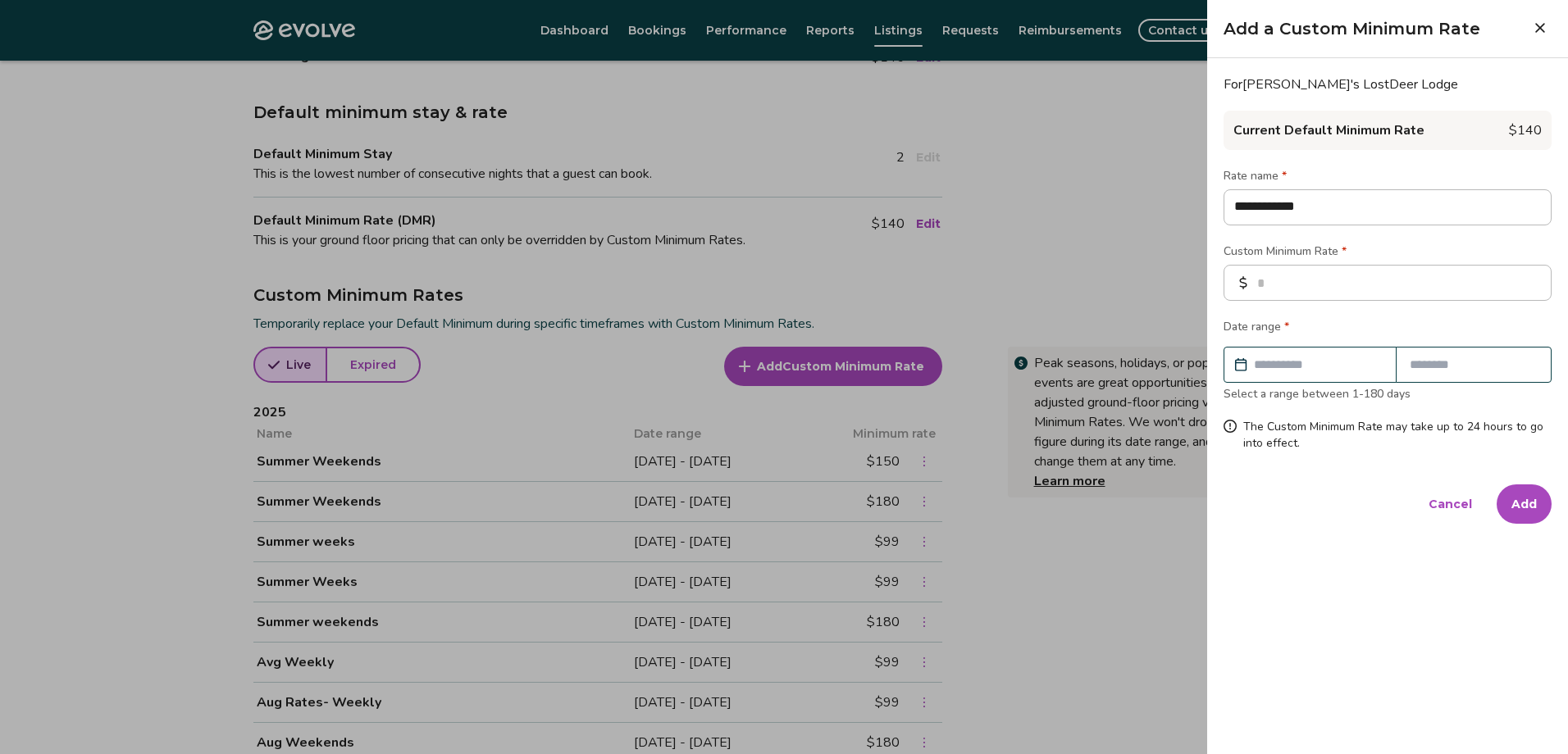 type on "**********" 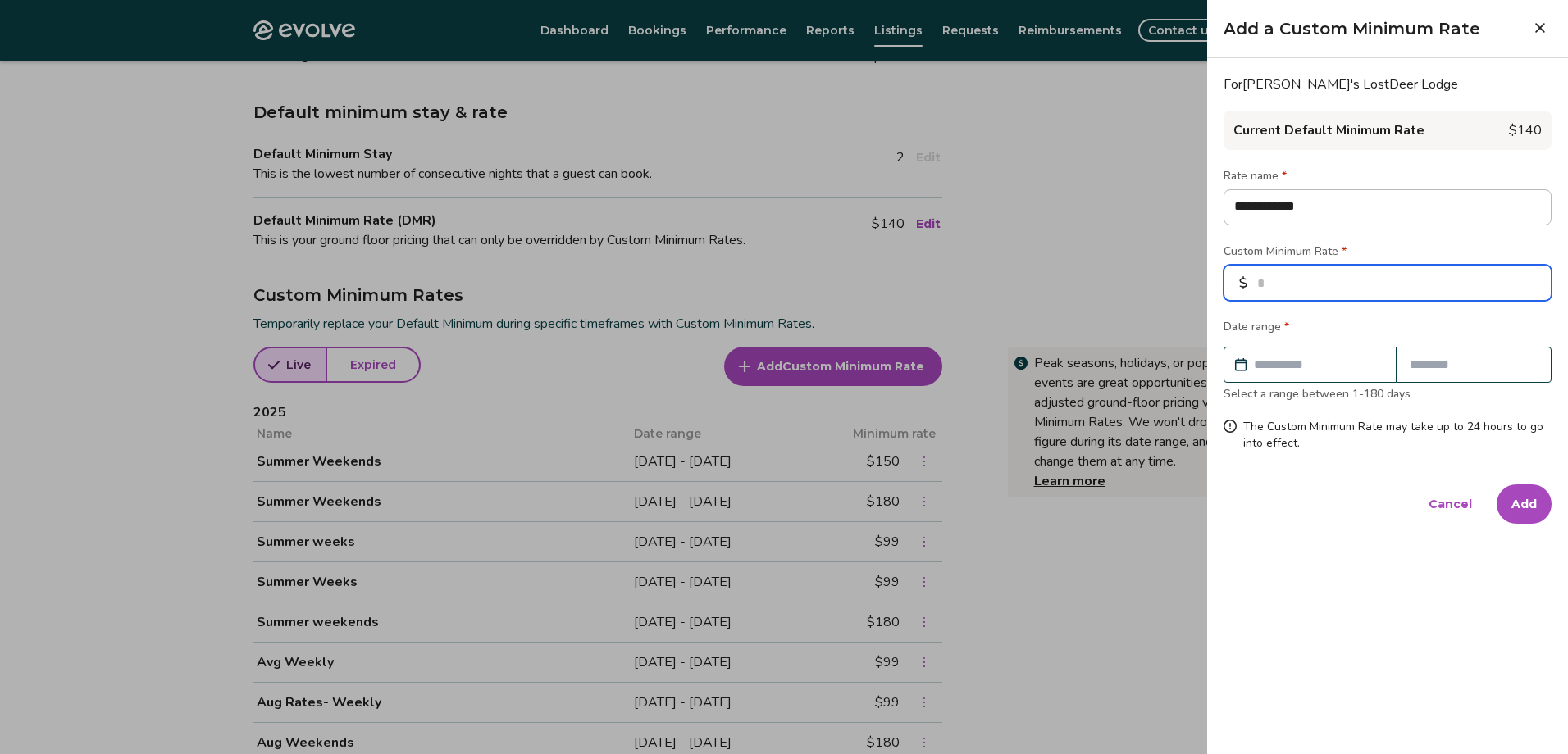 click at bounding box center [1388, 283] 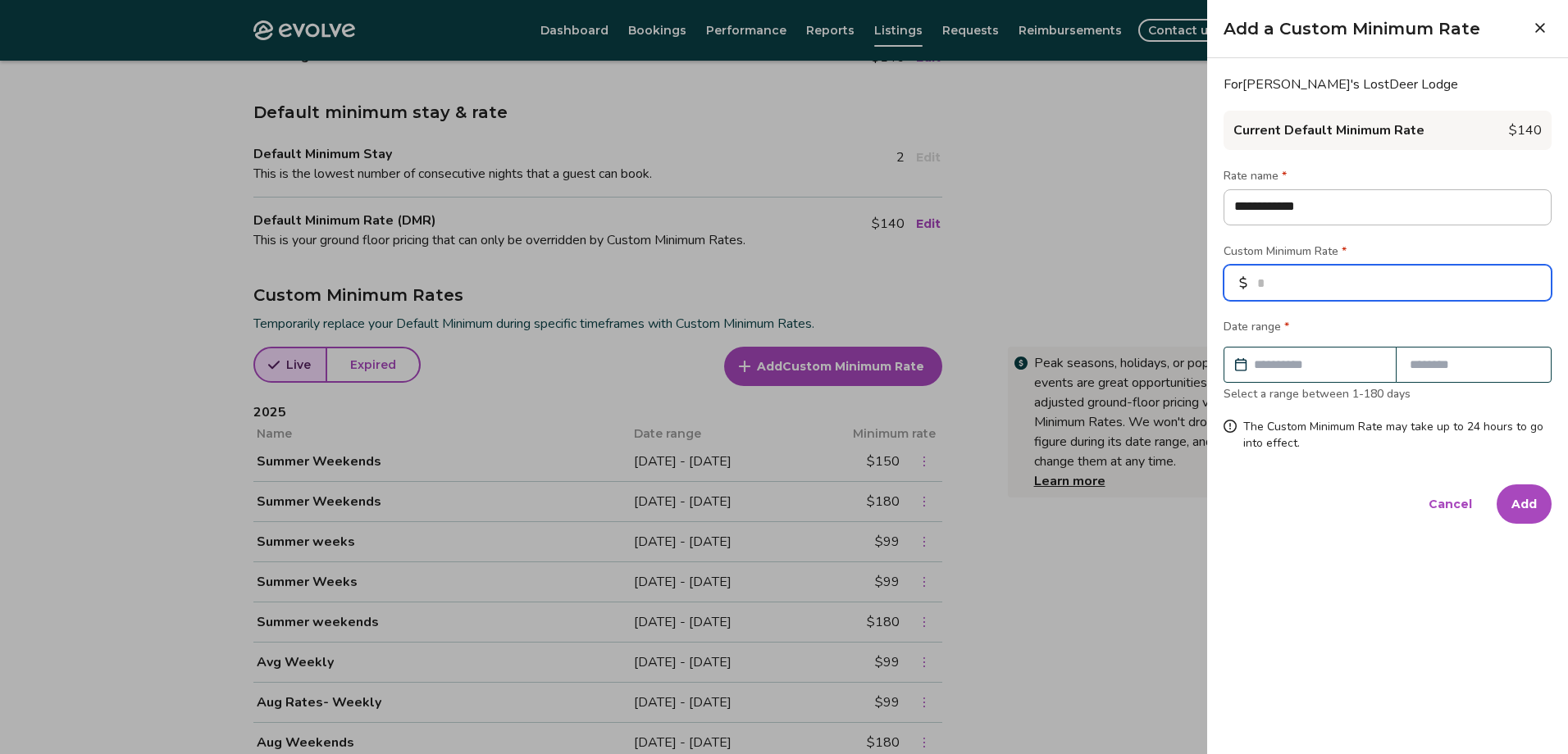 type on "*" 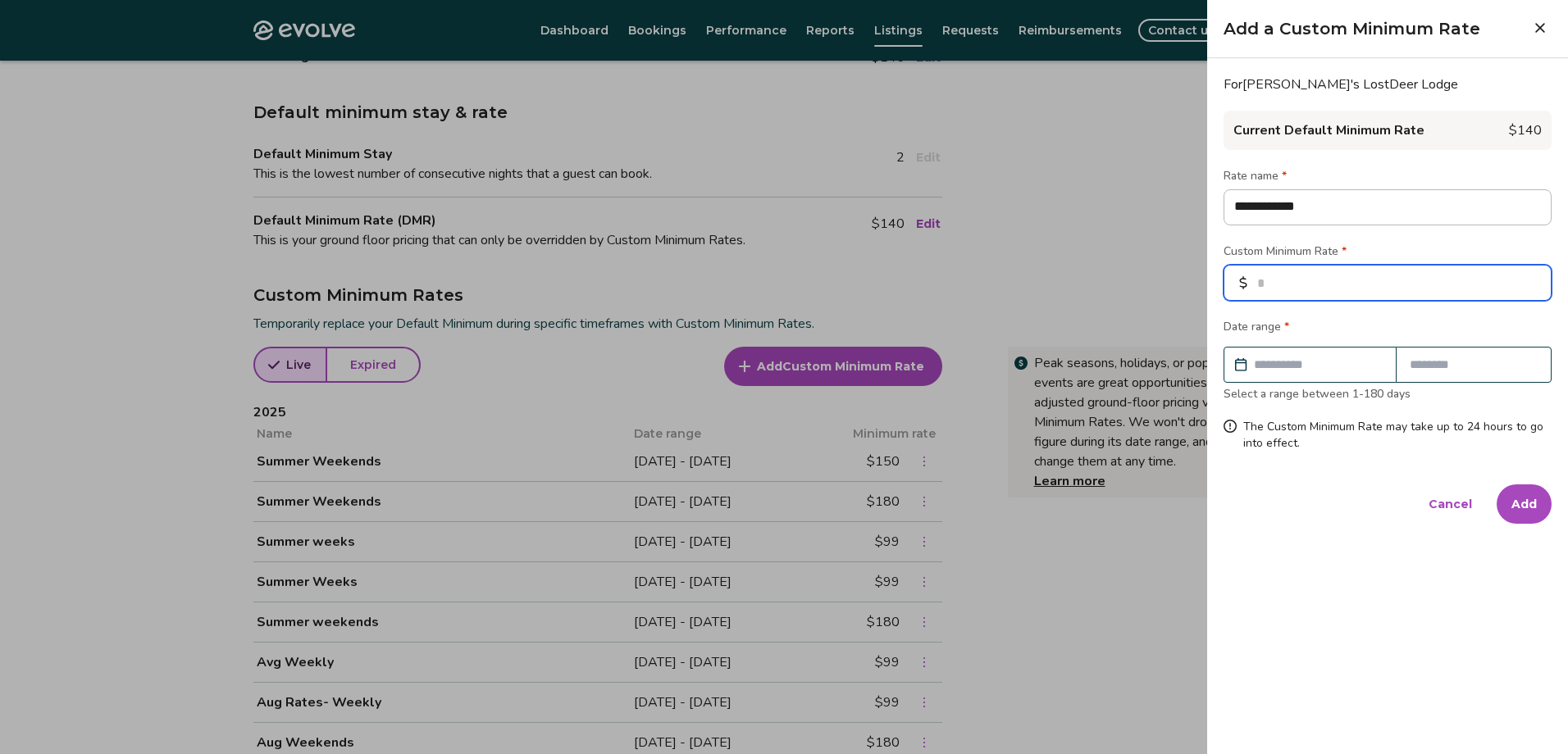 type on "**" 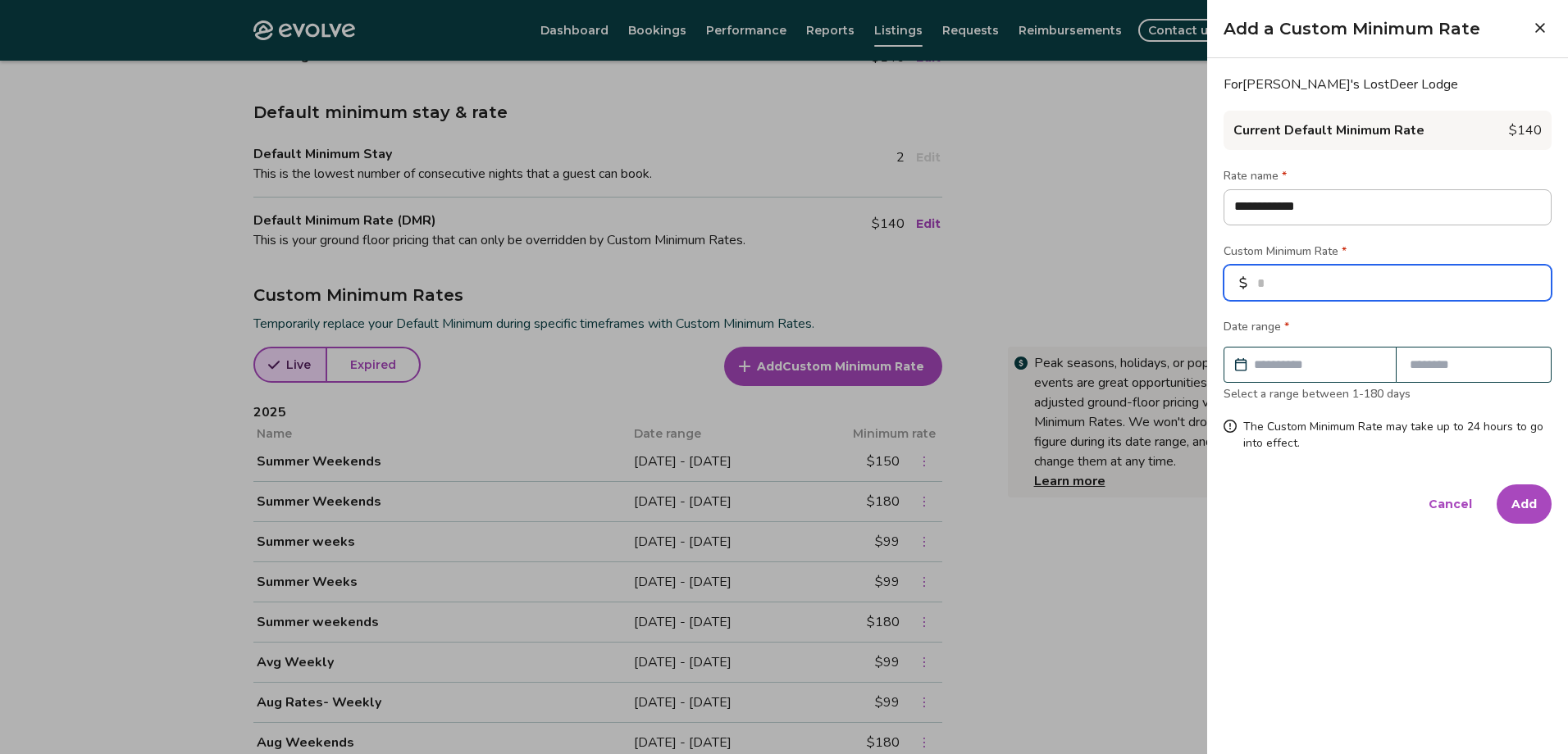 type on "***" 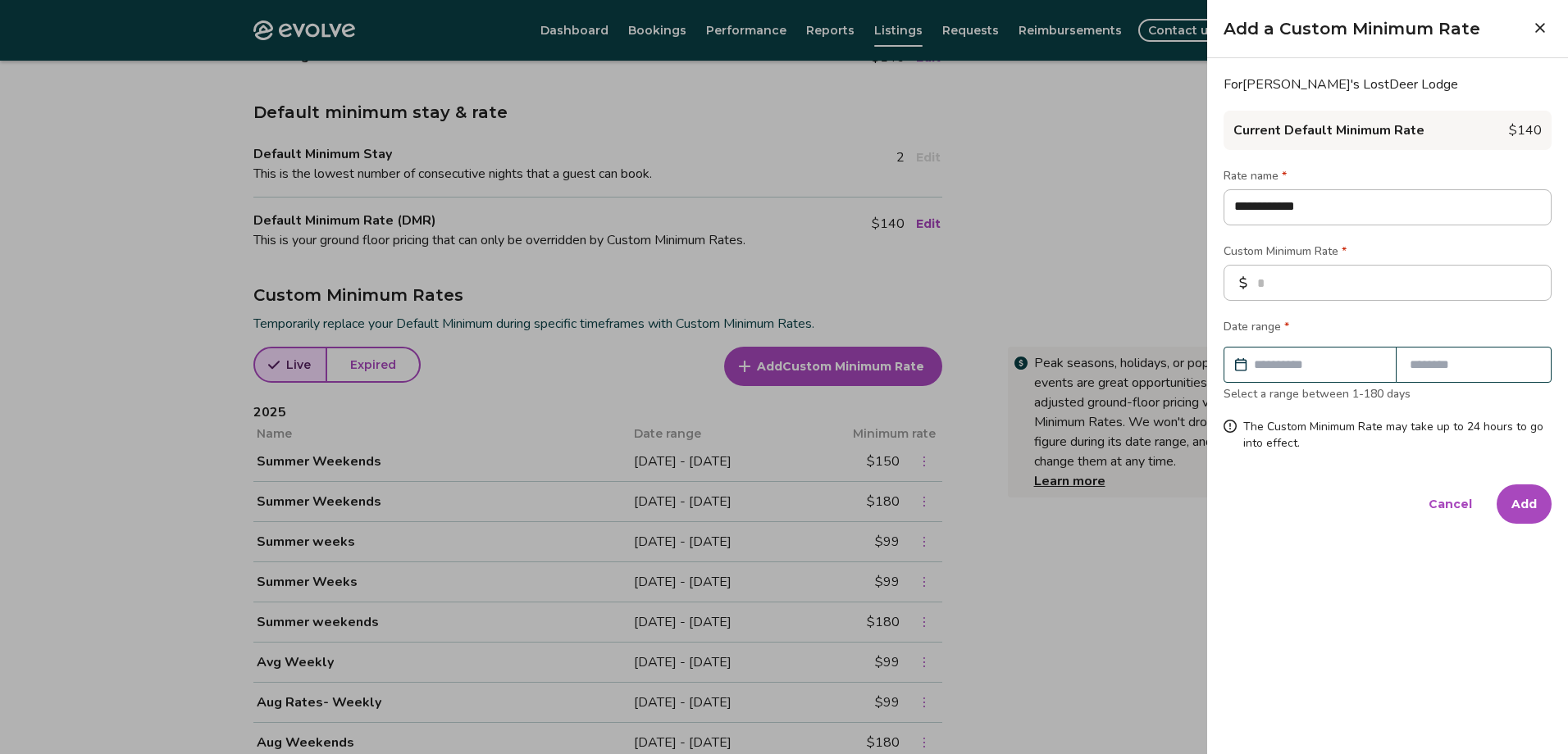click at bounding box center (1310, 365) 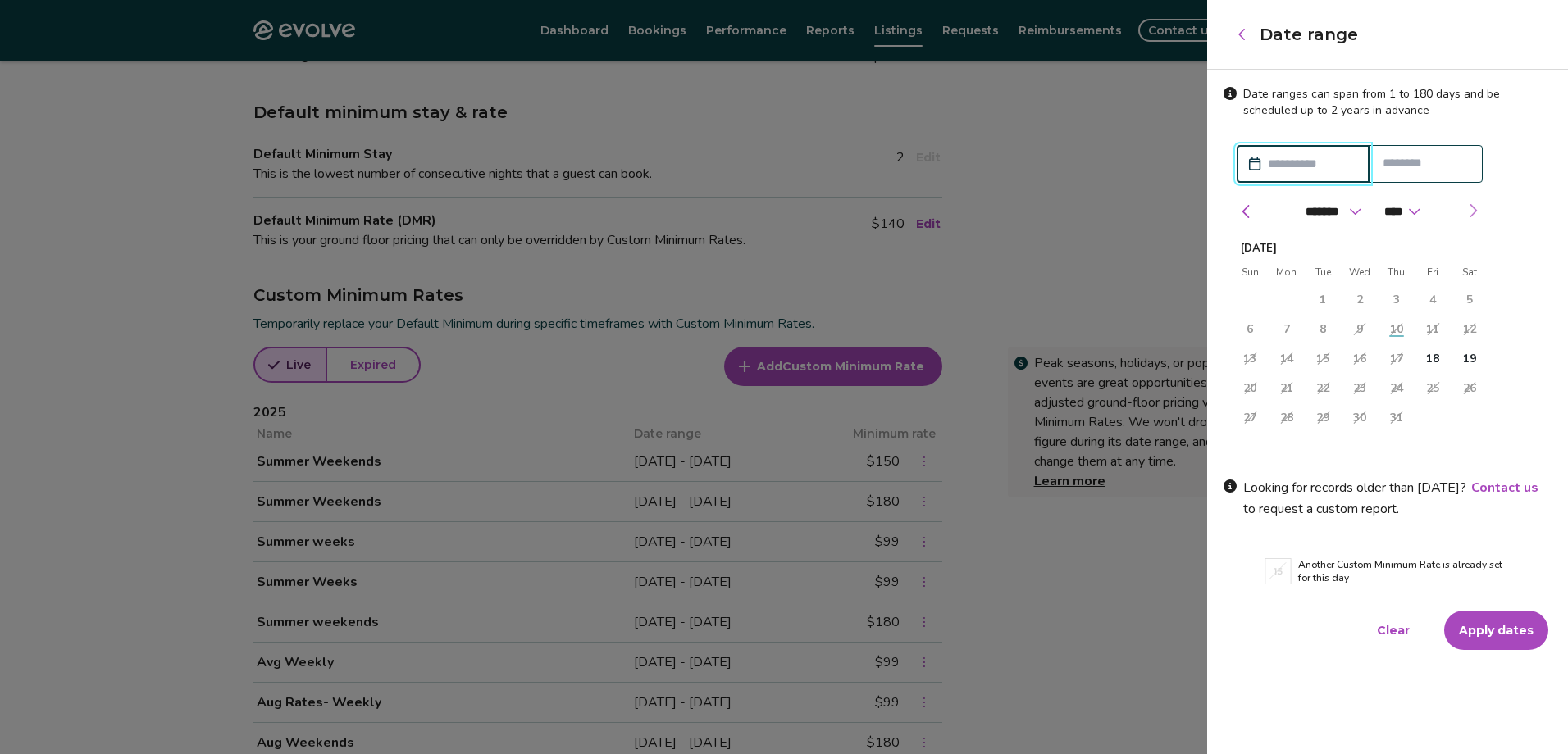 click at bounding box center [1473, 211] 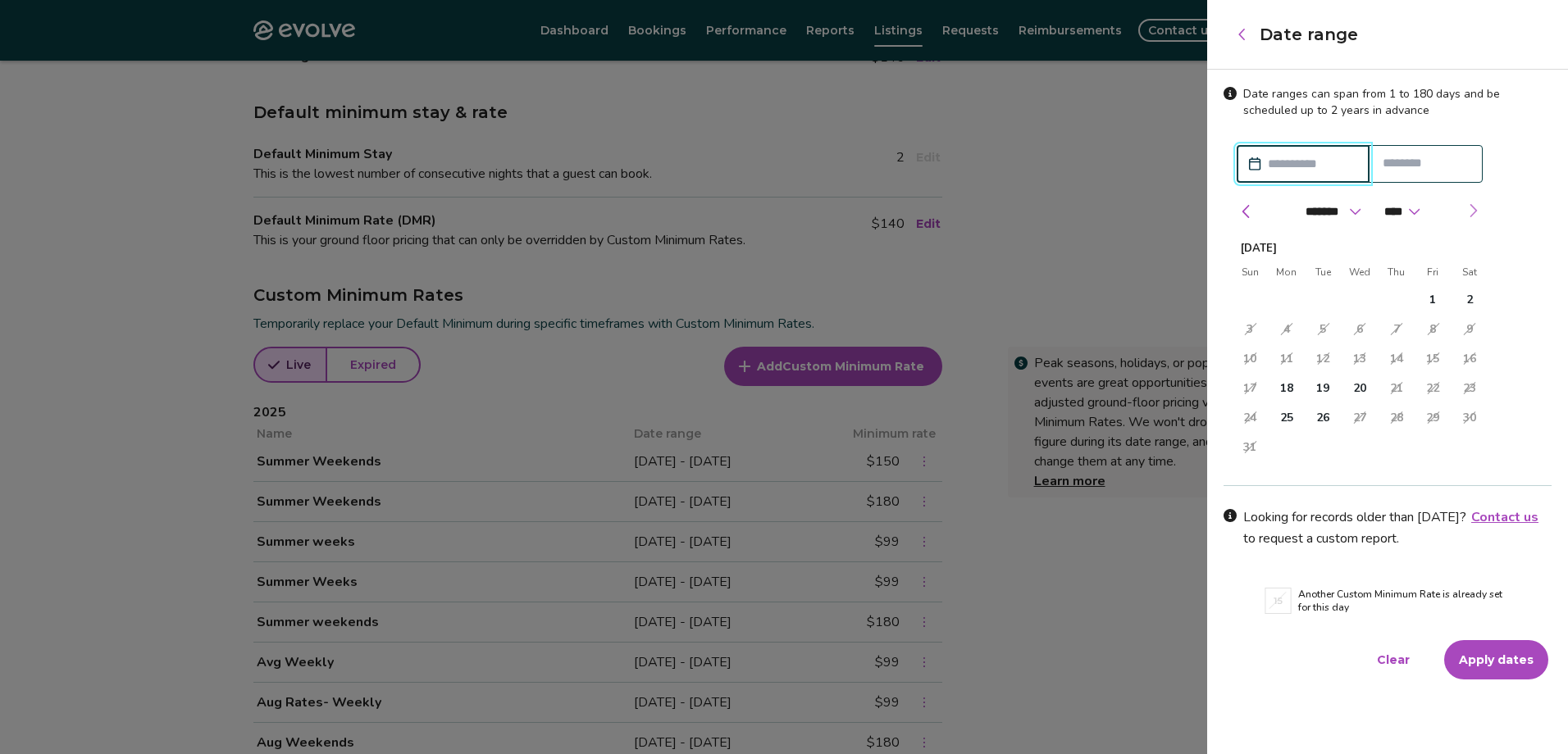 click at bounding box center (1473, 211) 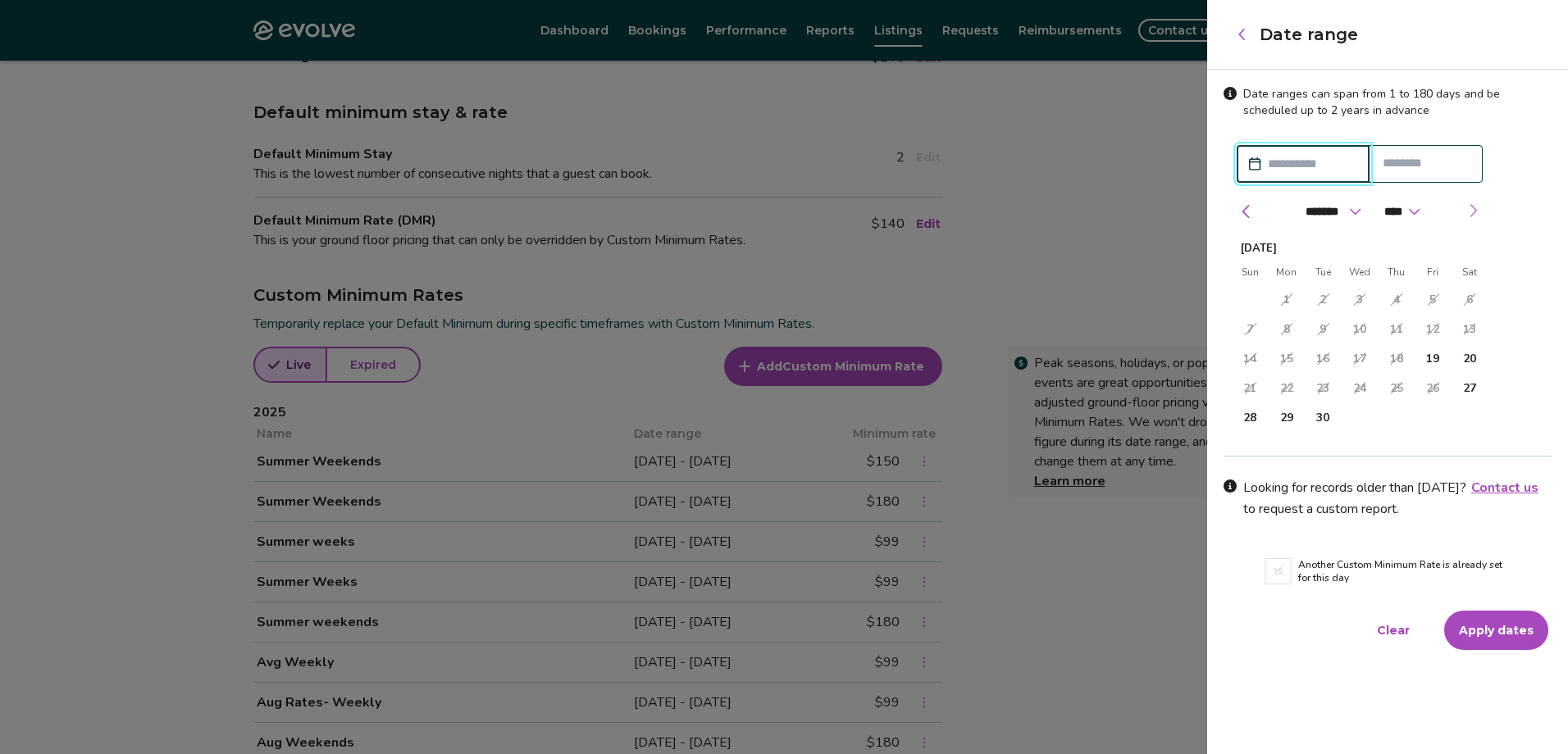 click at bounding box center (1473, 211) 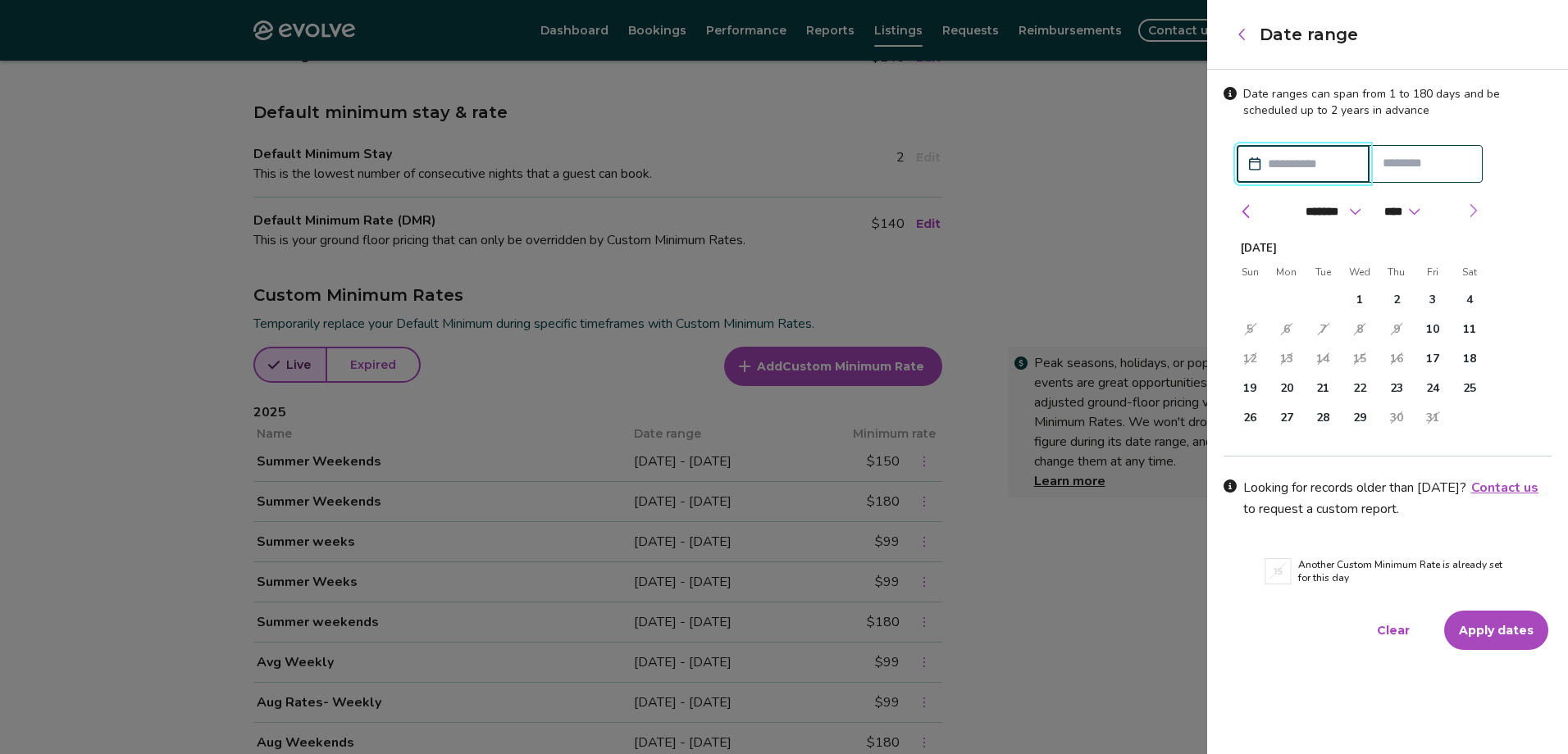 click at bounding box center [1473, 211] 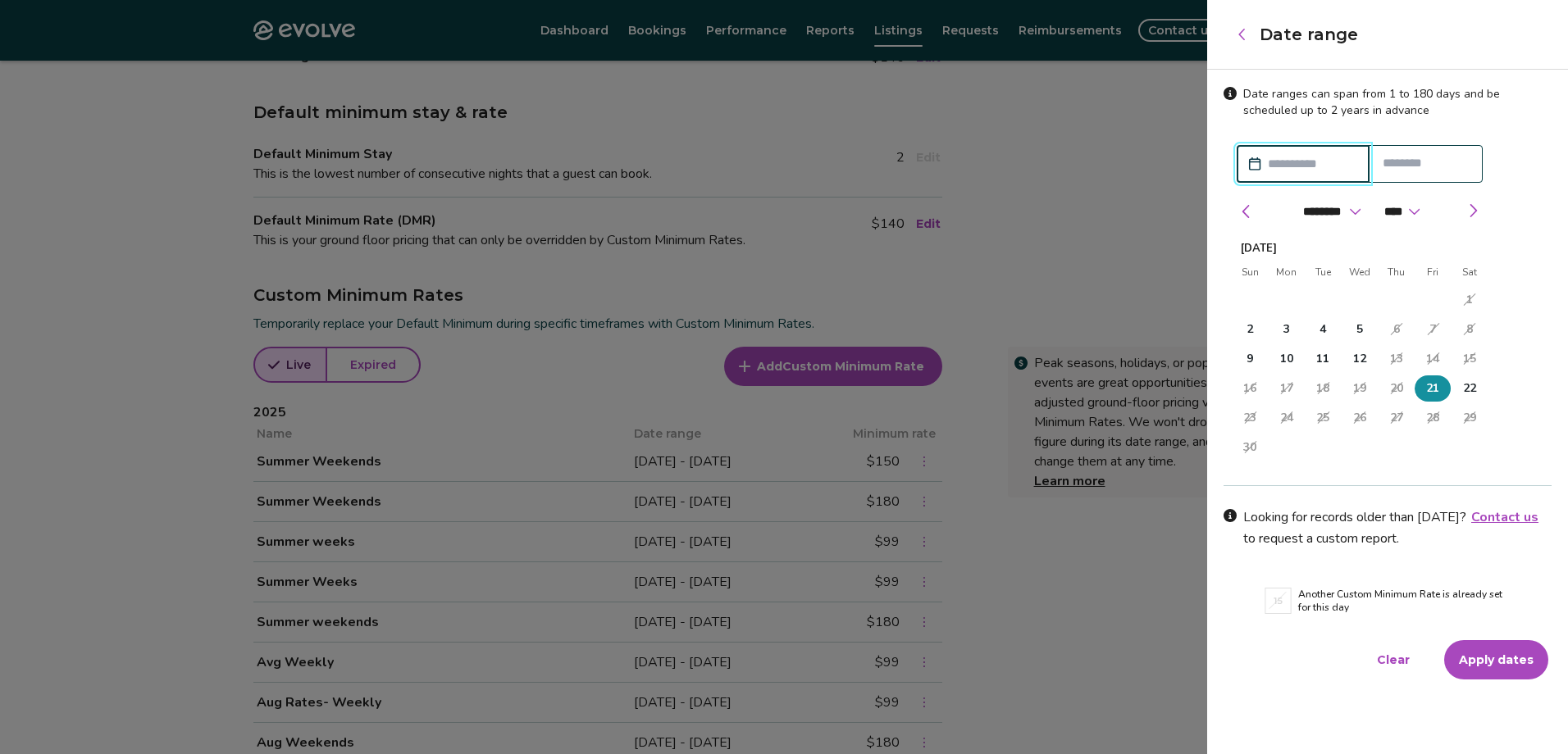 click on "21" at bounding box center (1433, 388) 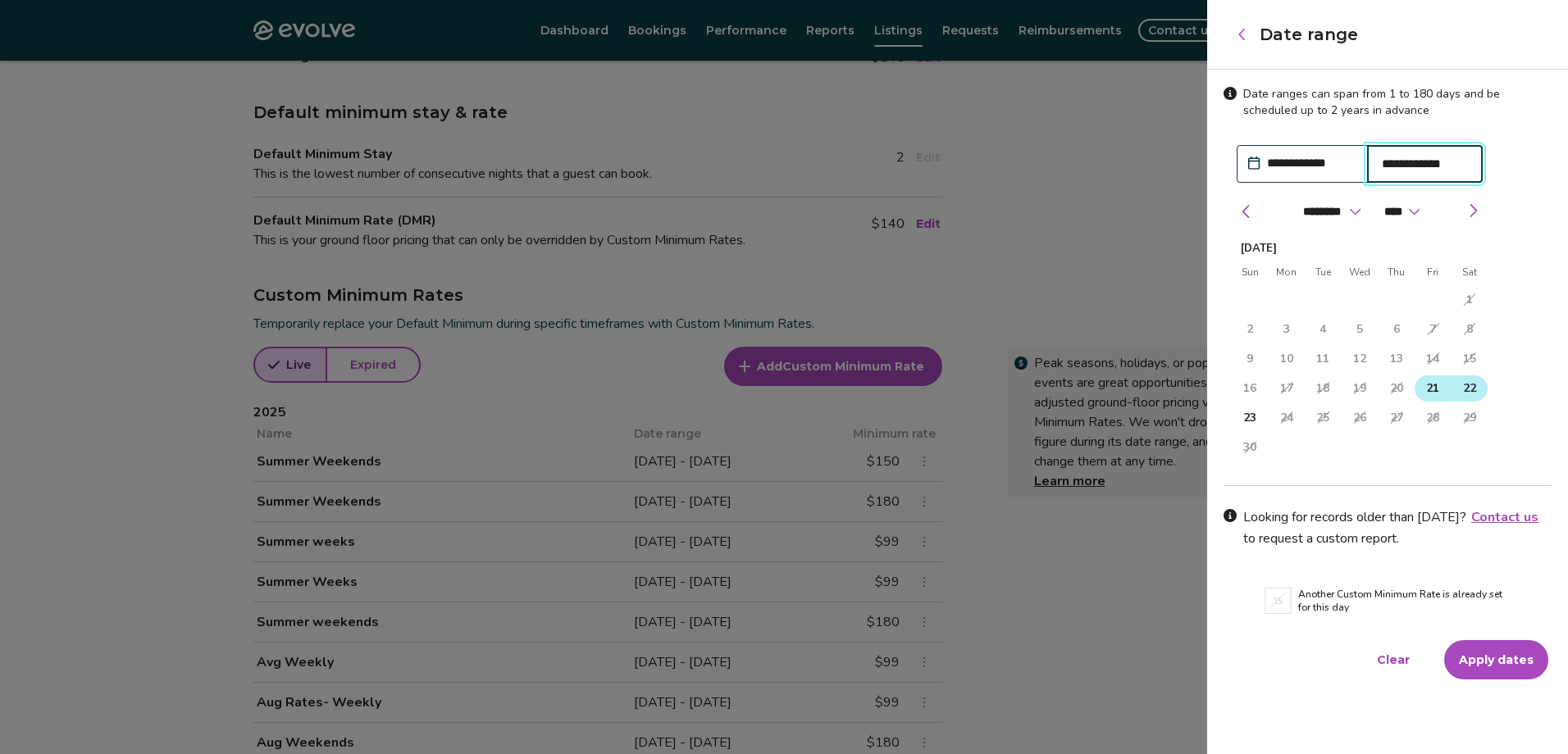 click on "22" at bounding box center (1470, 388) 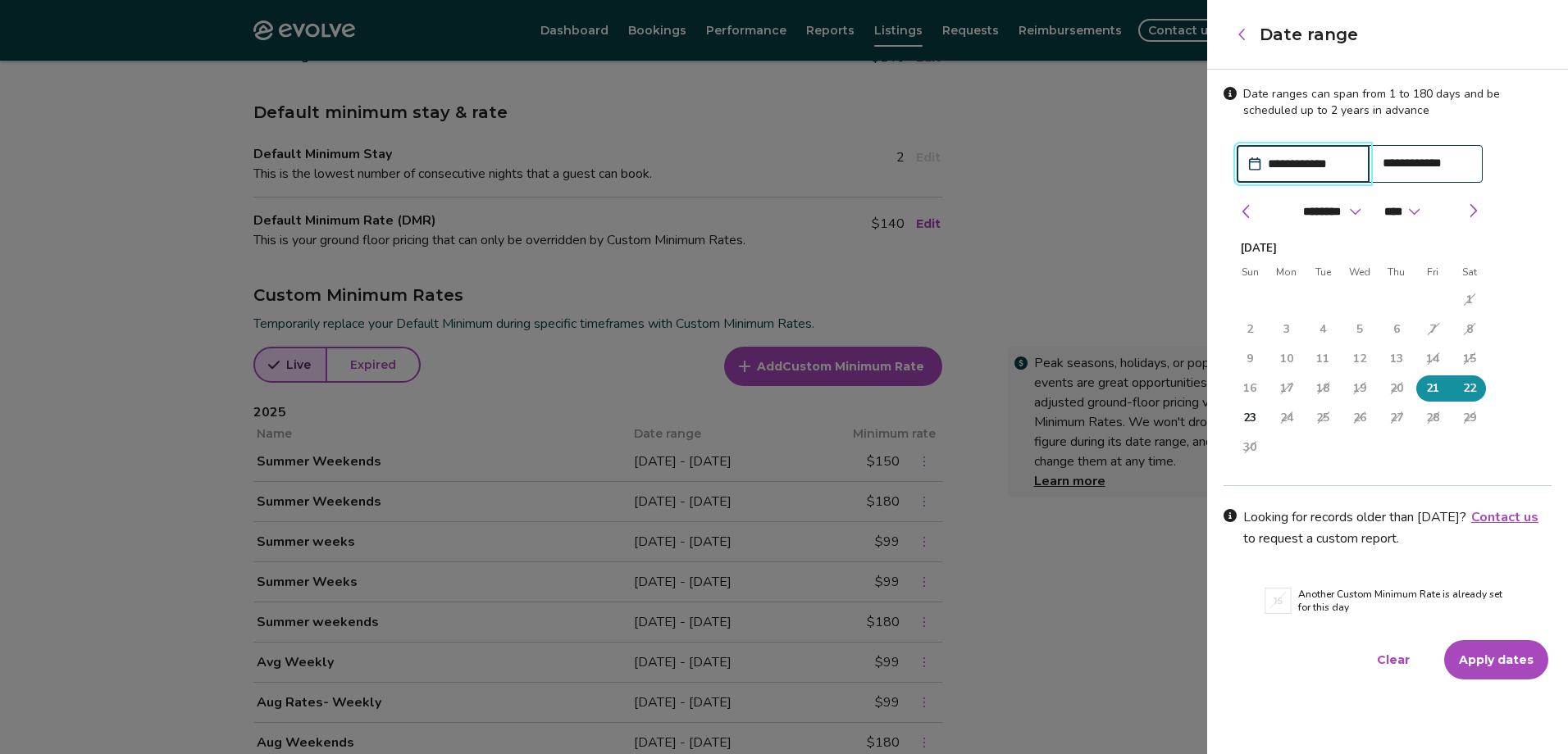 click on "Apply dates" at bounding box center (1496, 660) 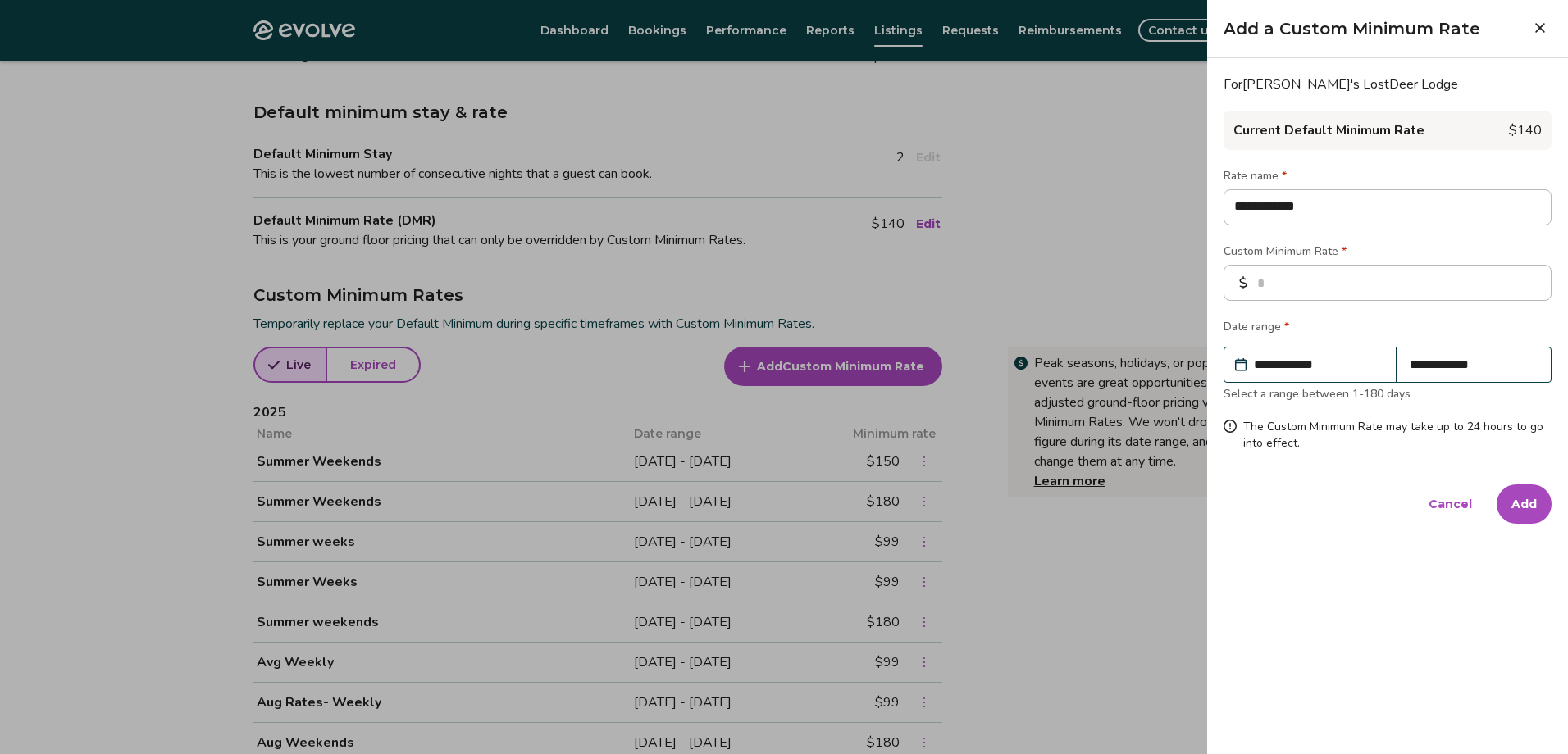 click on "Add" at bounding box center [1524, 504] 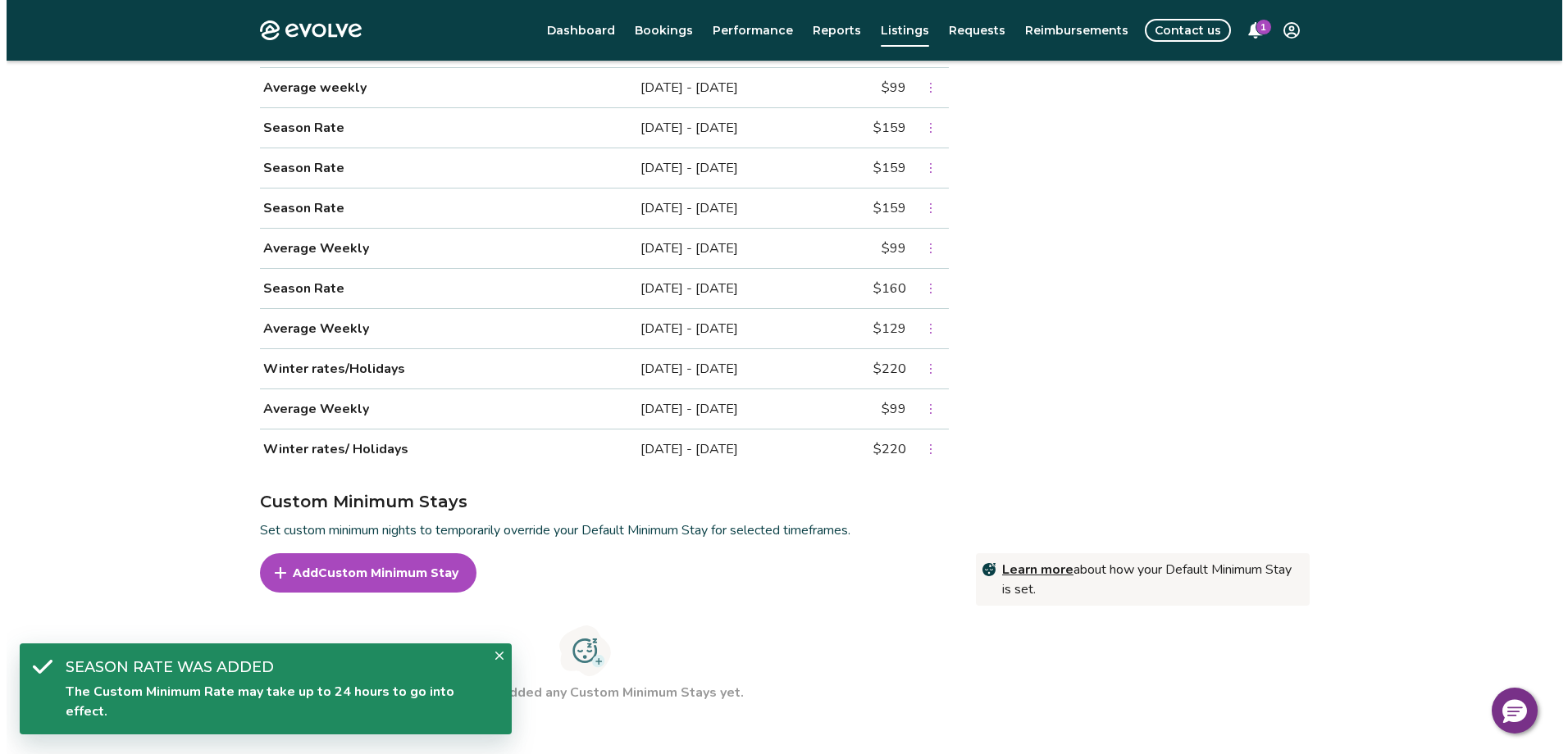 scroll, scrollTop: 1448, scrollLeft: 0, axis: vertical 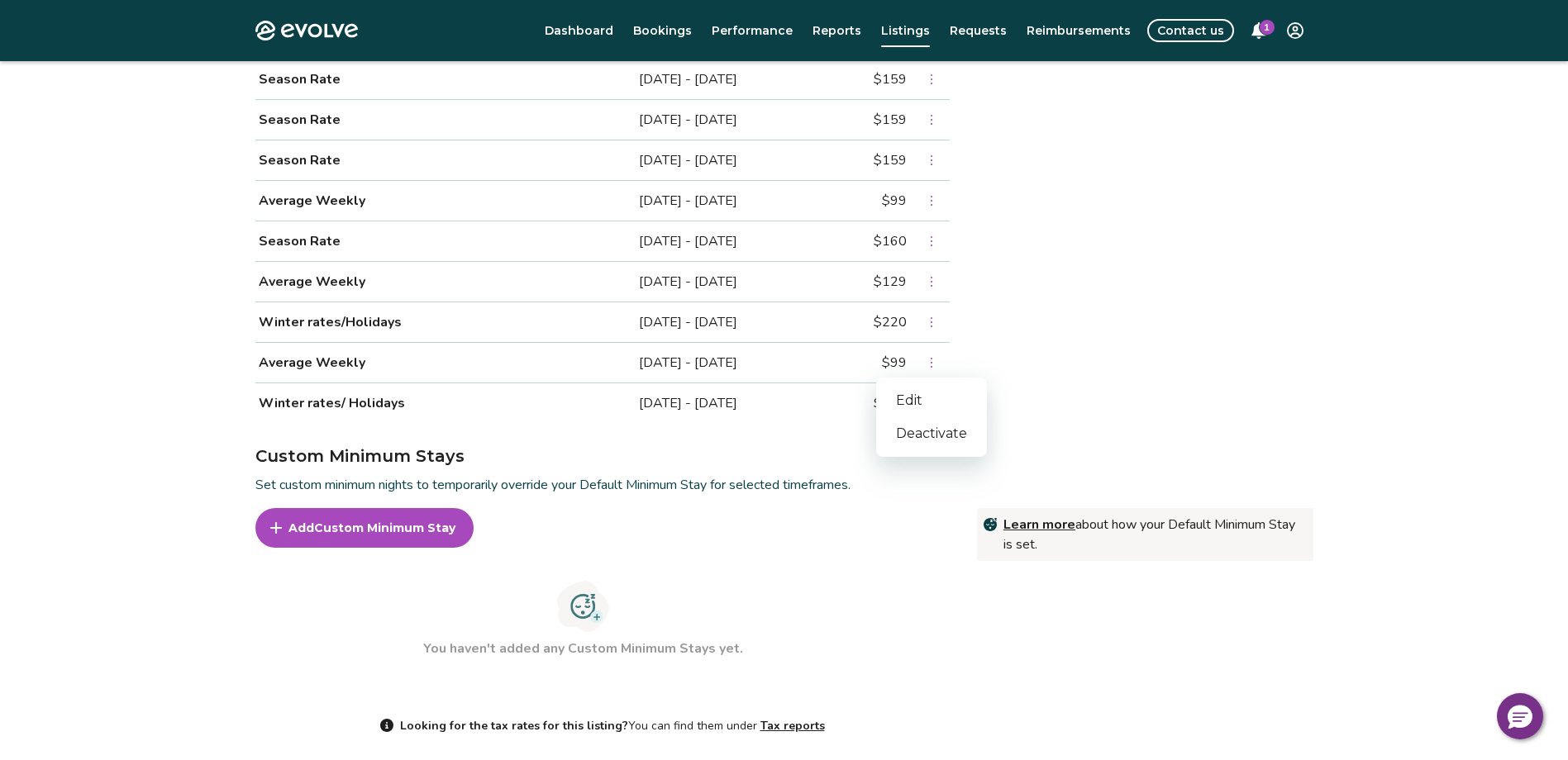 click 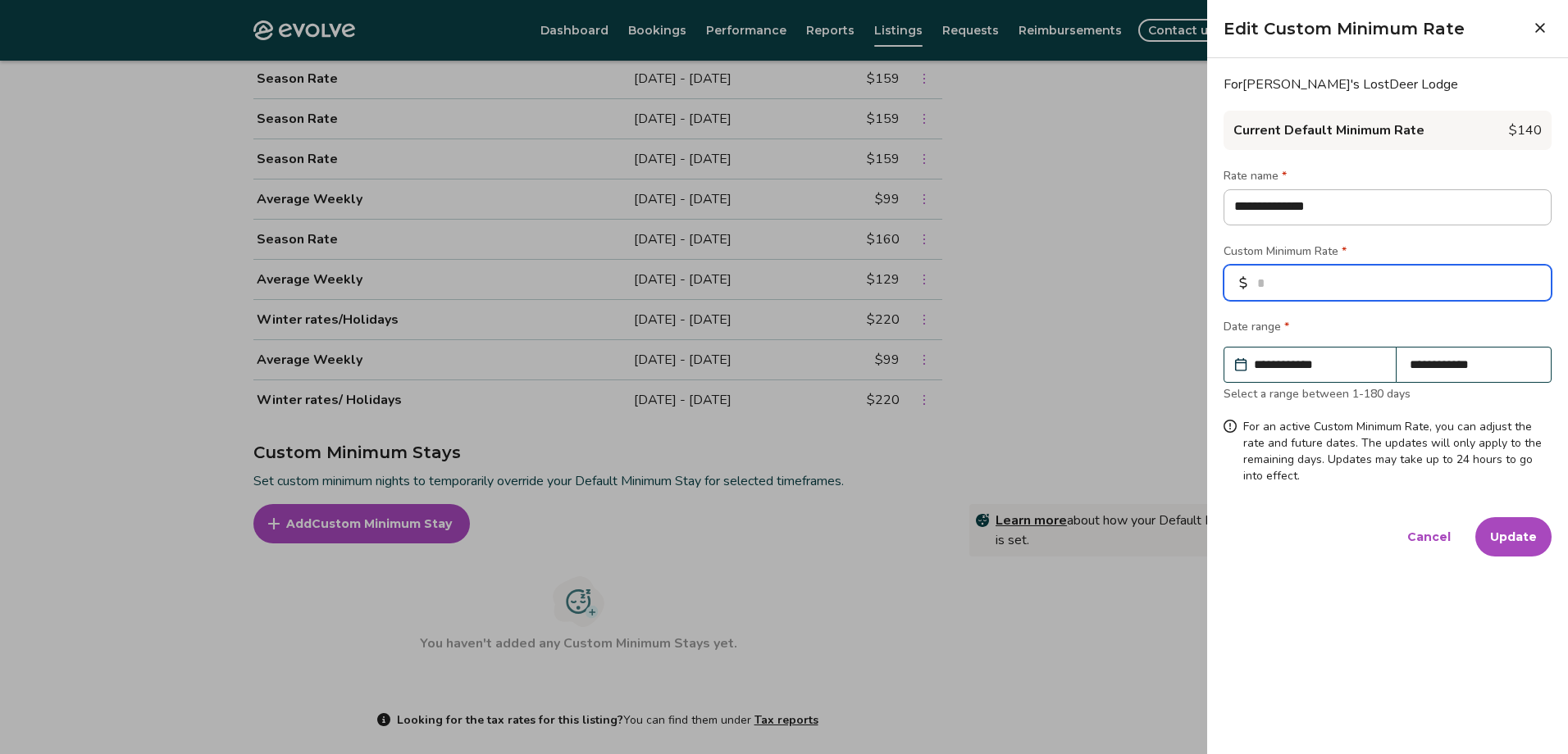 drag, startPoint x: 1318, startPoint y: 286, endPoint x: 895, endPoint y: 308, distance: 423.57172 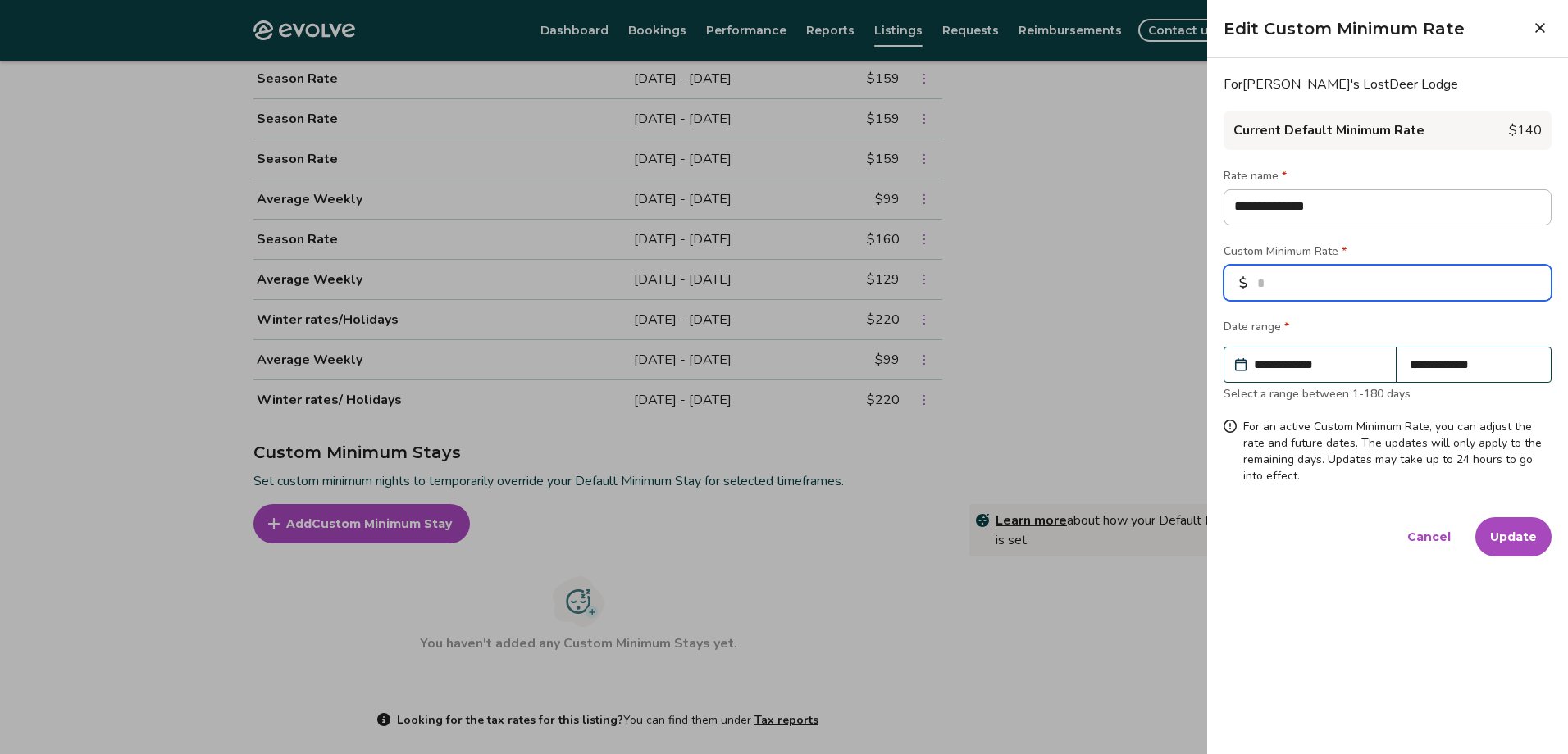 type on "***" 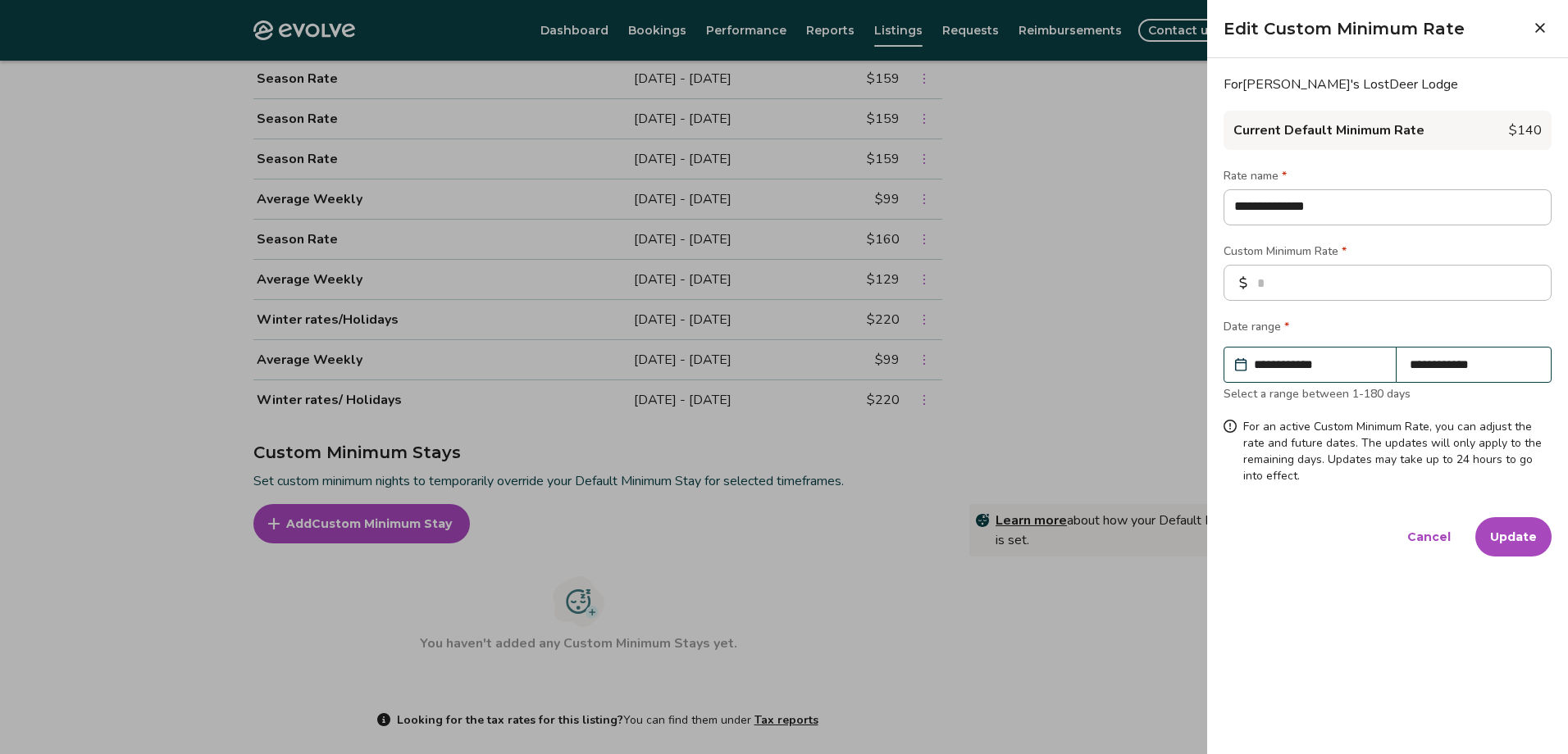click on "Update" at bounding box center [1513, 537] 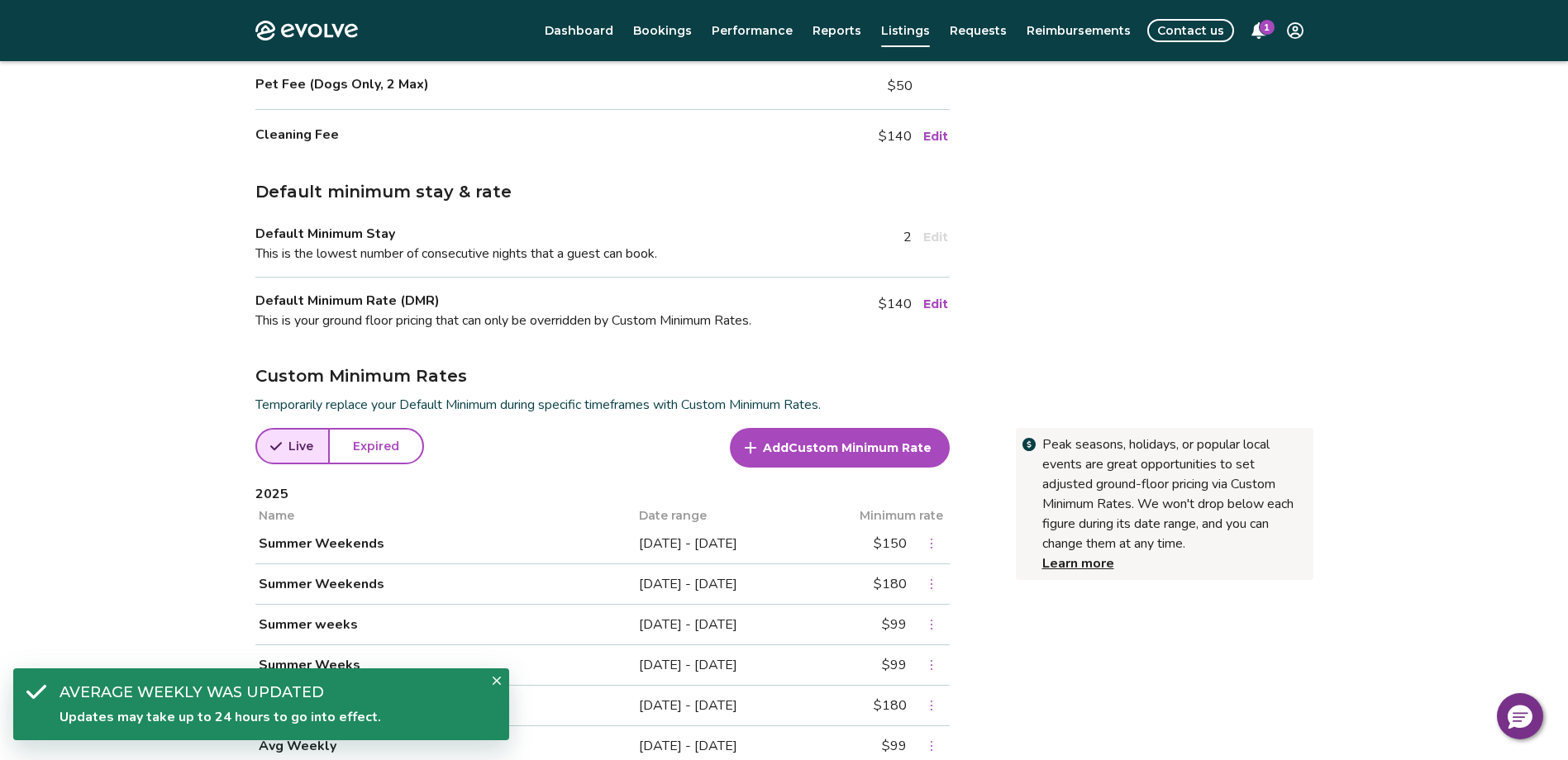 scroll, scrollTop: 303, scrollLeft: 0, axis: vertical 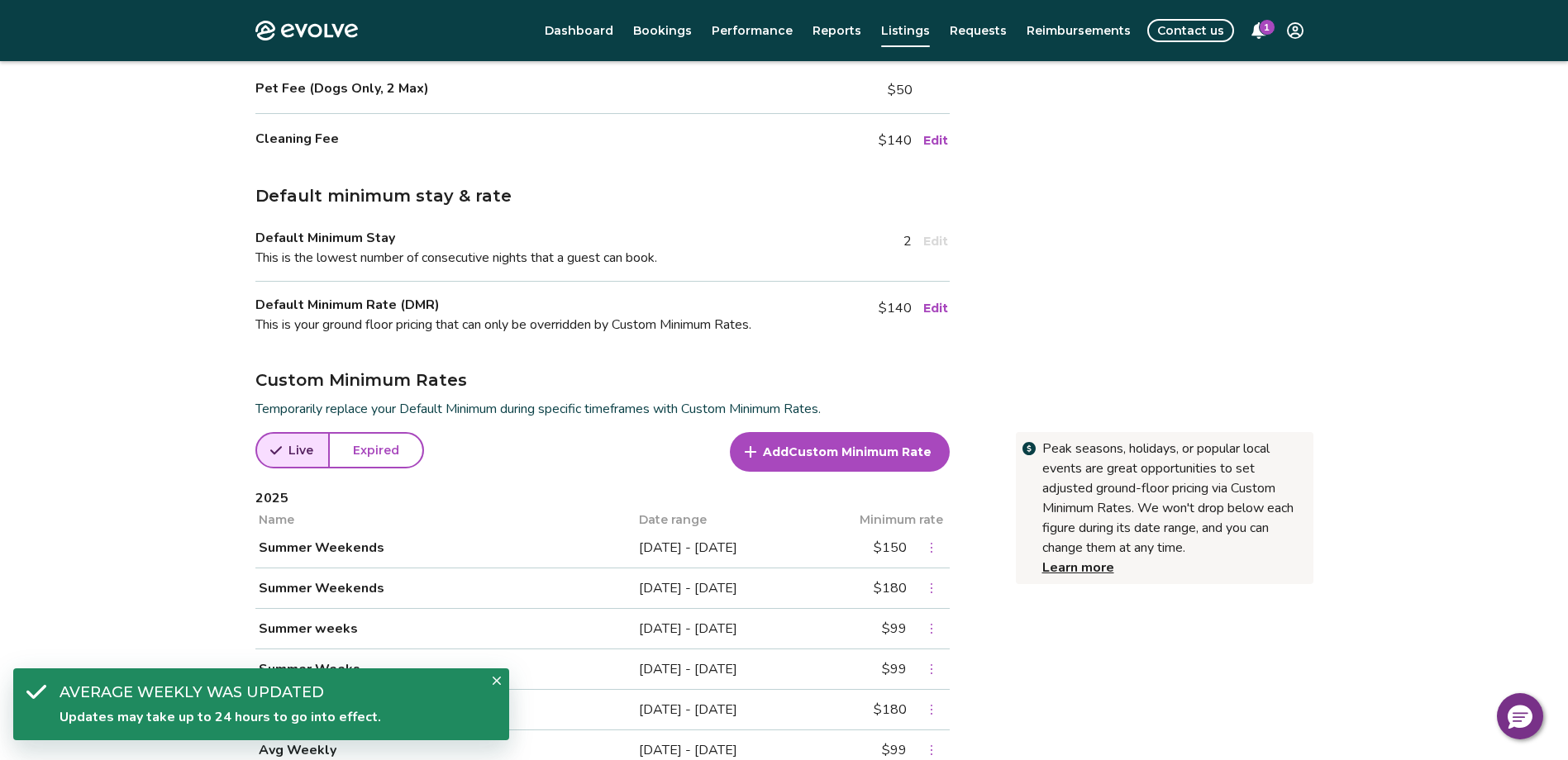 click on "Custom Minimum Rate" at bounding box center [860, 452] 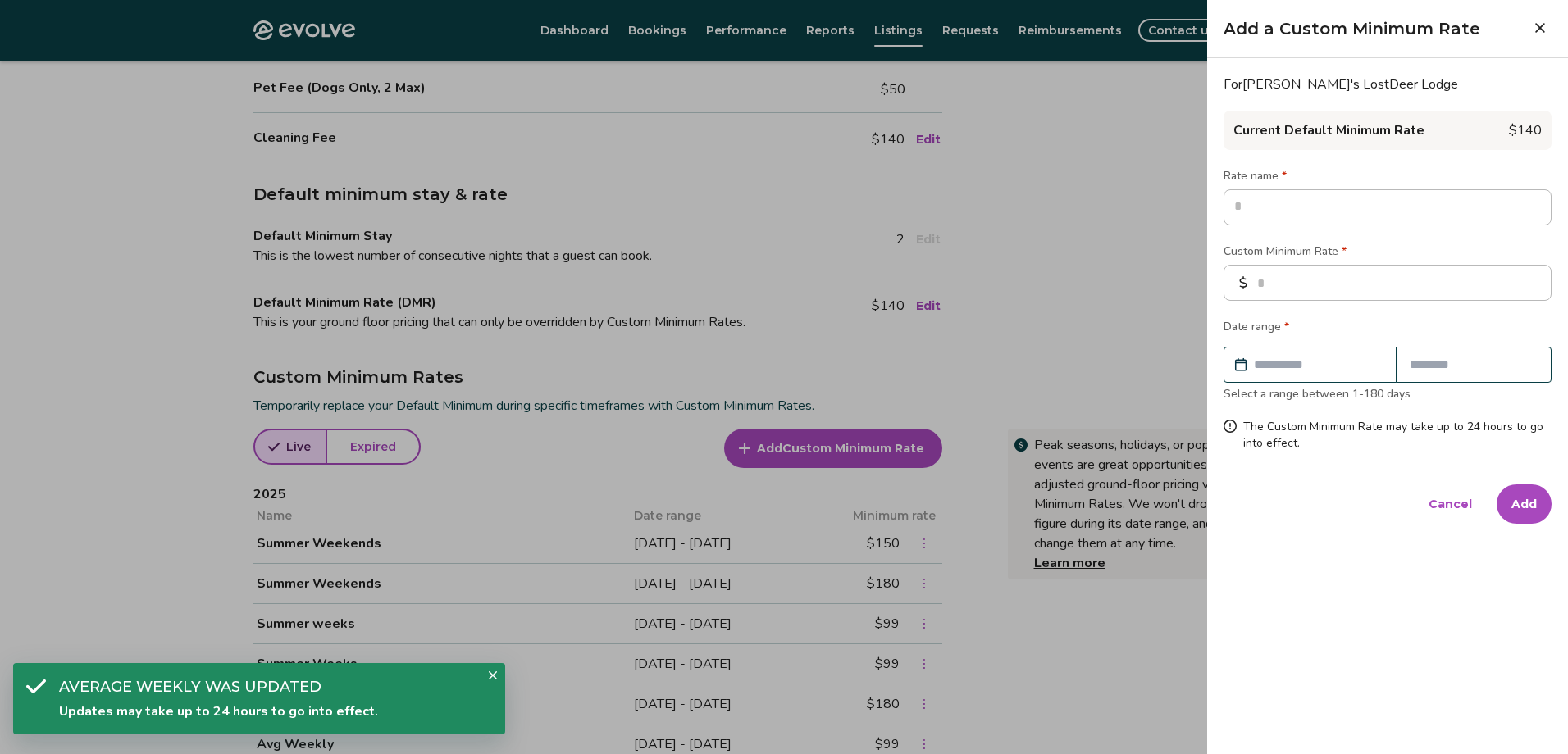 type 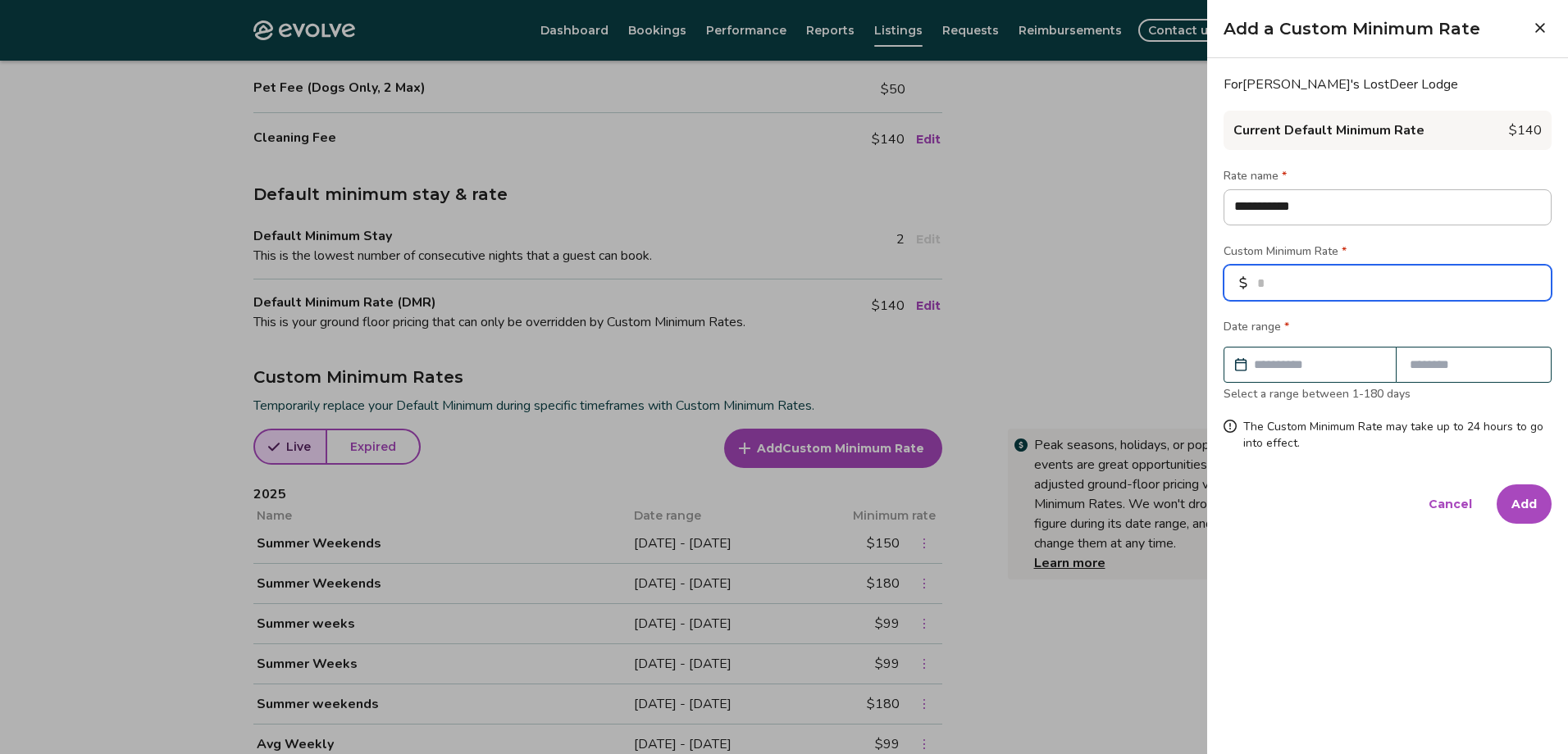 click at bounding box center (1388, 283) 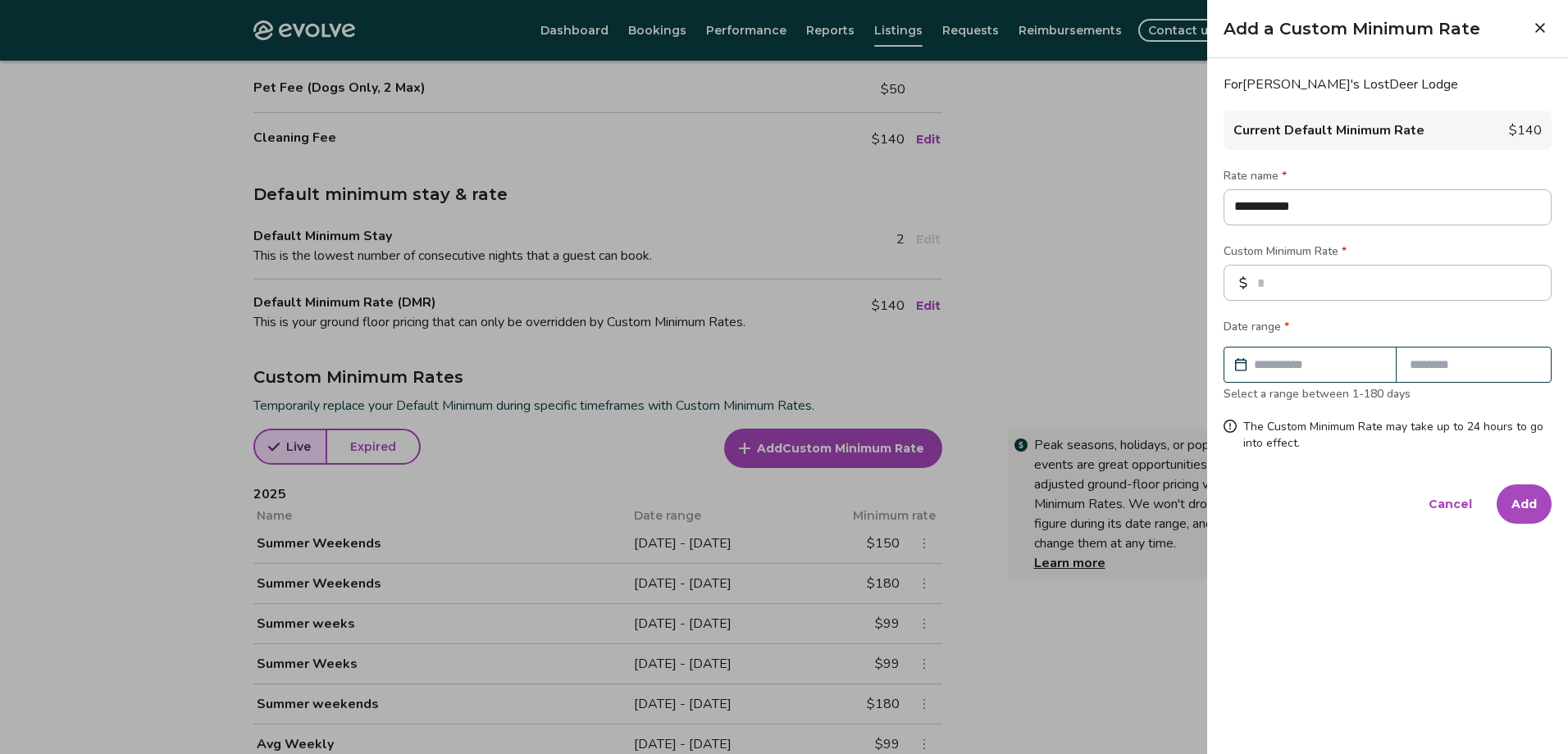 click at bounding box center [1318, 365] 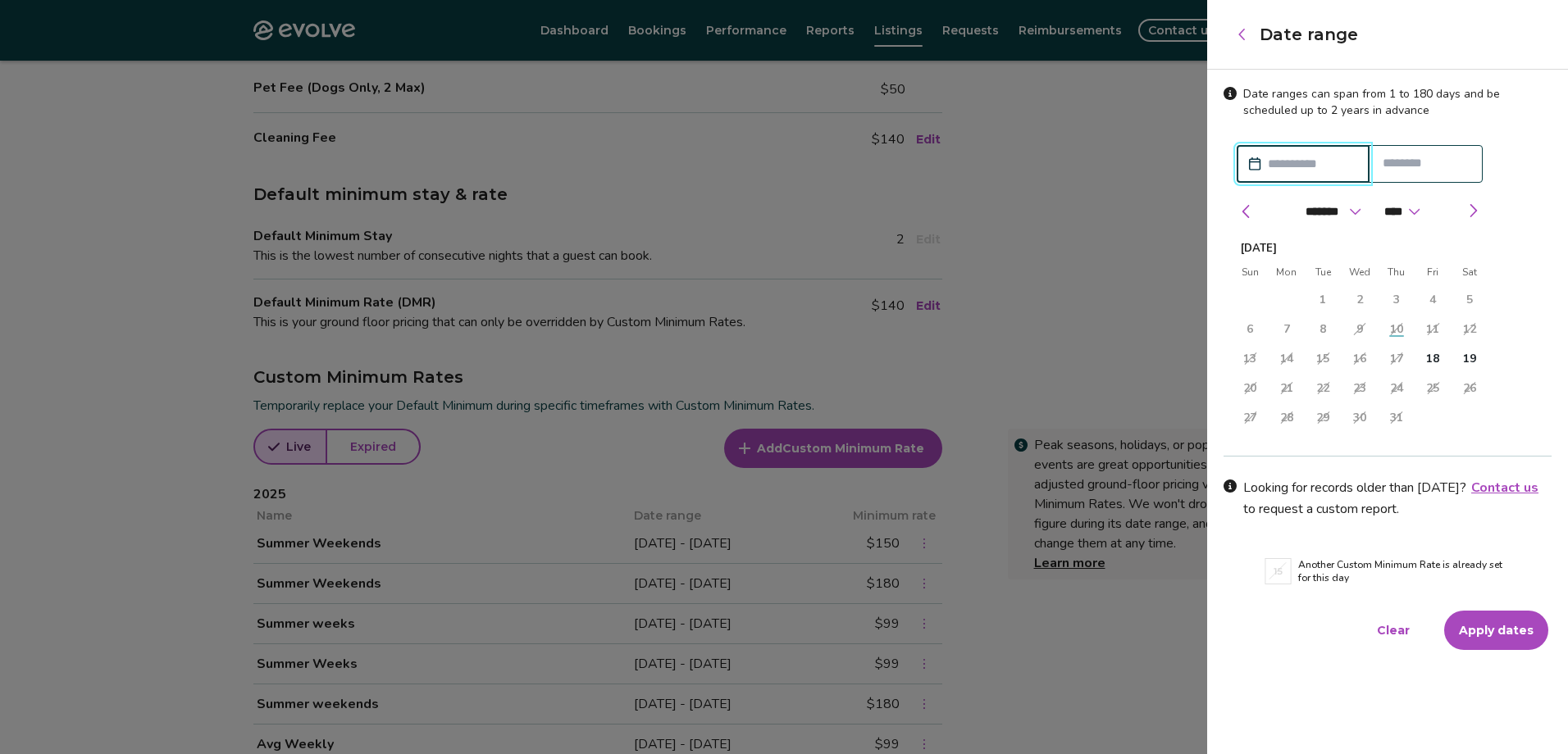 click on "******* ******** ***** ***** *** **** **** ****** ********* ******* ******** ******** **** **** **** Jul 2025 Sun Mon Tue Wed Thu Fri Sat 29 30 1 2 3 4 5 6 7 8 9 10 11 12 13 14 15 16 17 18 19 20 21 22 23 24 25 26 27 28 29 30 31 1 2" at bounding box center [1360, 297] 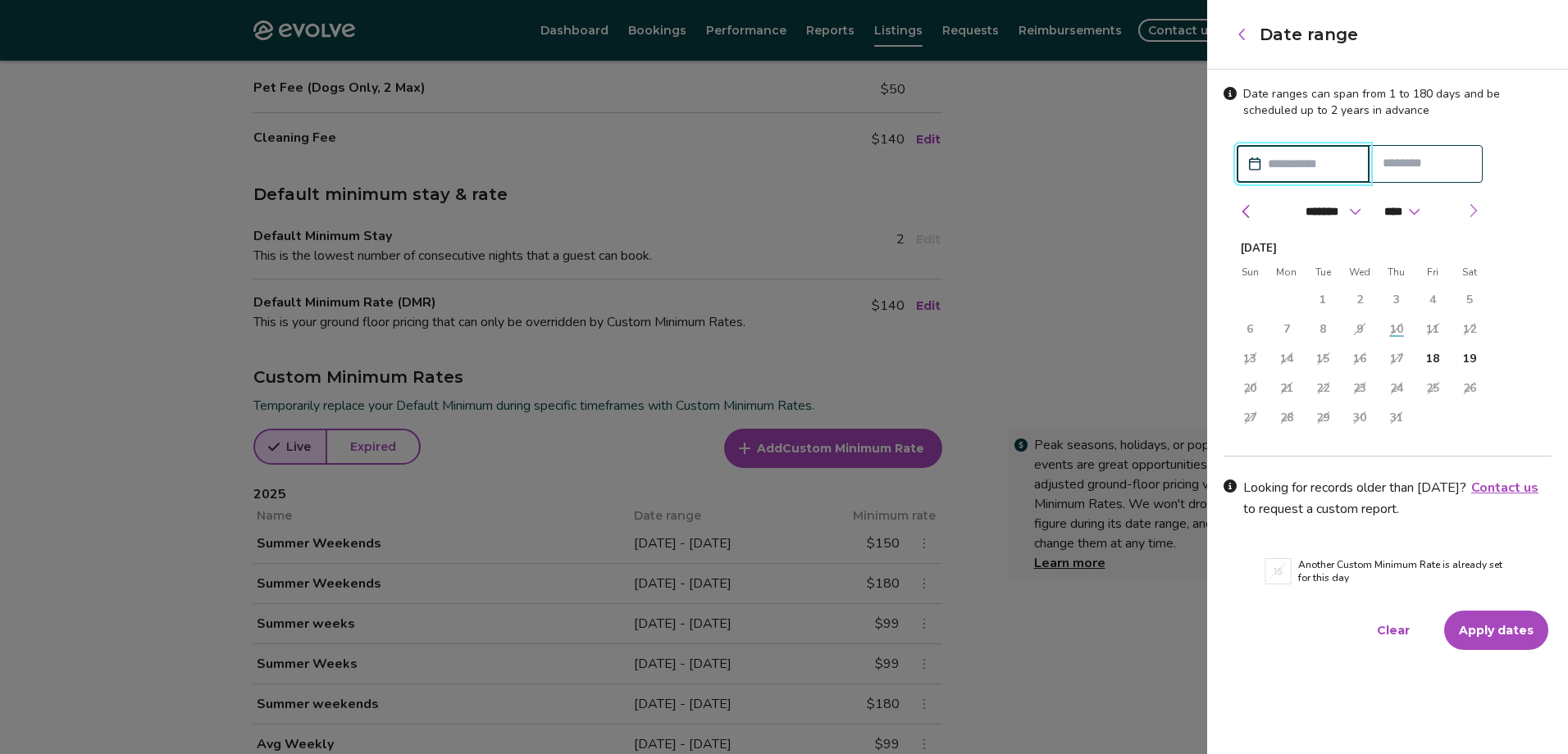 click at bounding box center [1473, 211] 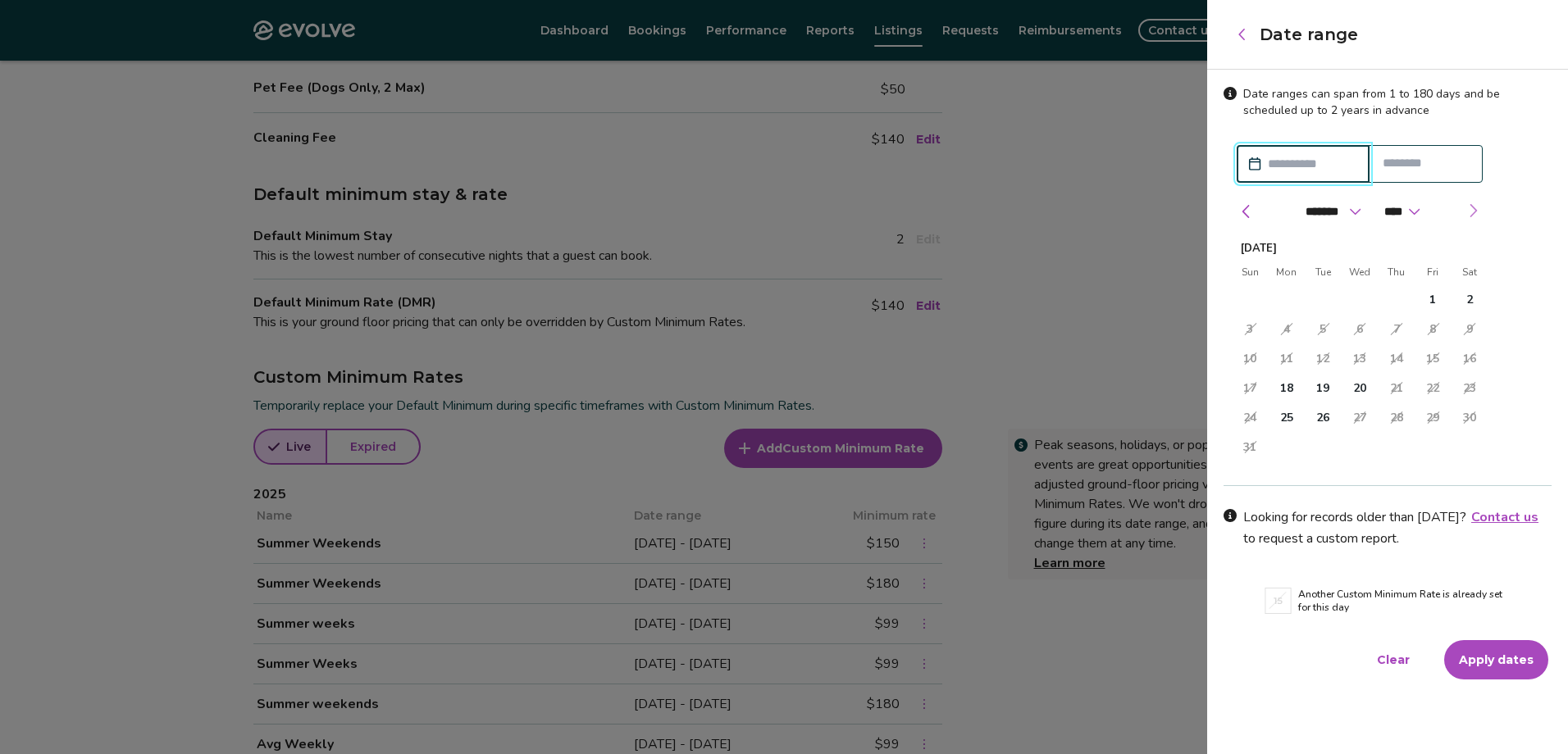 click at bounding box center (1473, 211) 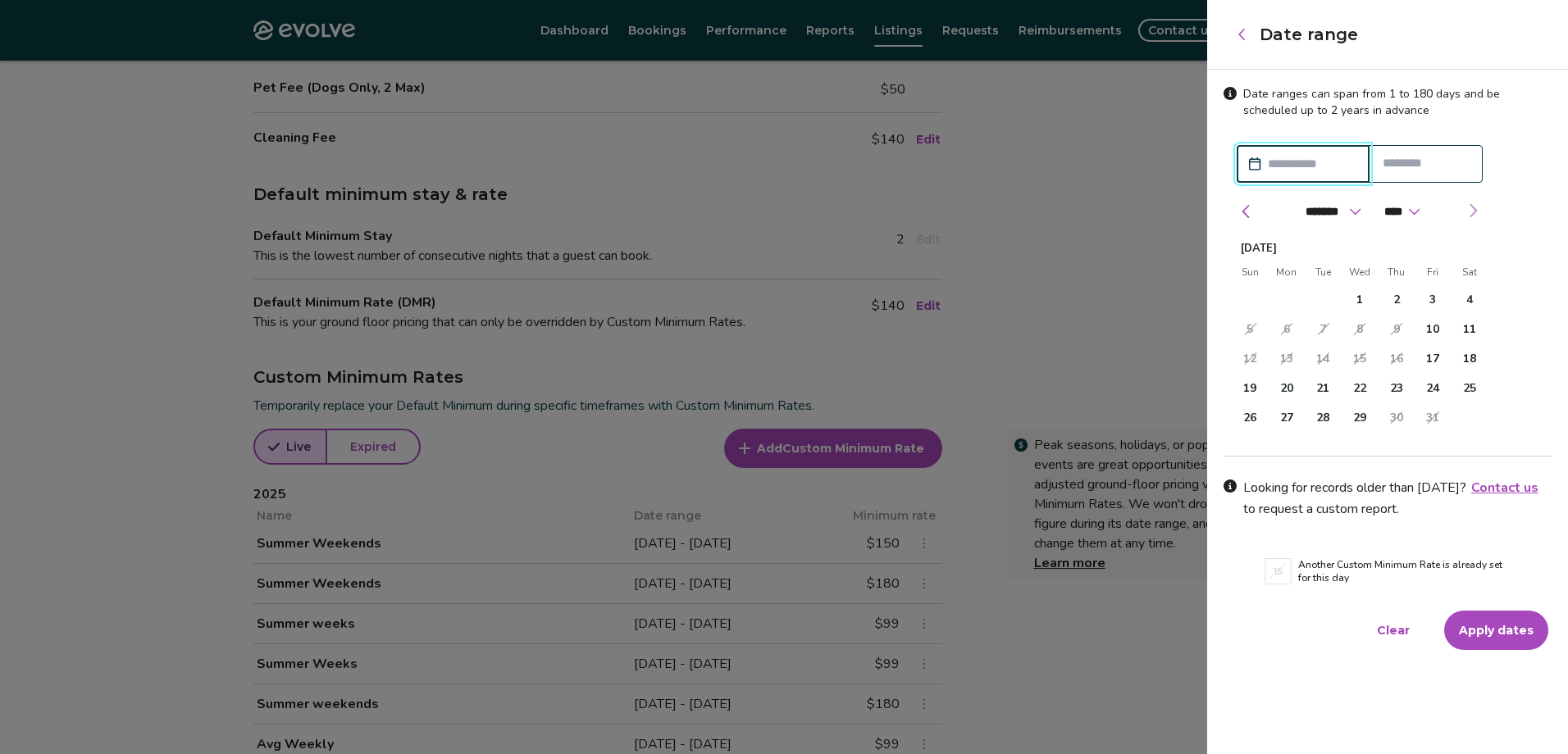 click at bounding box center (1473, 211) 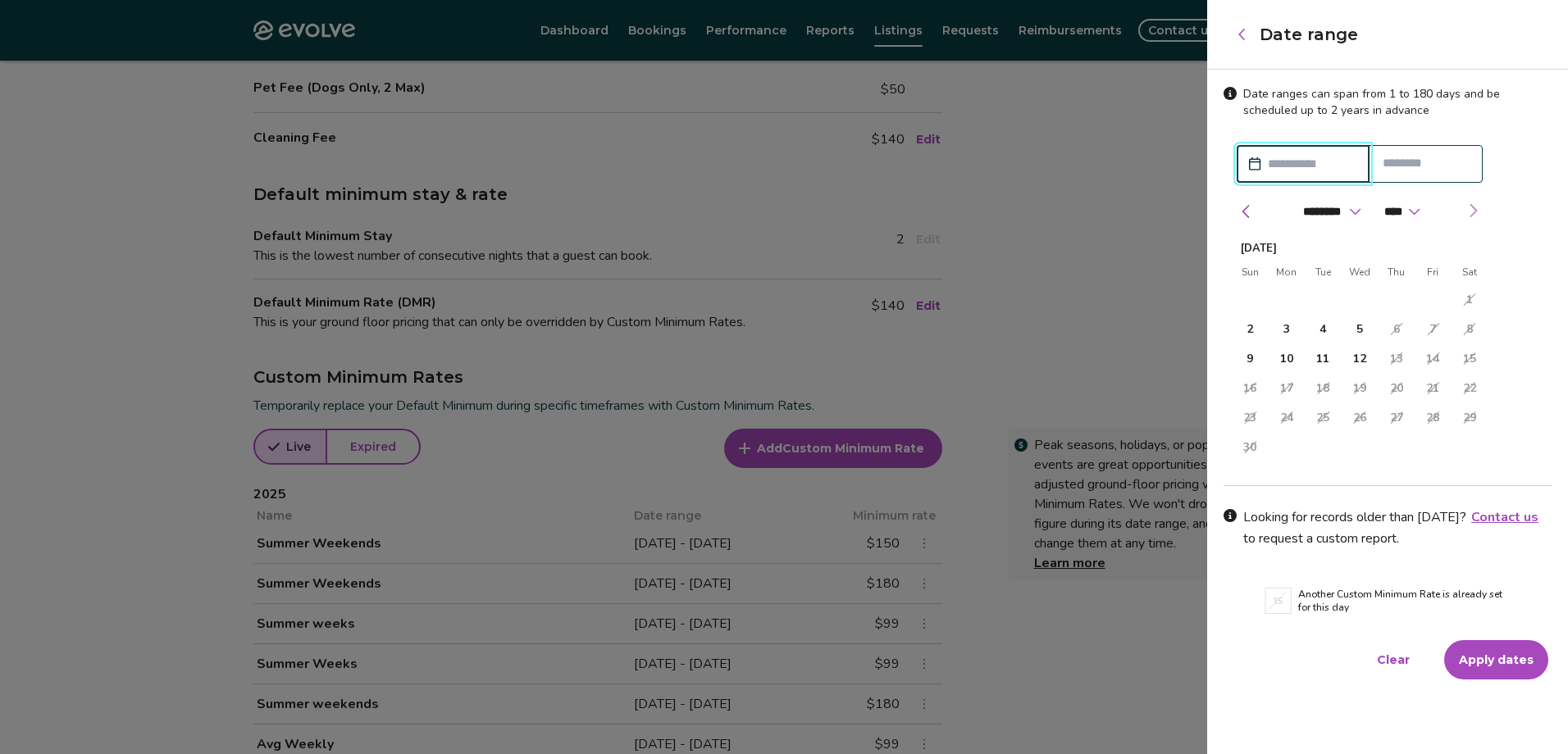 click at bounding box center (1473, 211) 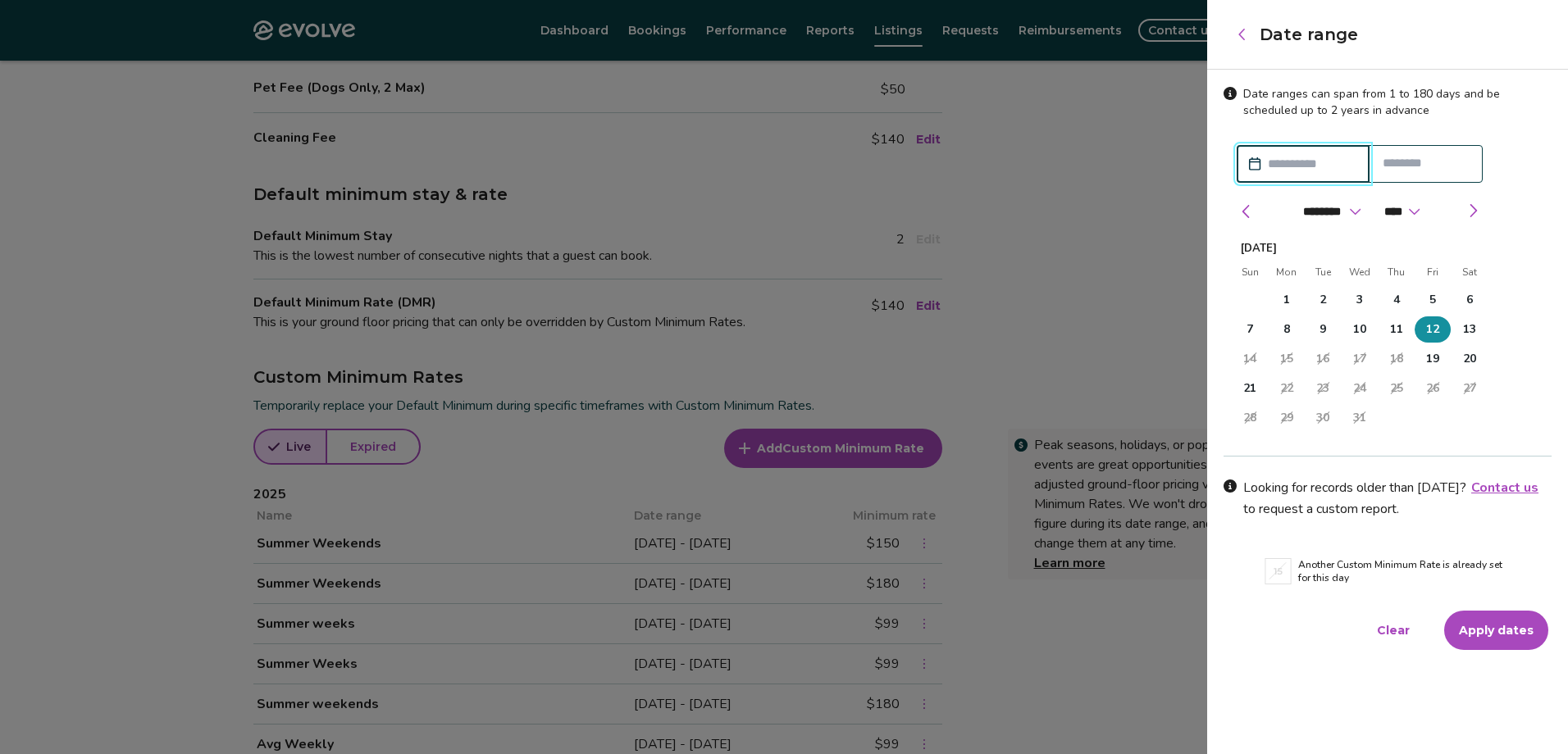 click on "12" at bounding box center (1433, 329) 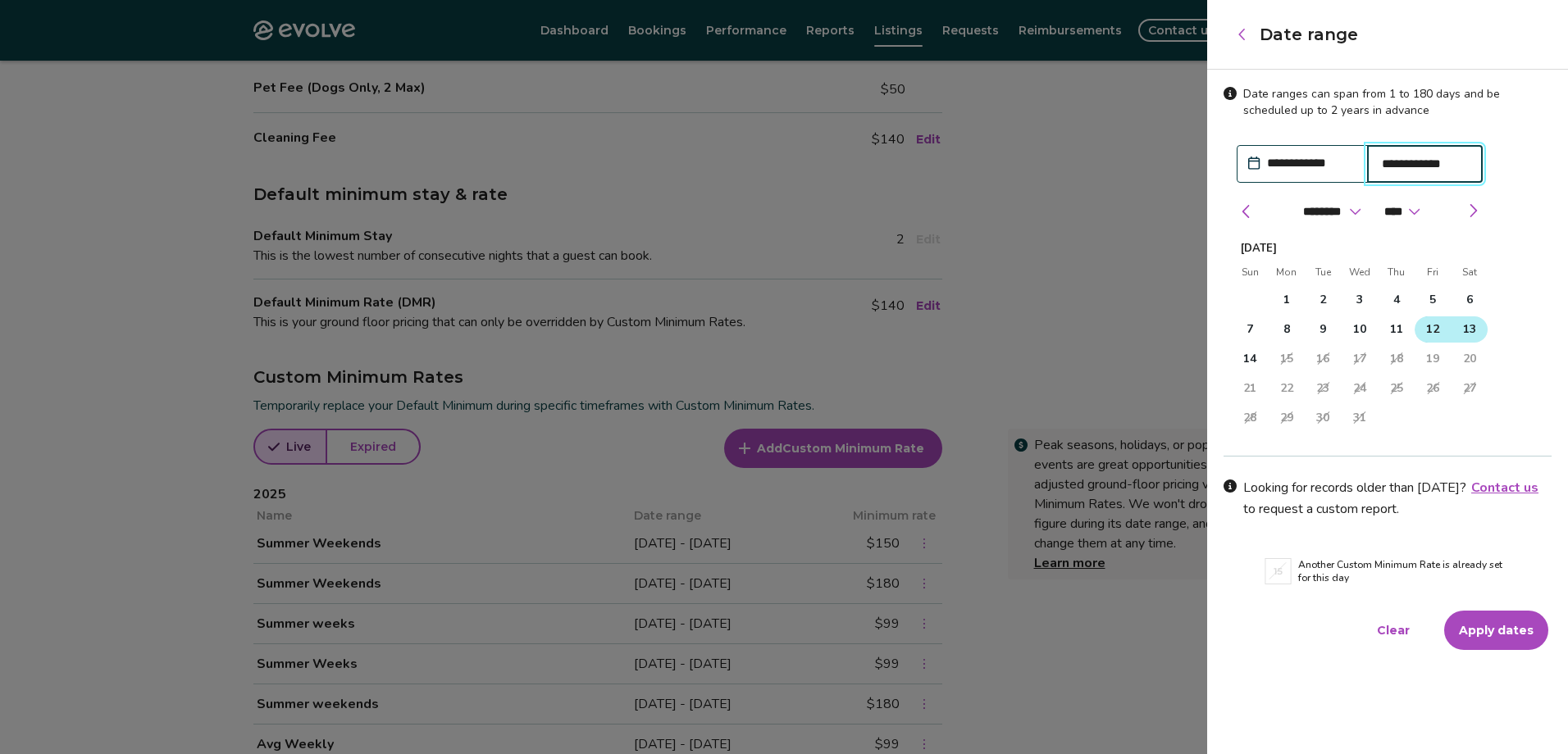 click on "13" at bounding box center (1470, 329) 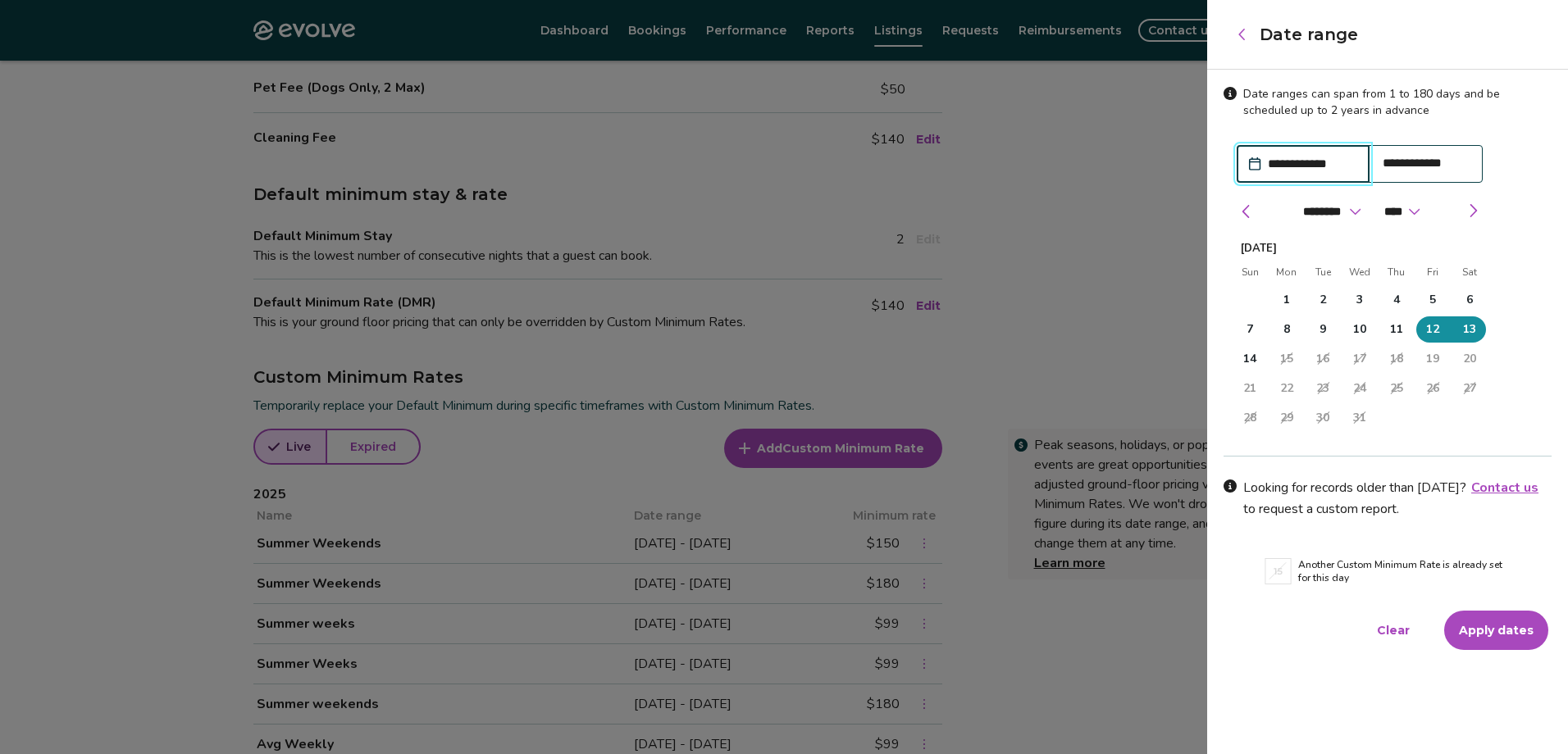 click on "Apply dates" at bounding box center (1496, 630) 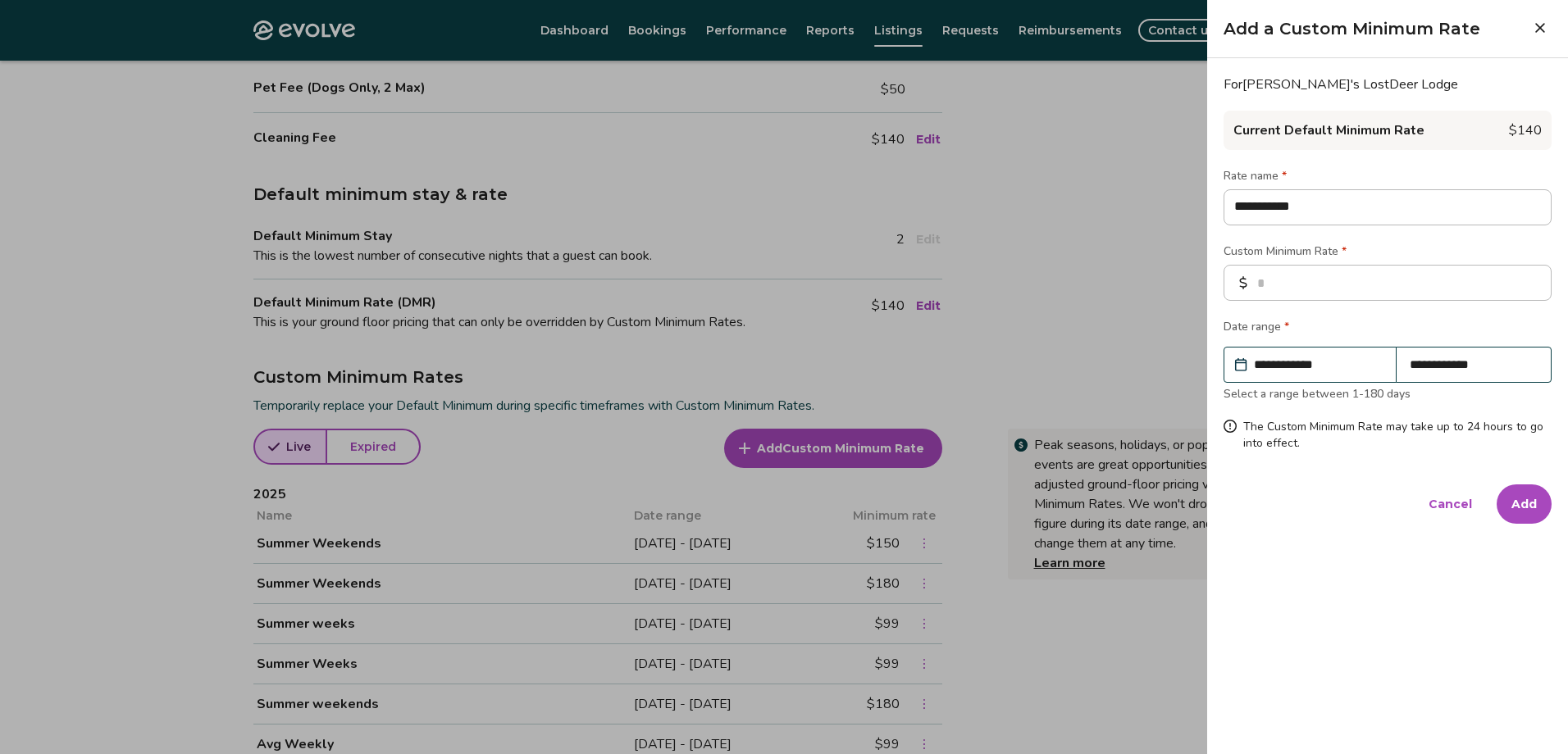 click on "Add" at bounding box center (1524, 504) 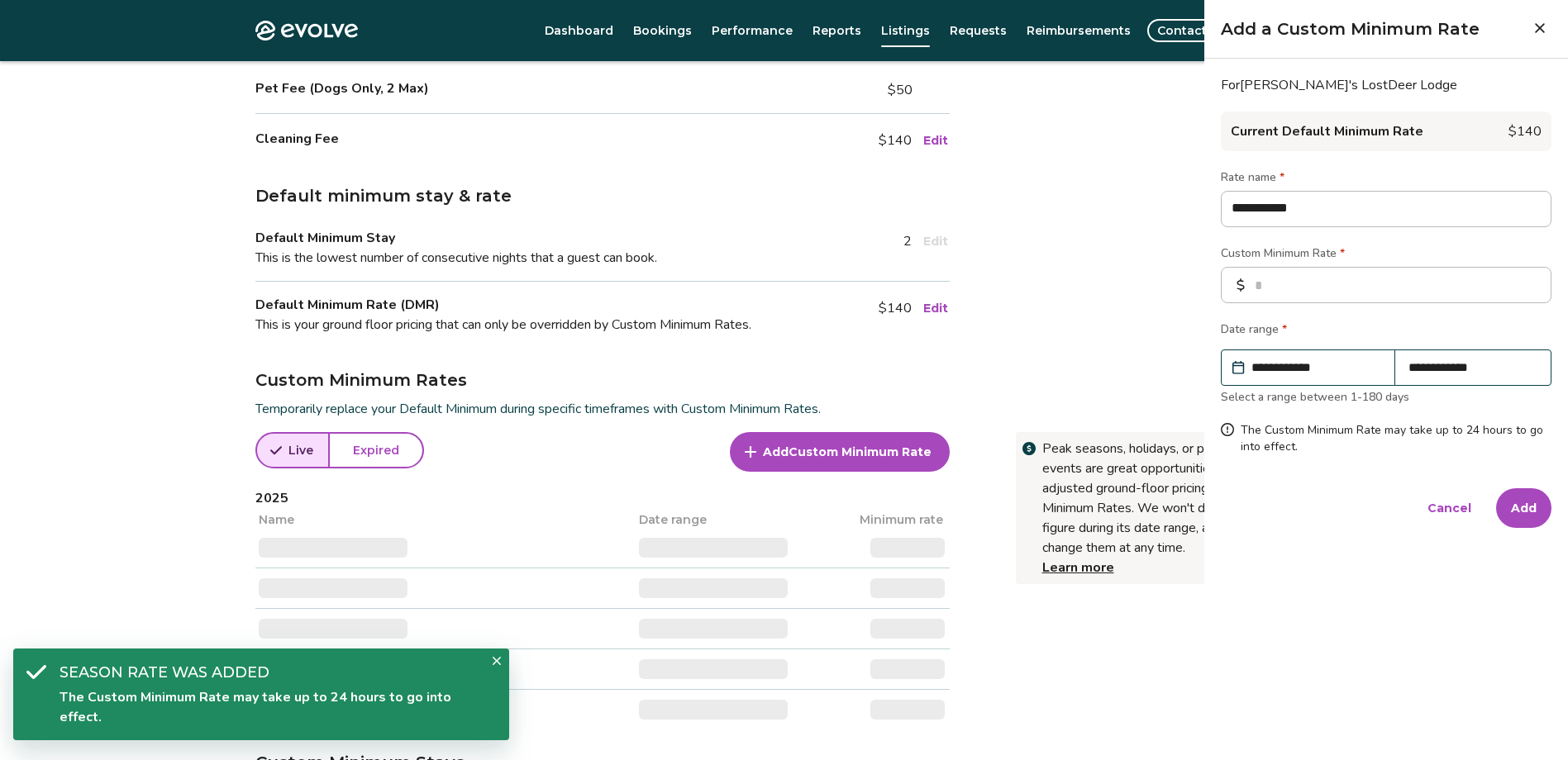 click on "Custom Minimum Rate" at bounding box center [860, 452] 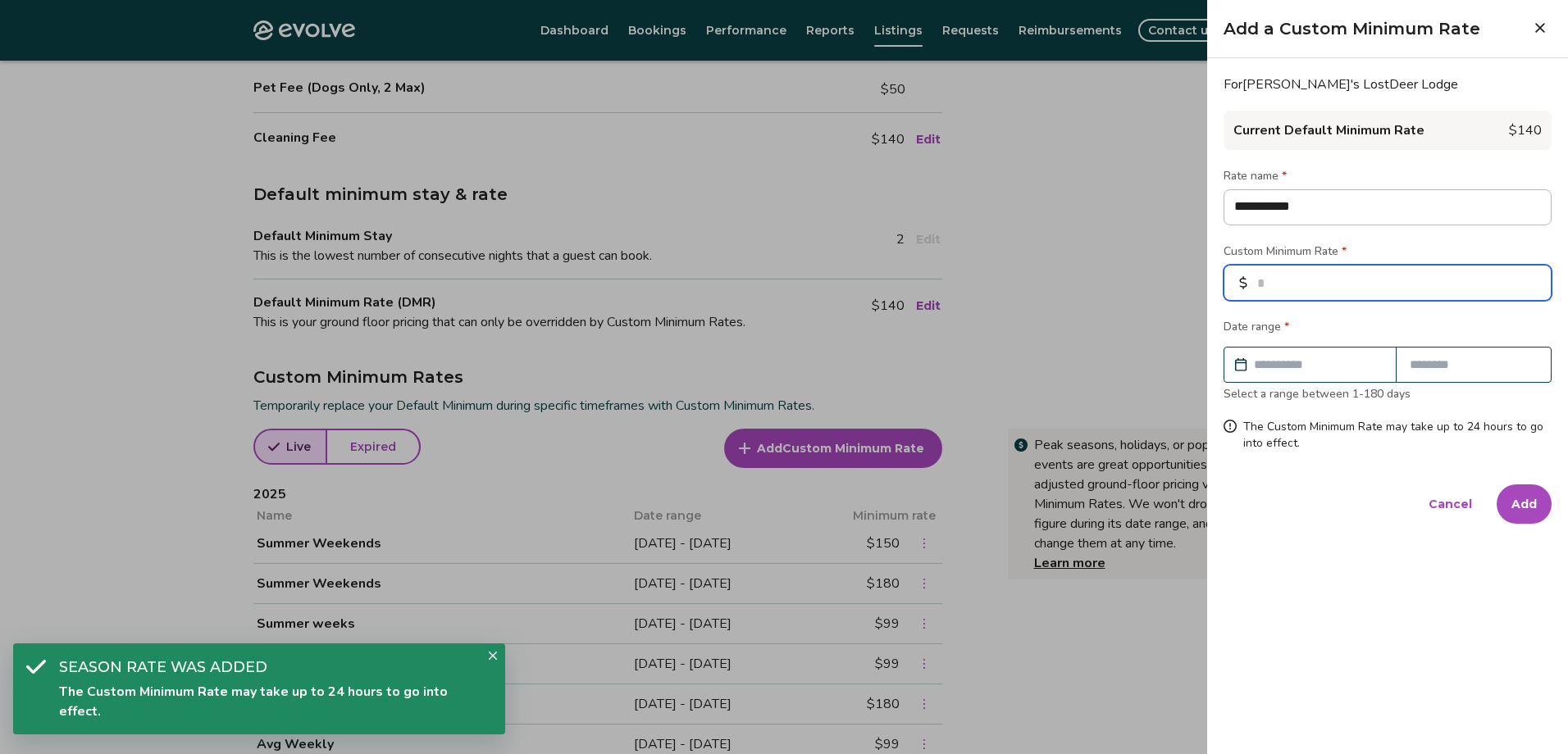 click at bounding box center (1388, 283) 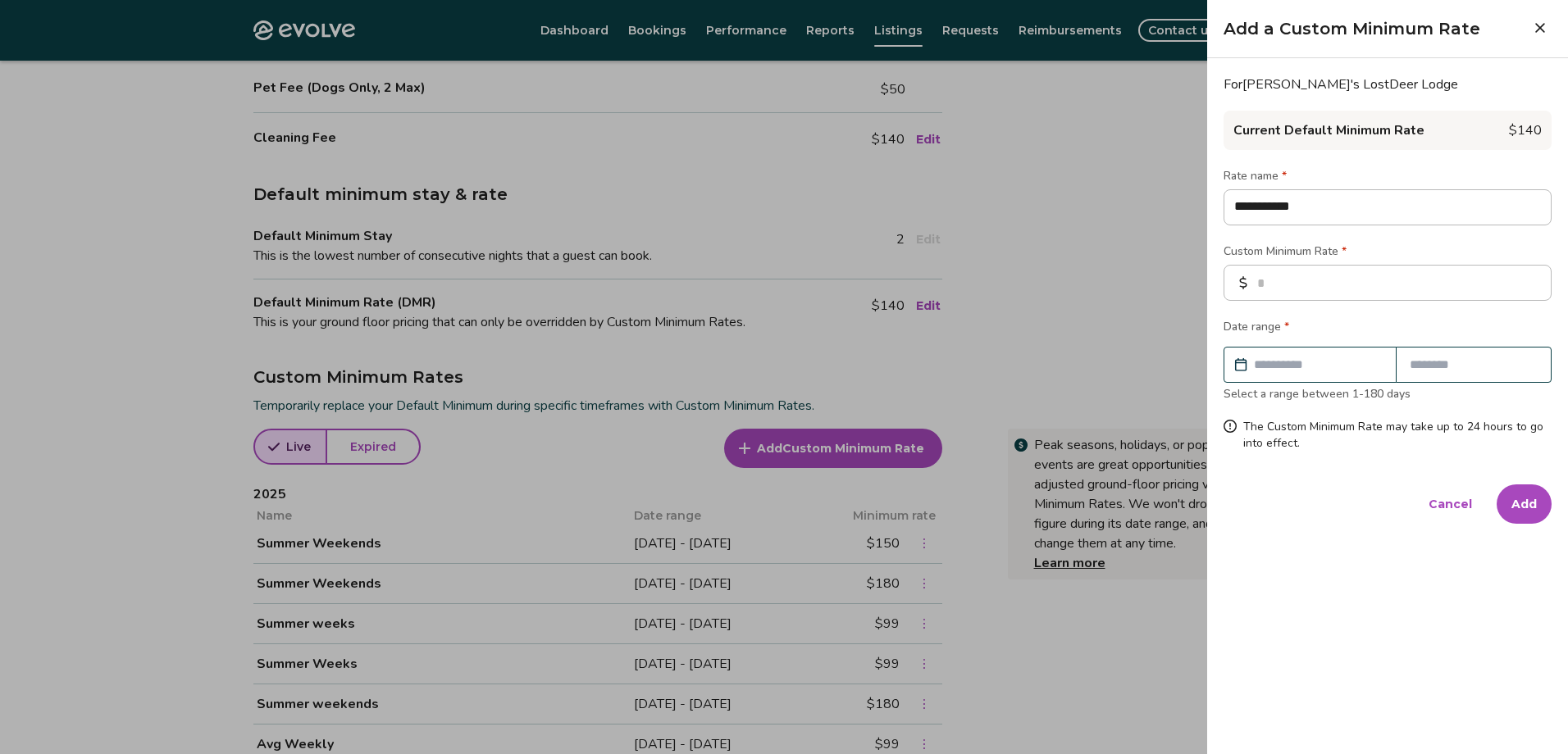 click at bounding box center [1310, 365] 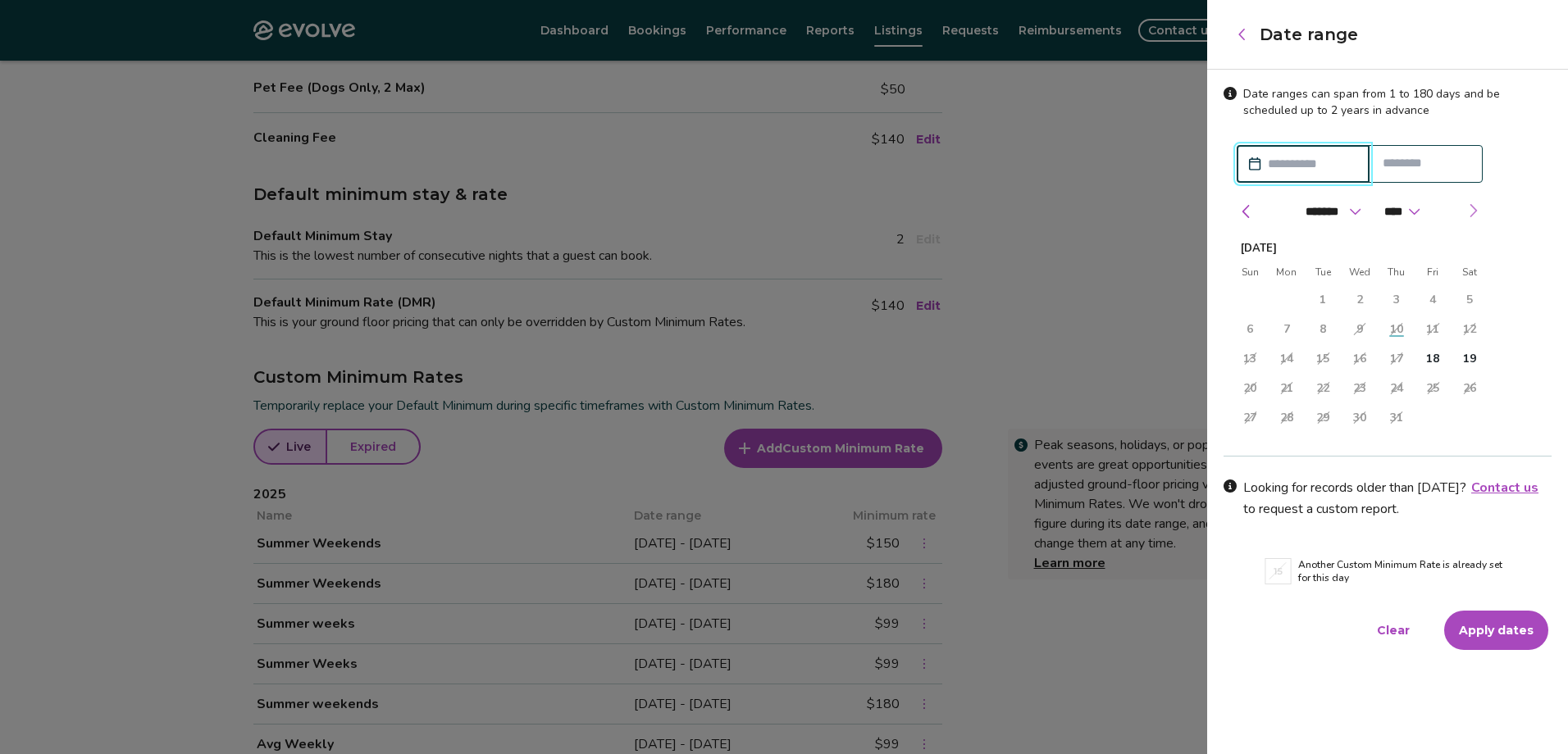 click at bounding box center [1473, 211] 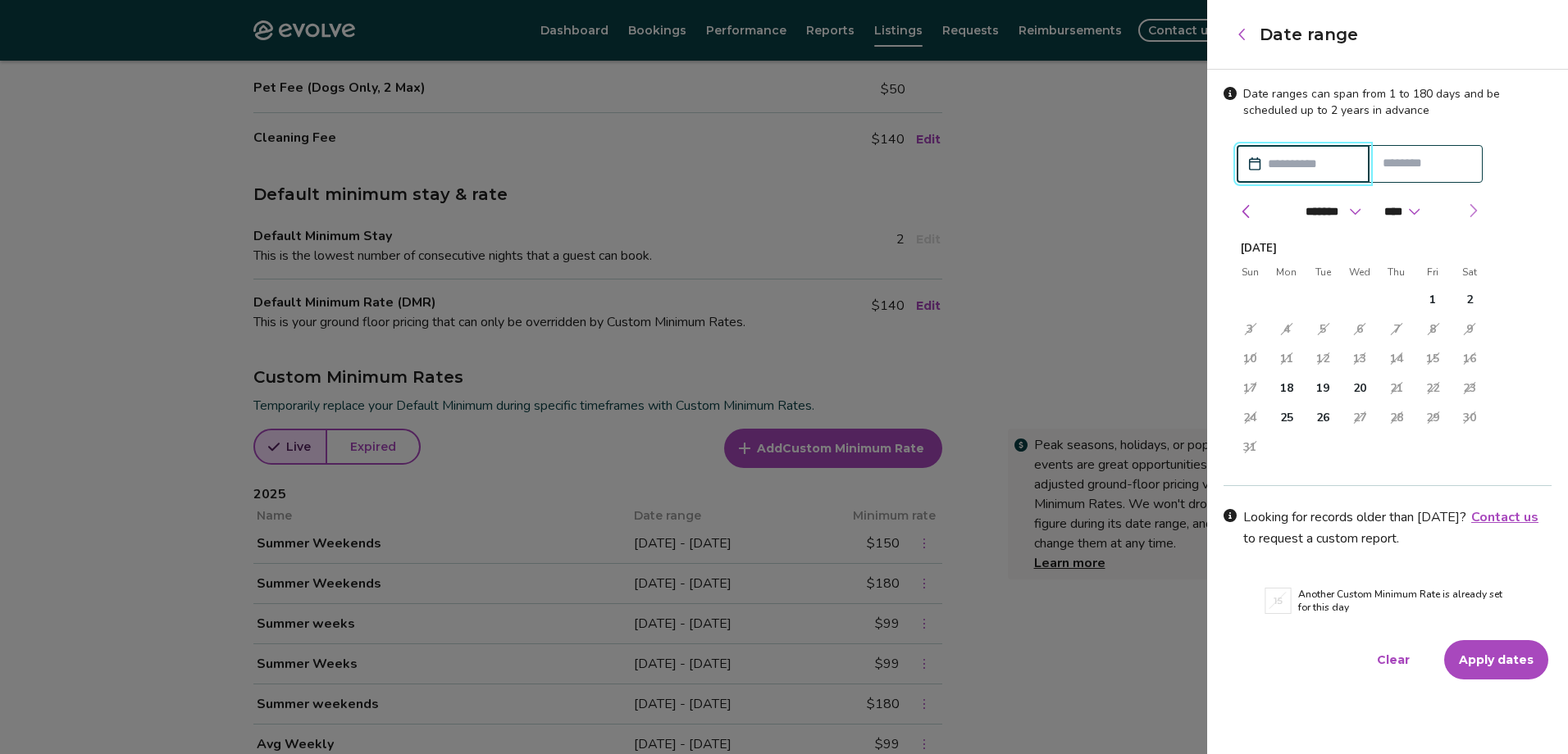click at bounding box center (1473, 211) 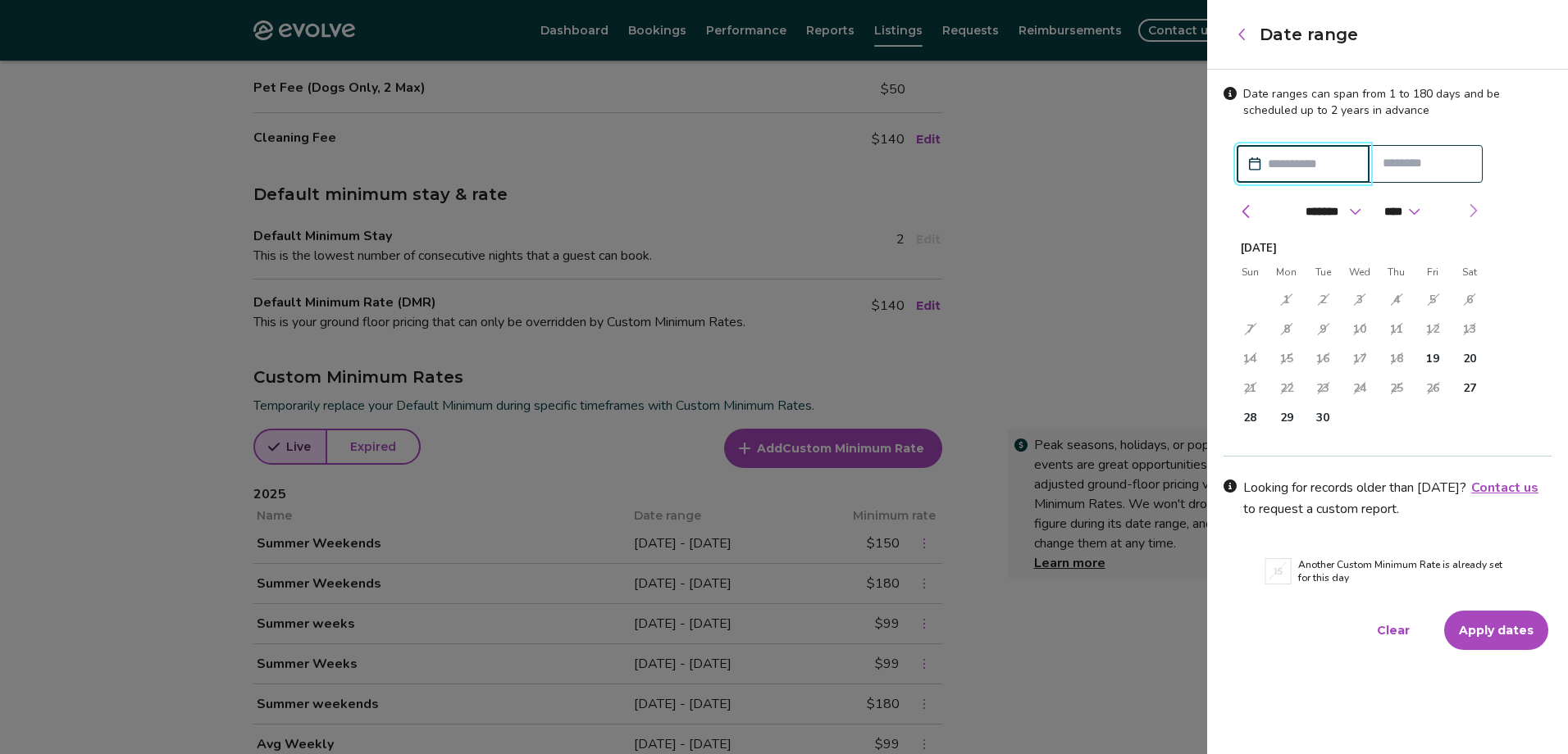 click at bounding box center (1473, 211) 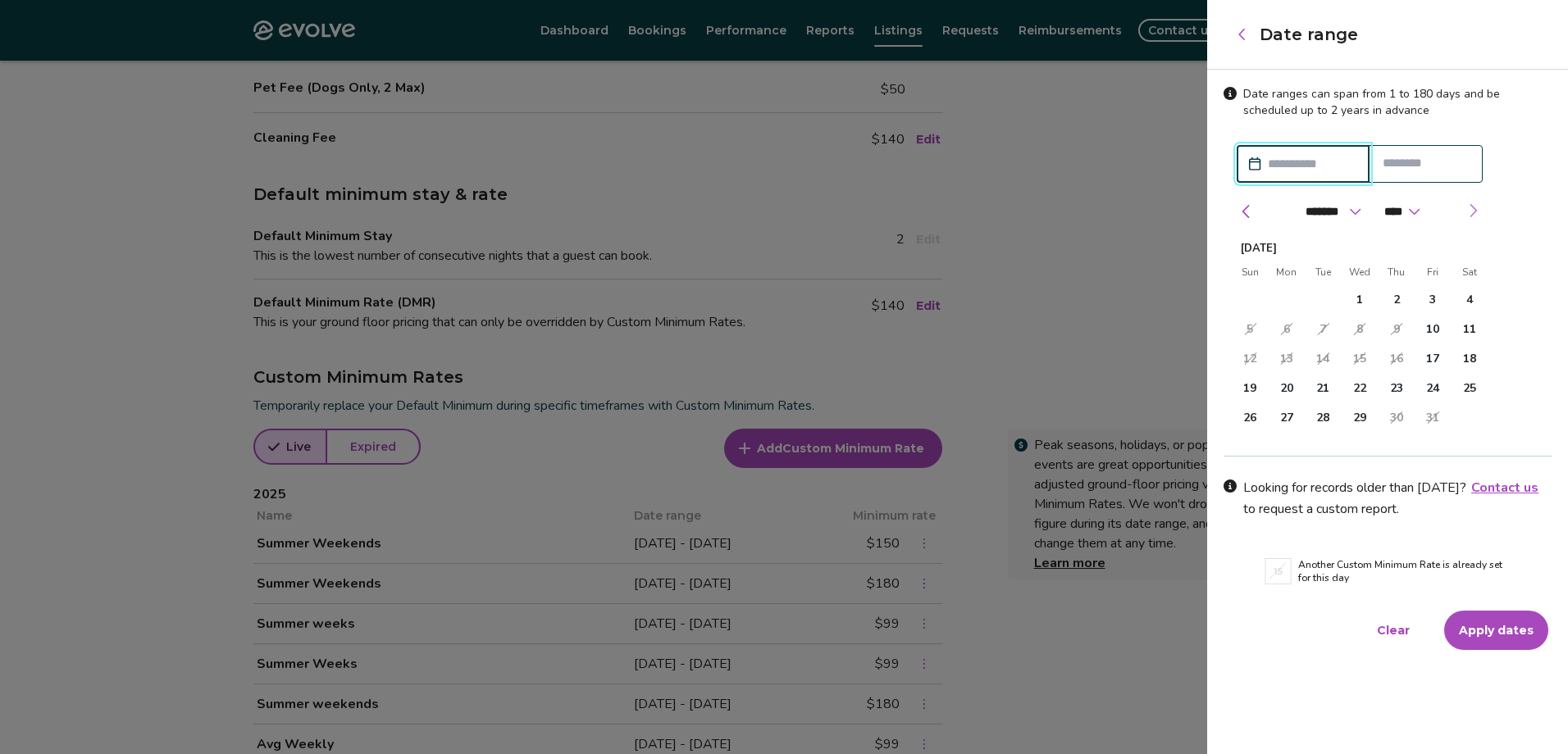 click at bounding box center (1473, 211) 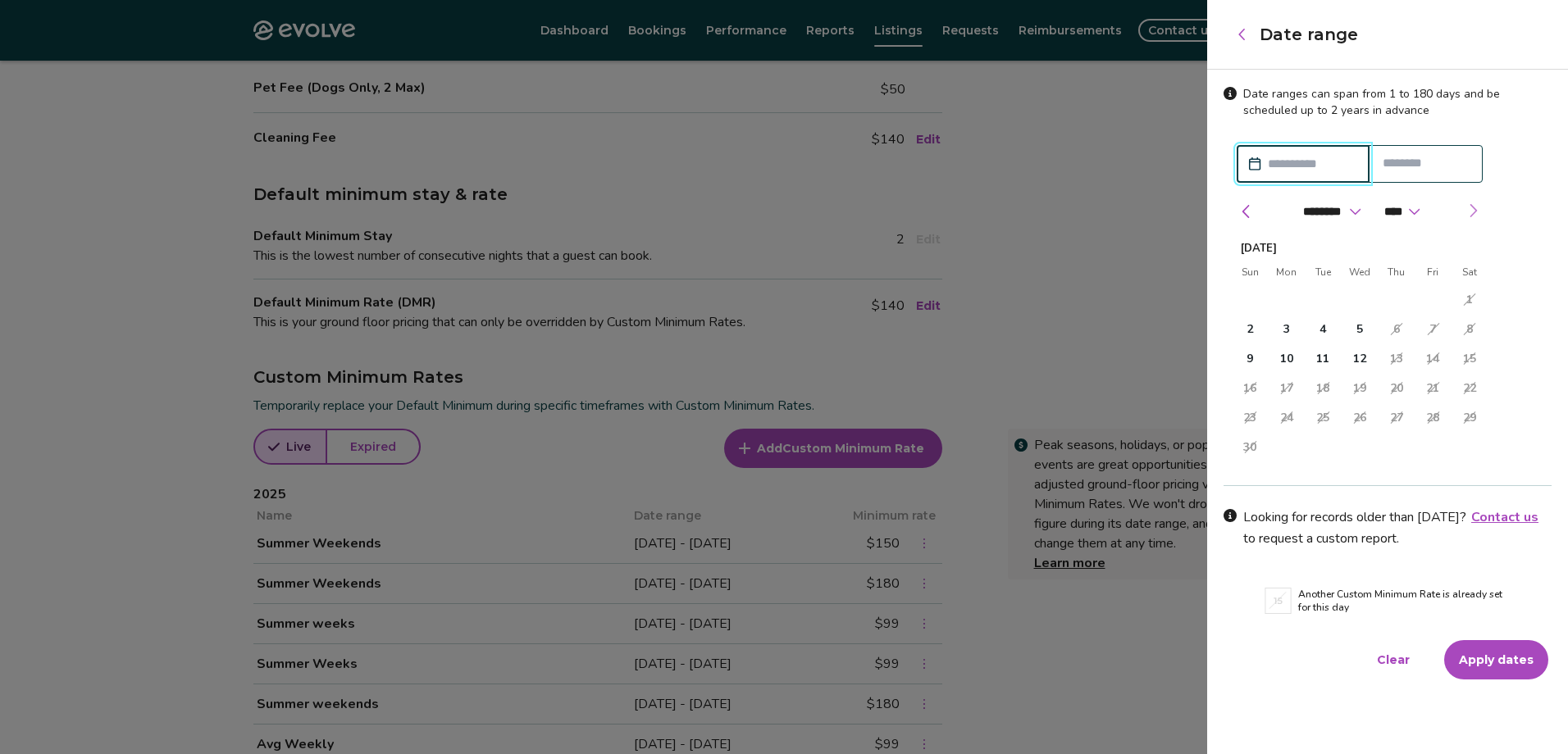 click at bounding box center [1473, 211] 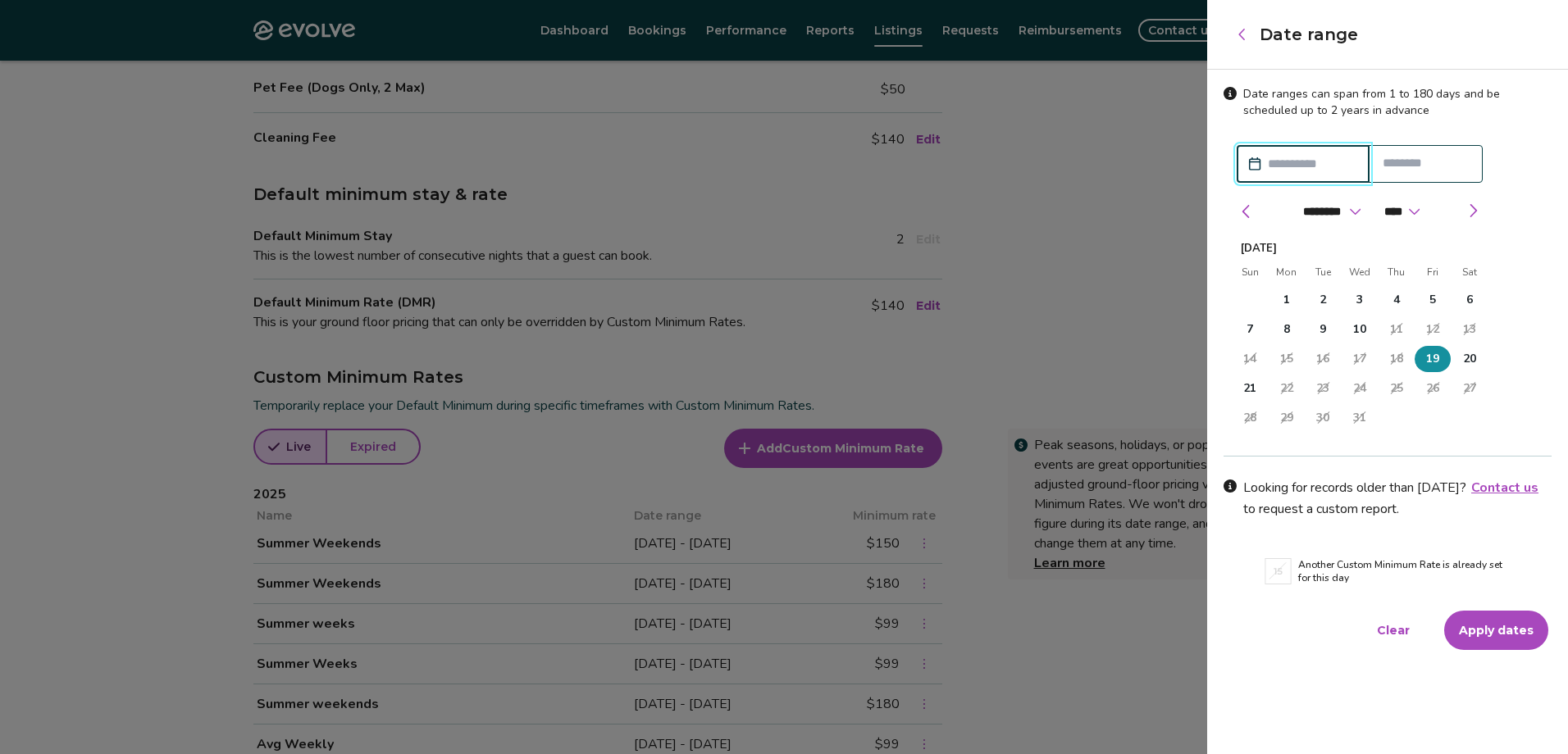 click on "19" at bounding box center [1433, 359] 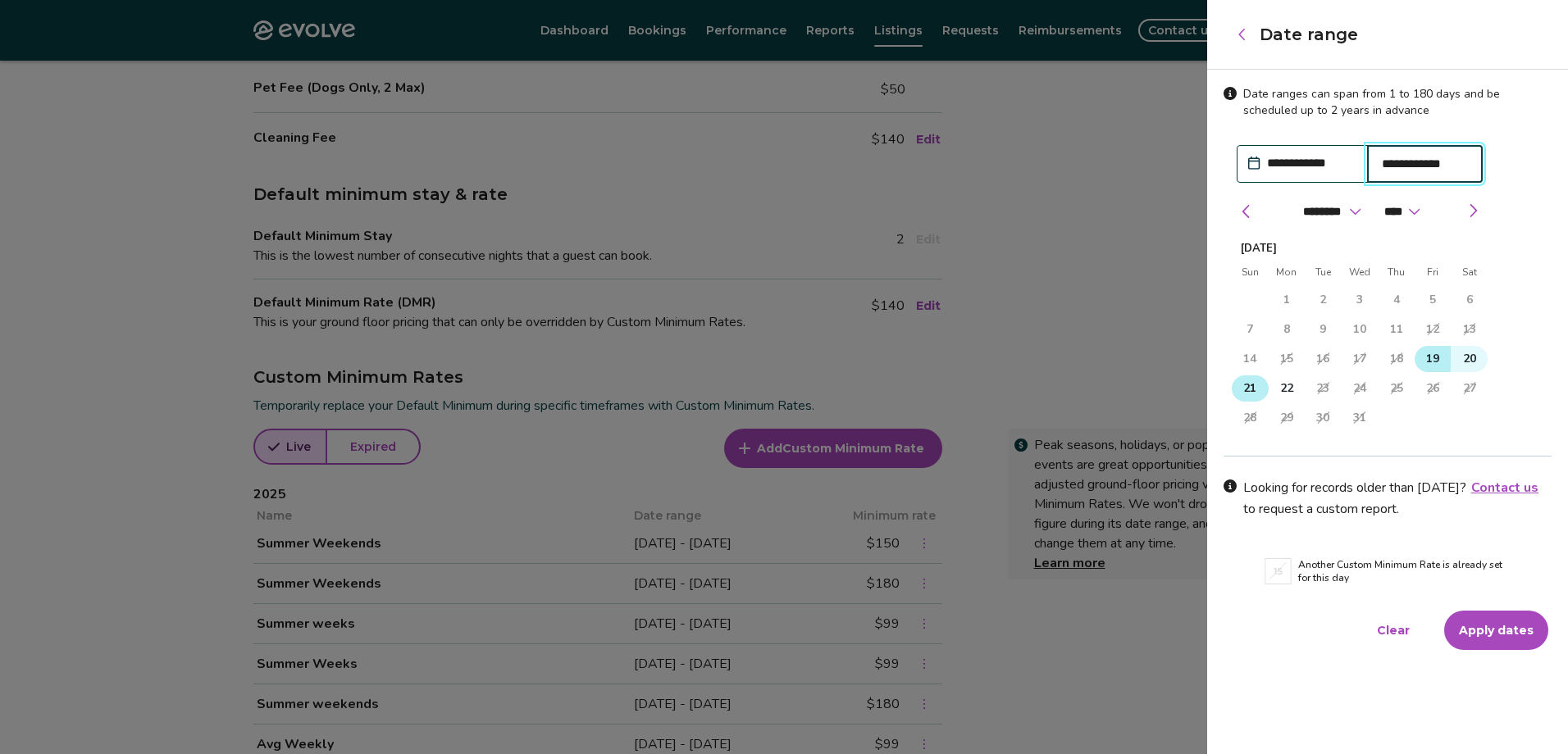click on "21" at bounding box center (1250, 388) 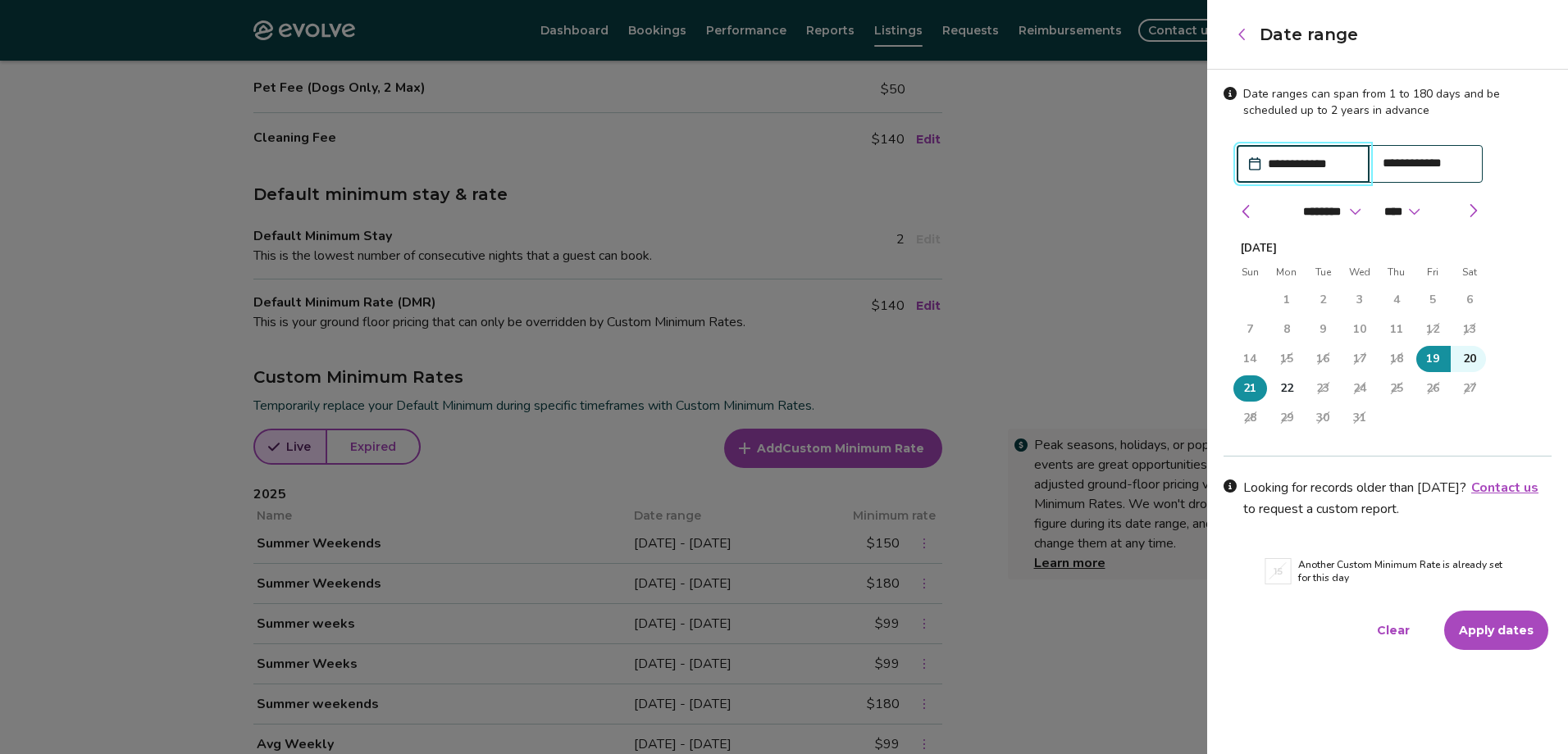 click on "Apply dates" at bounding box center [1496, 630] 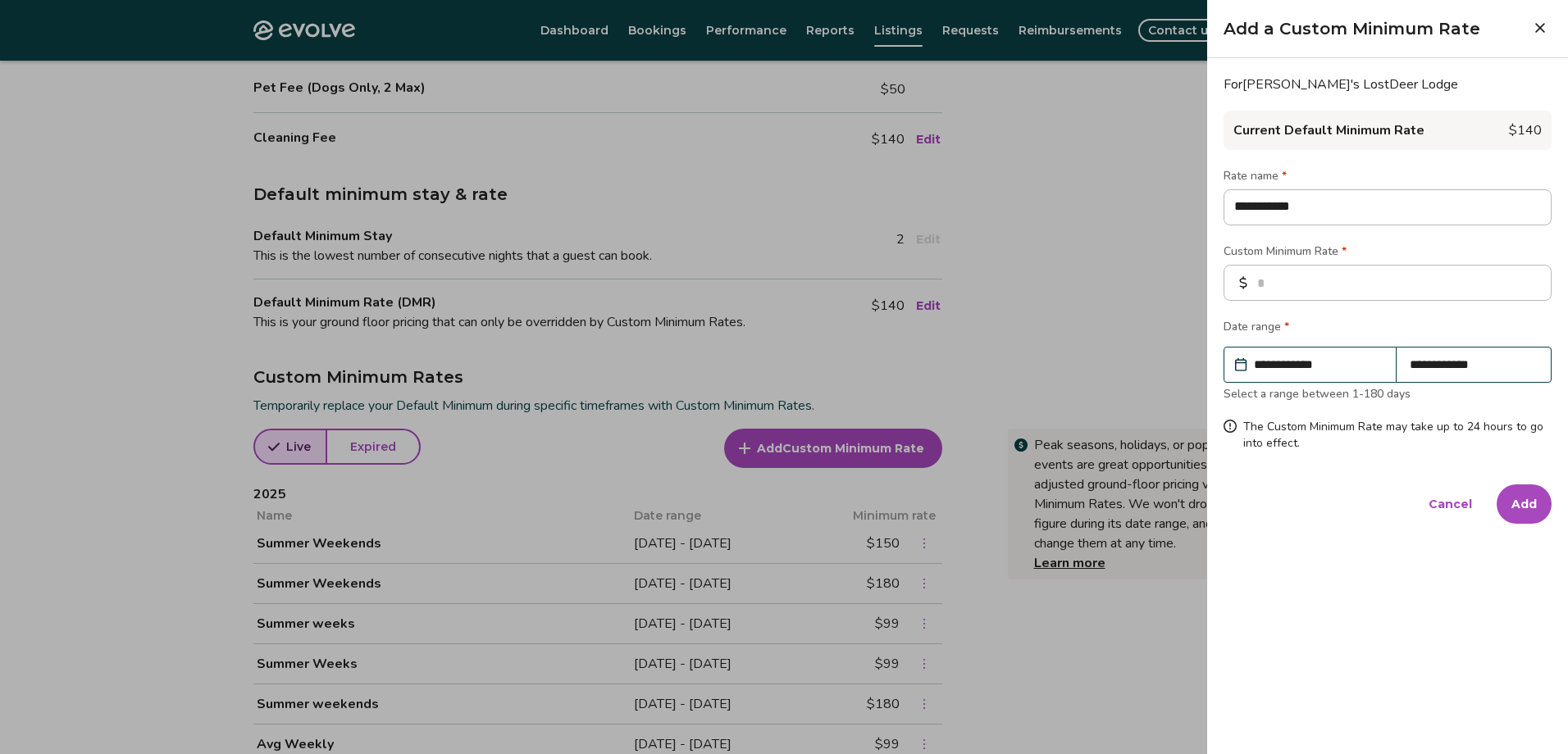 click on "Add" at bounding box center [1524, 504] 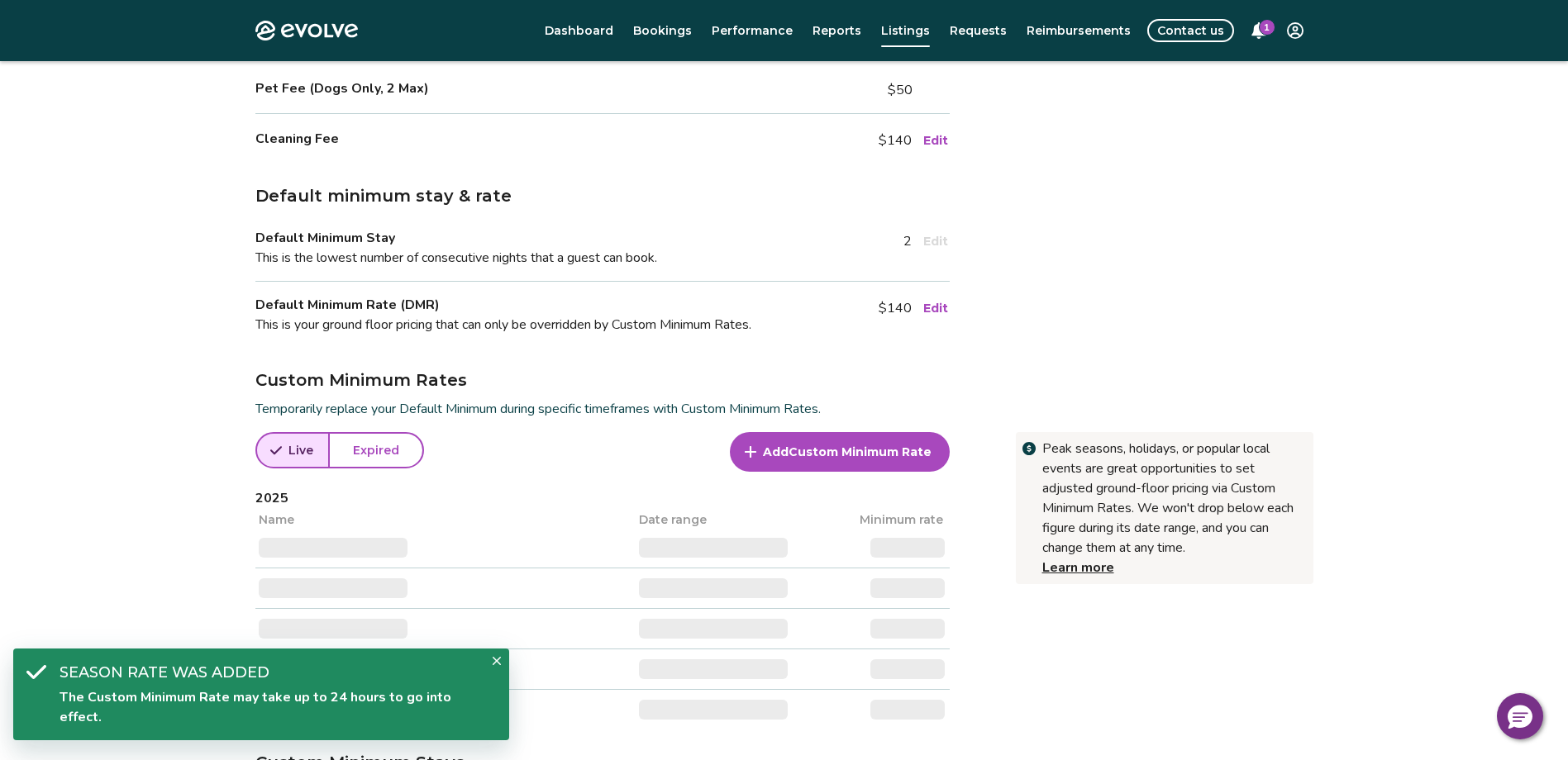 click on "Custom Minimum Rate" at bounding box center (860, 452) 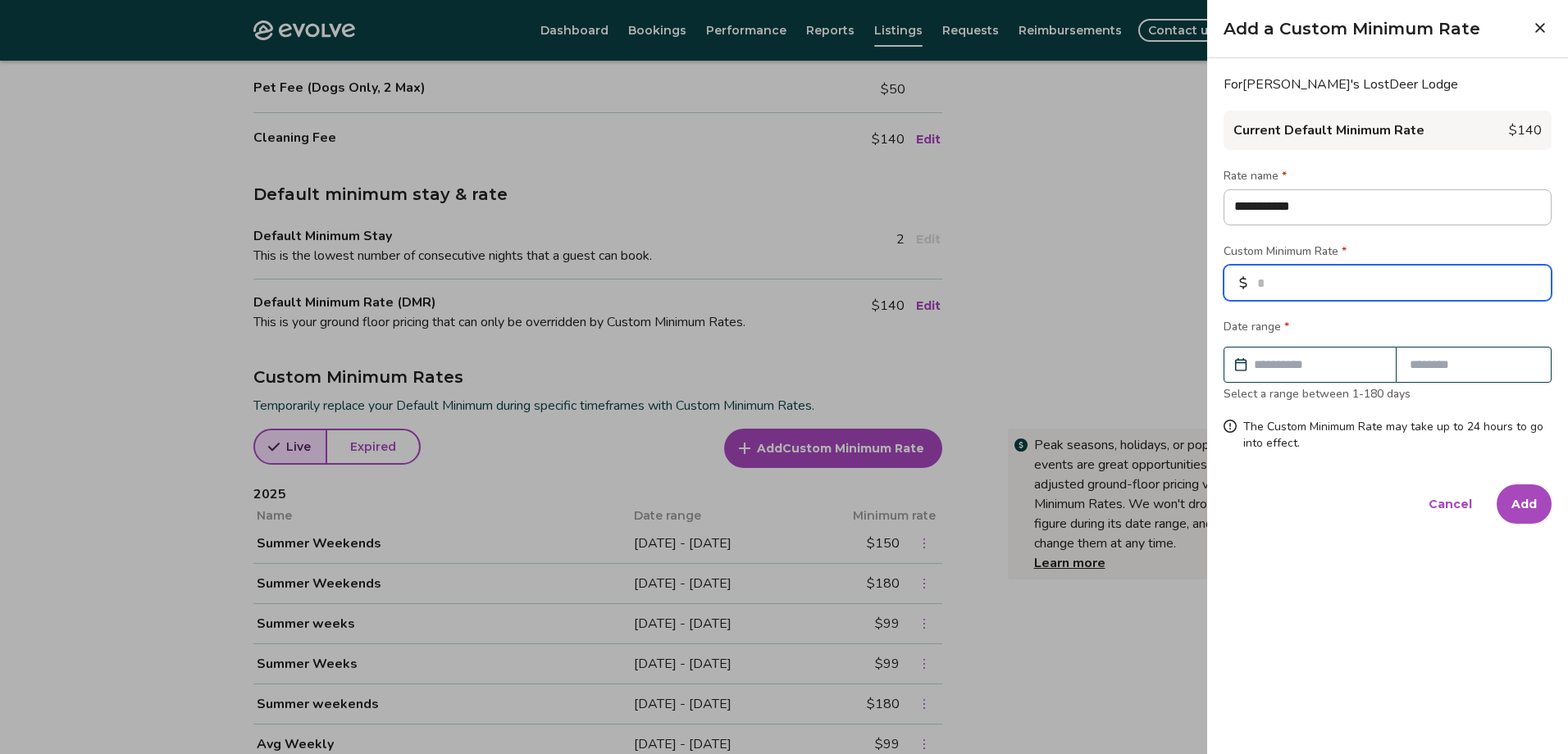 click at bounding box center [1388, 283] 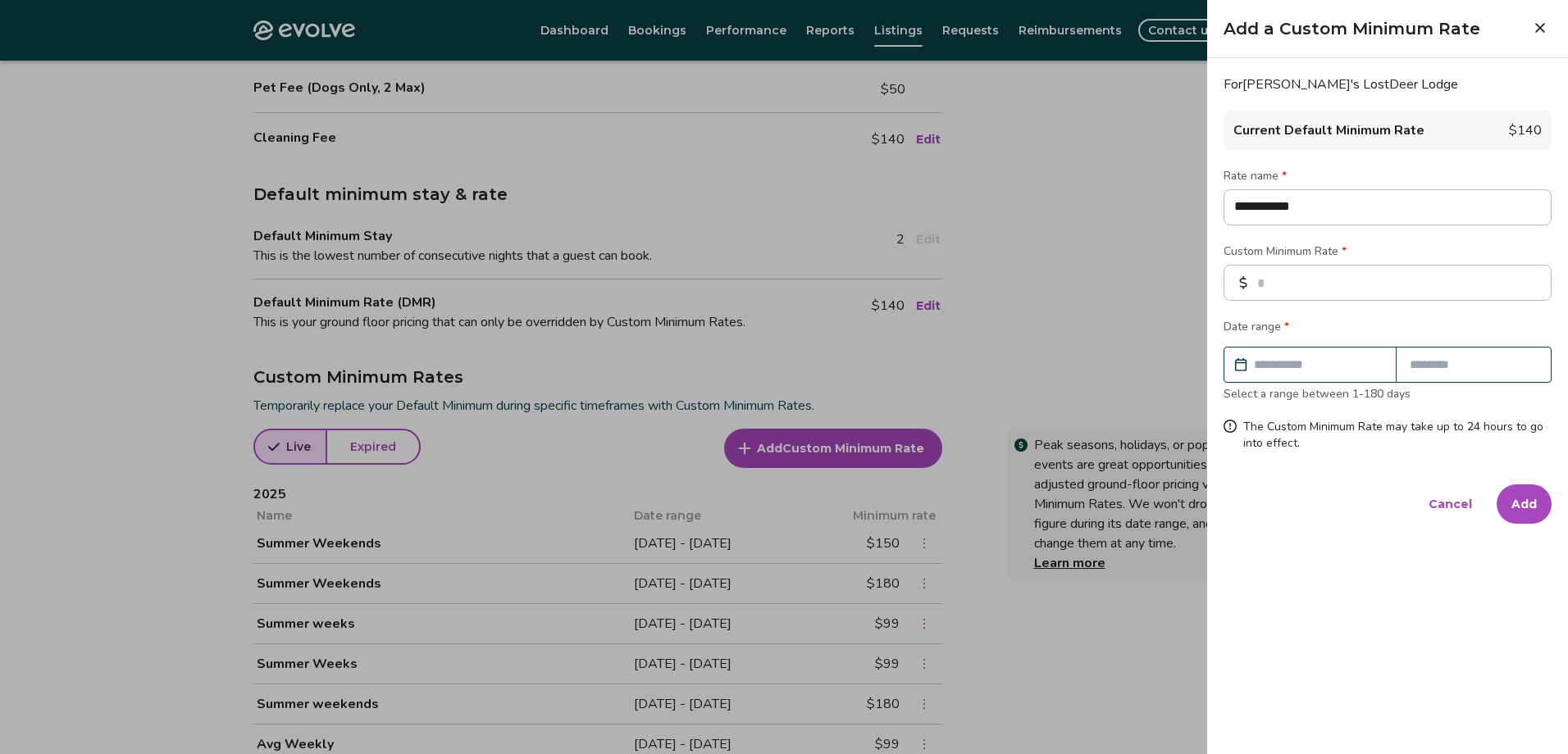 click at bounding box center [1318, 365] 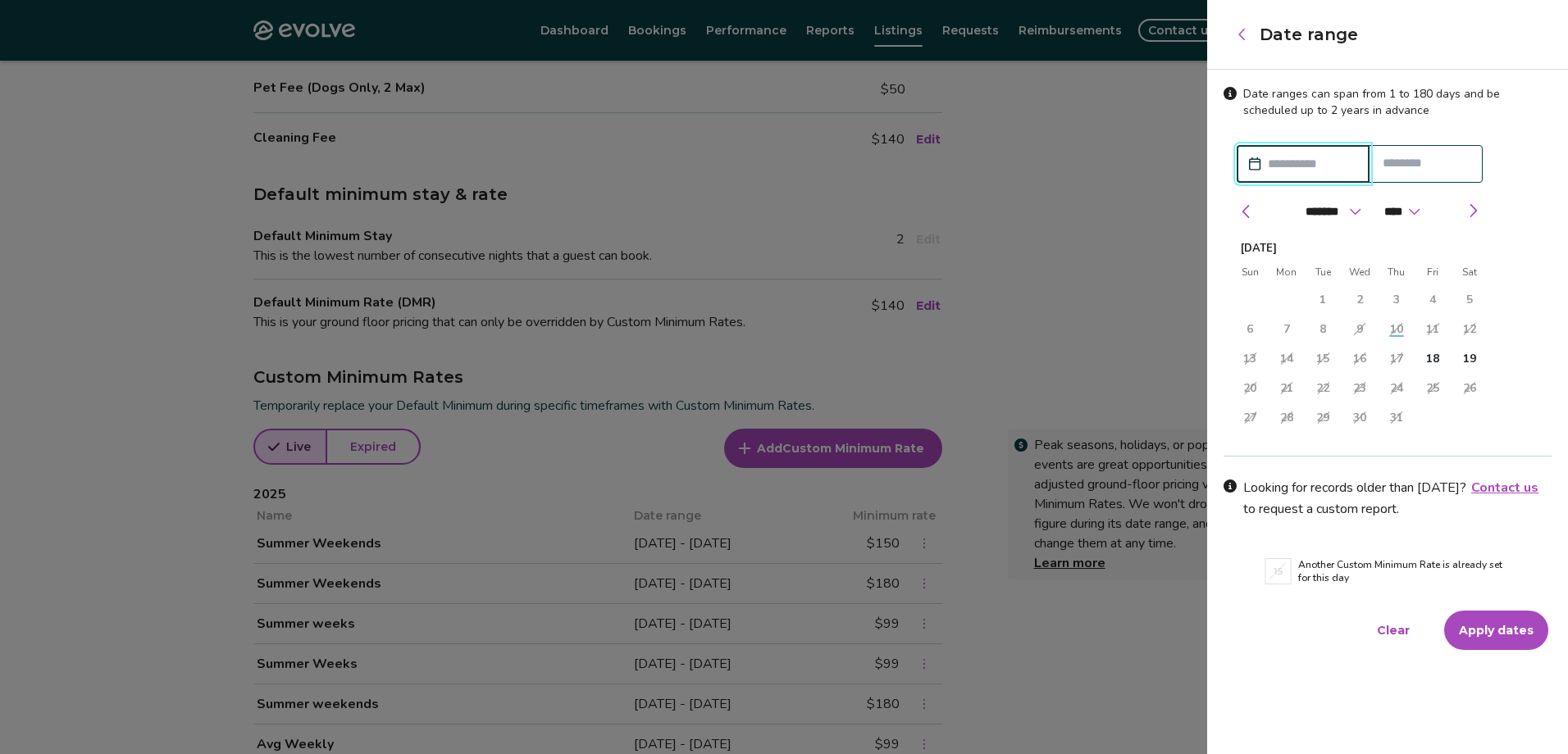 click on "******* ******** ***** ***** *** **** **** ****** ********* ******* ******** ******** **** **** **** Jul 2025 Sun Mon Tue Wed Thu Fri Sat 29 30 1 2 3 4 5 6 7 8 9 10 11 12 13 14 15 16 17 18 19 20 21 22 23 24 25 26 27 28 29 30 31 1 2" at bounding box center [1360, 297] 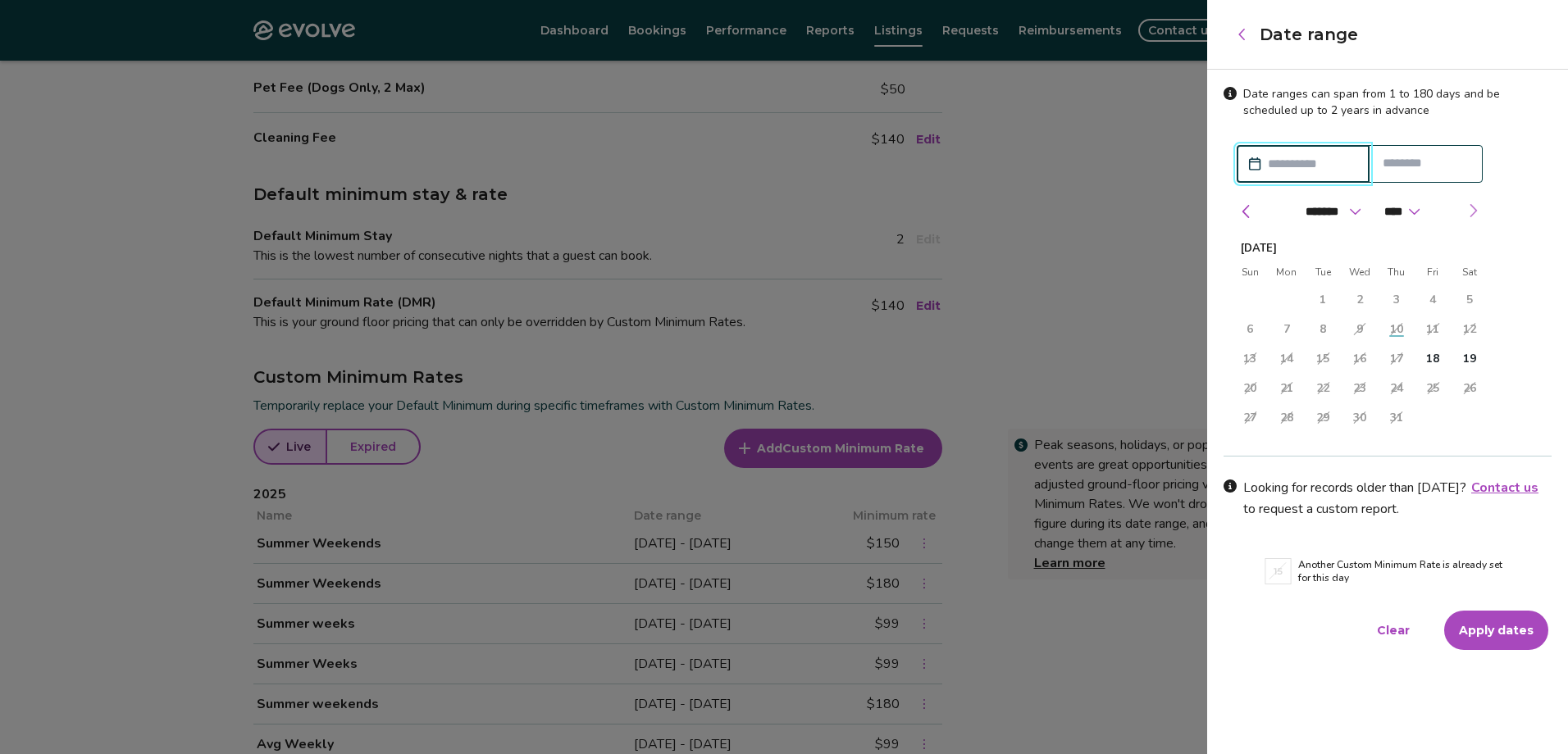 click at bounding box center [1473, 211] 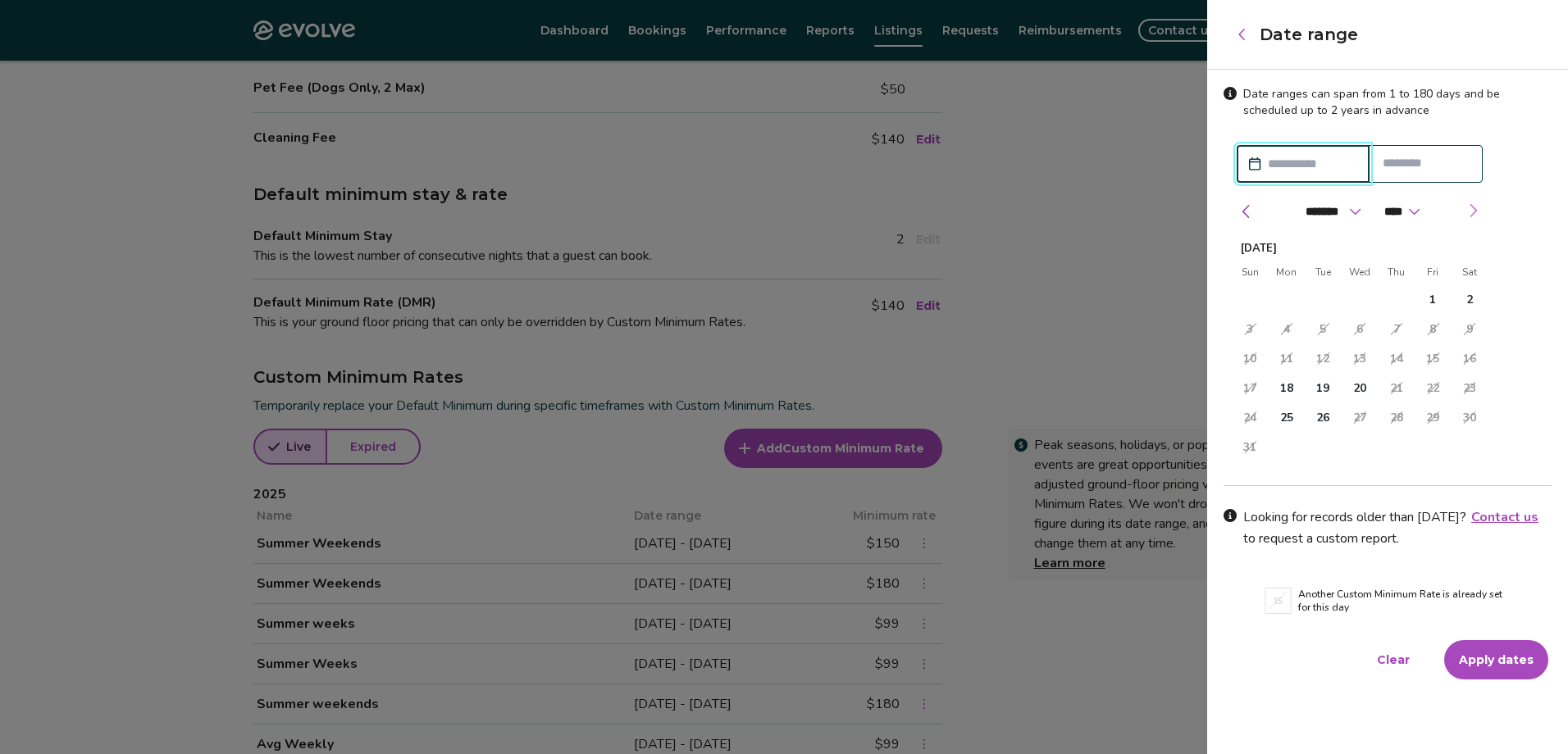 click at bounding box center (1473, 211) 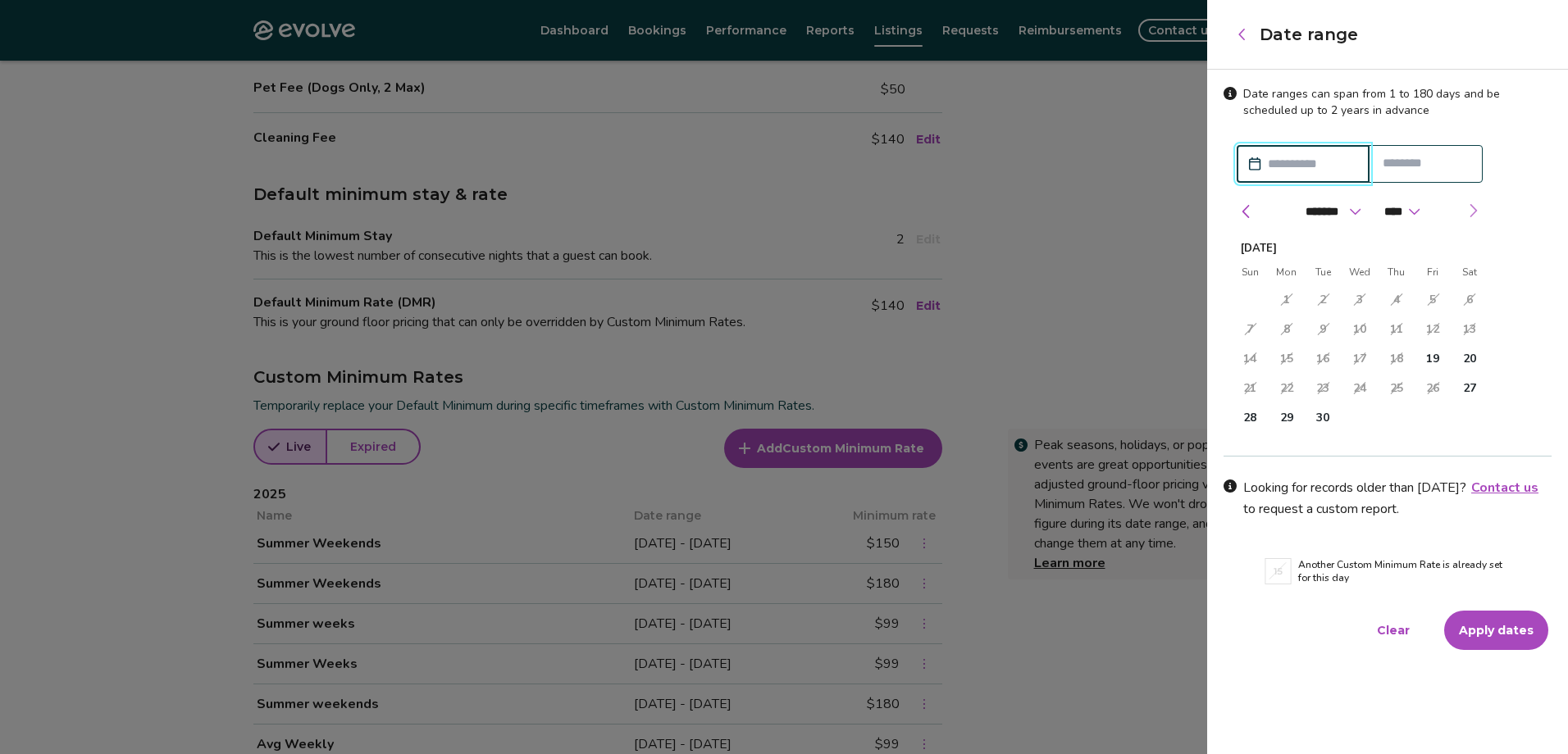 click at bounding box center [1473, 211] 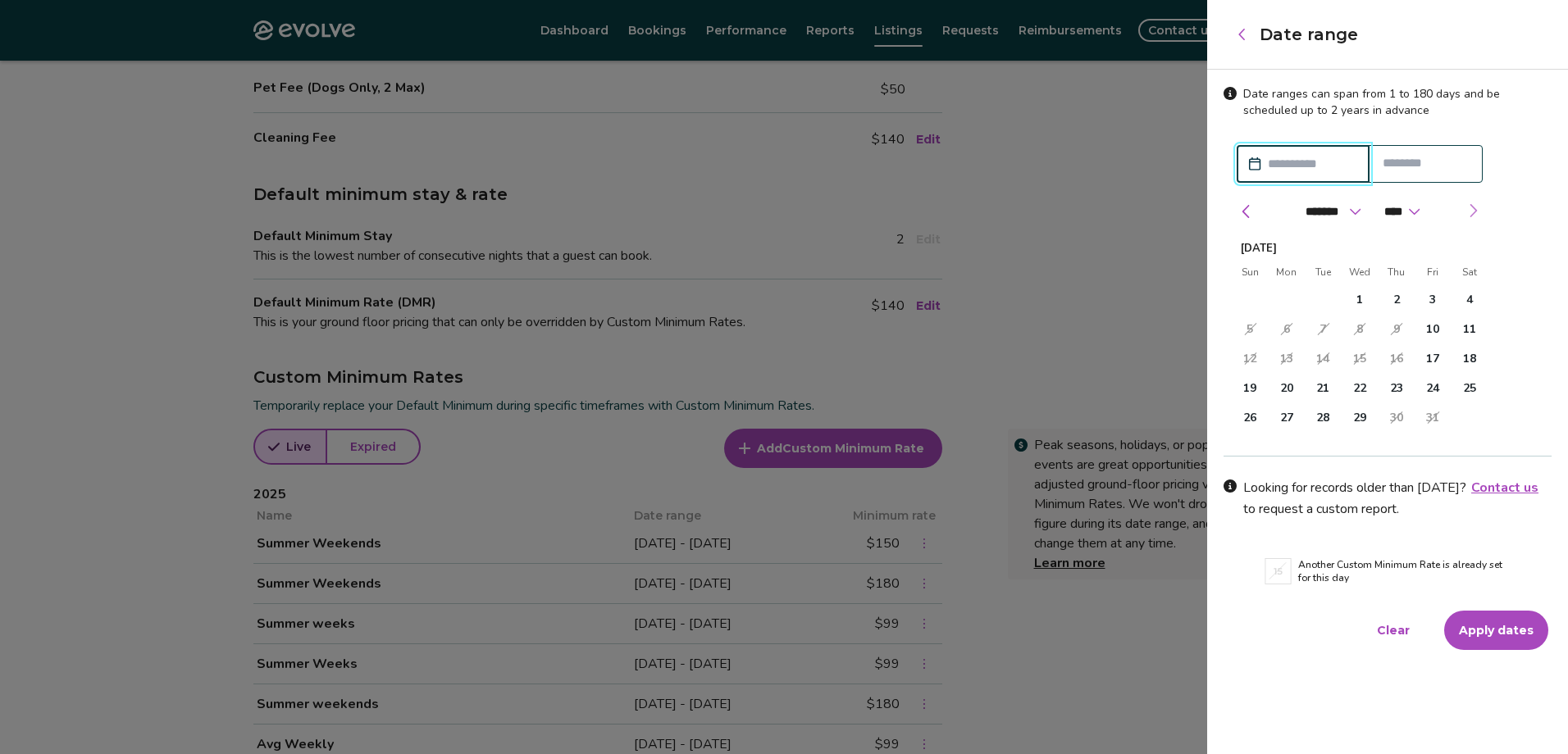 click at bounding box center [1473, 211] 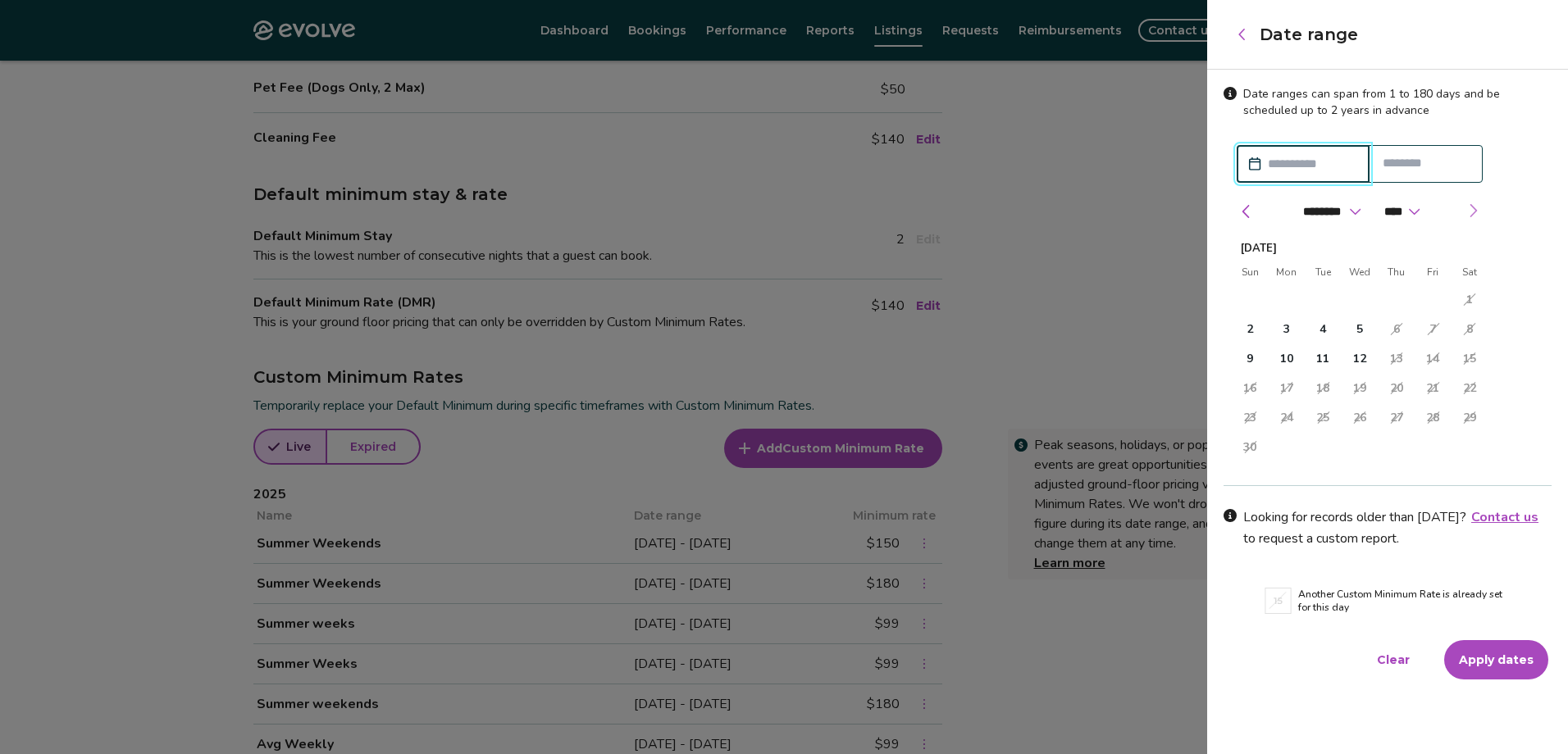 click at bounding box center (1473, 211) 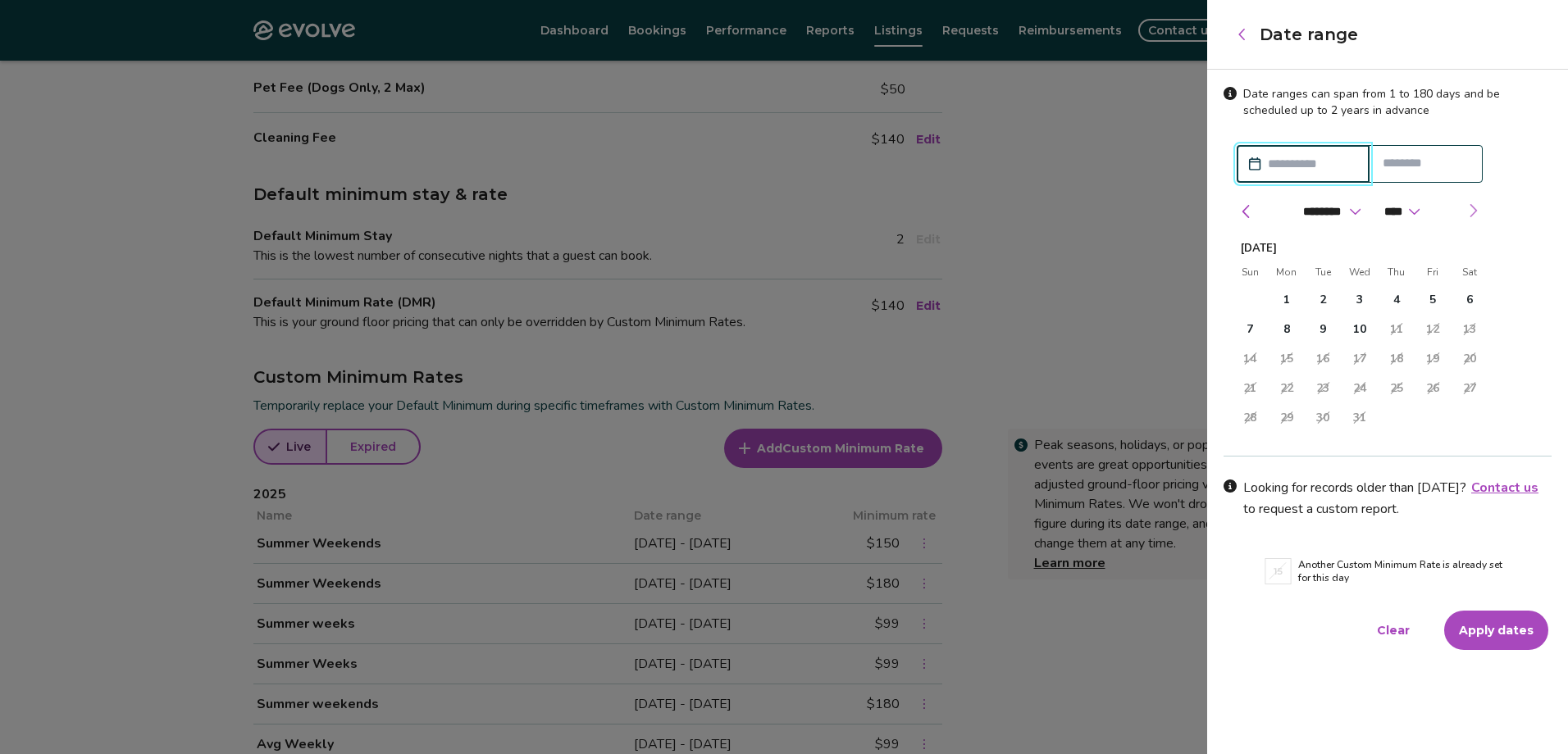 click at bounding box center (1473, 211) 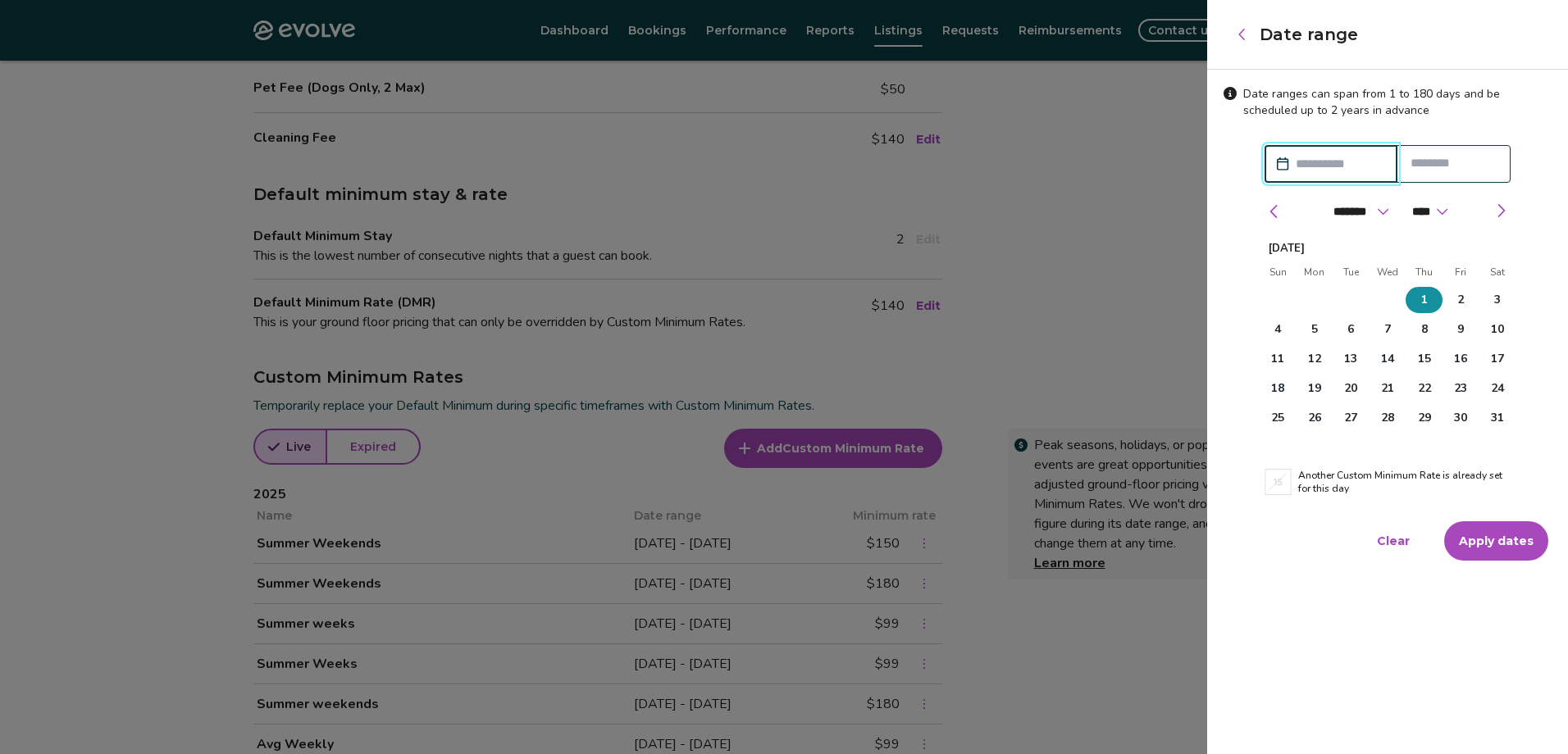 click on "1" at bounding box center (1424, 300) 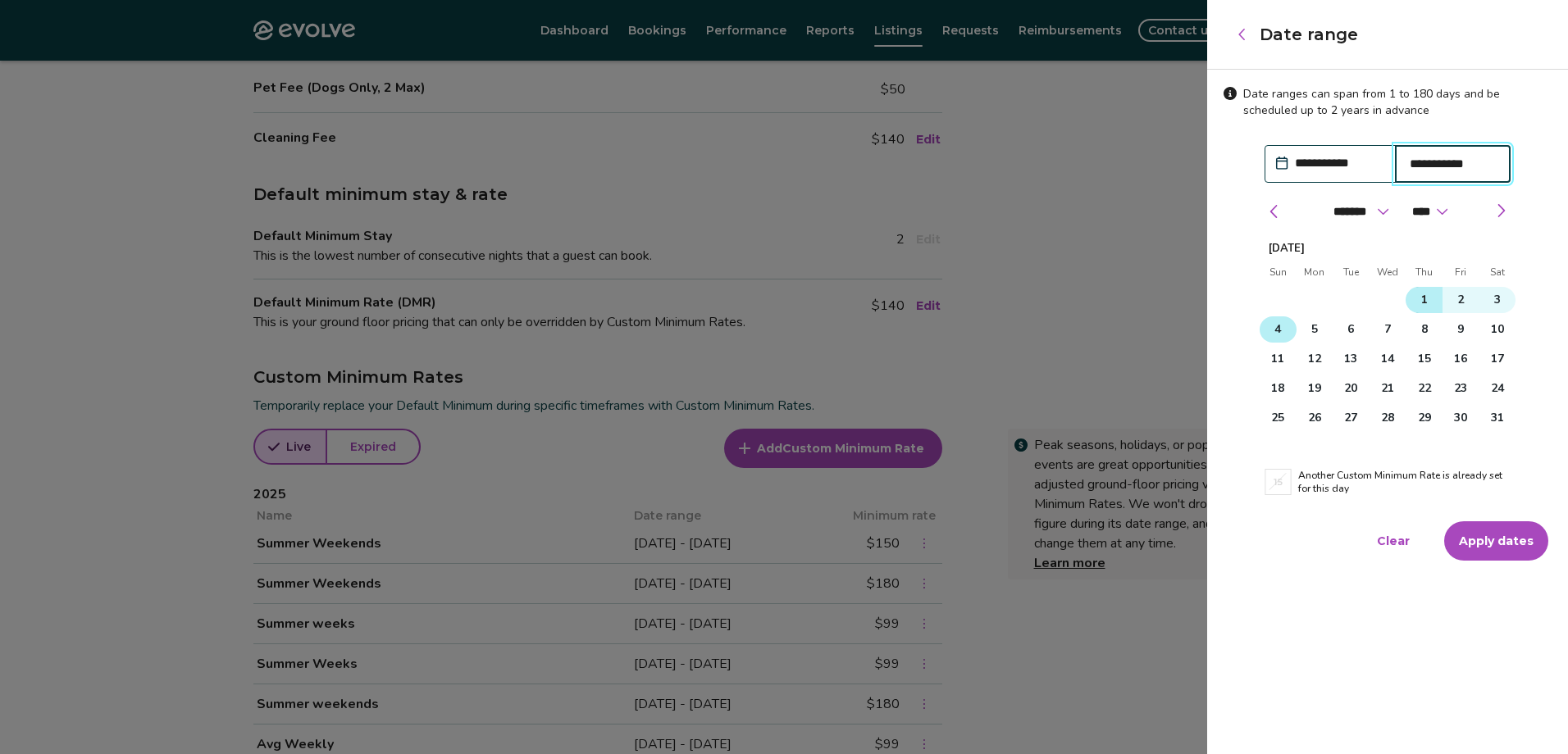click on "4" at bounding box center [1278, 329] 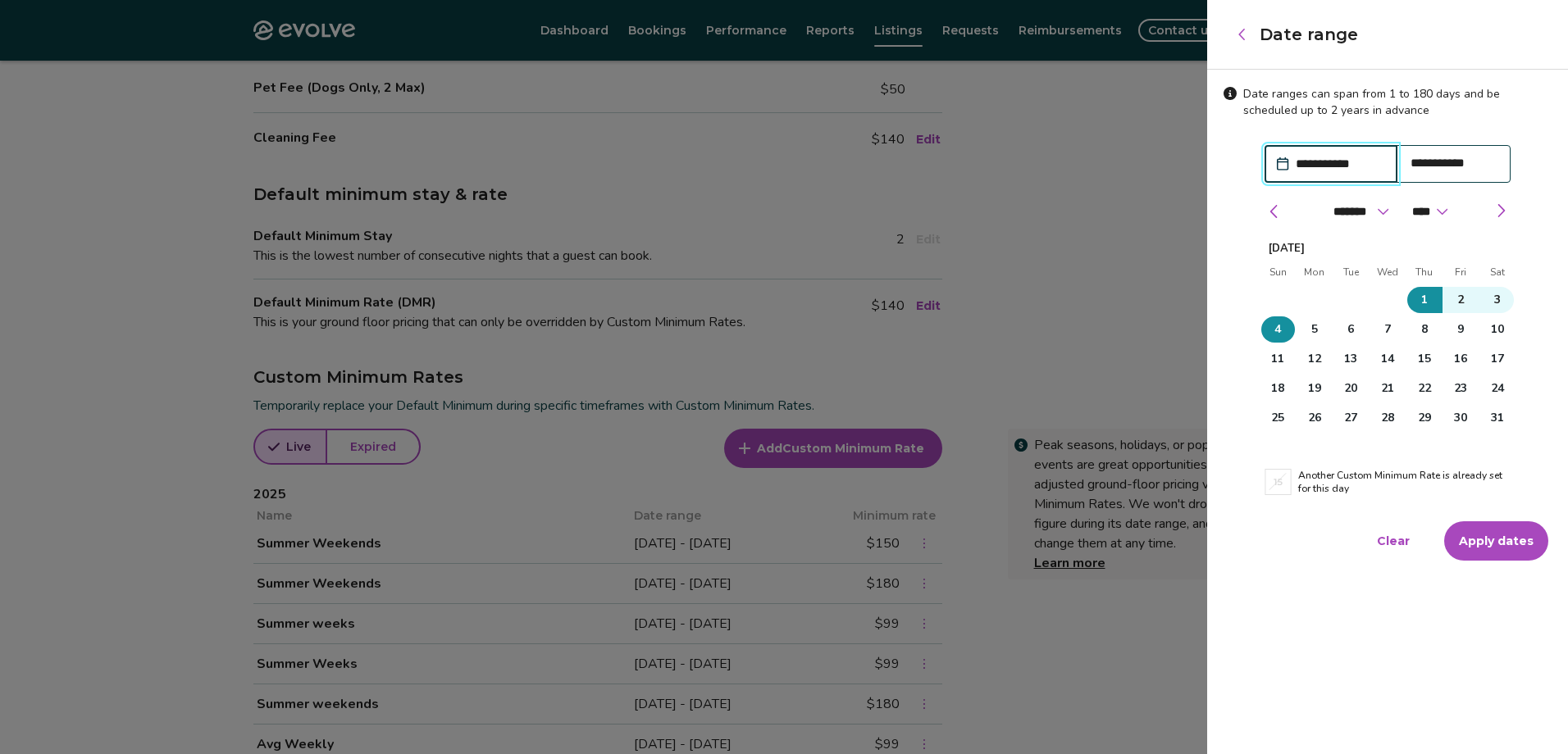 click on "Apply dates" at bounding box center [1496, 541] 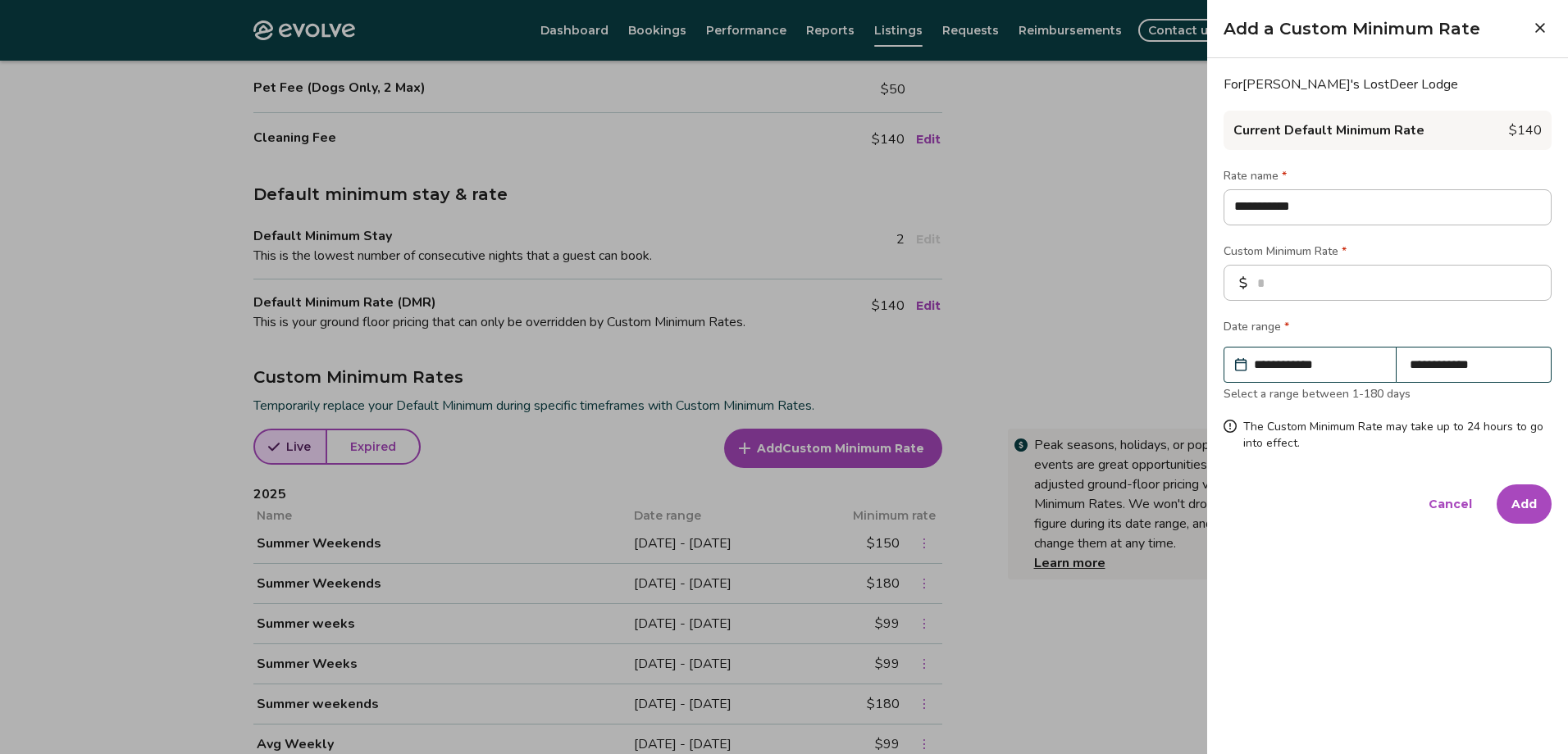 click on "Add" at bounding box center [1524, 504] 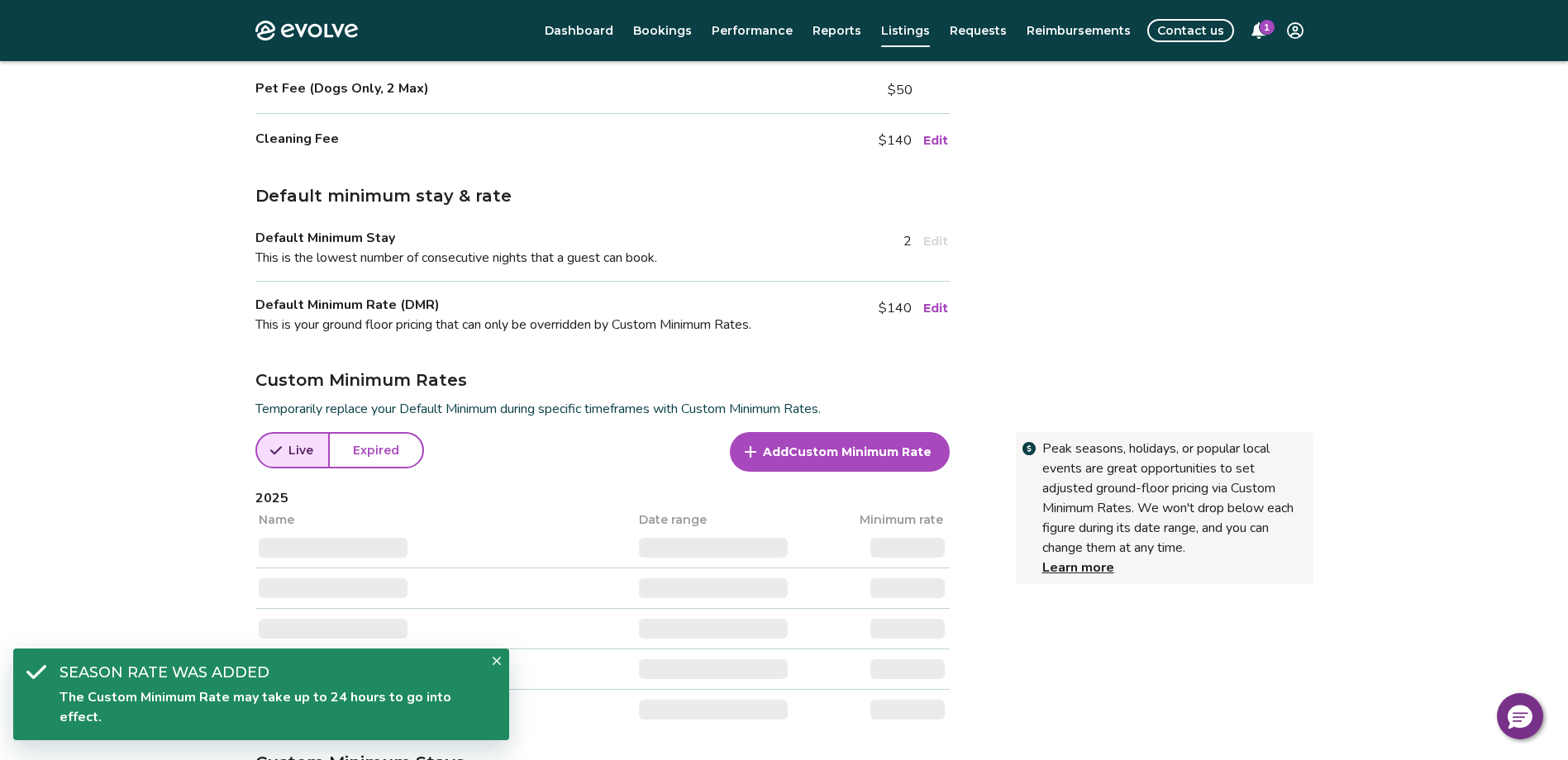 click on "Custom Minimum Rate" at bounding box center [860, 452] 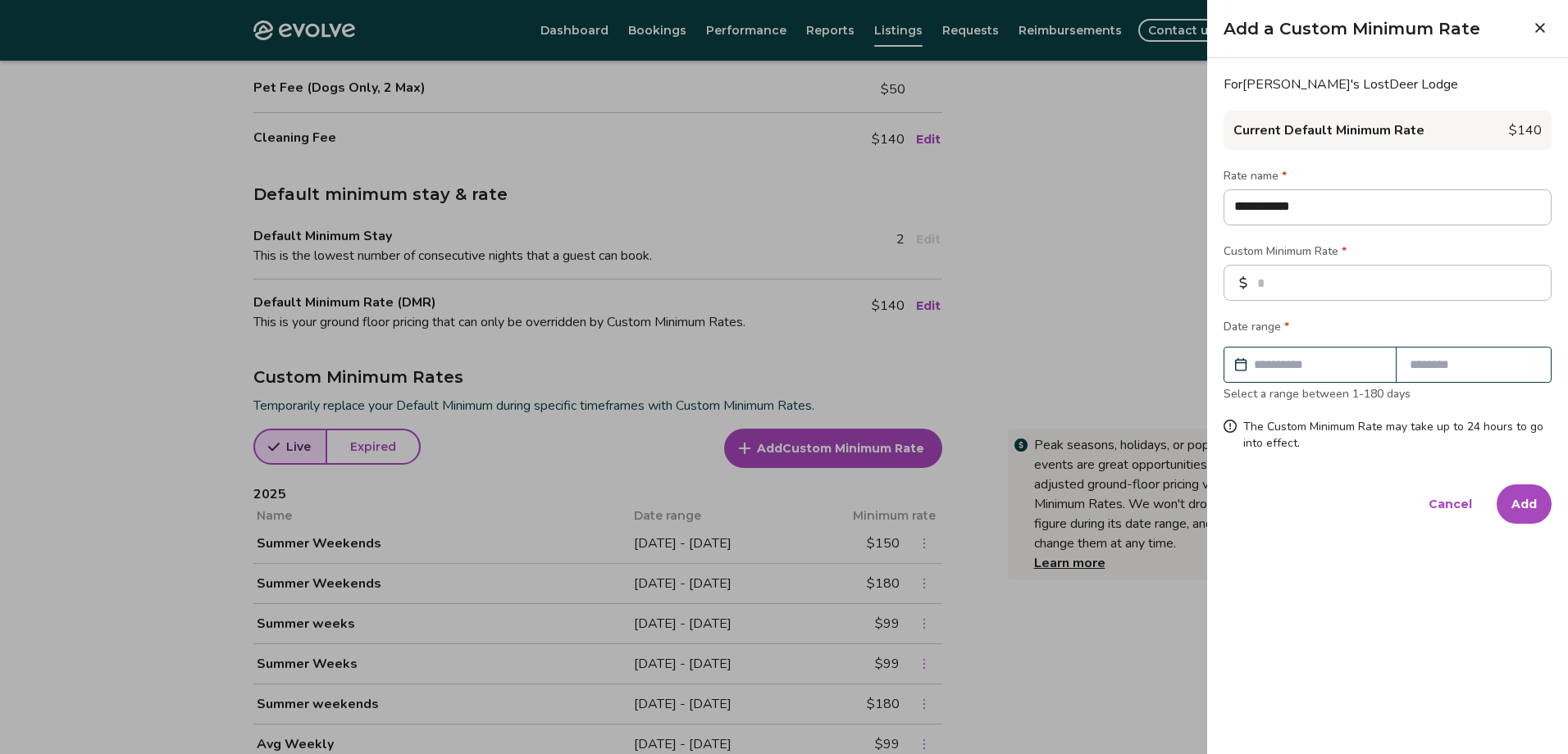 click at bounding box center (1318, 365) 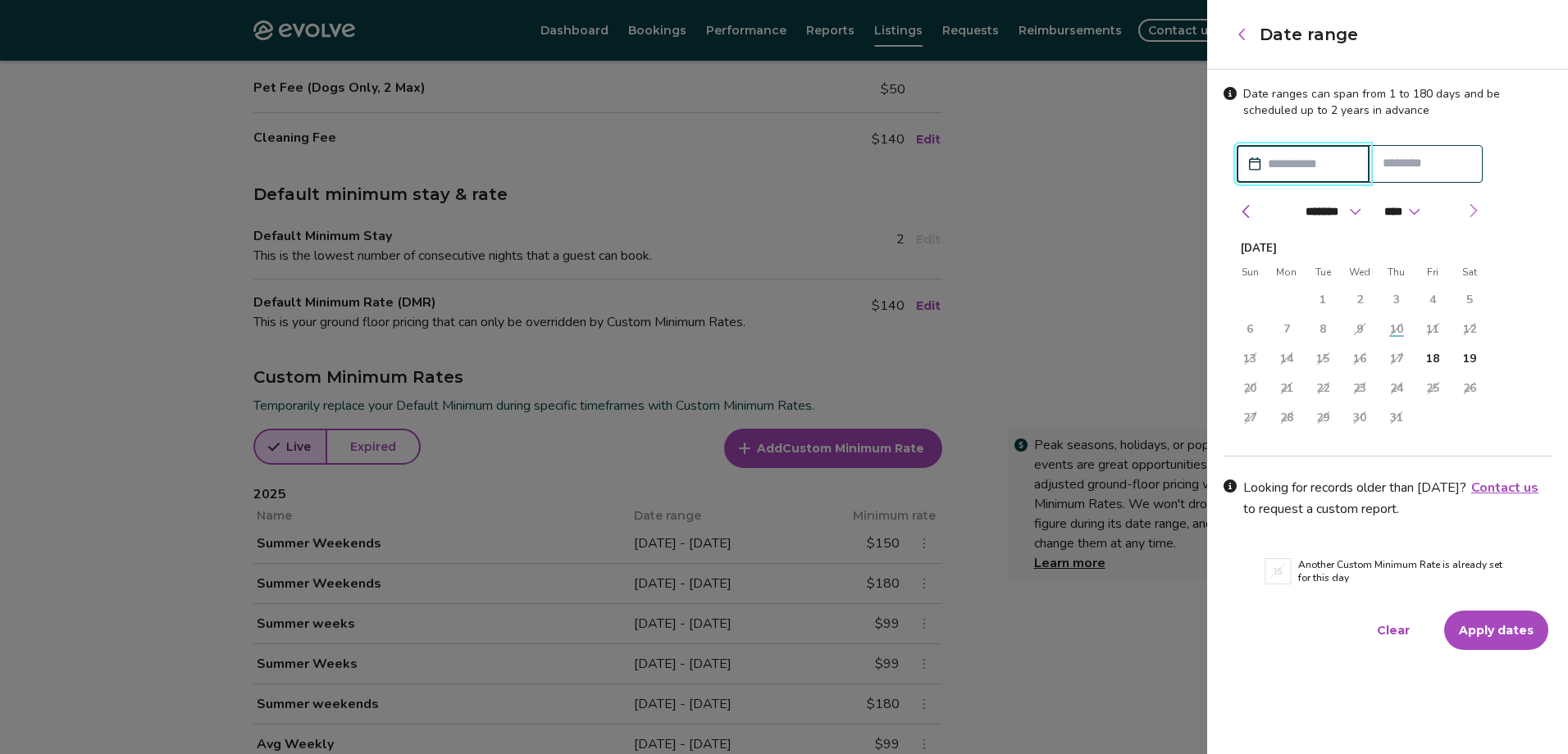 click at bounding box center [1473, 211] 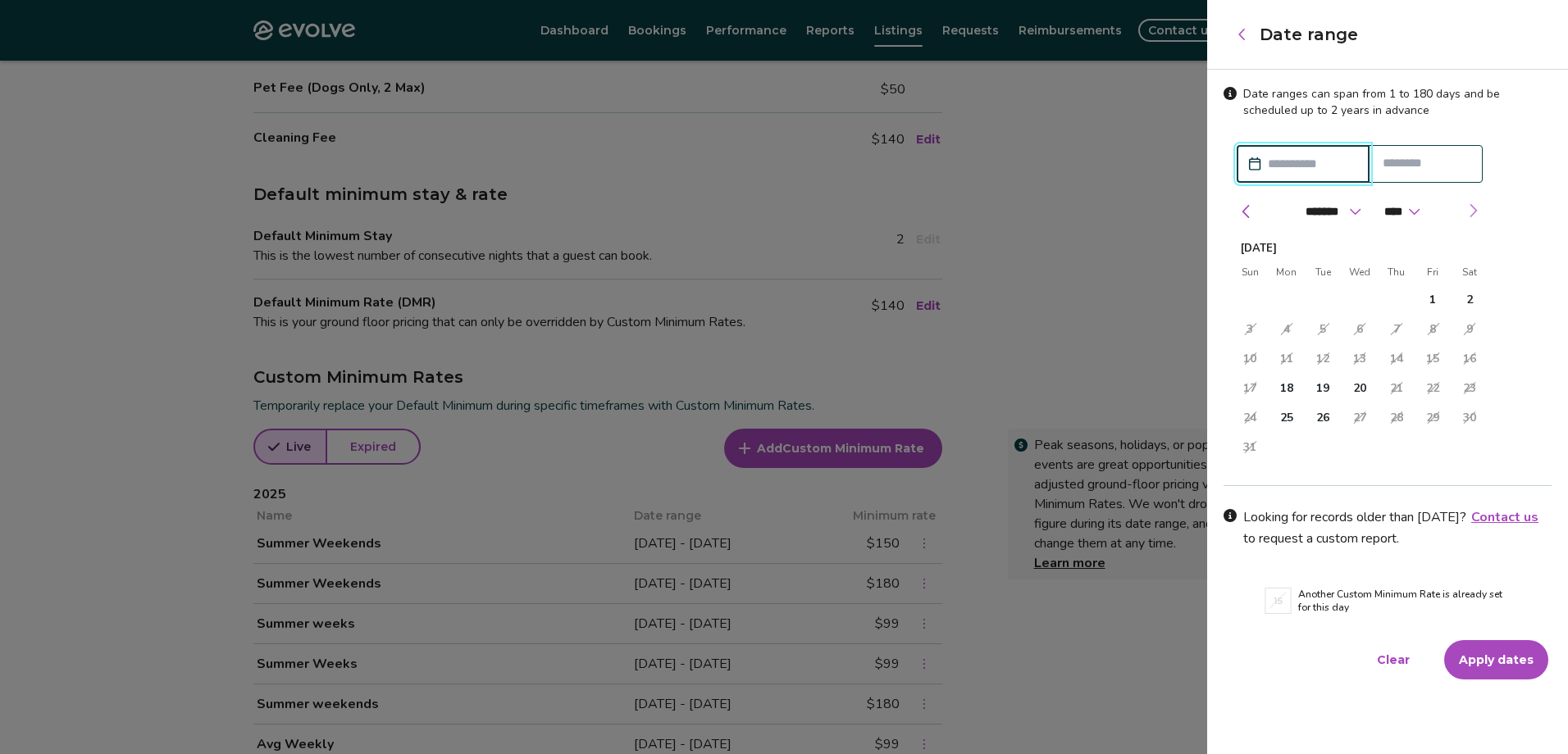 click at bounding box center (1473, 211) 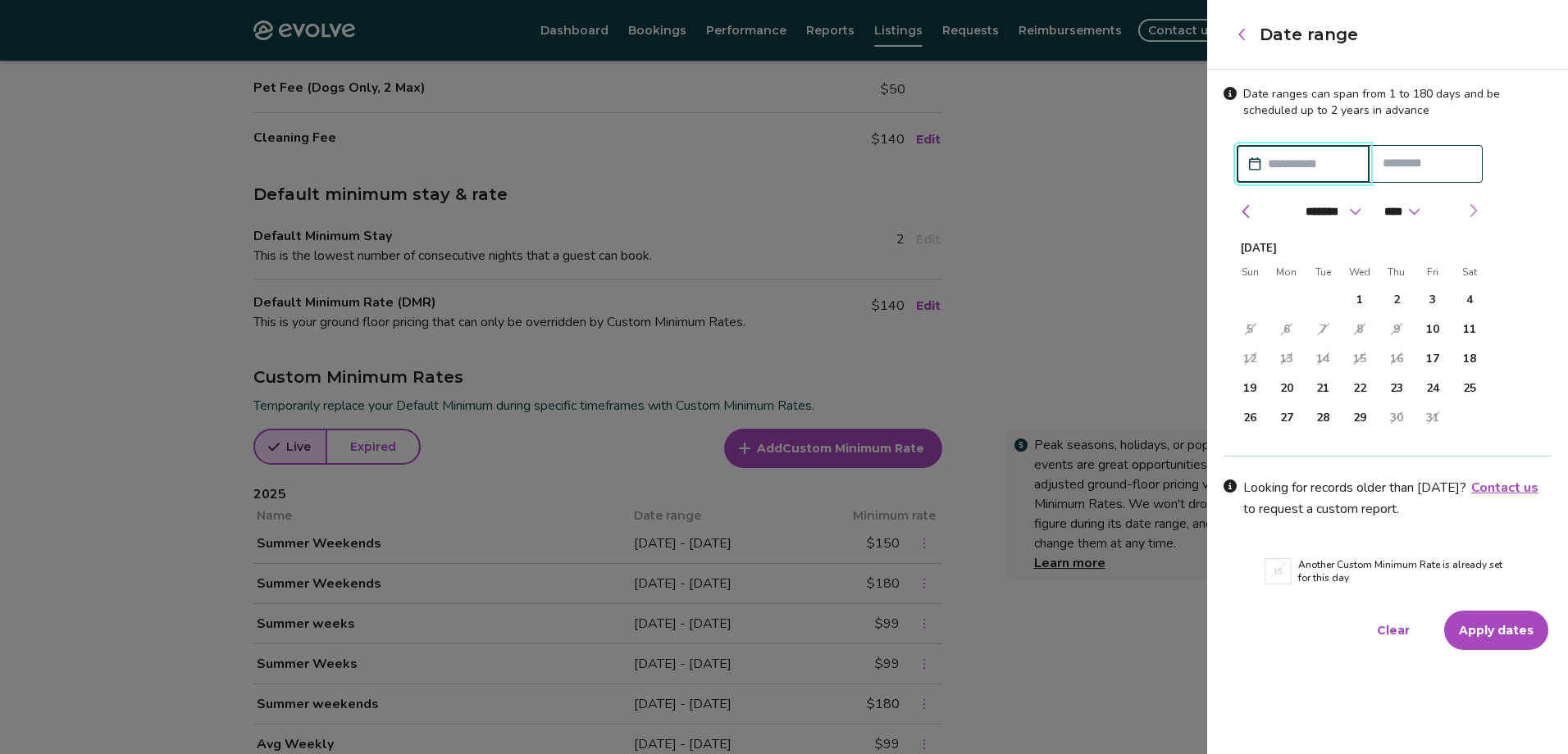 click at bounding box center (1473, 211) 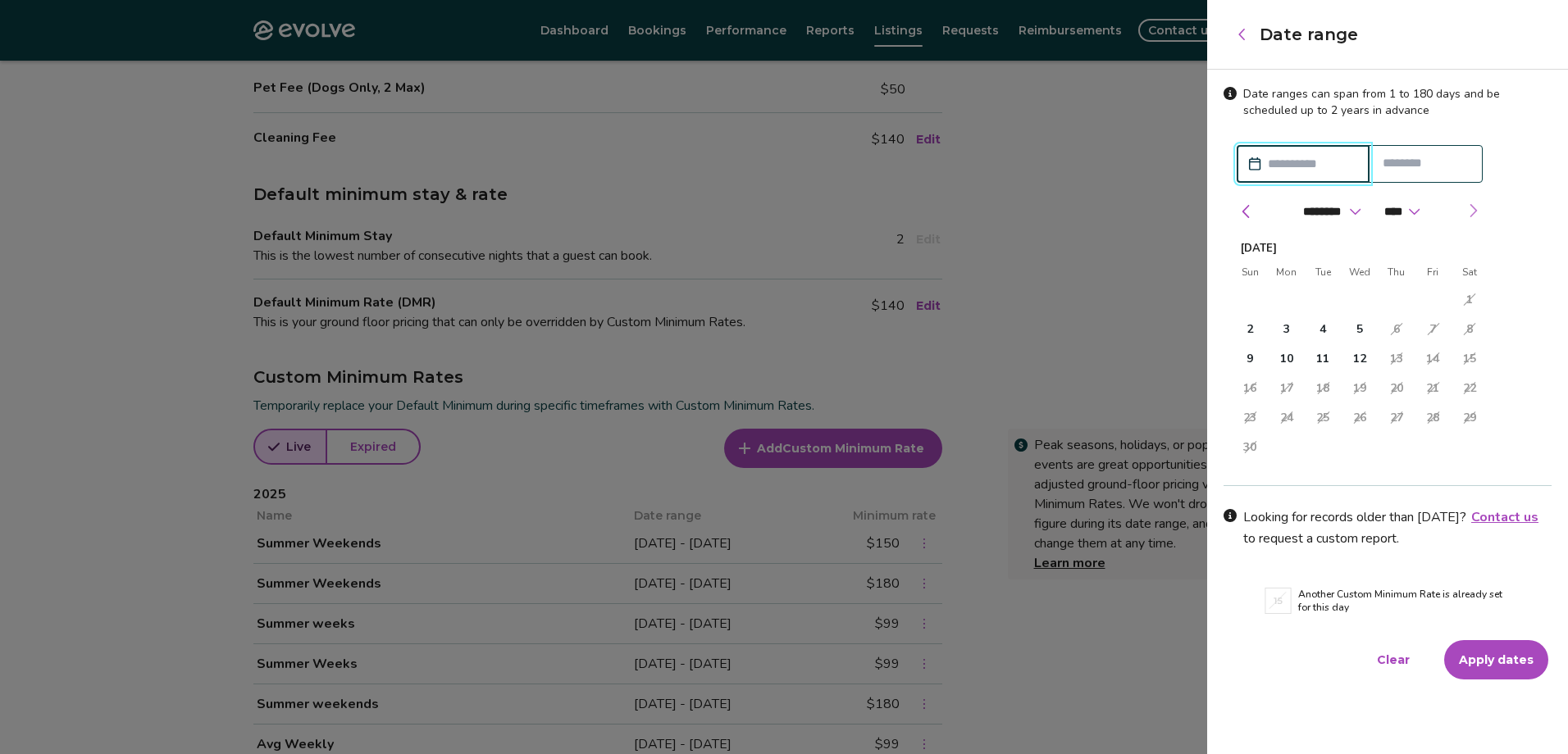 click at bounding box center [1473, 211] 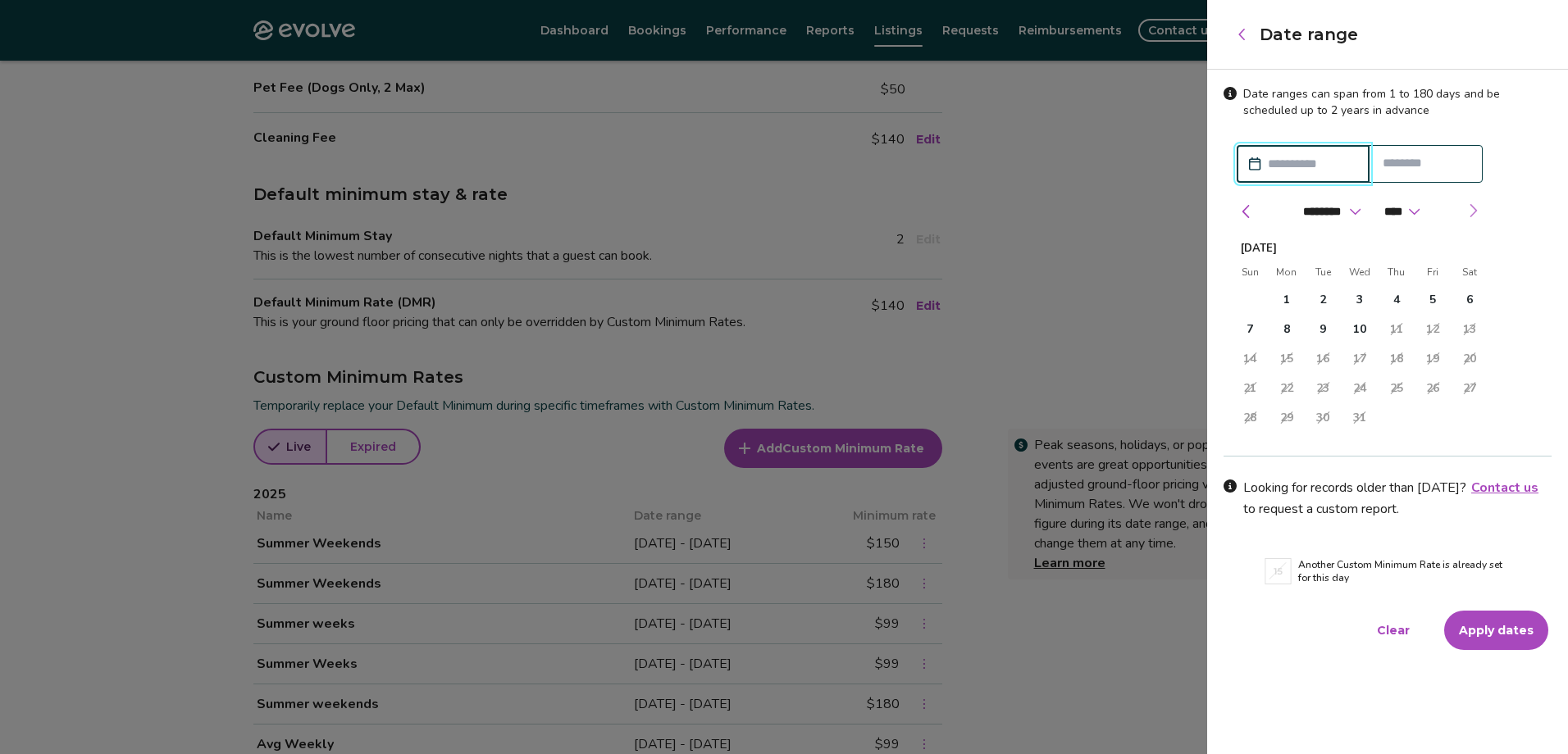 click at bounding box center (1473, 211) 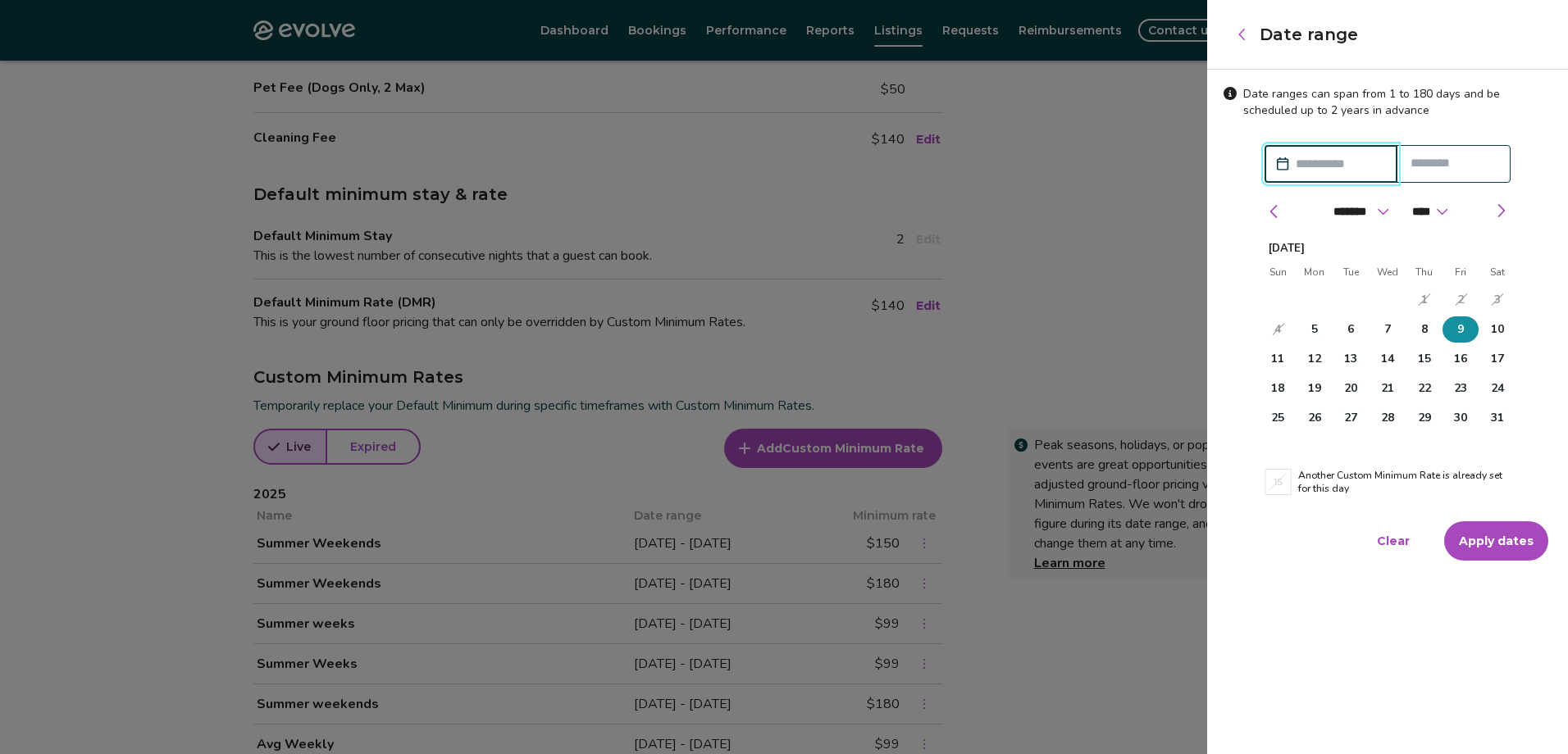 click on "9" at bounding box center [1461, 329] 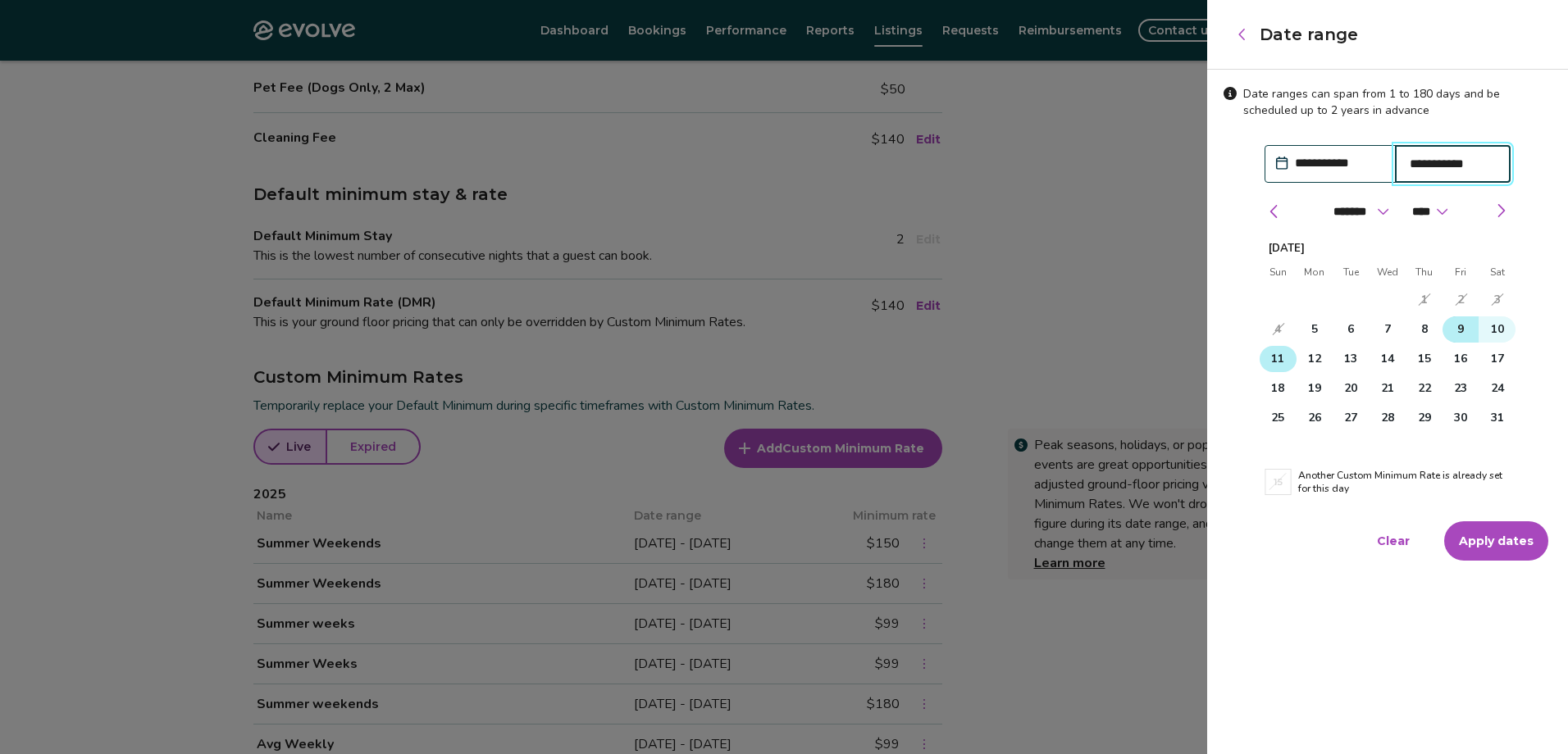 click on "11" at bounding box center [1278, 359] 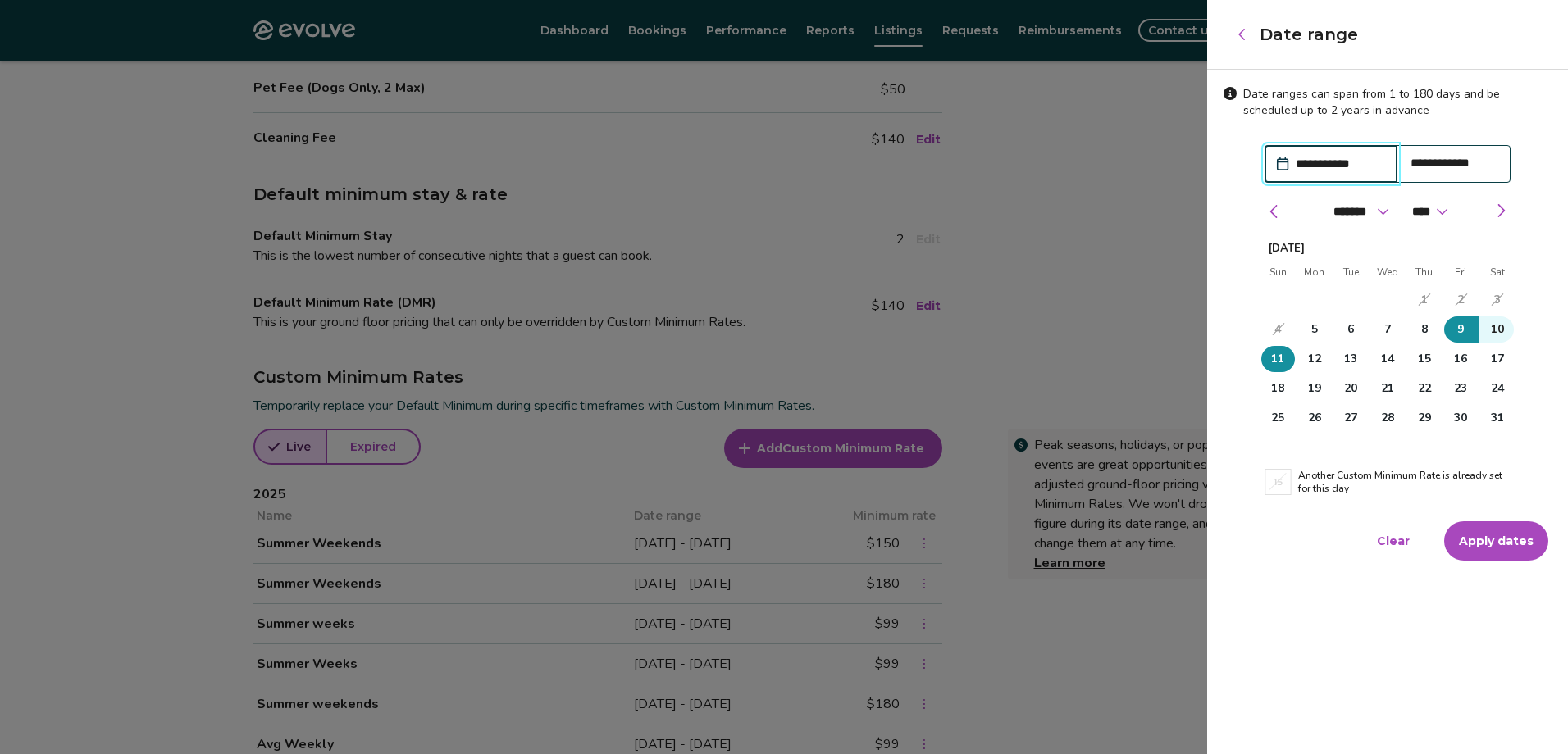 click on "Apply dates" at bounding box center (1496, 541) 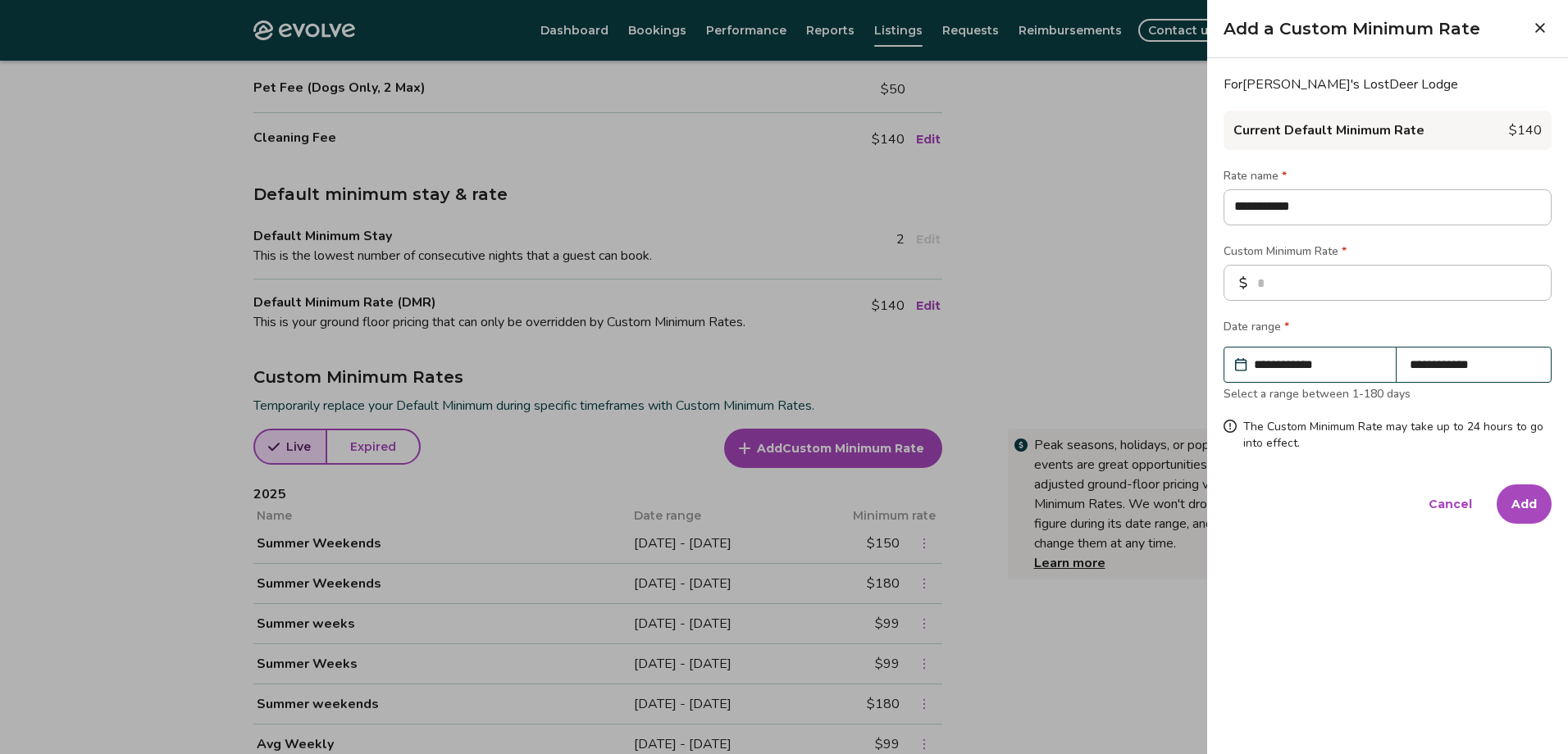 click on "Add" at bounding box center [1524, 504] 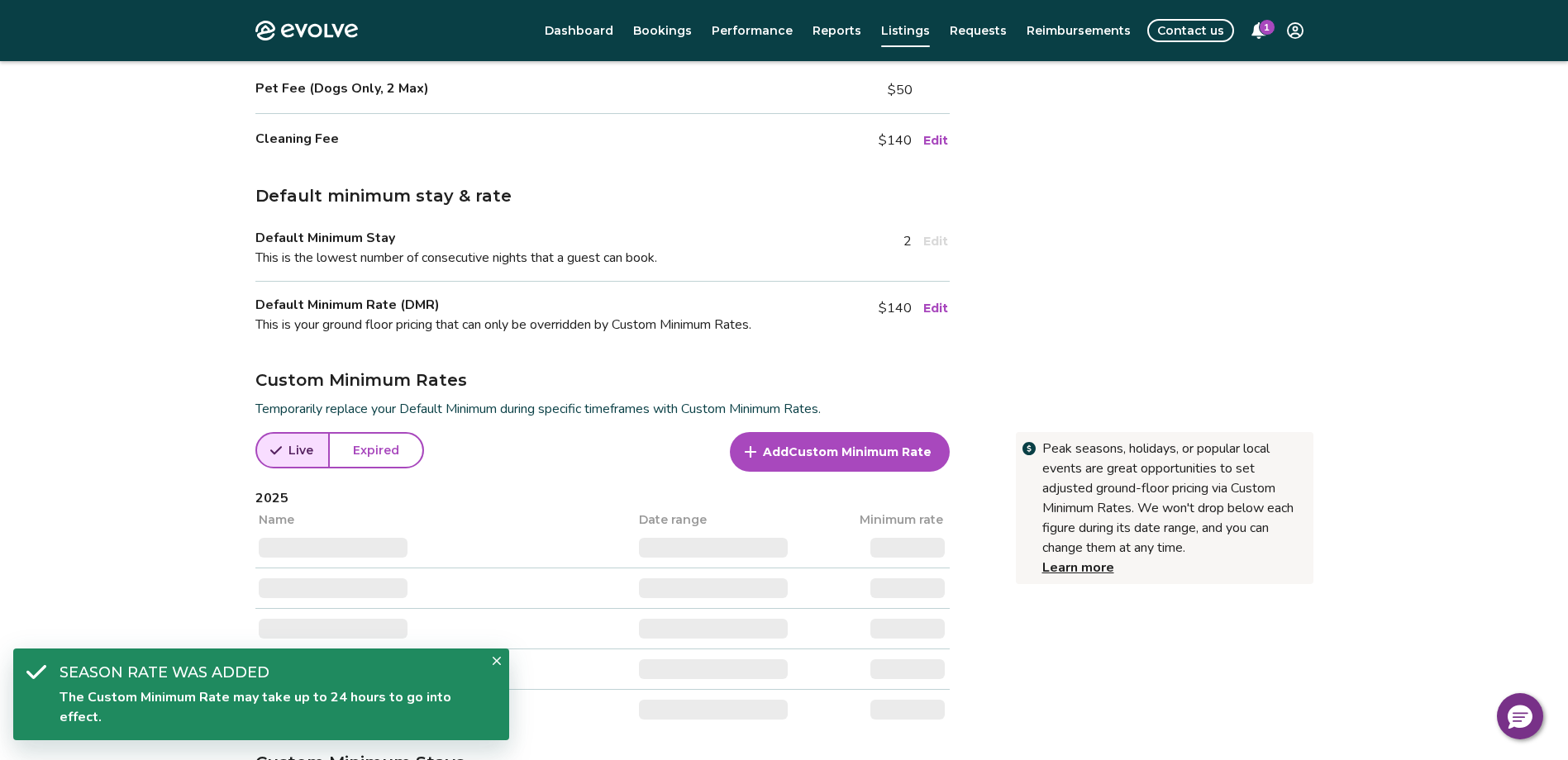 click on "Custom Minimum Rate" at bounding box center [860, 452] 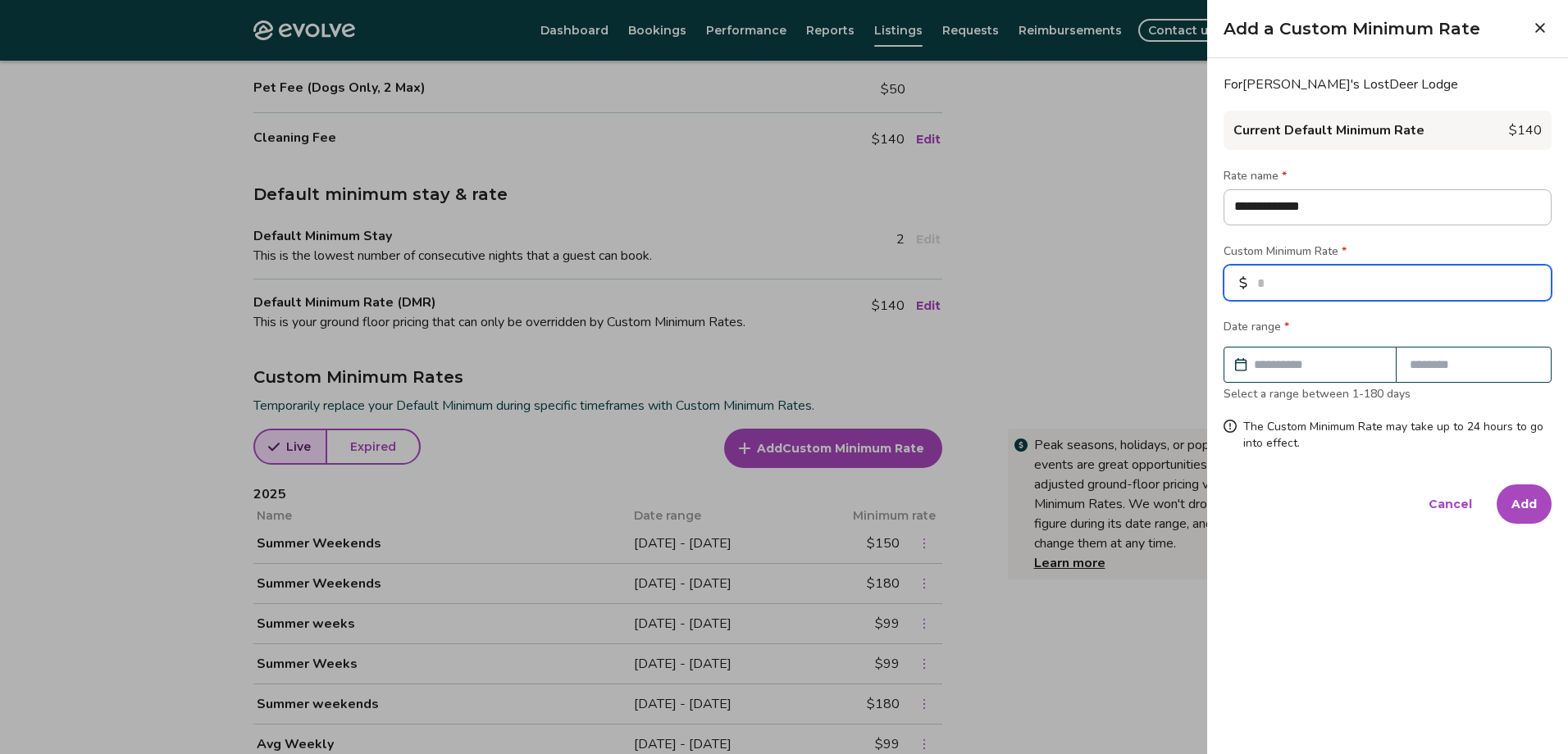 click at bounding box center [1388, 283] 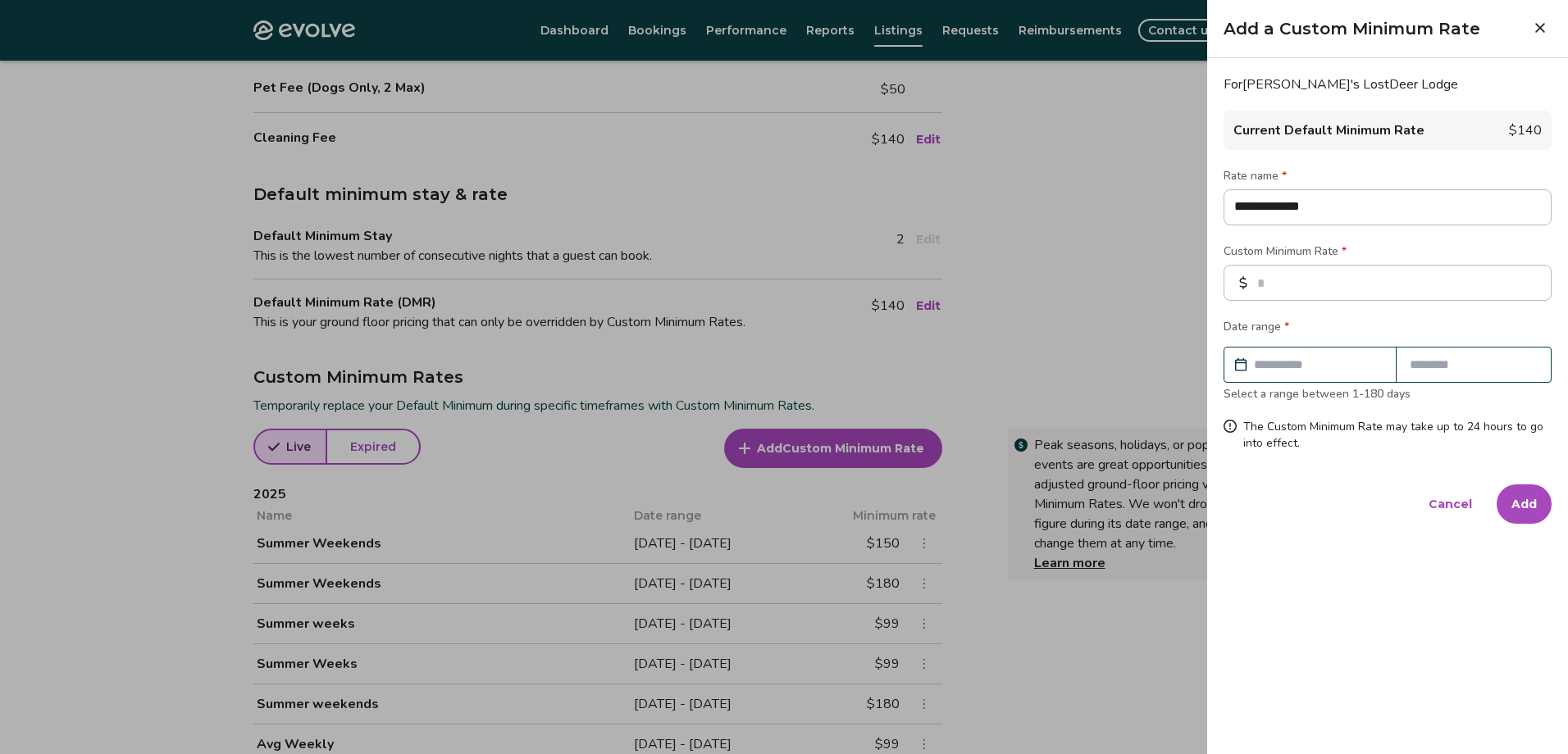 click at bounding box center (1318, 365) 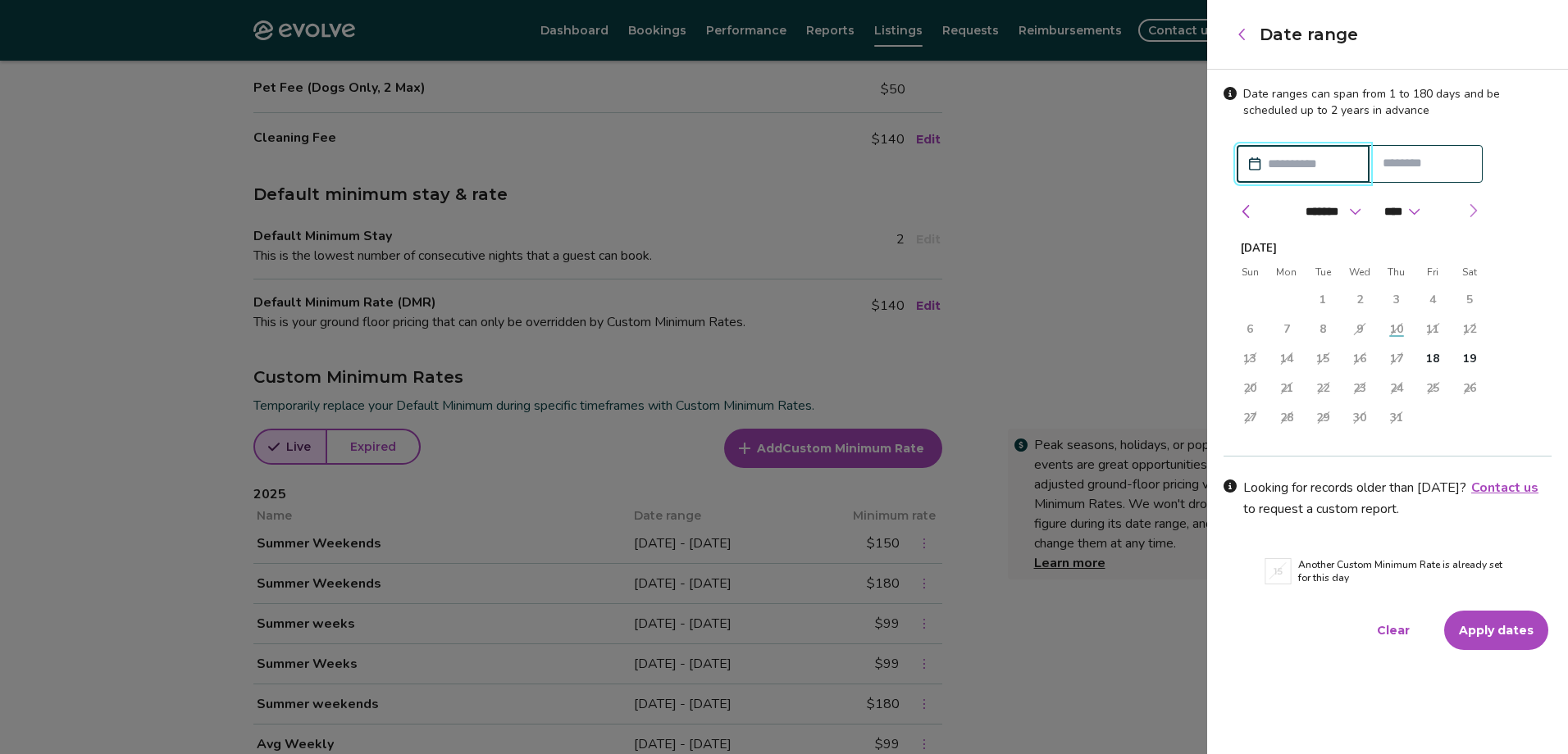 click at bounding box center [1473, 211] 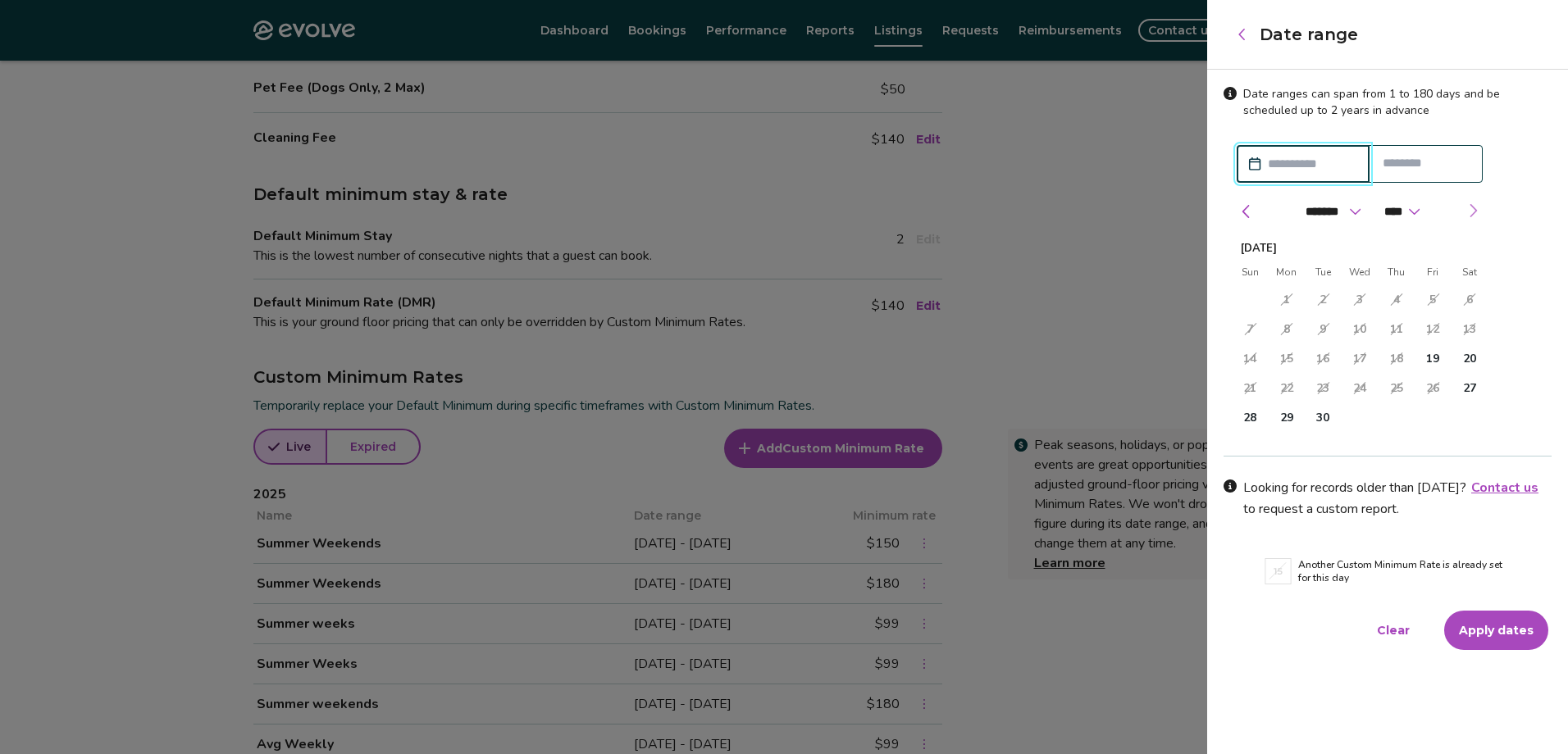 click at bounding box center (1473, 211) 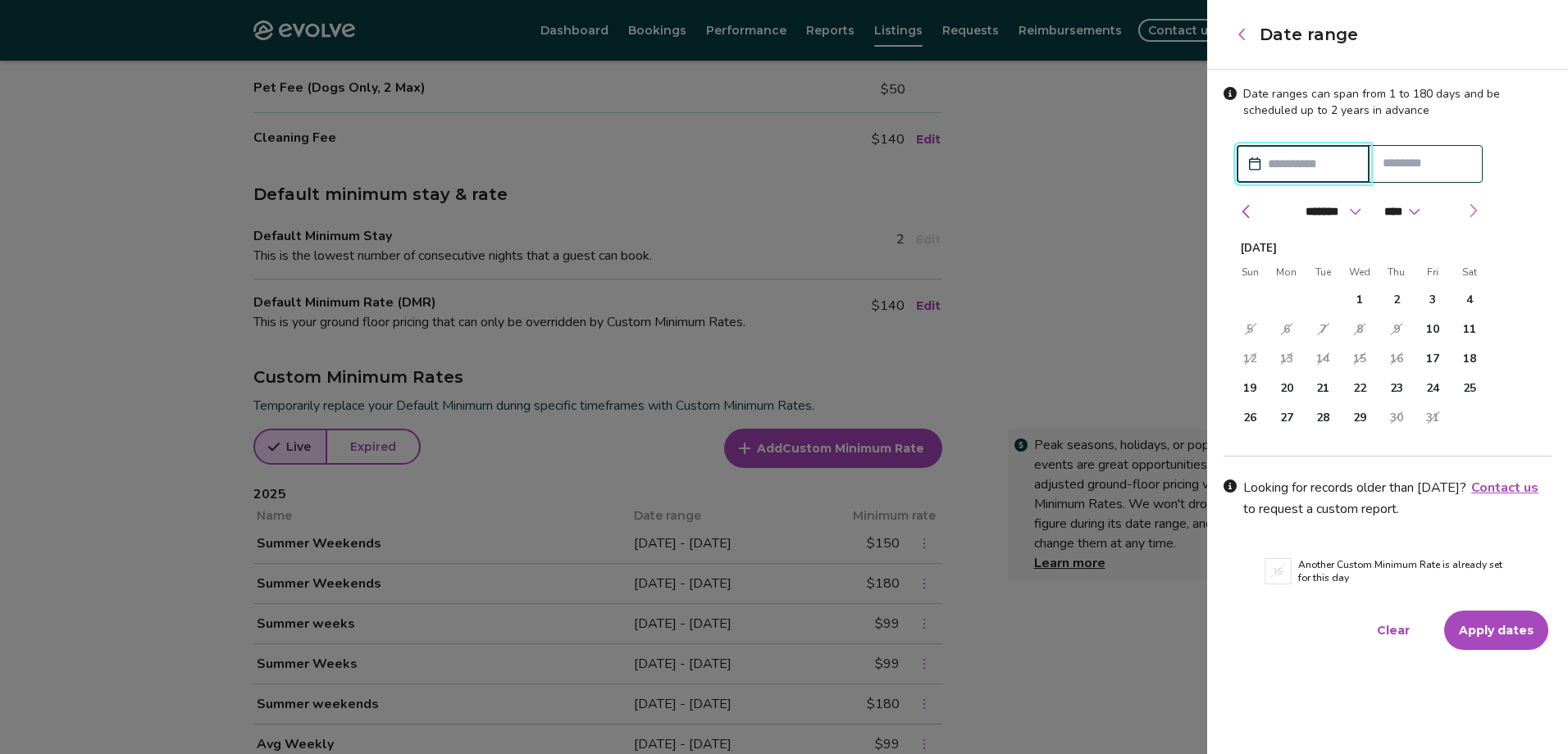 click at bounding box center (1473, 211) 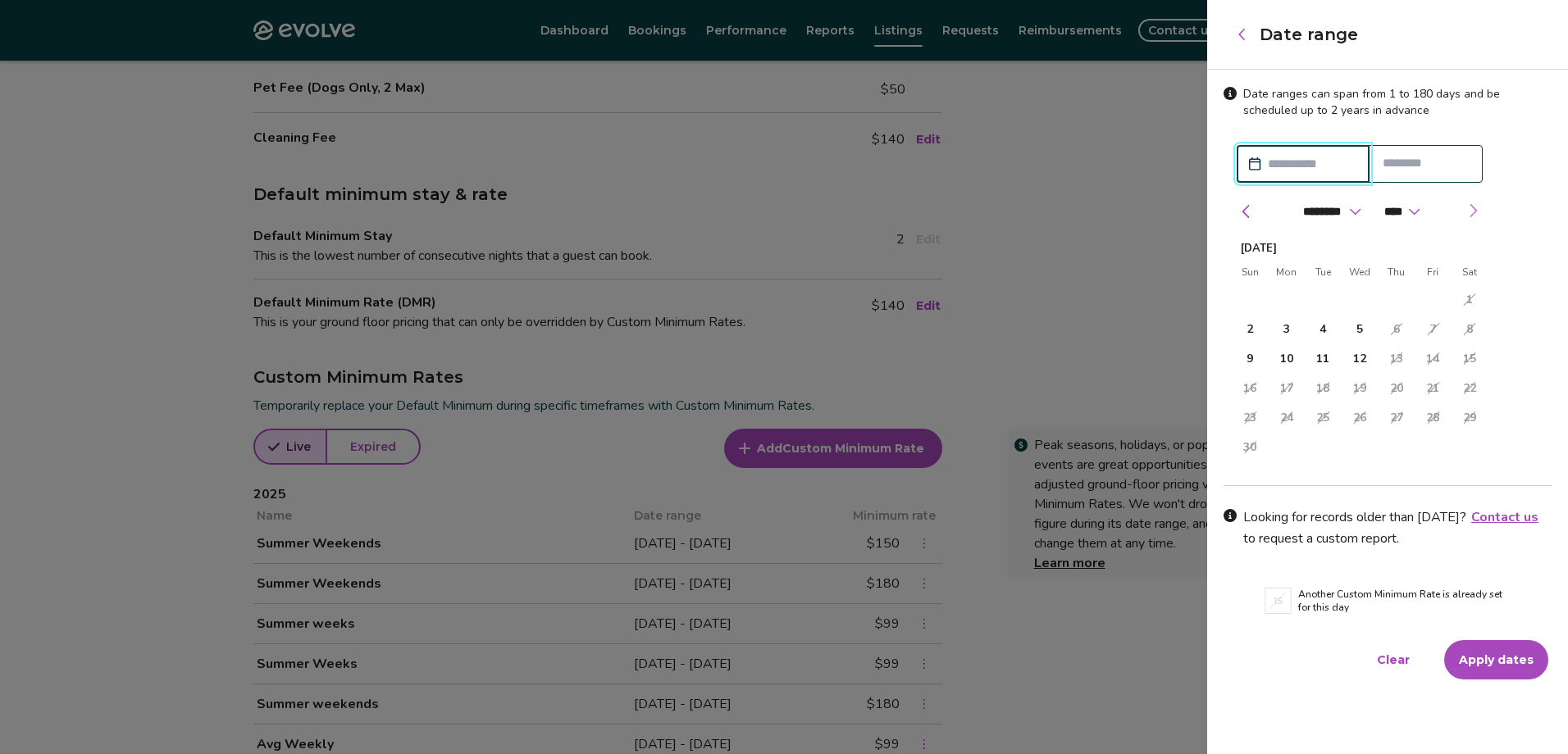 click at bounding box center [1473, 211] 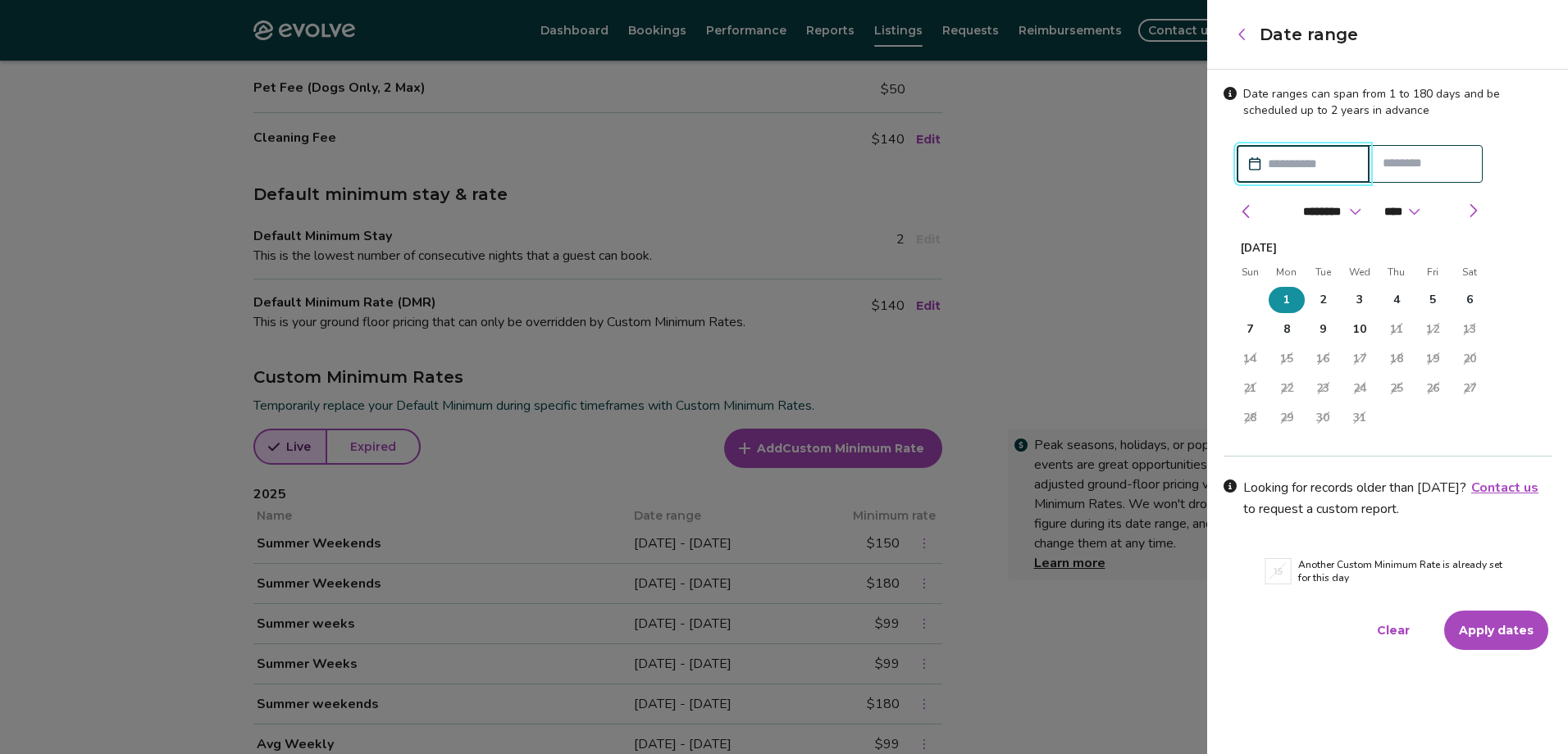 click on "1" at bounding box center (1287, 300) 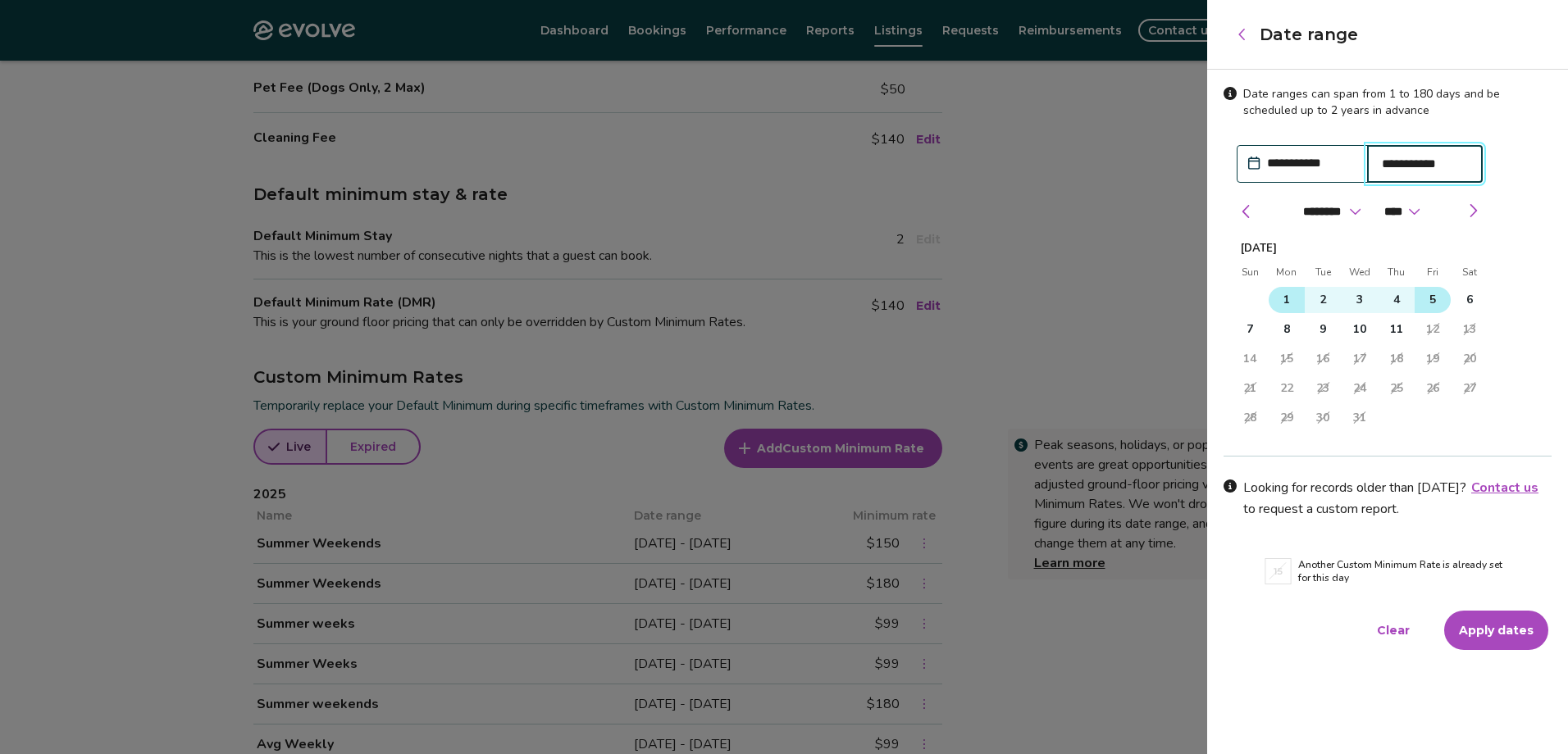 click on "5" at bounding box center [1433, 300] 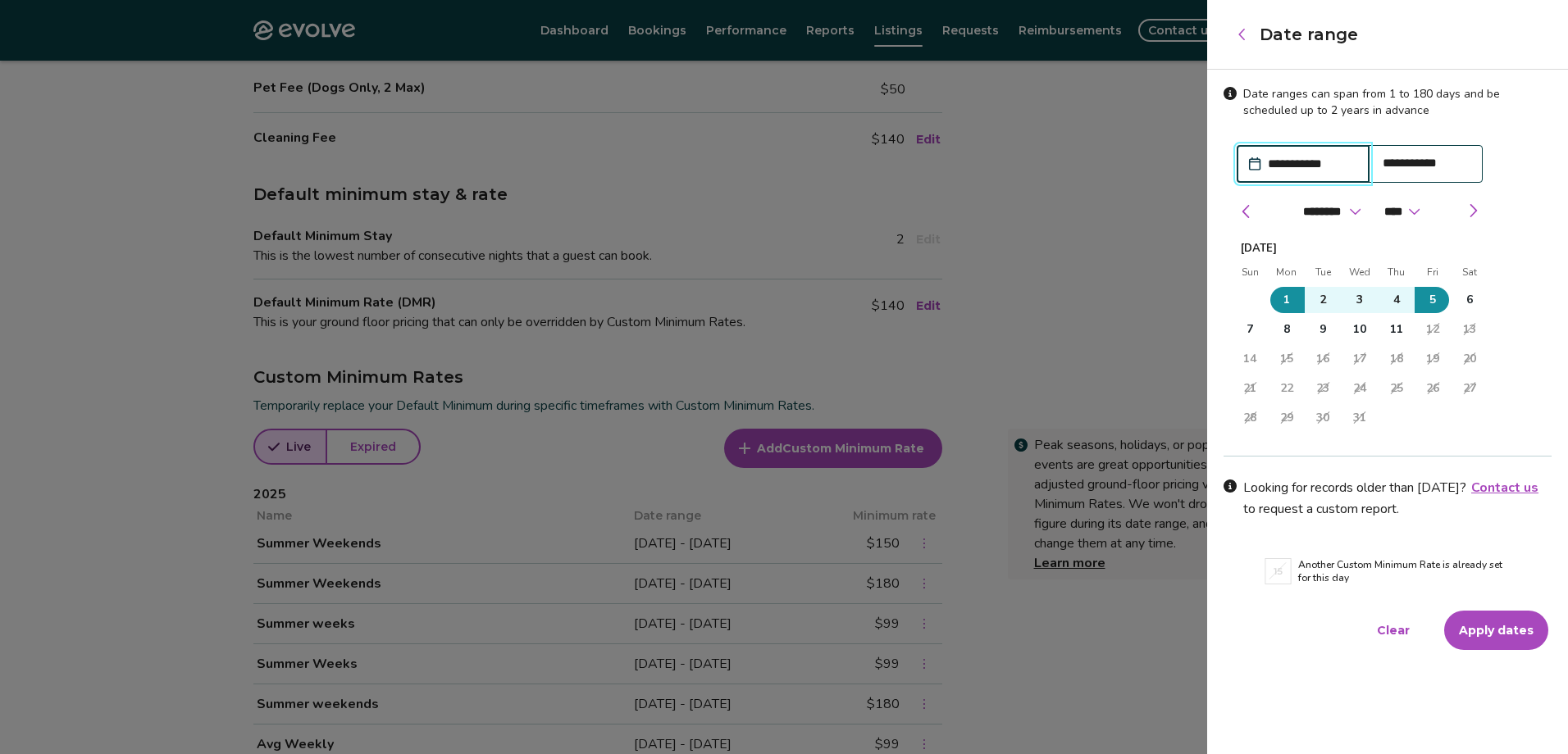 click on "Apply dates" at bounding box center (1496, 630) 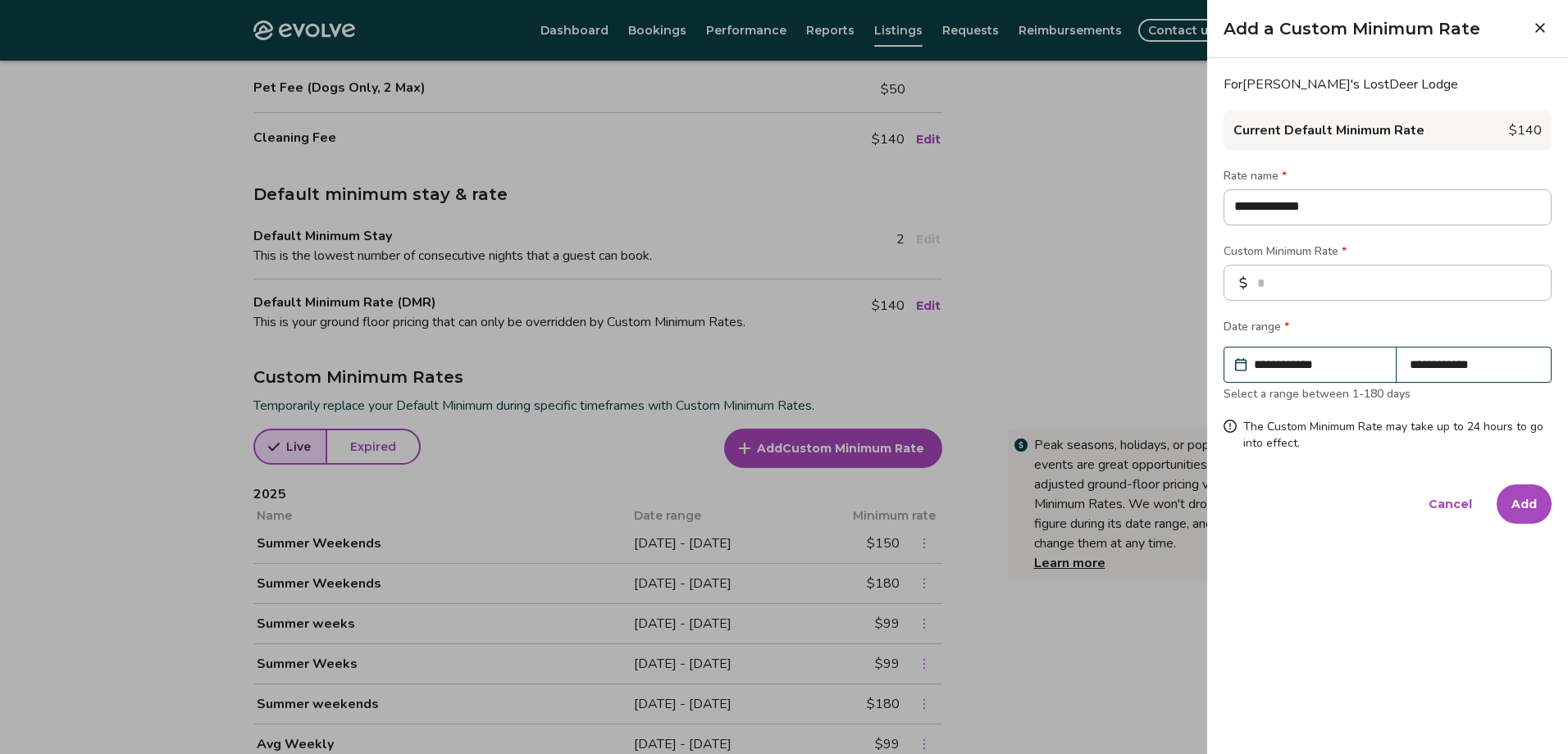 click on "Add" at bounding box center [1524, 504] 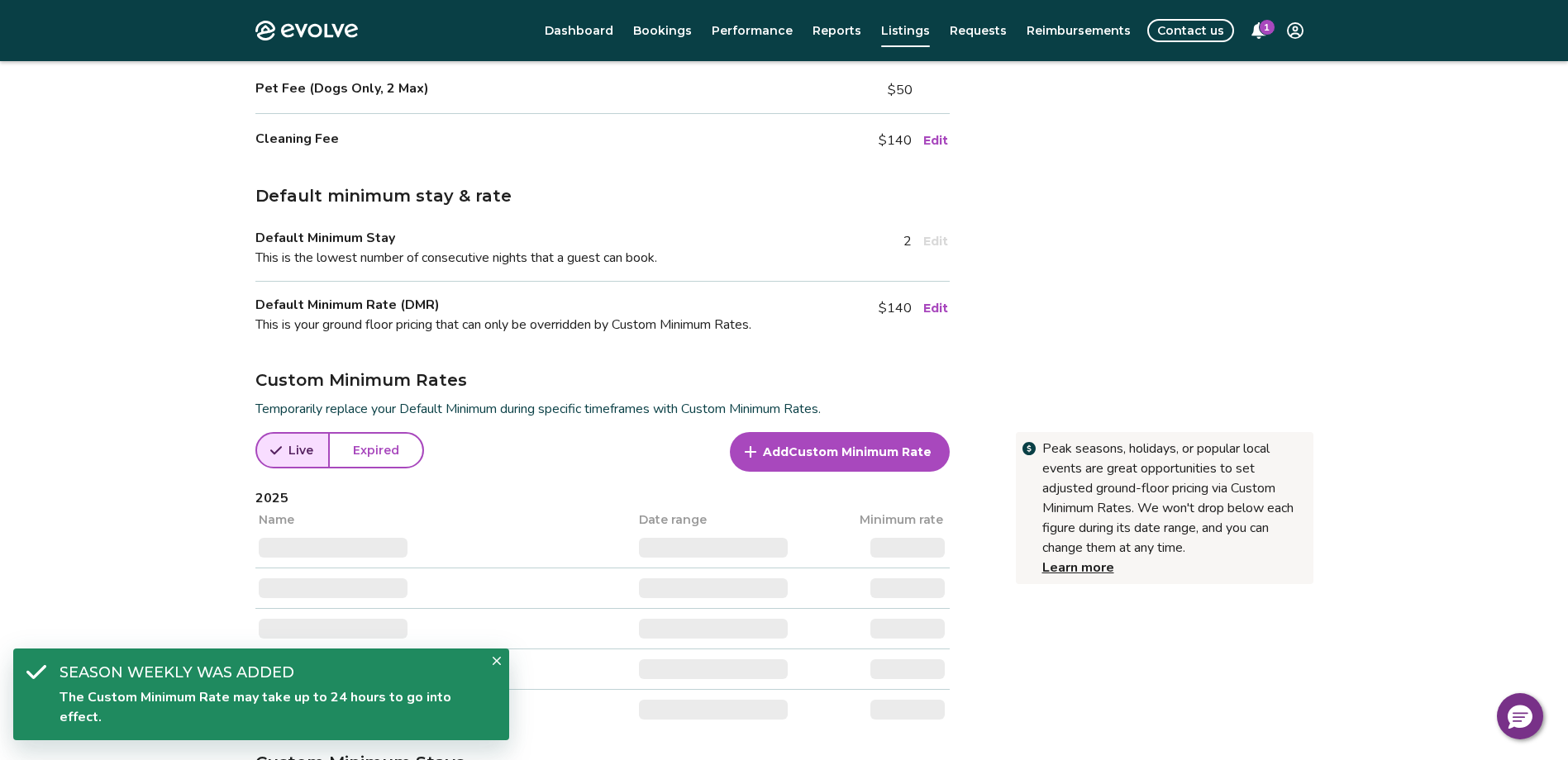 click on "Add  Custom Minimum Rate" at bounding box center (840, 452) 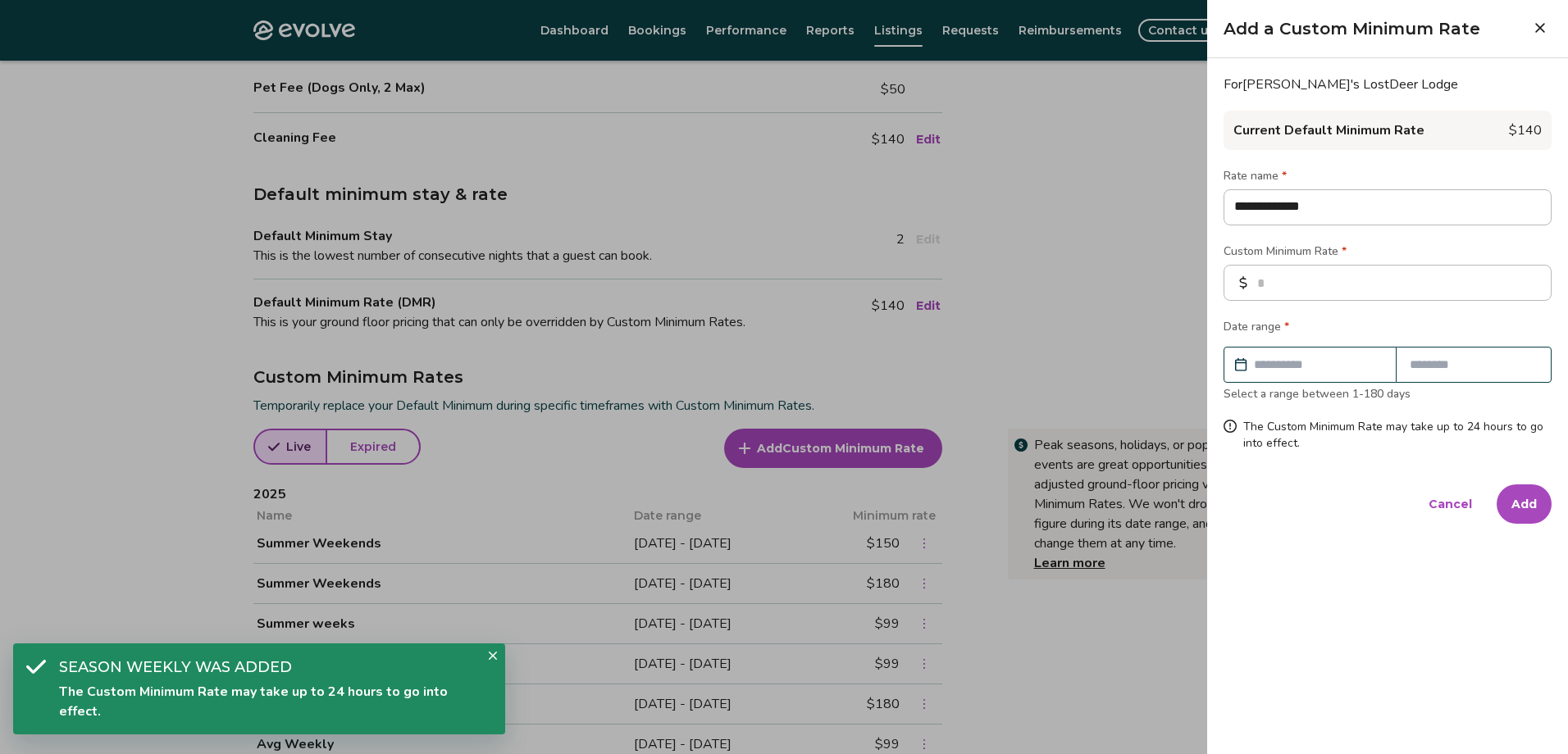 drag, startPoint x: 1245, startPoint y: 295, endPoint x: 1254, endPoint y: 284, distance: 14.21267 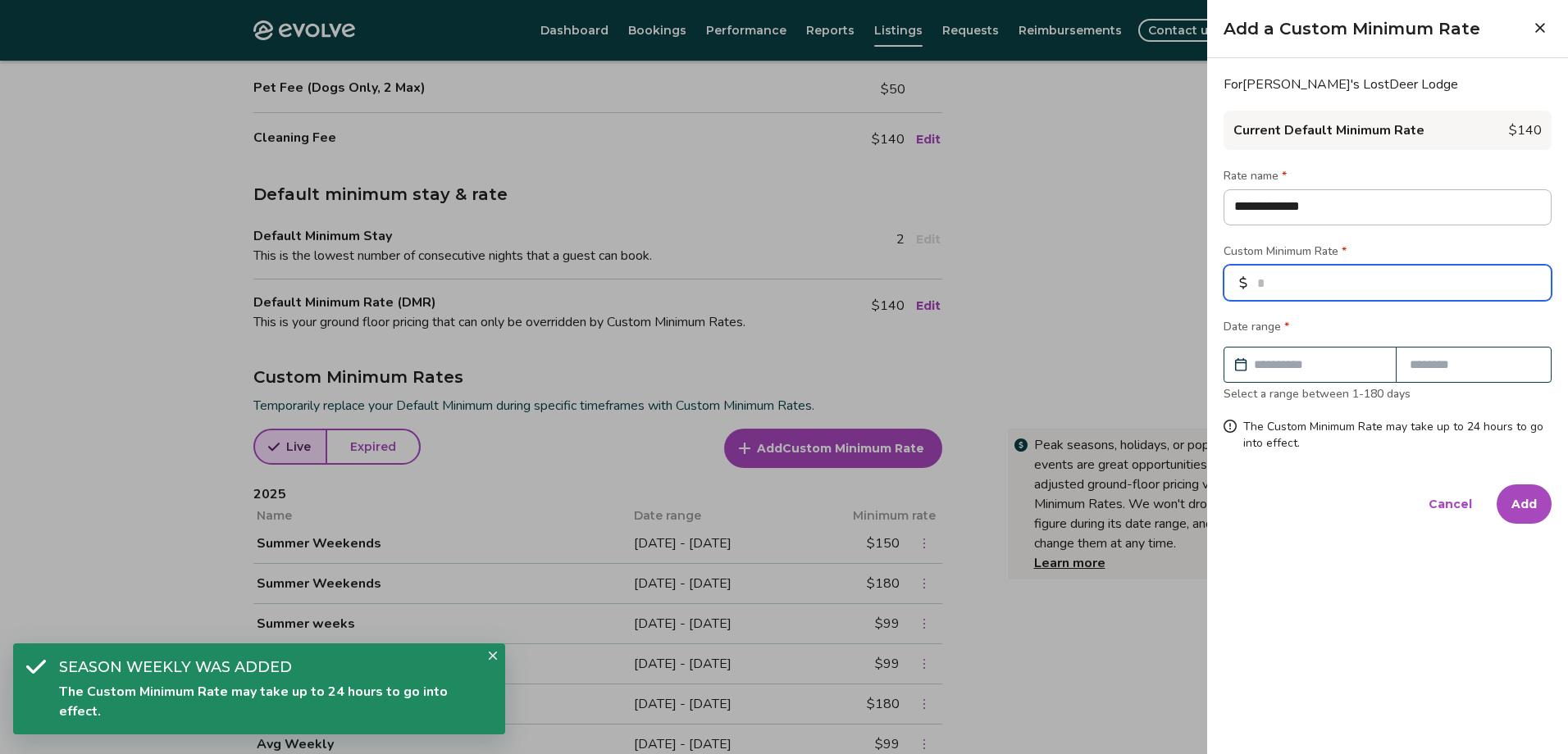 drag, startPoint x: 1255, startPoint y: 284, endPoint x: 1260, endPoint y: 270, distance: 14.866069 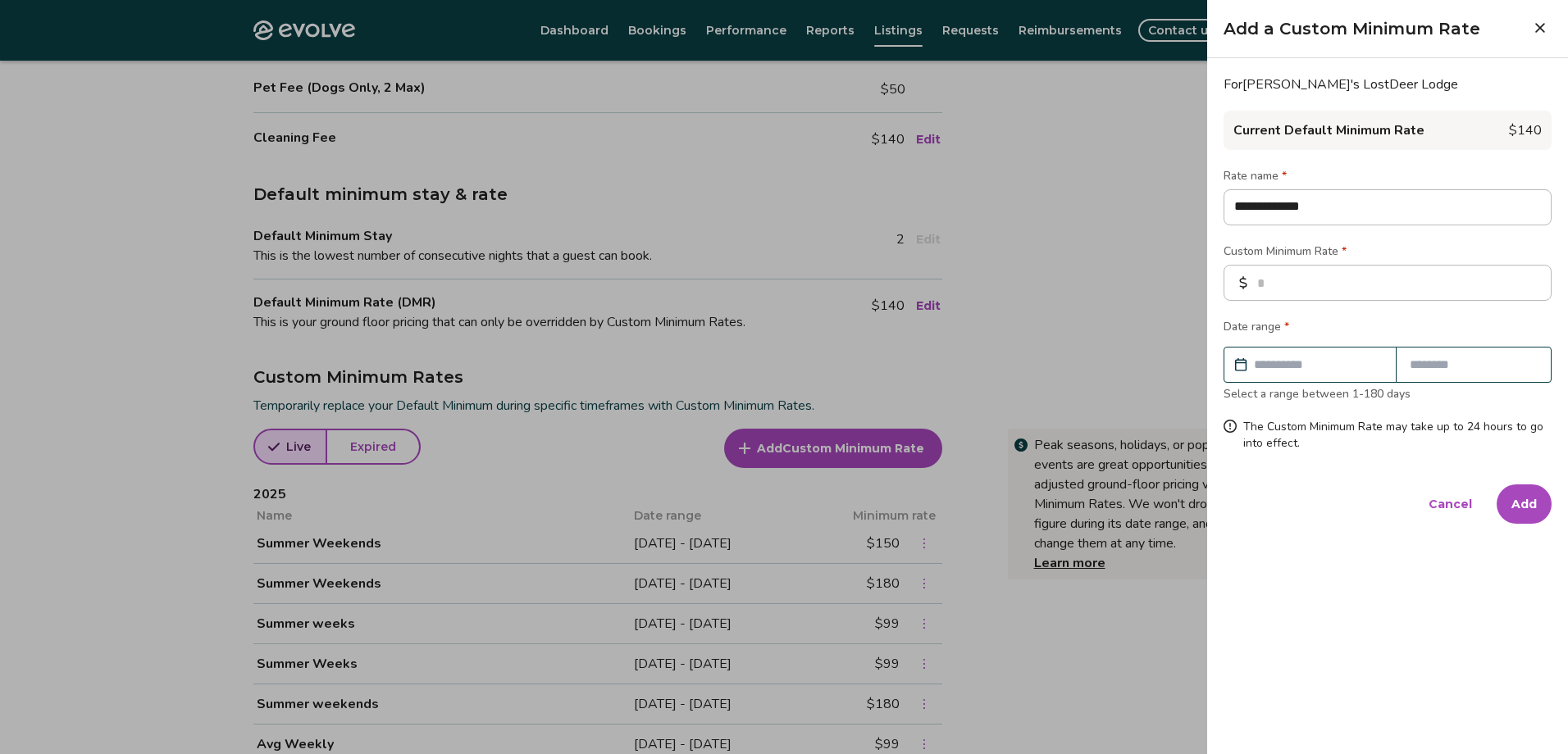 click at bounding box center [1318, 365] 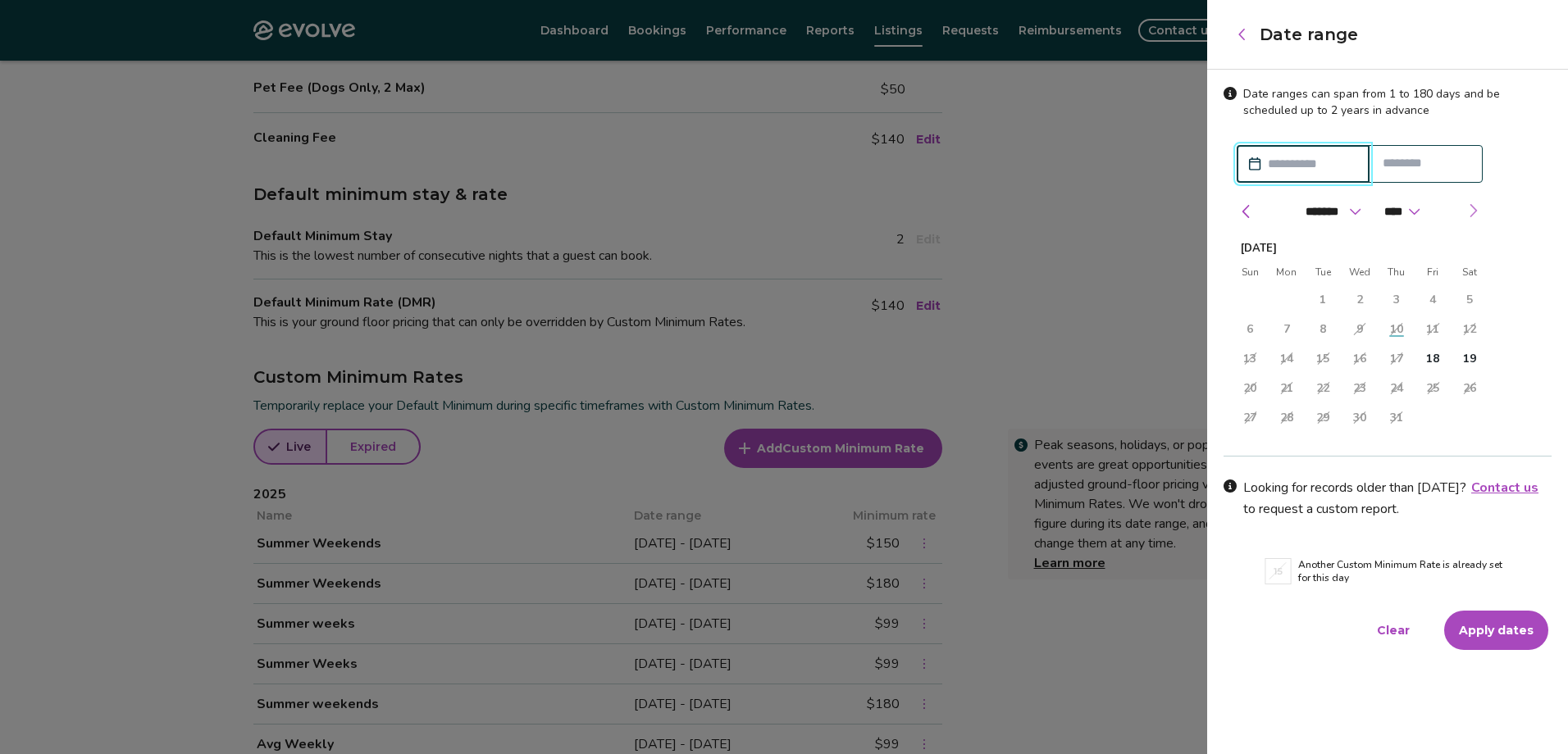 click on "******* ******** ***** ***** *** **** **** ****** ********* ******* ******** ******** **** **** ****" at bounding box center [1360, 207] 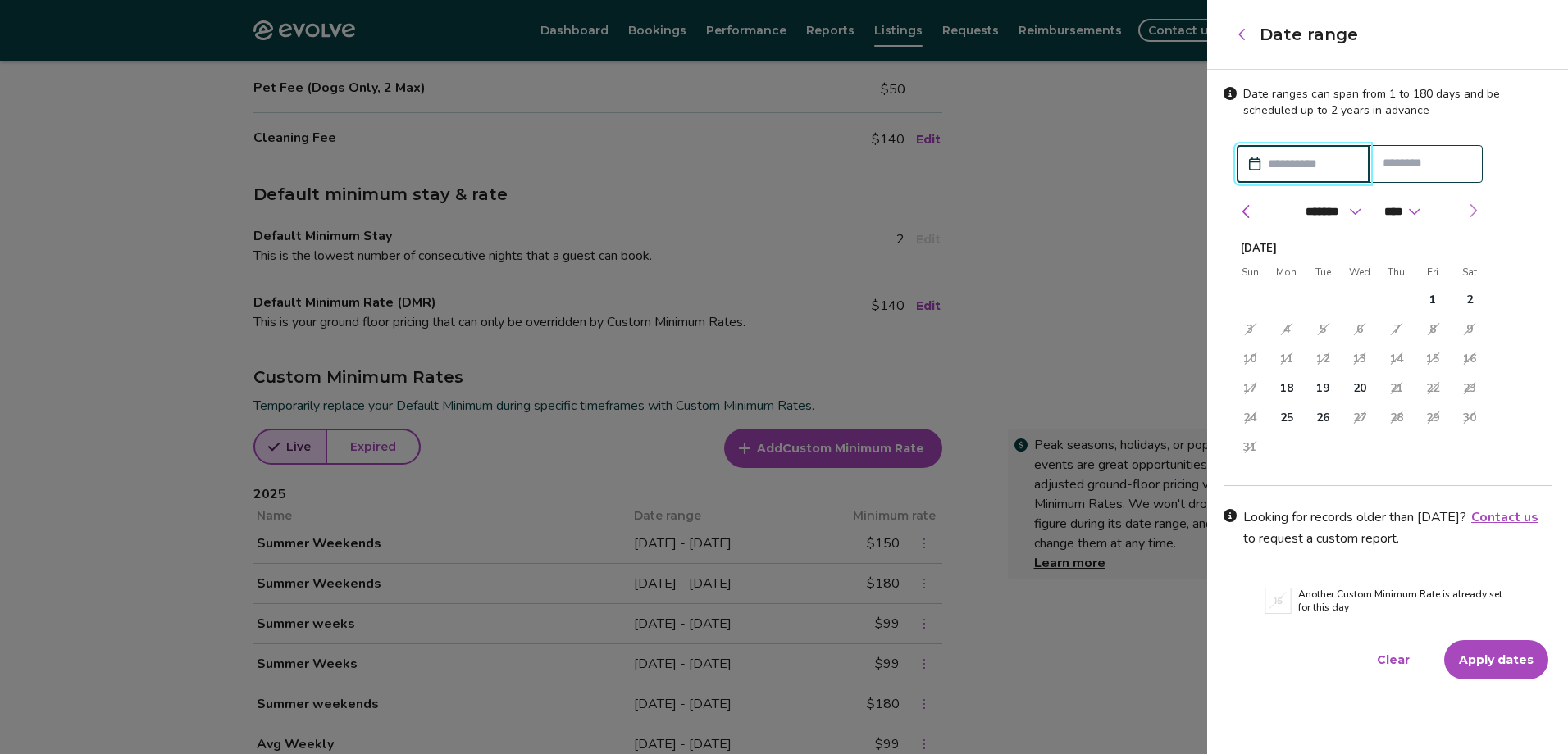 click at bounding box center [1473, 211] 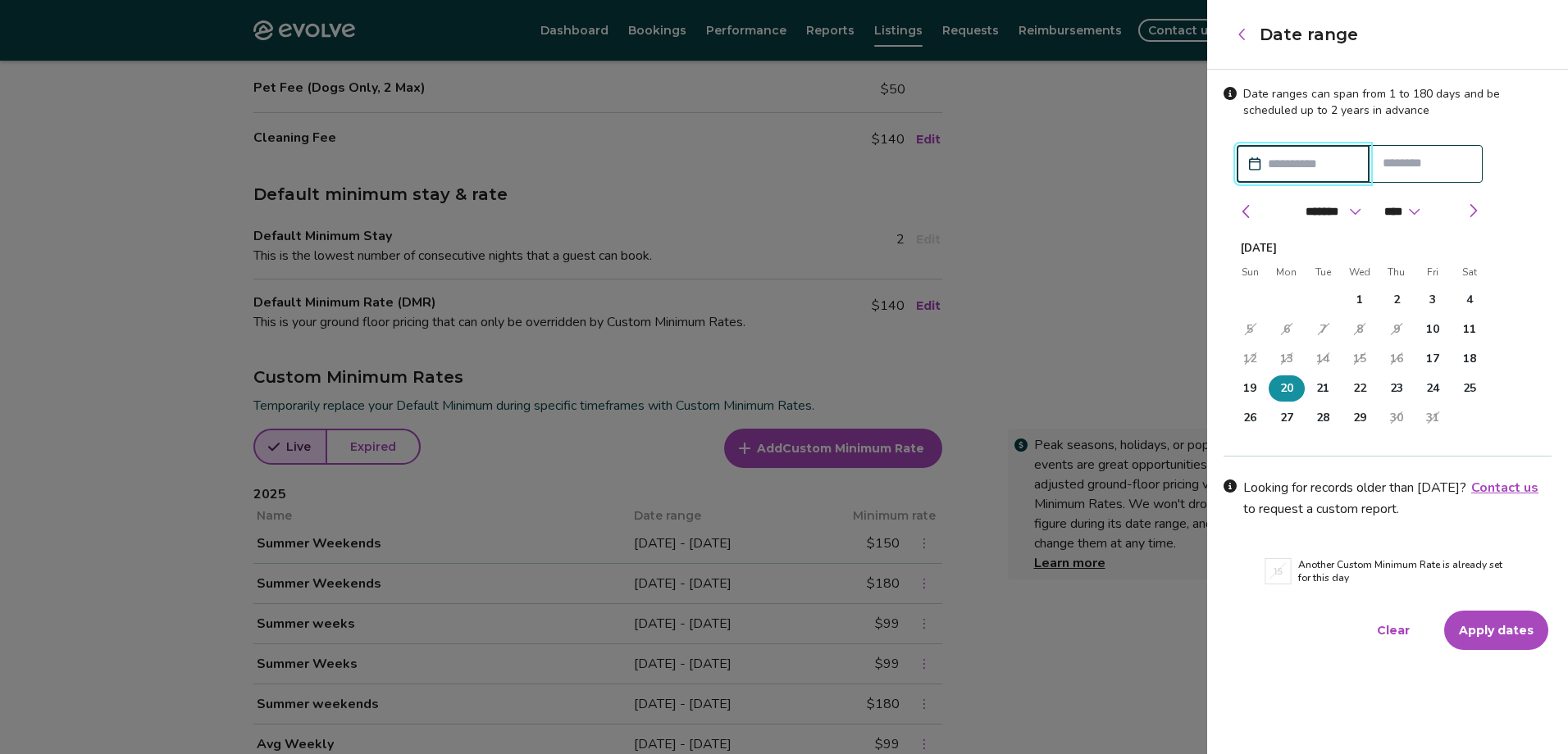 click on "20" at bounding box center (1287, 388) 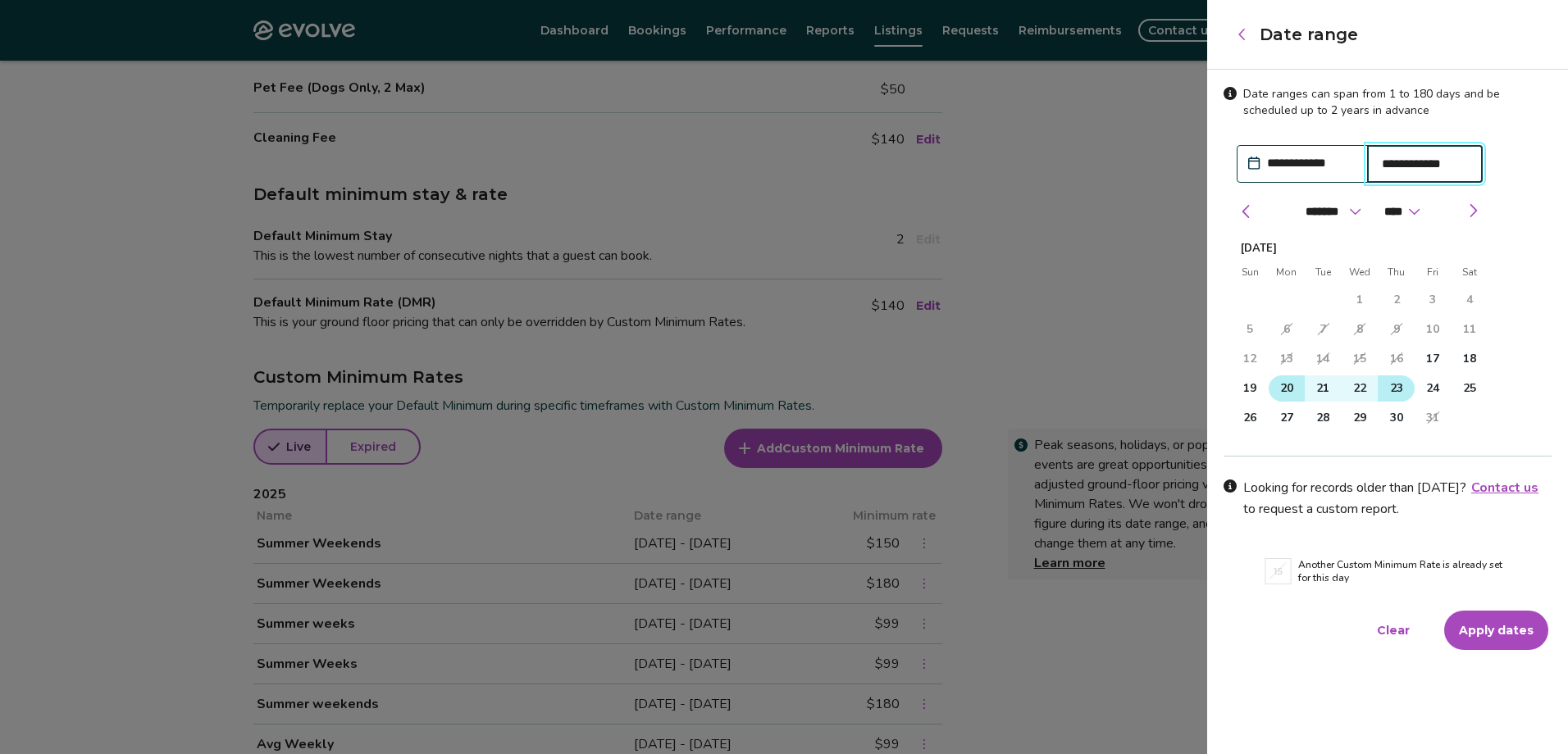 click on "23" at bounding box center (1396, 388) 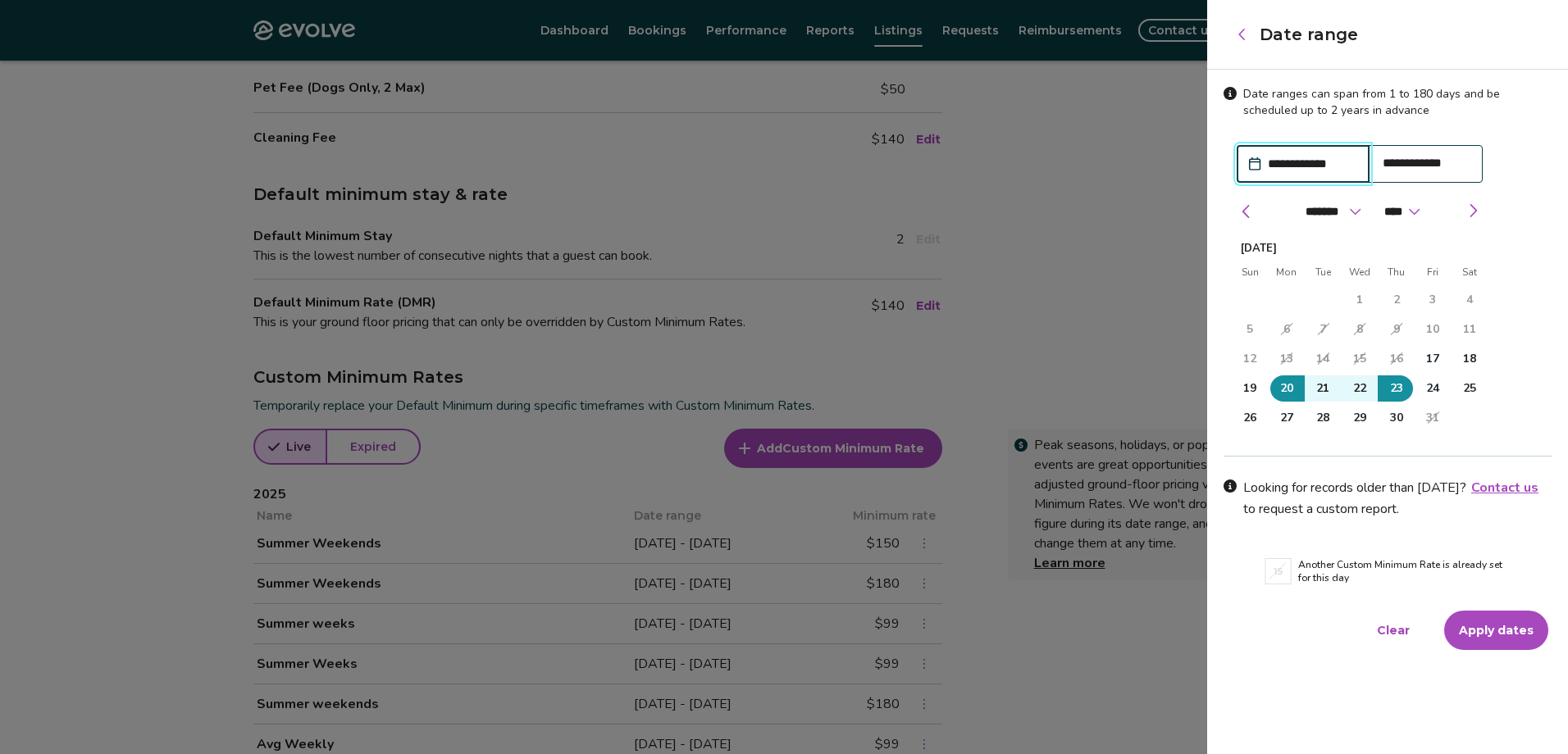 click on "Apply dates" at bounding box center (1496, 630) 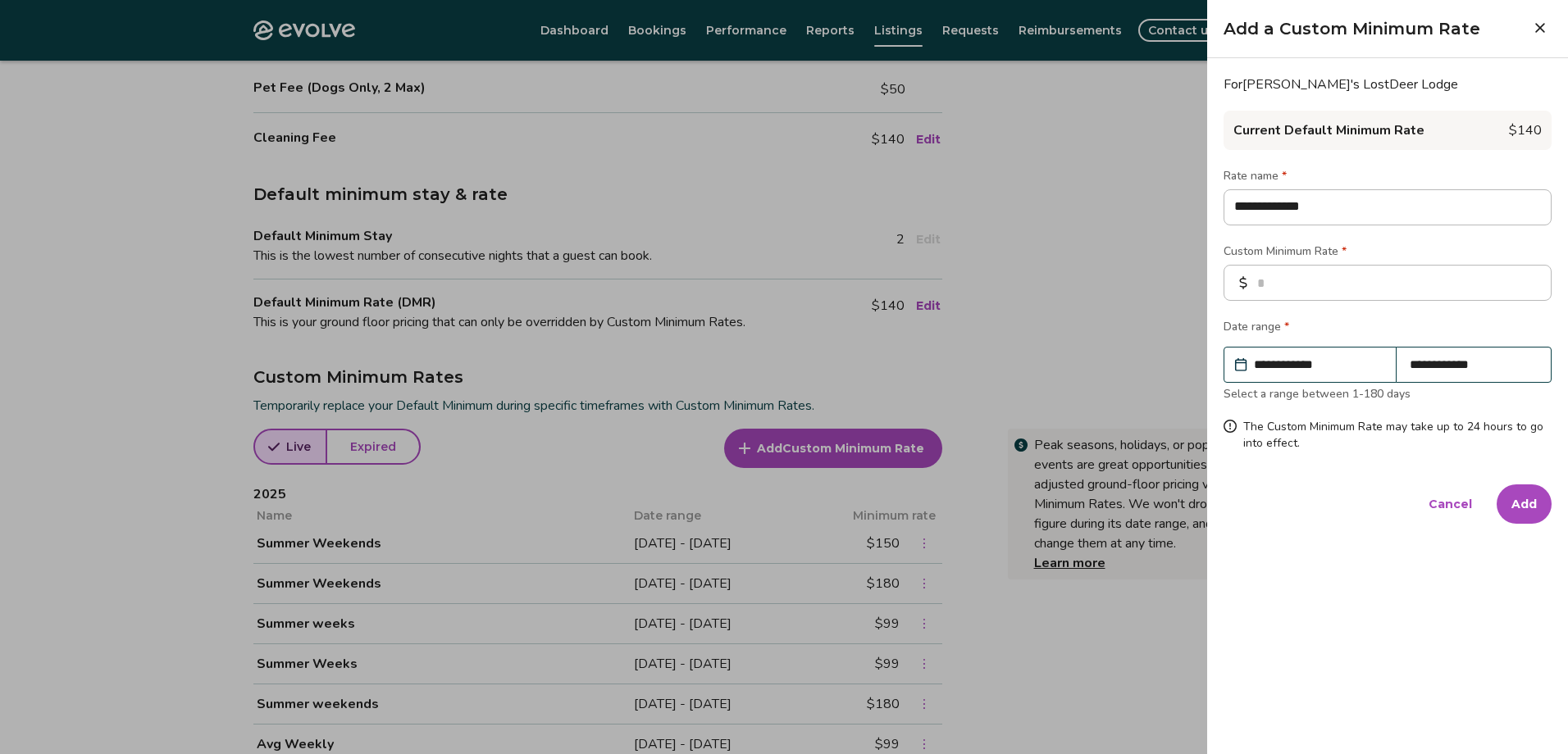 click on "Add" at bounding box center (1524, 504) 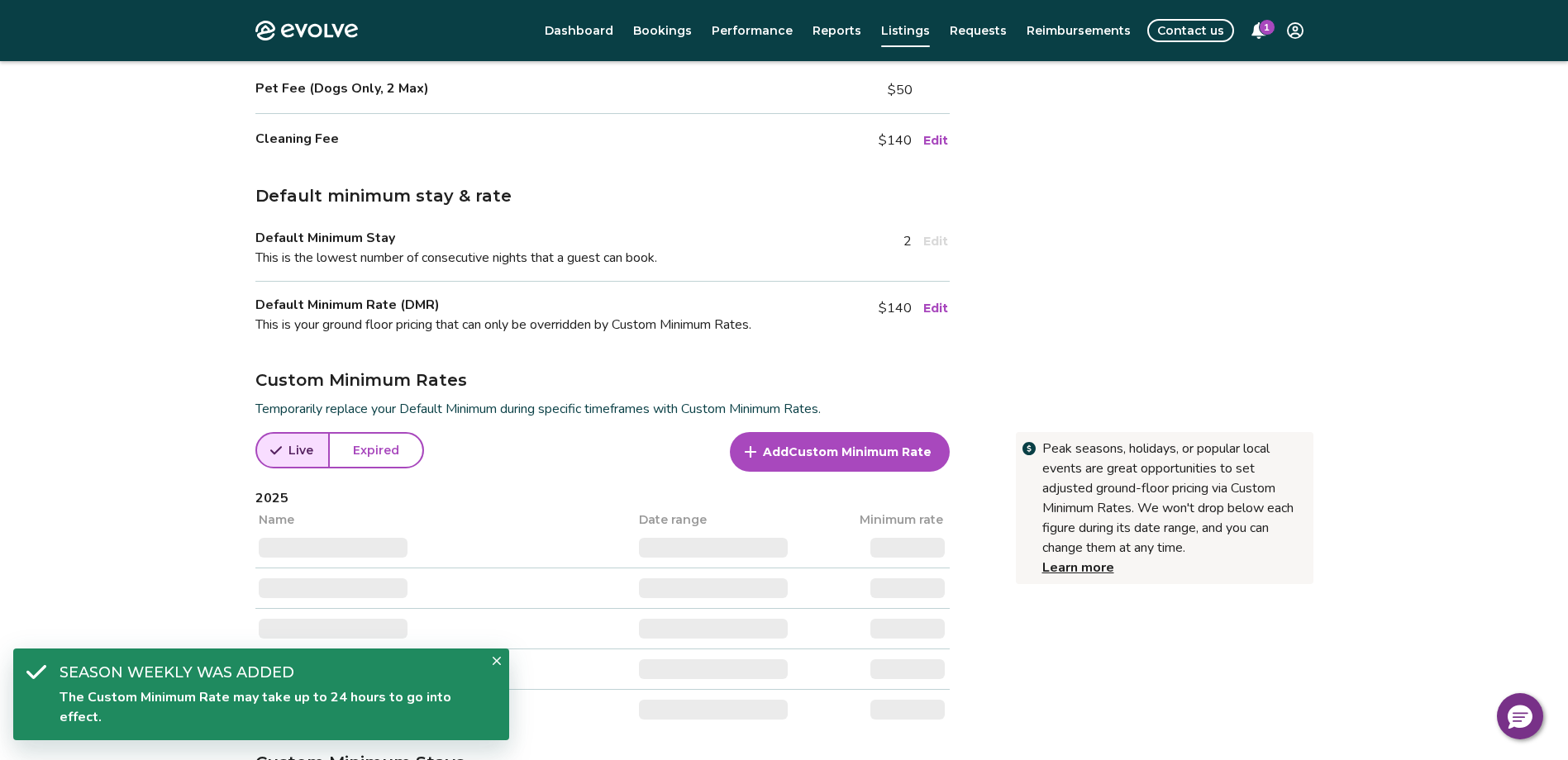 click on "Custom Minimum Rate" at bounding box center [860, 452] 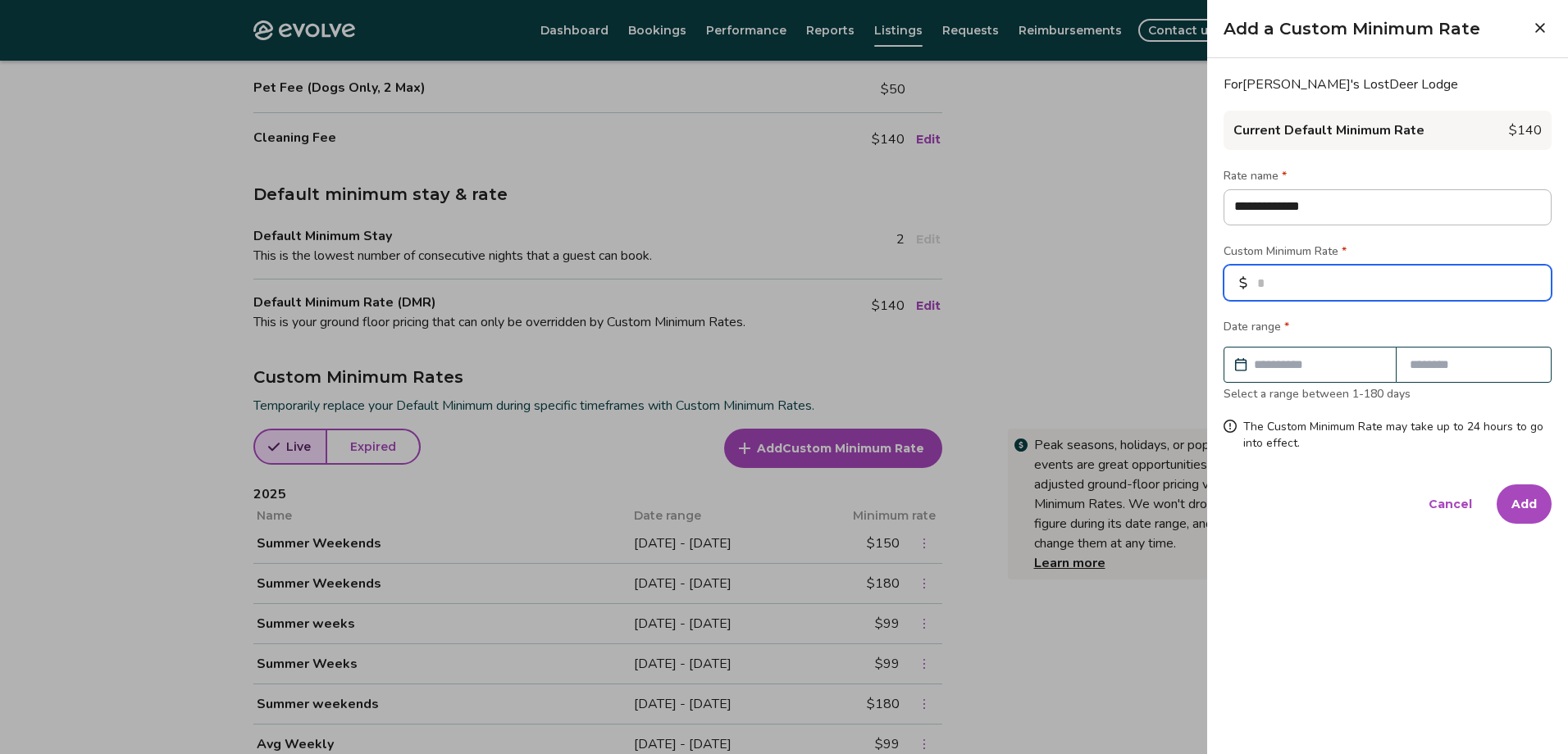 drag, startPoint x: 1402, startPoint y: 284, endPoint x: 1402, endPoint y: 275, distance: 9 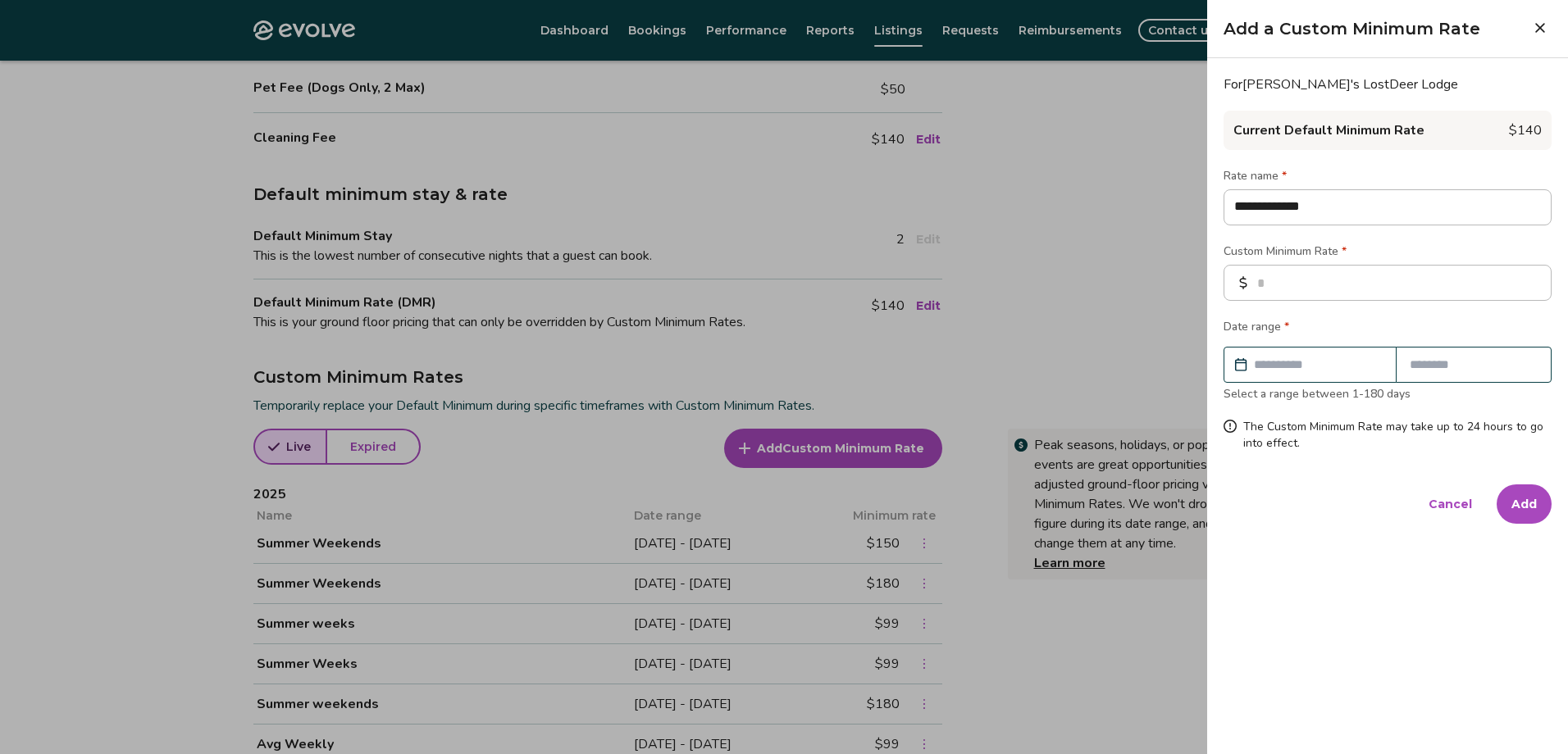 click at bounding box center [1318, 365] 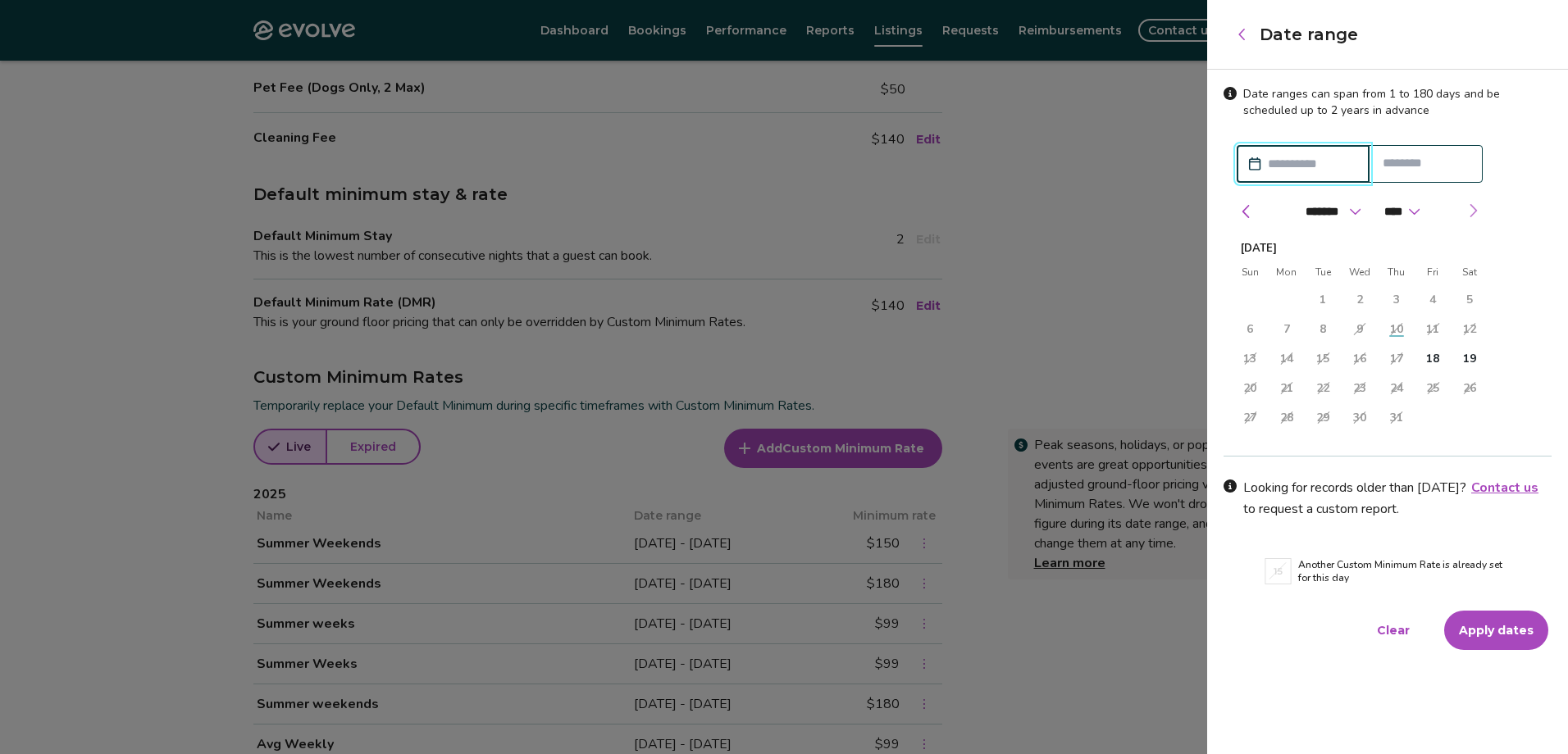 click at bounding box center (1473, 211) 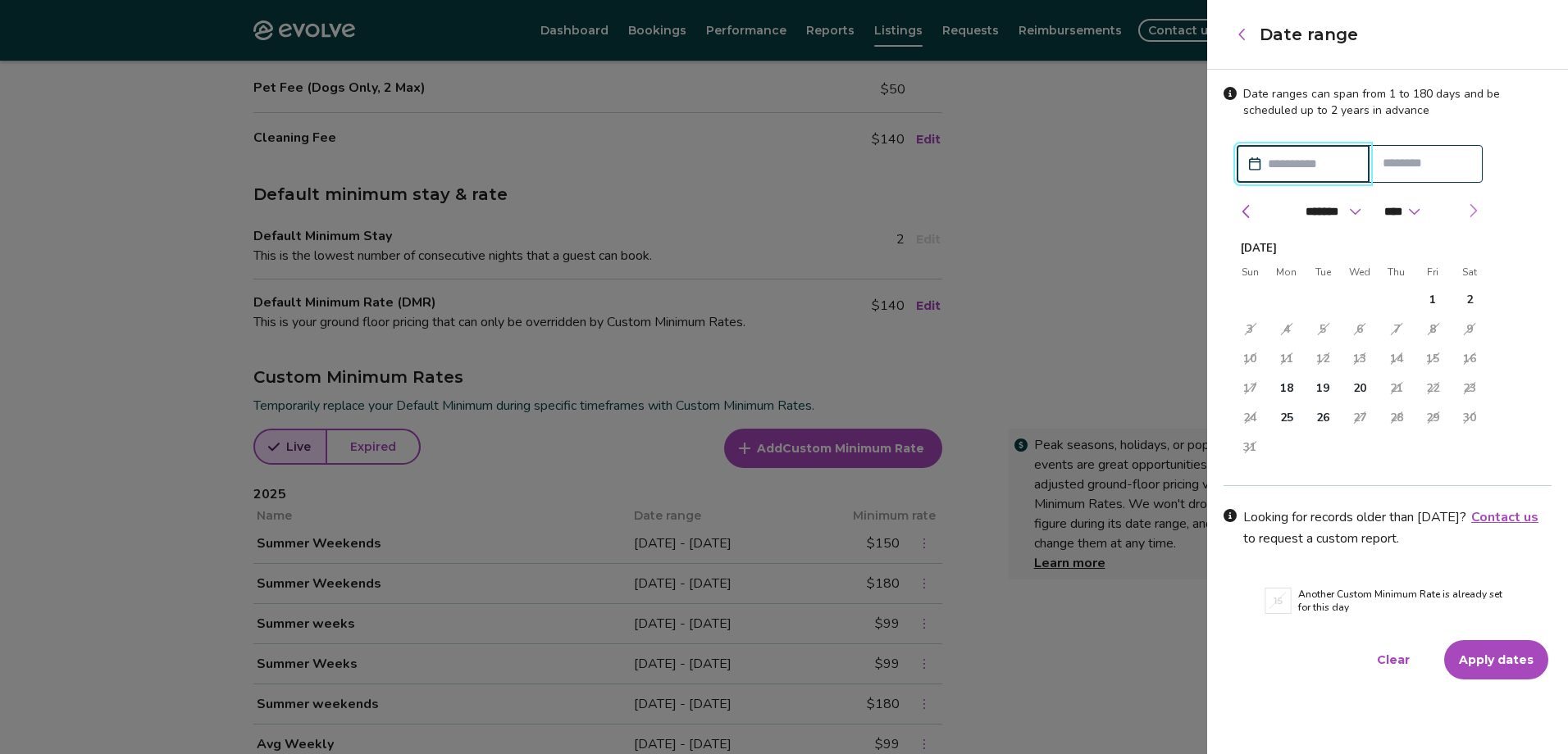 click at bounding box center [1473, 211] 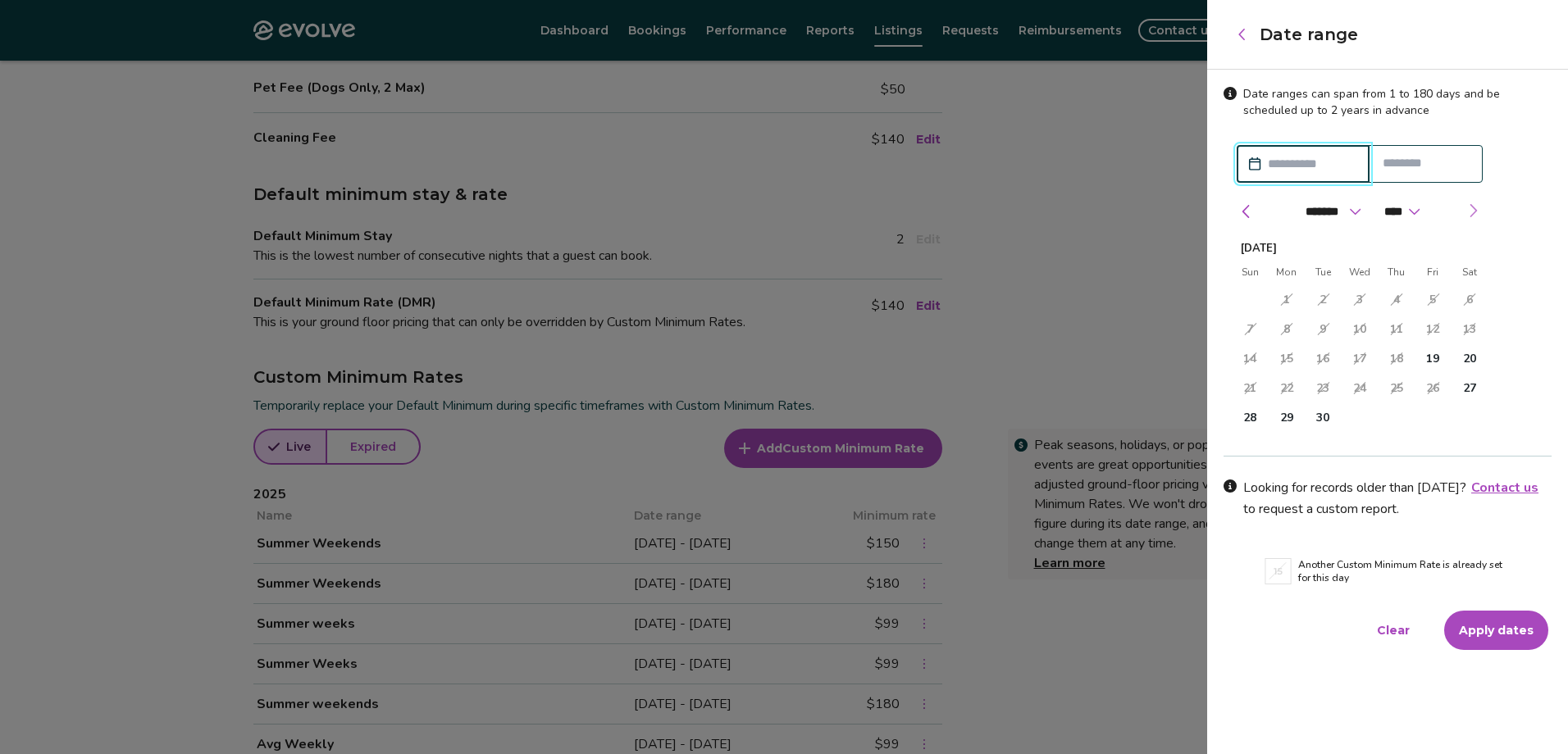 click at bounding box center (1473, 211) 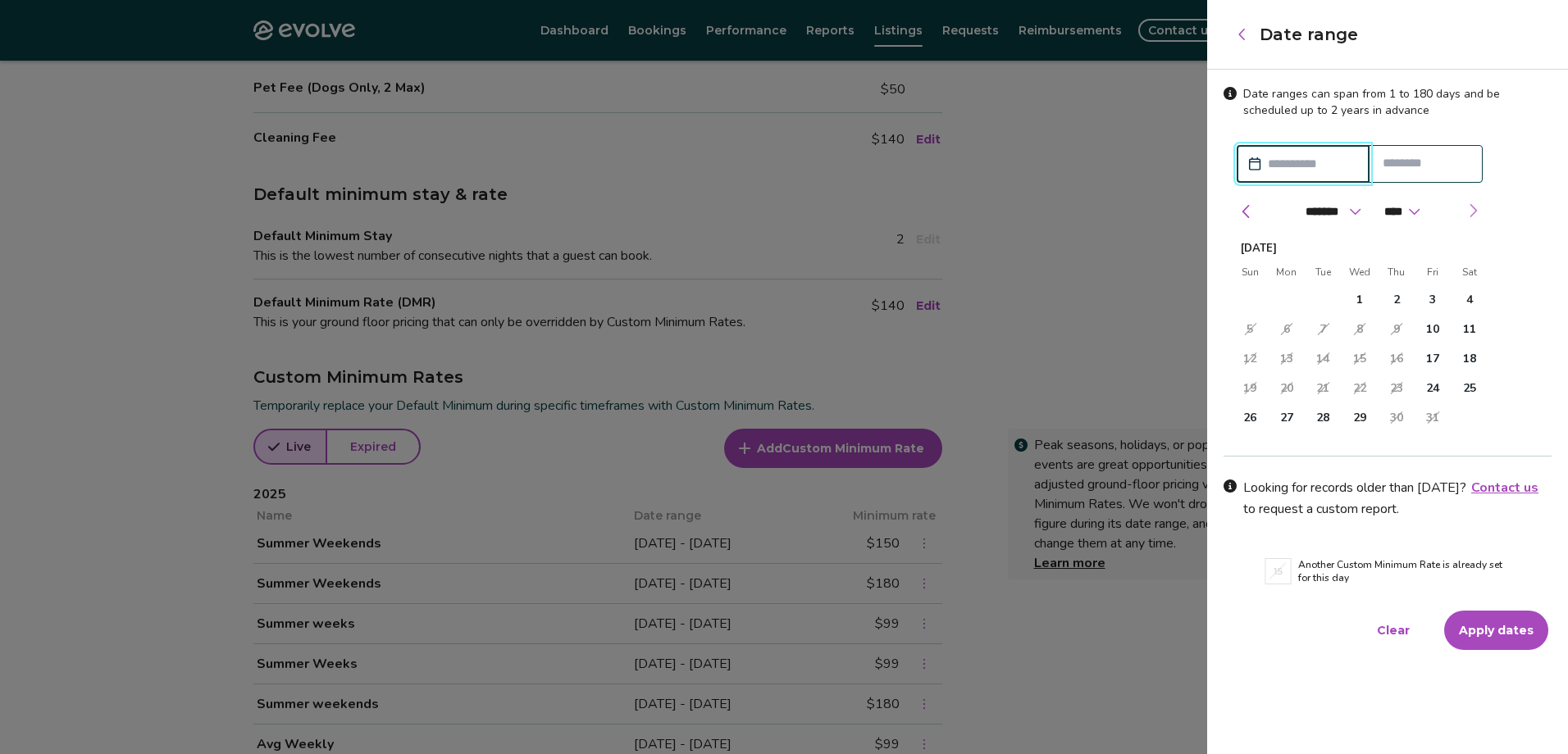 click at bounding box center (1473, 211) 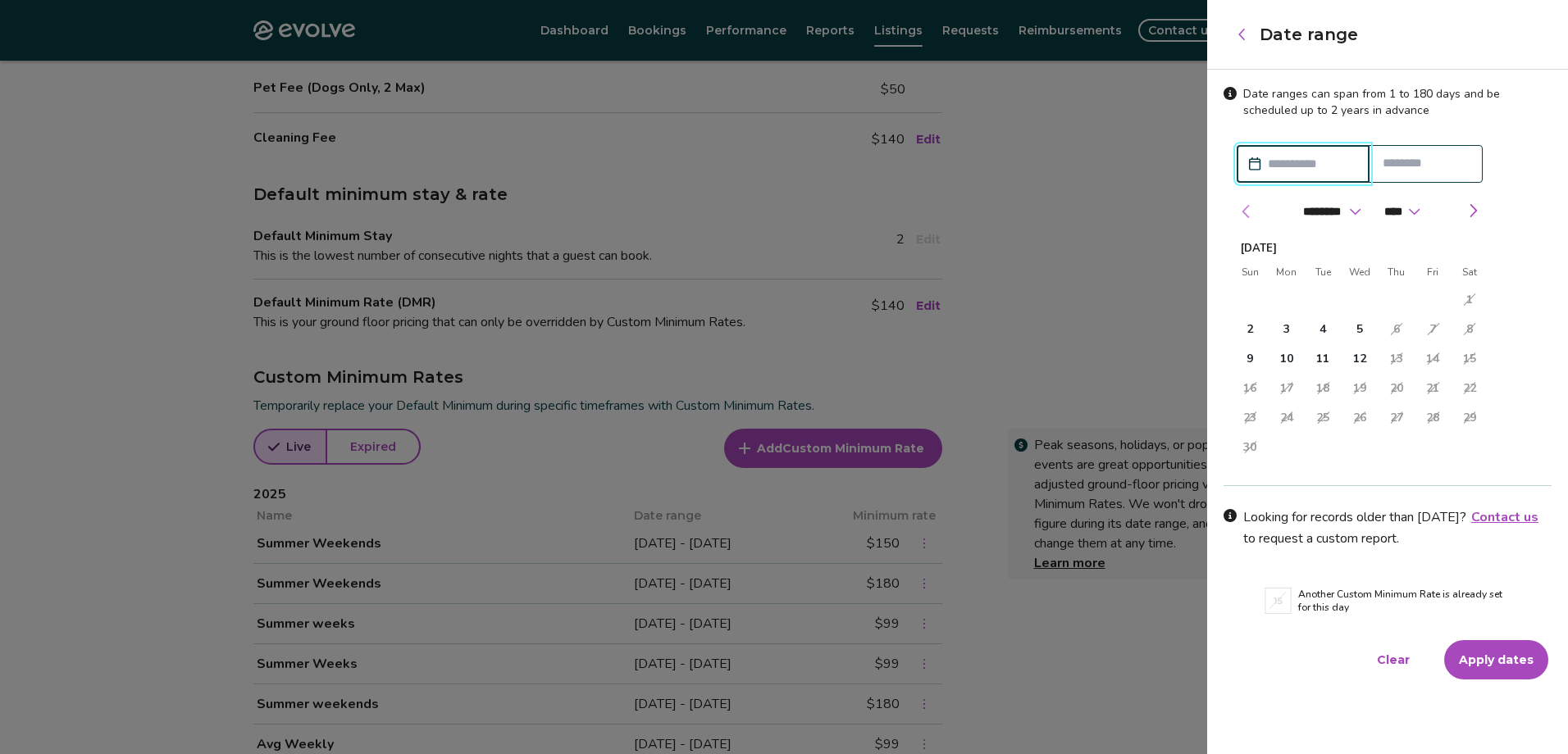 click at bounding box center [1247, 211] 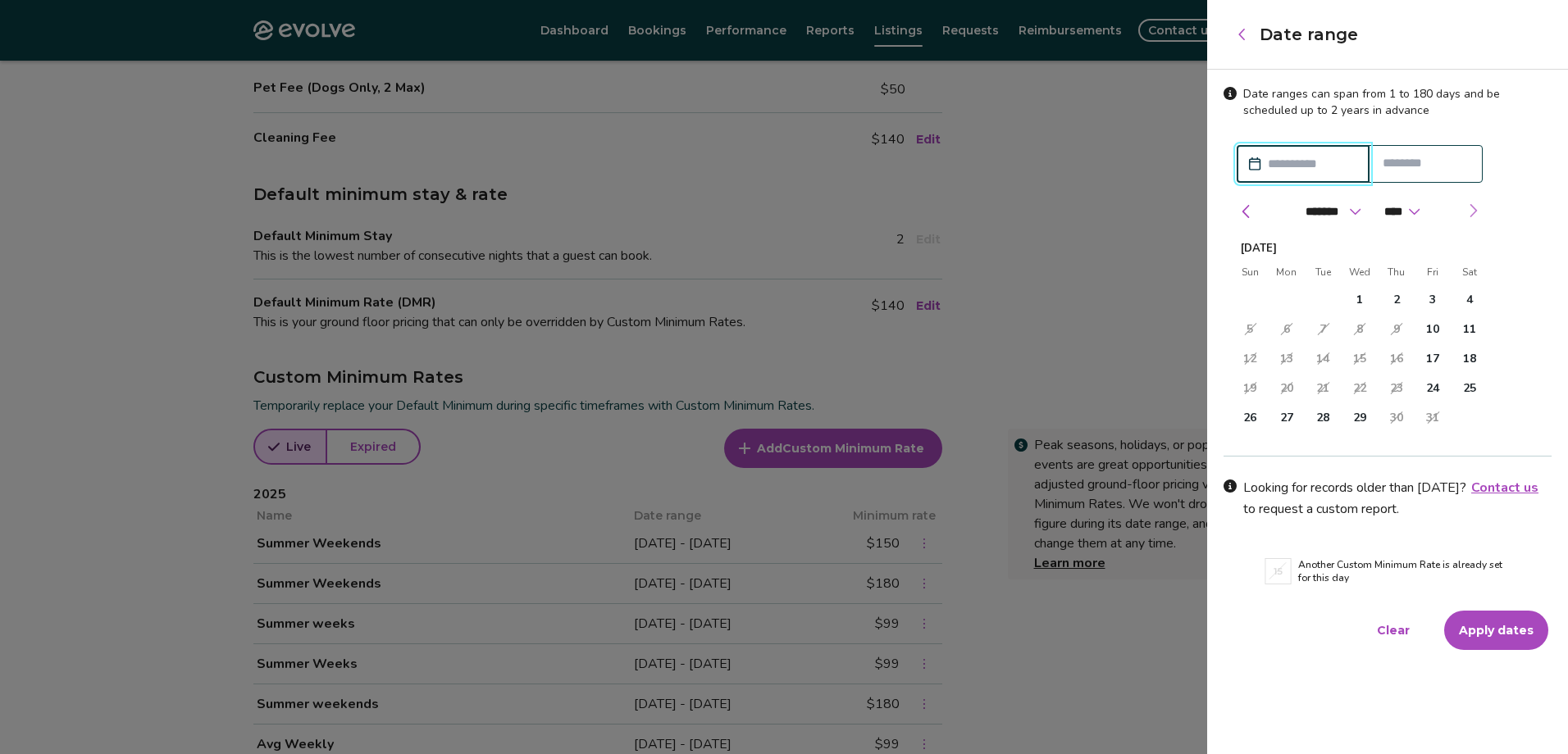 click at bounding box center [1473, 211] 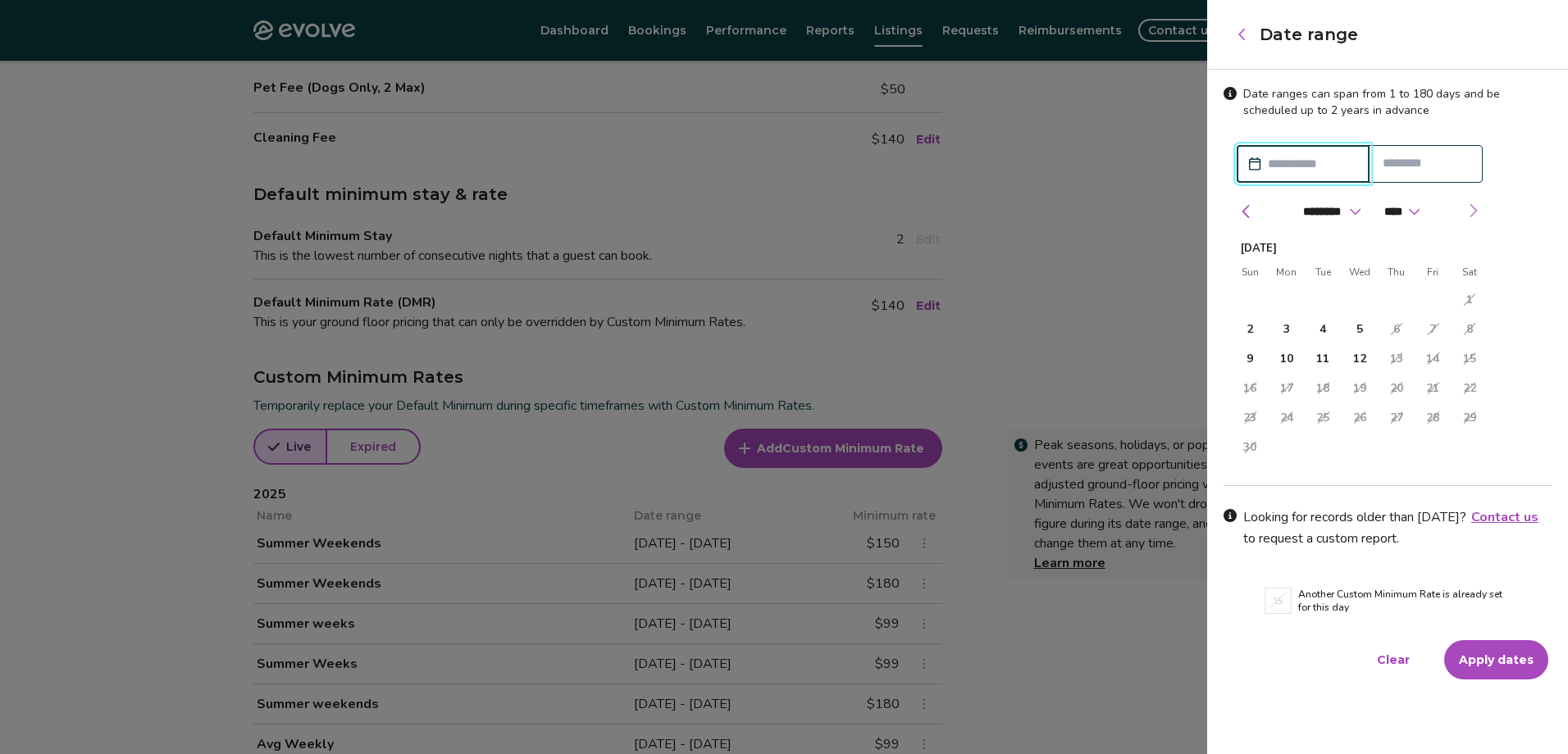 click at bounding box center [1473, 211] 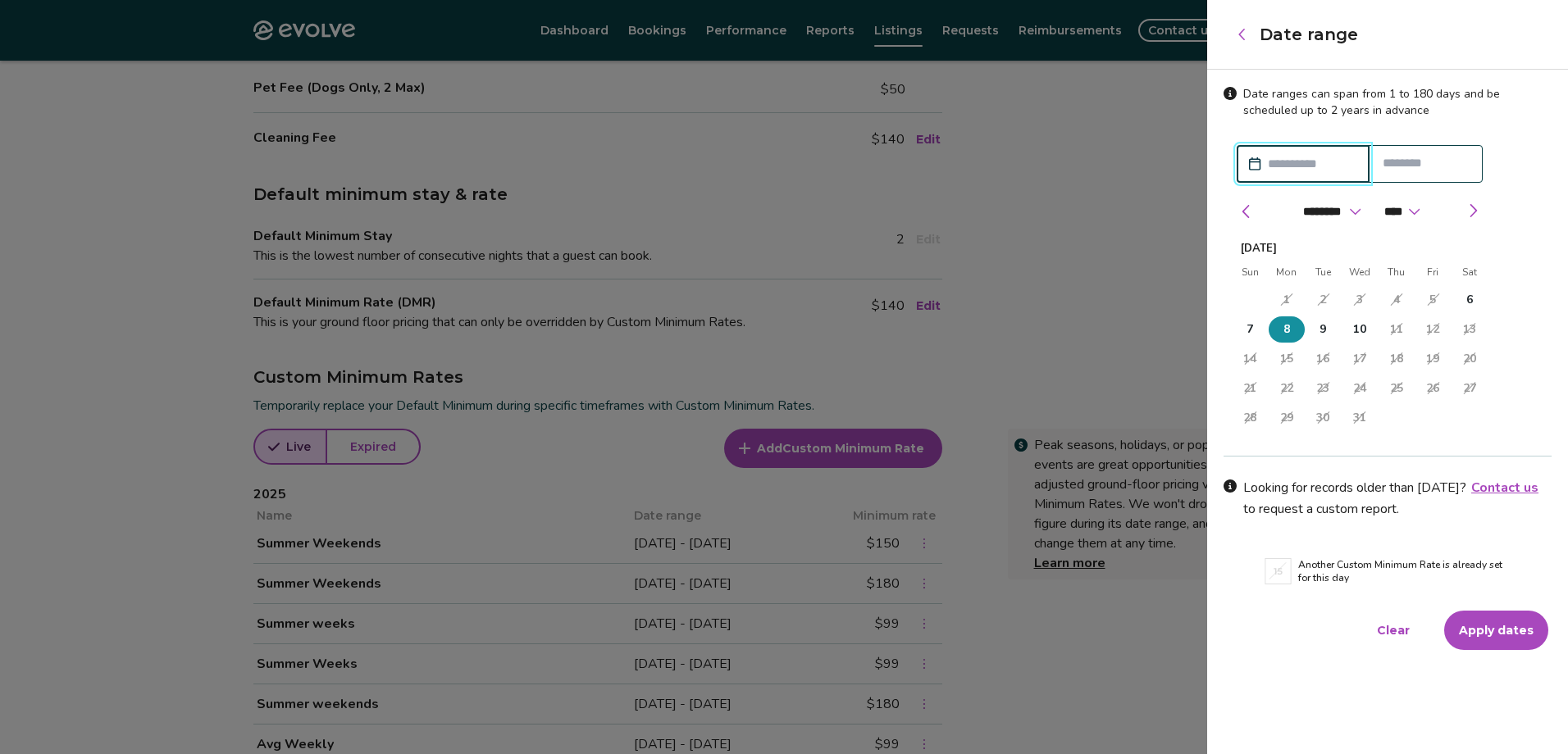 click on "8" at bounding box center (1287, 329) 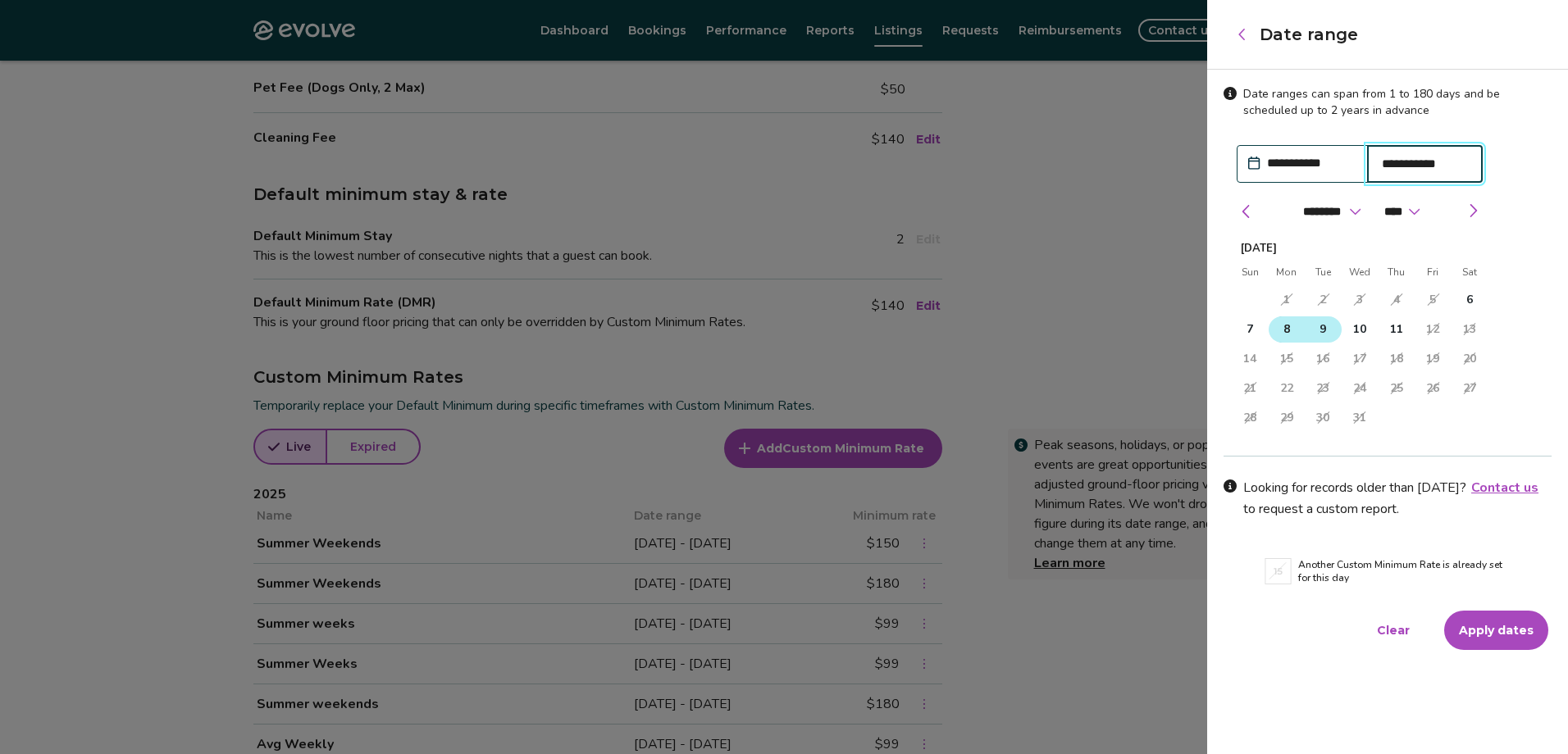 click on "10" at bounding box center [1360, 329] 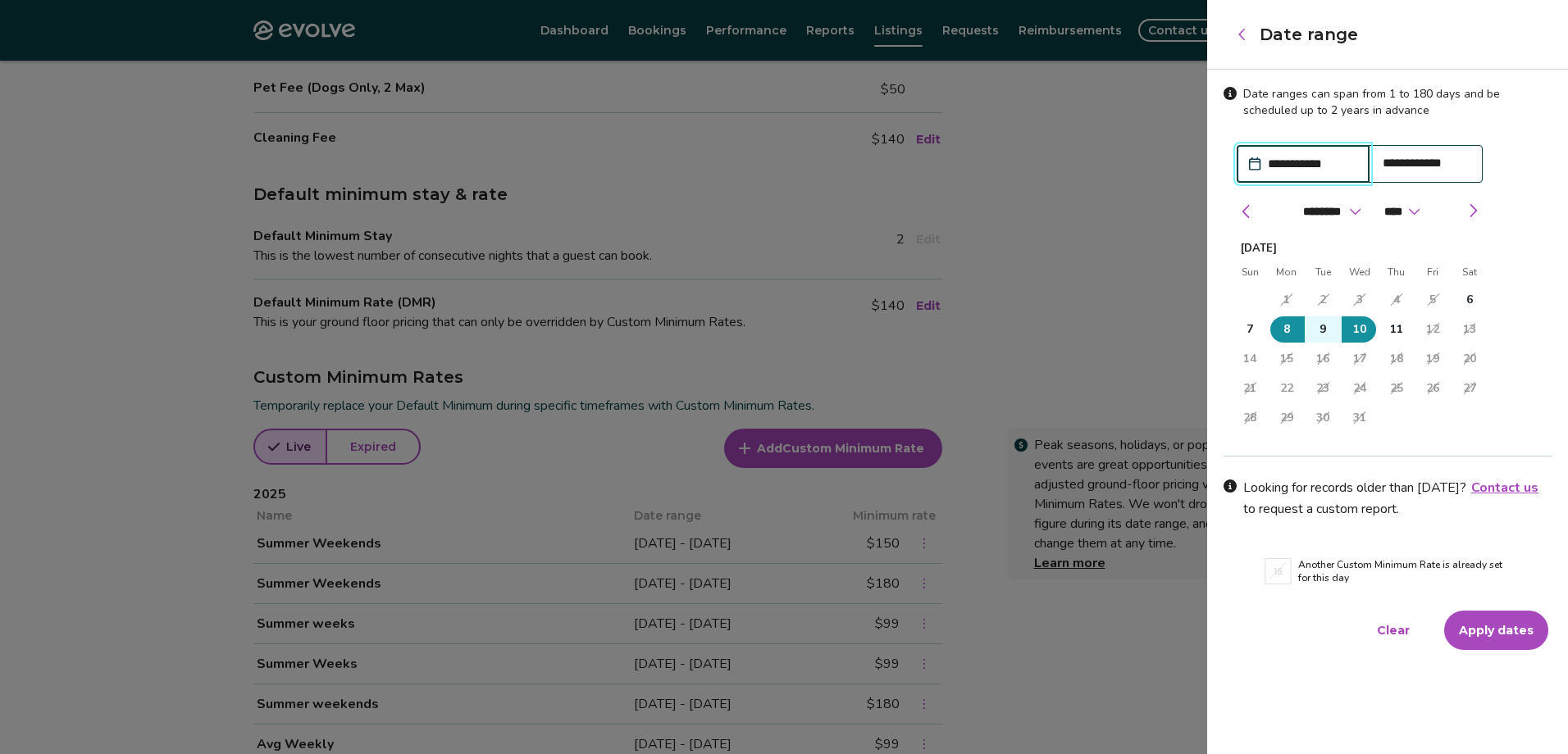 click on "Apply dates" at bounding box center (1496, 630) 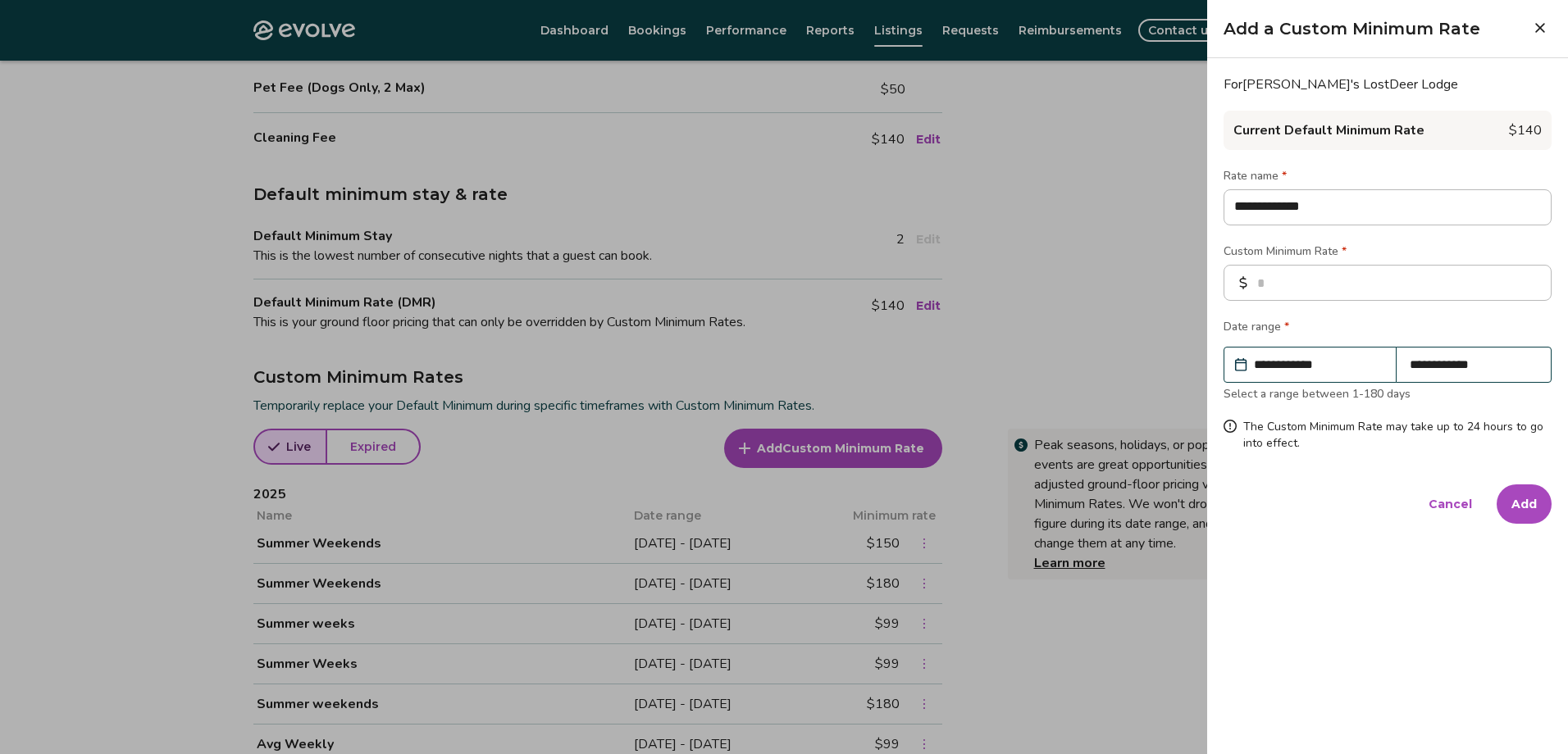 click on "Add" at bounding box center [1524, 504] 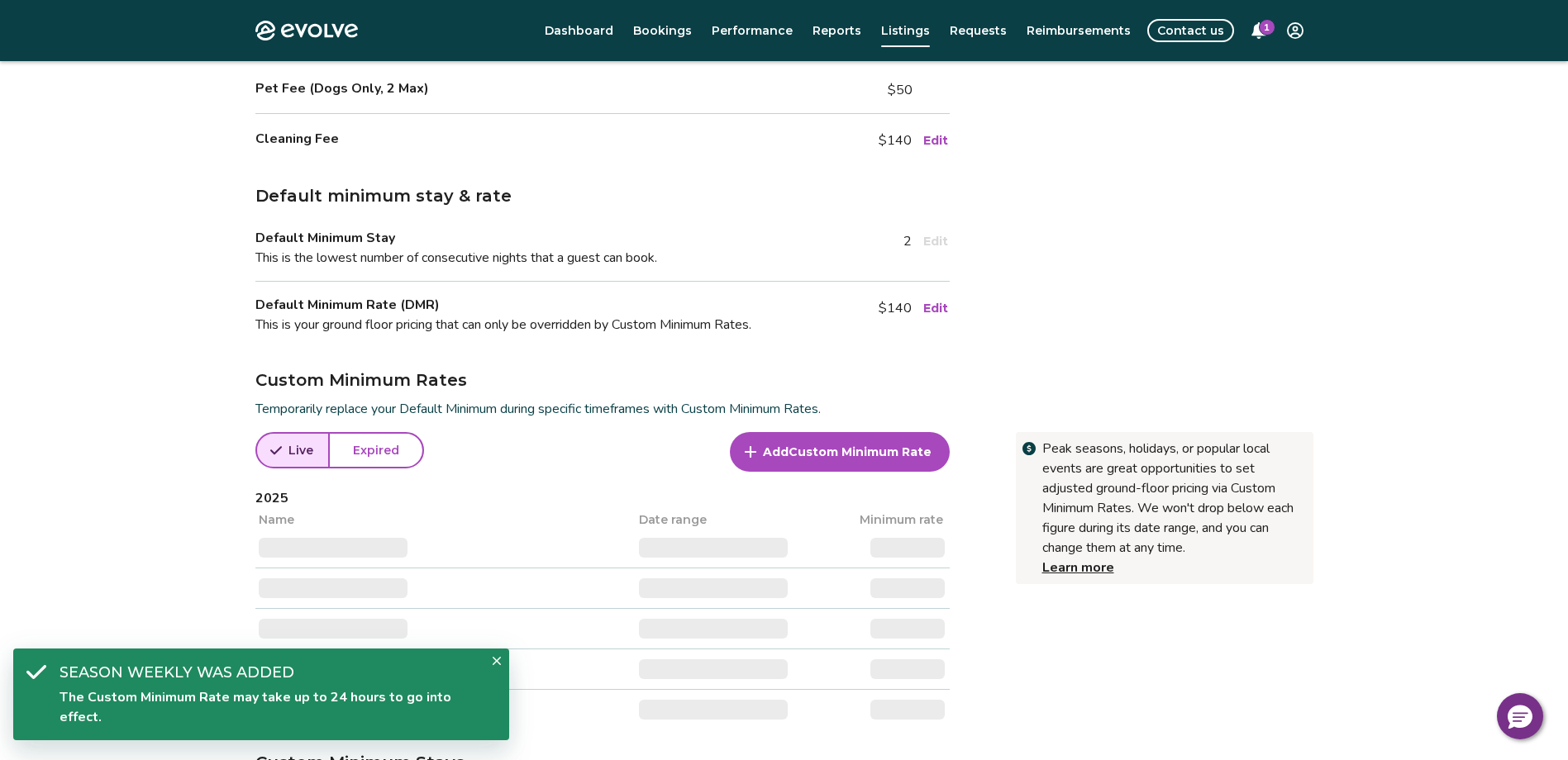 click on "Add  Custom Minimum Rate" at bounding box center [840, 452] 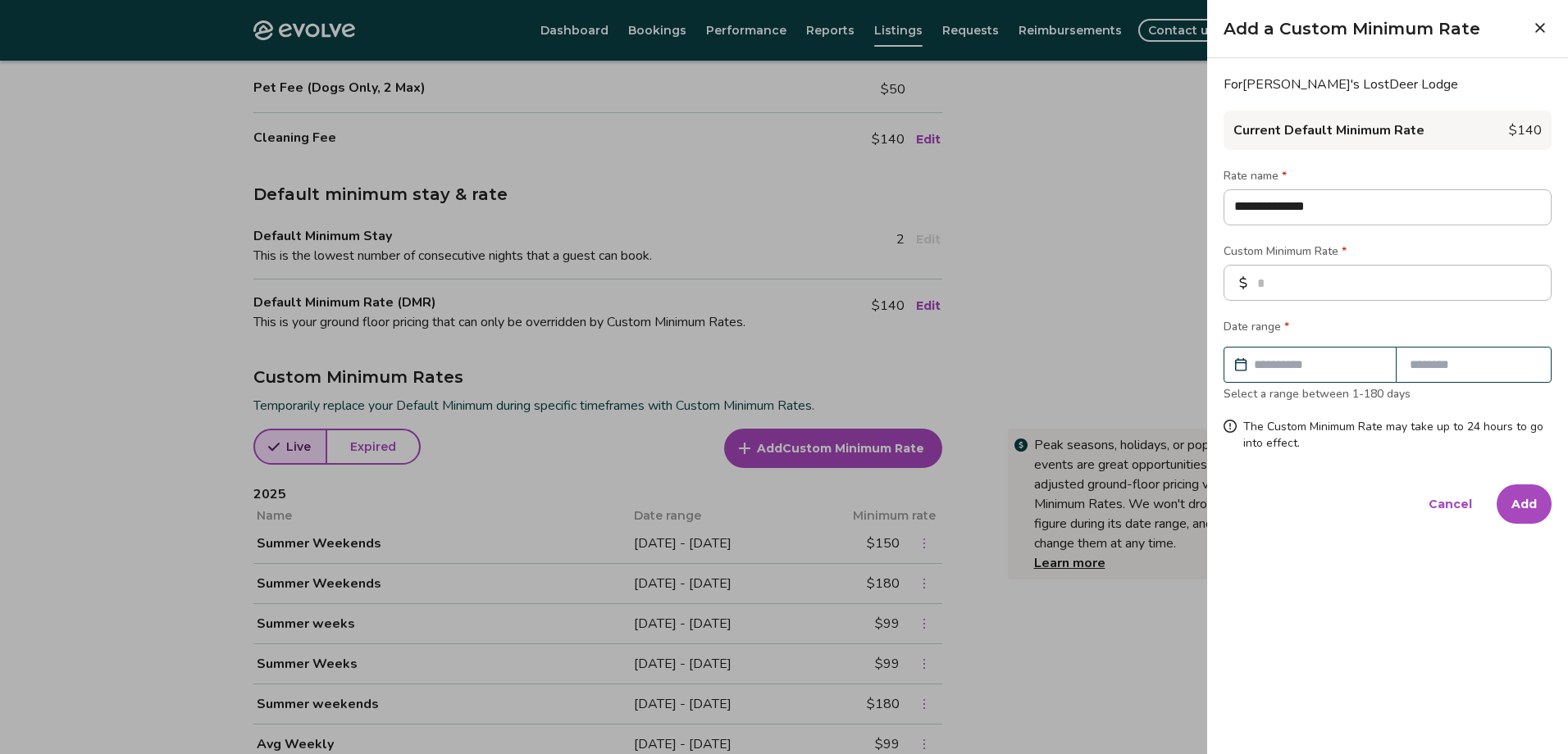 click at bounding box center [1318, 365] 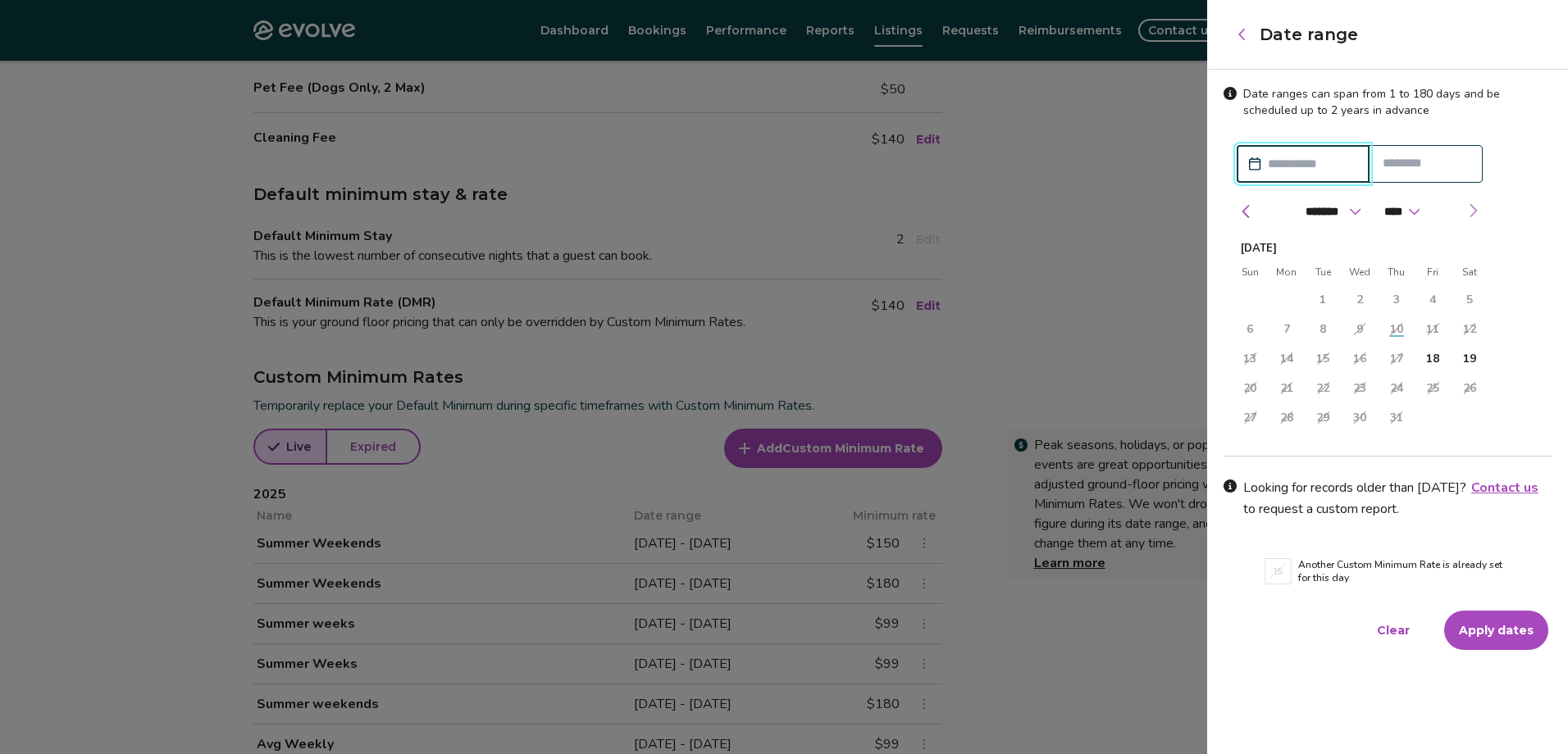 click at bounding box center (1473, 211) 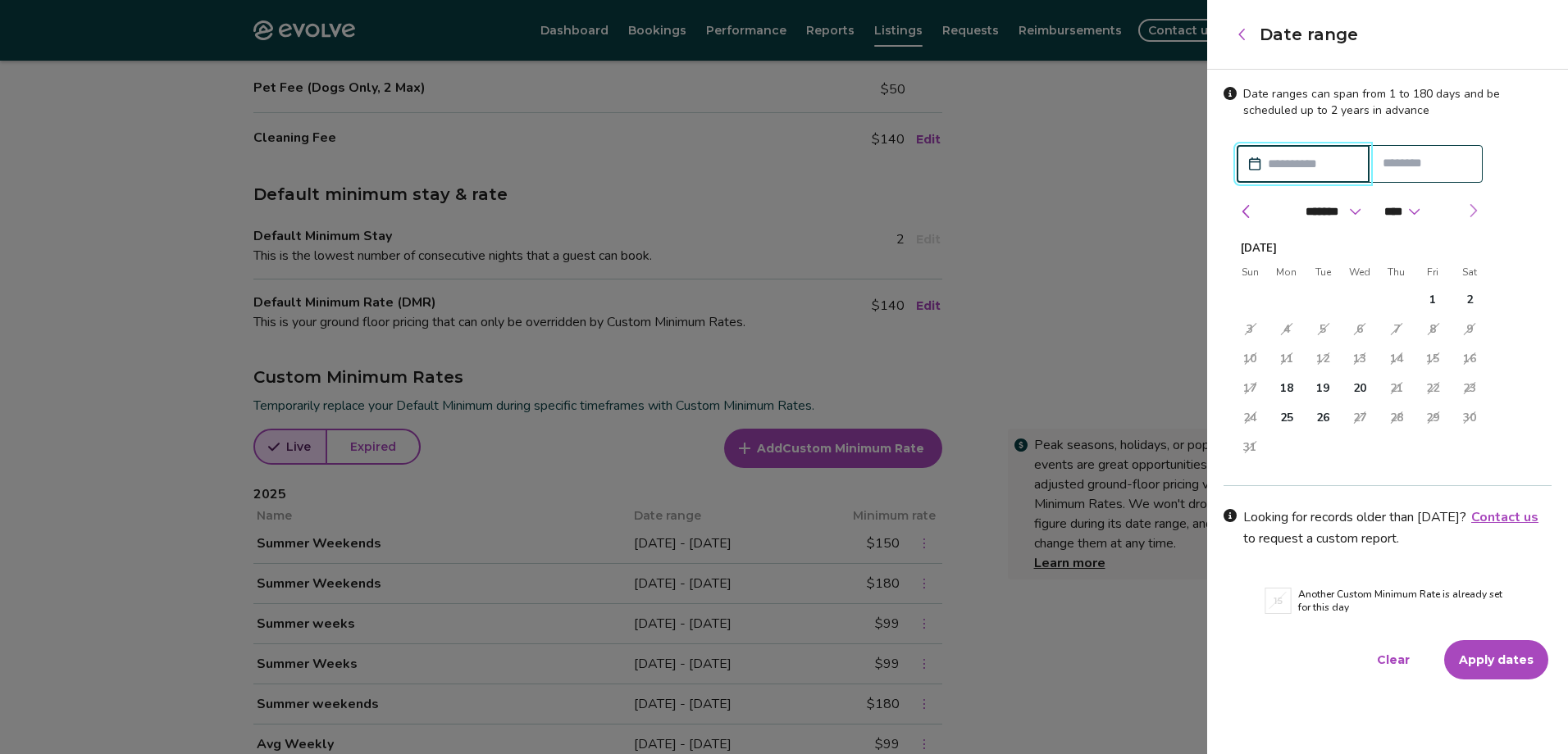 click at bounding box center [1473, 211] 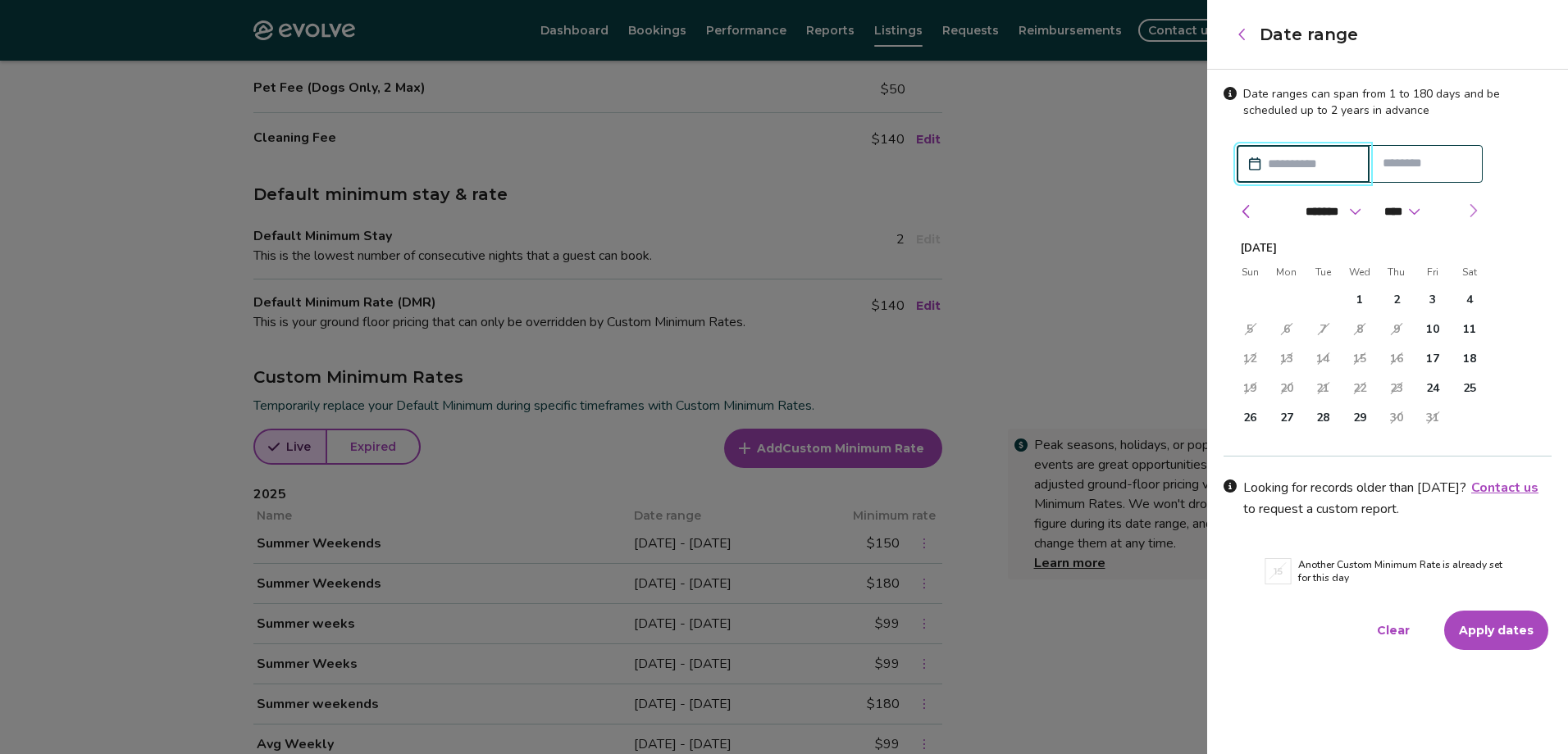 click at bounding box center (1473, 211) 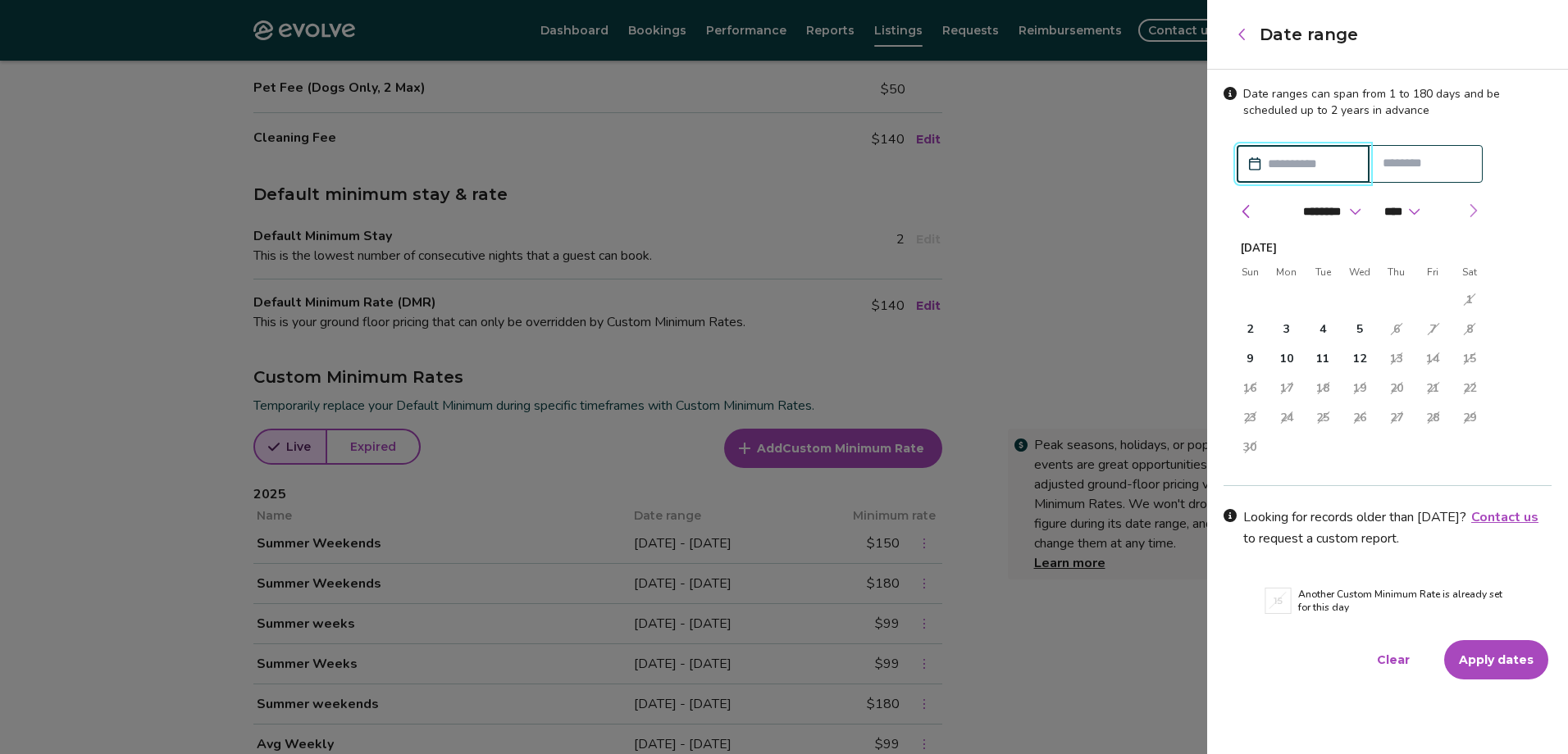 click at bounding box center (1473, 211) 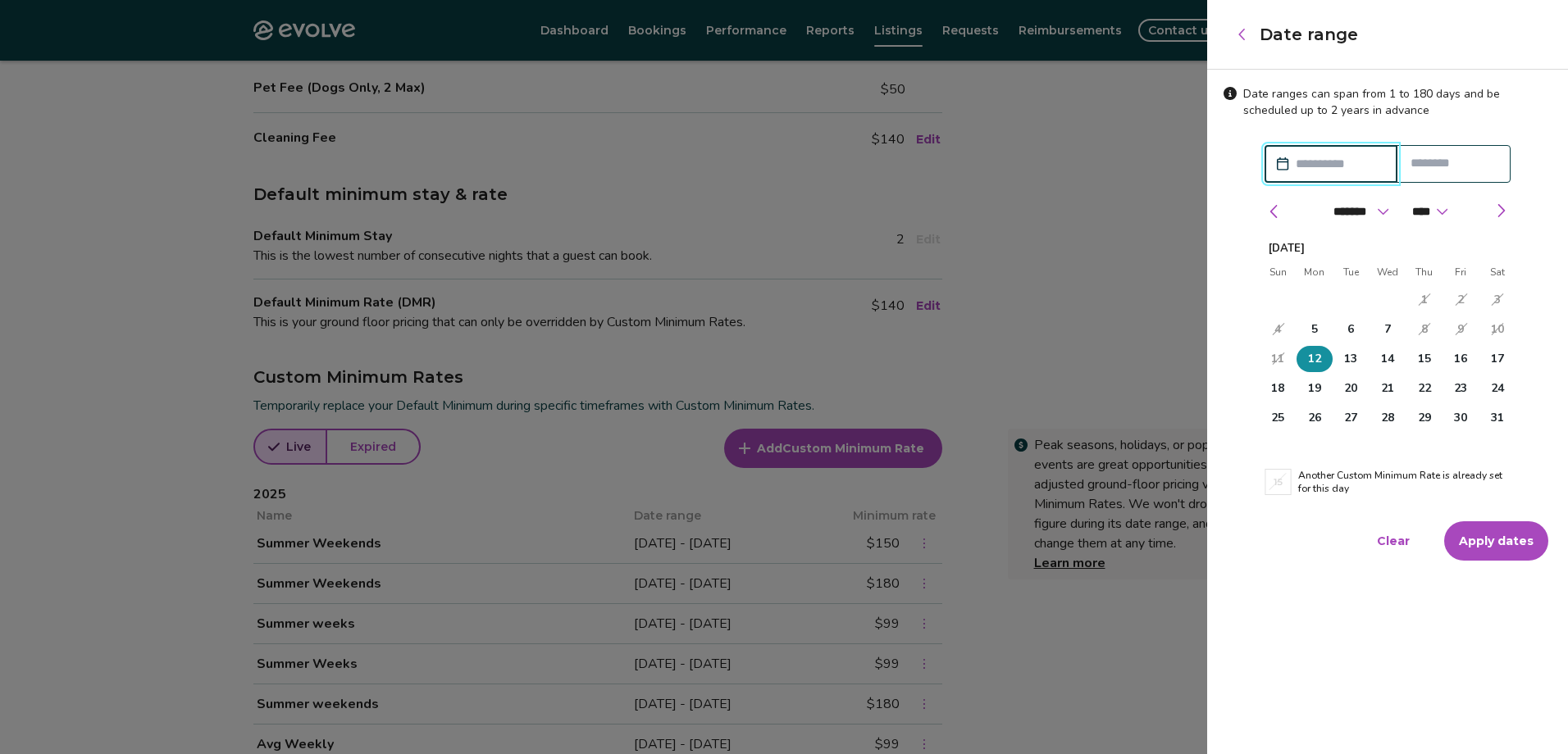 click on "12" at bounding box center (1315, 359) 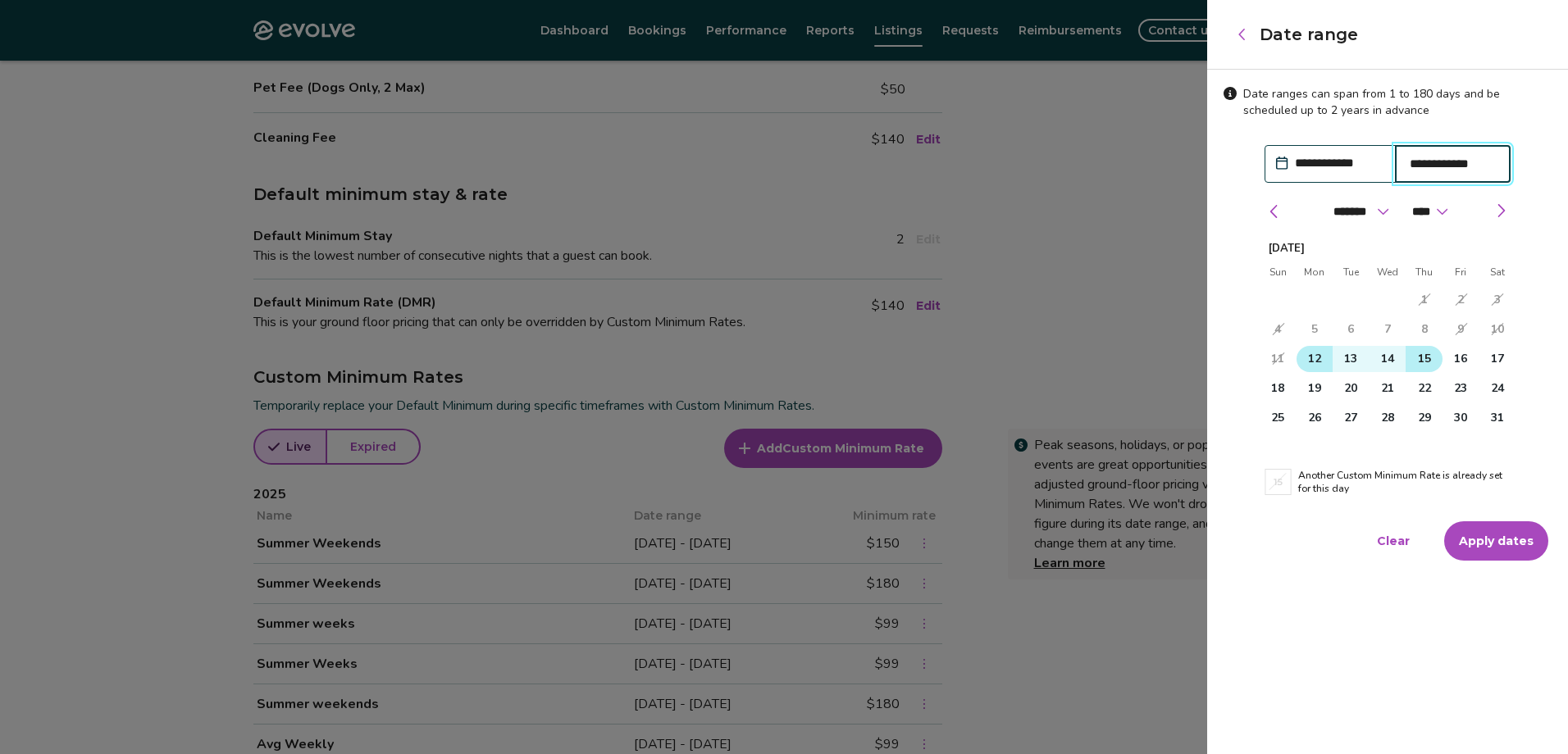 click on "15" at bounding box center (1424, 359) 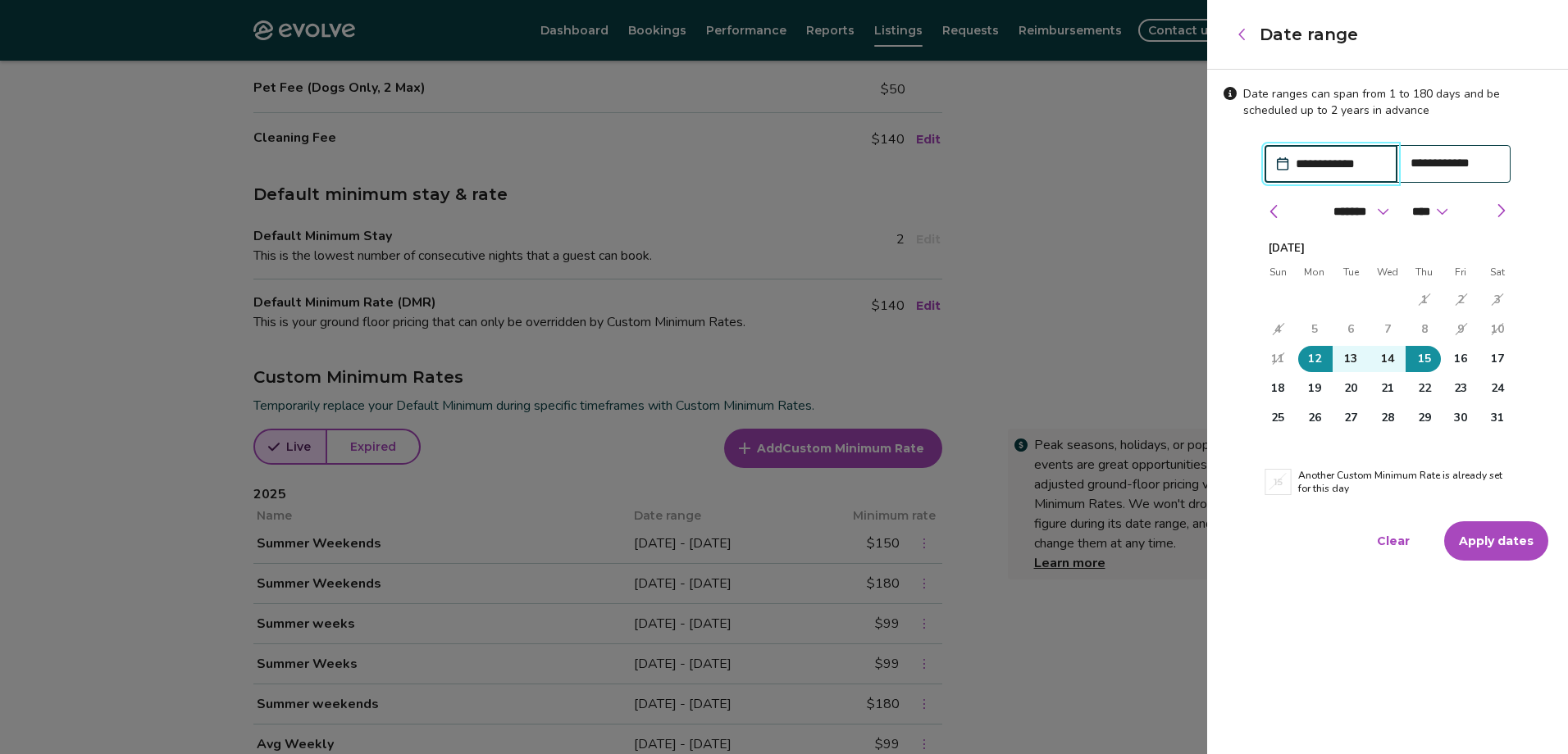 click on "Apply dates" at bounding box center [1496, 541] 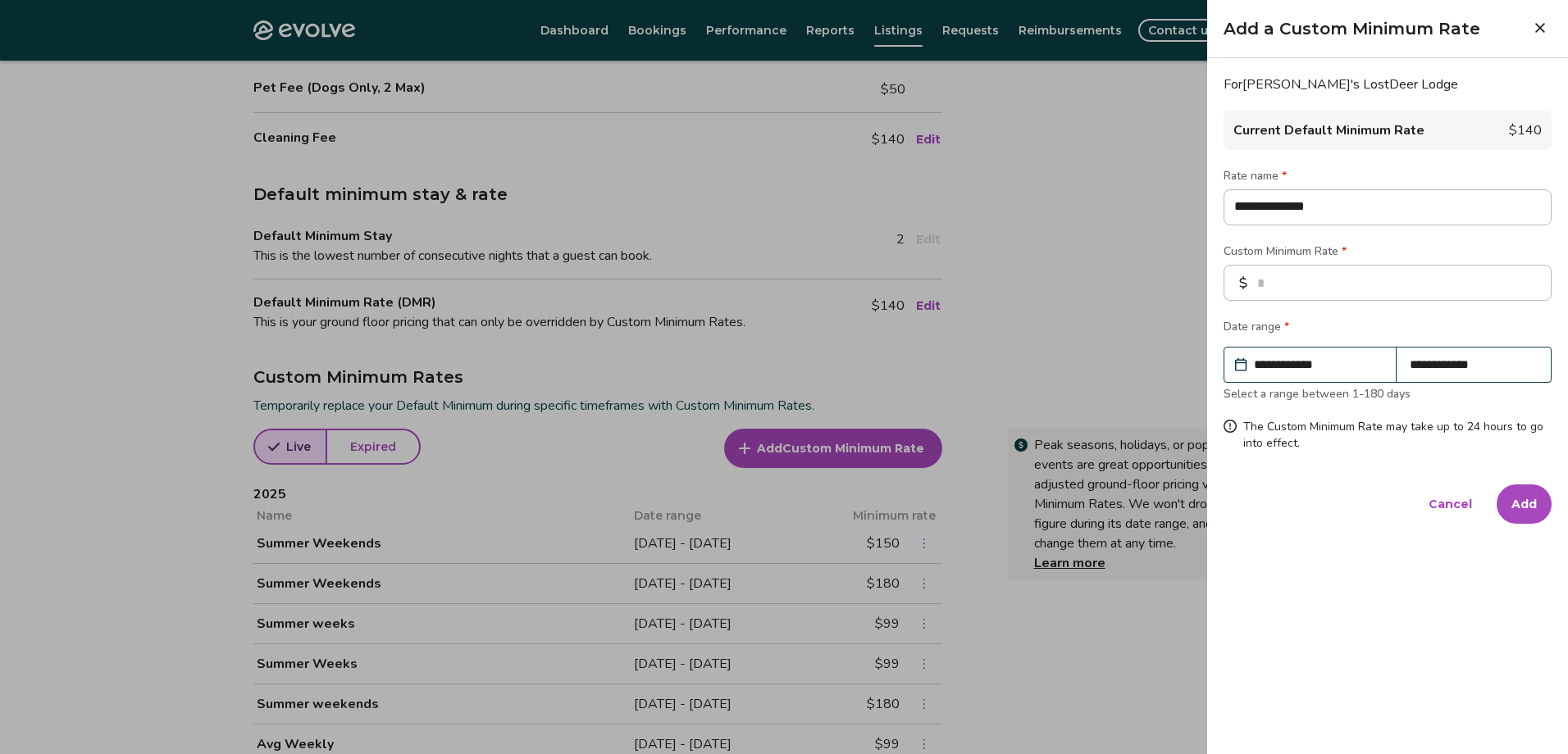 click on "Add" at bounding box center (1524, 504) 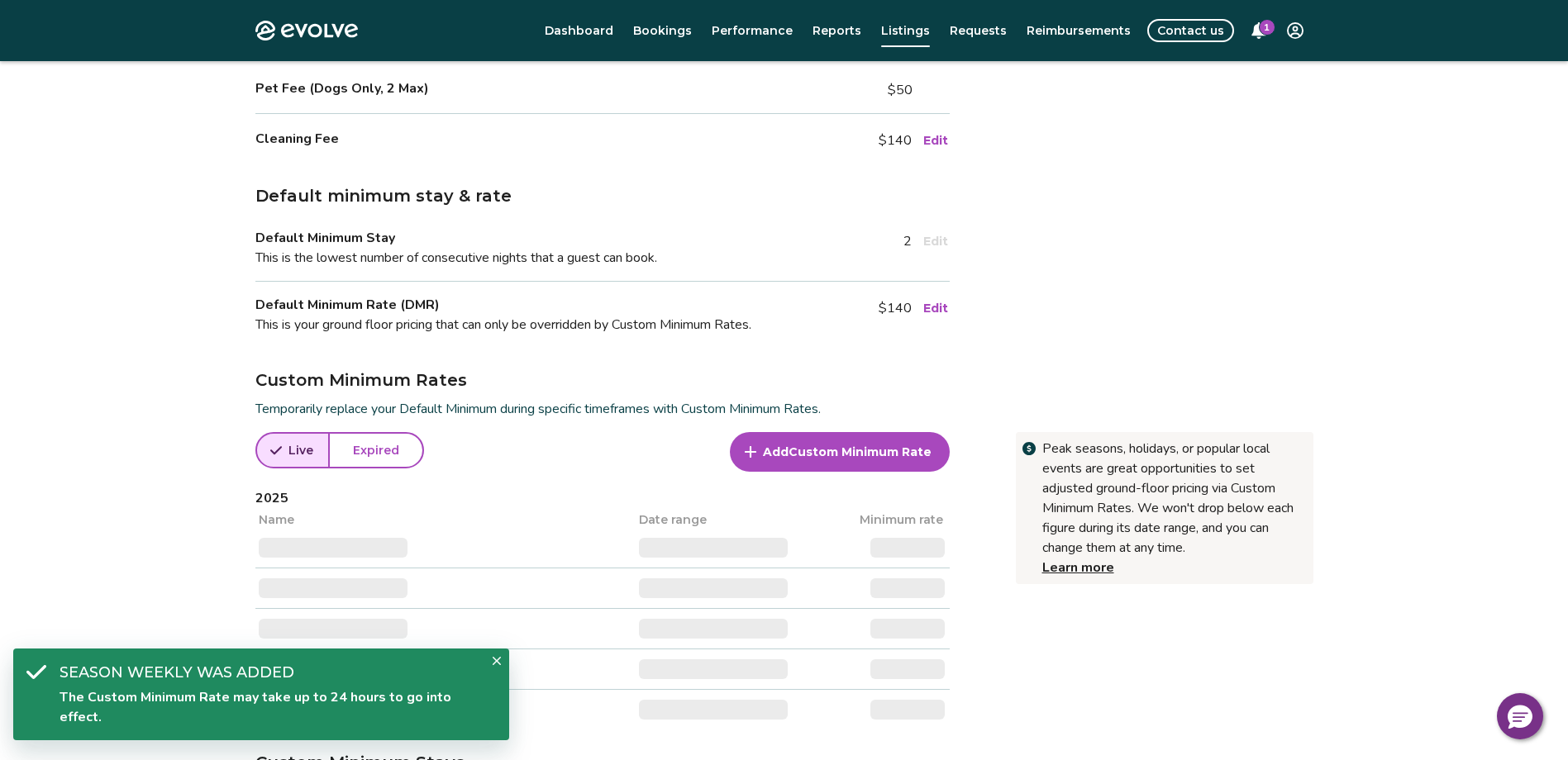 click on "Add  Custom Minimum Rate" at bounding box center [840, 452] 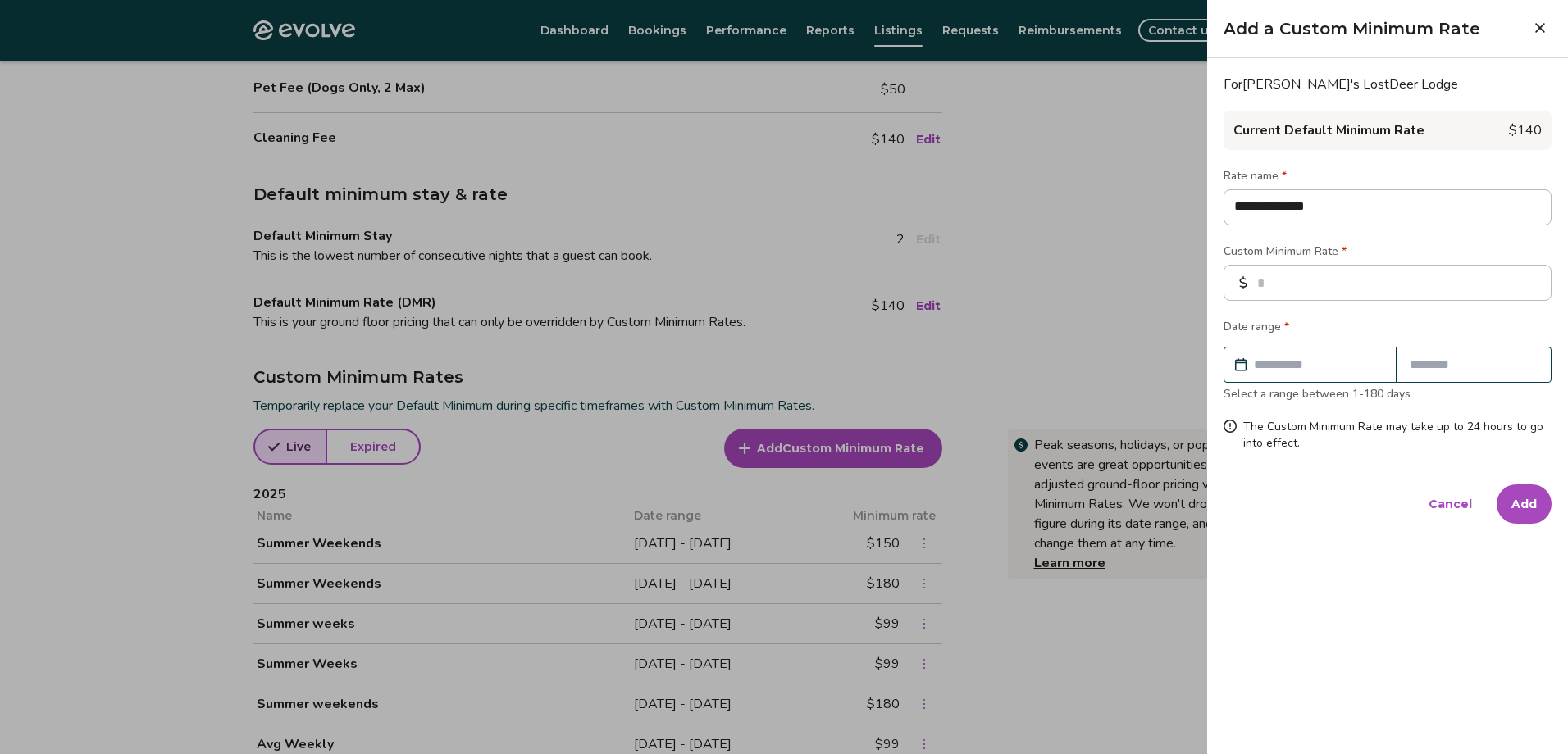 click at bounding box center (1318, 365) 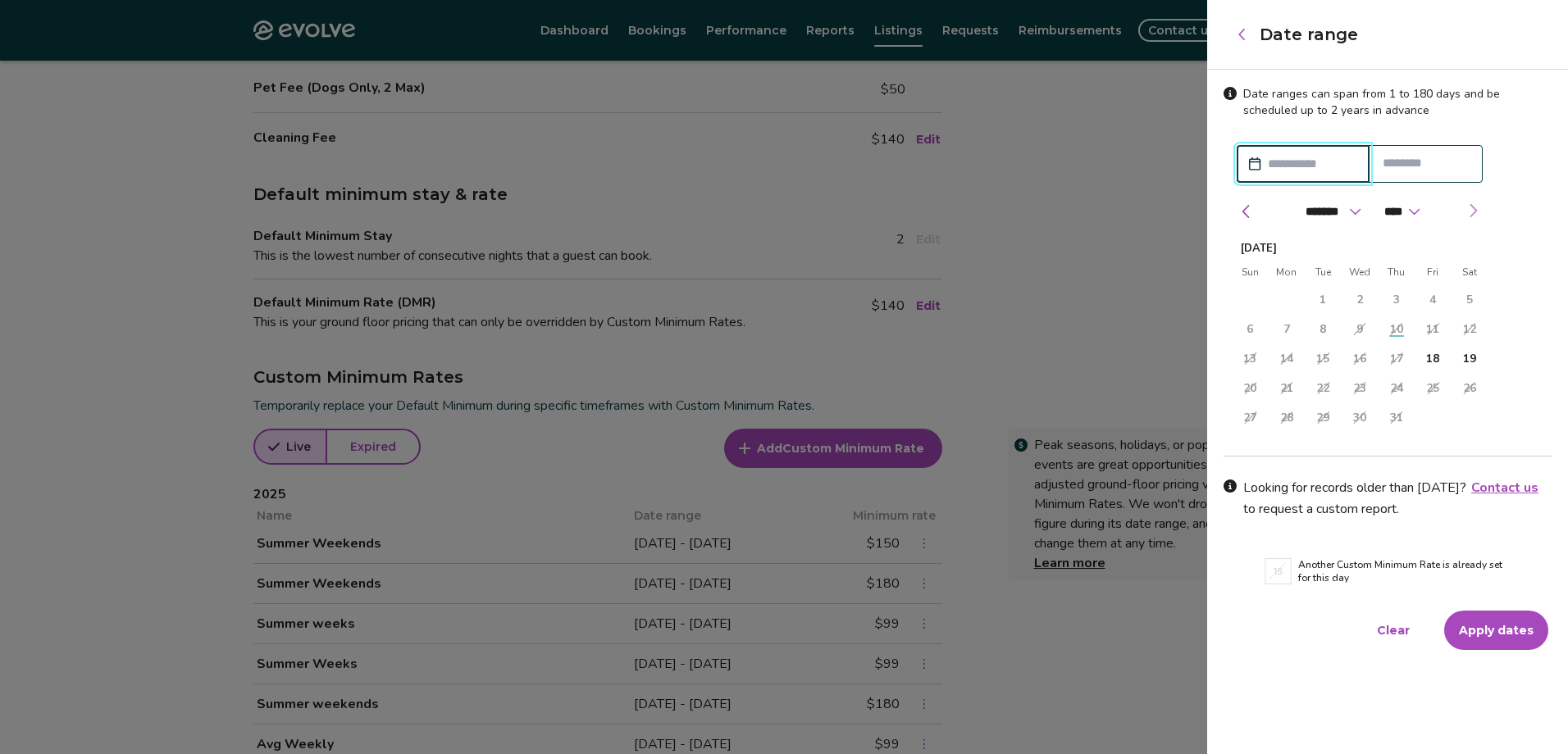 click at bounding box center (1473, 211) 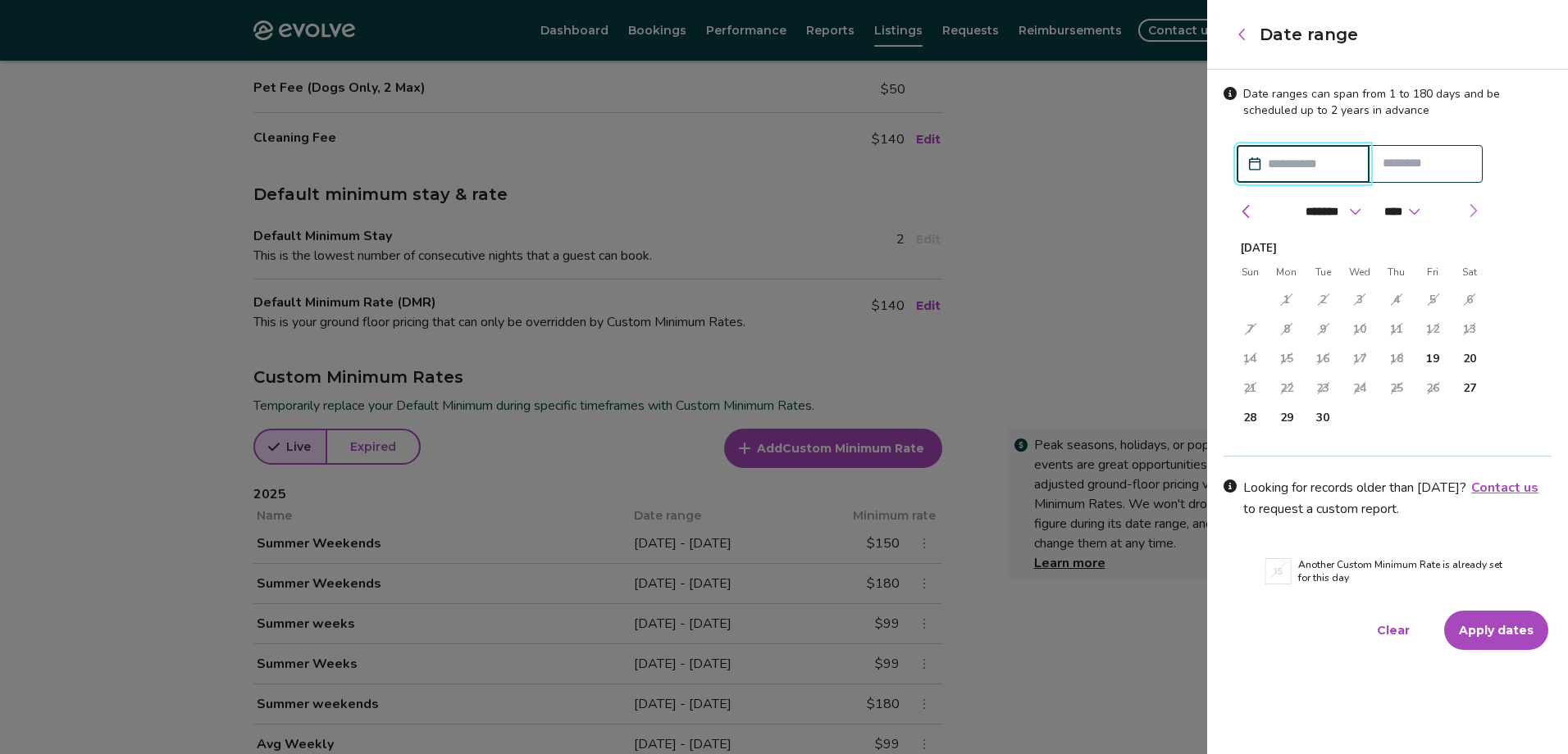 click at bounding box center (1473, 211) 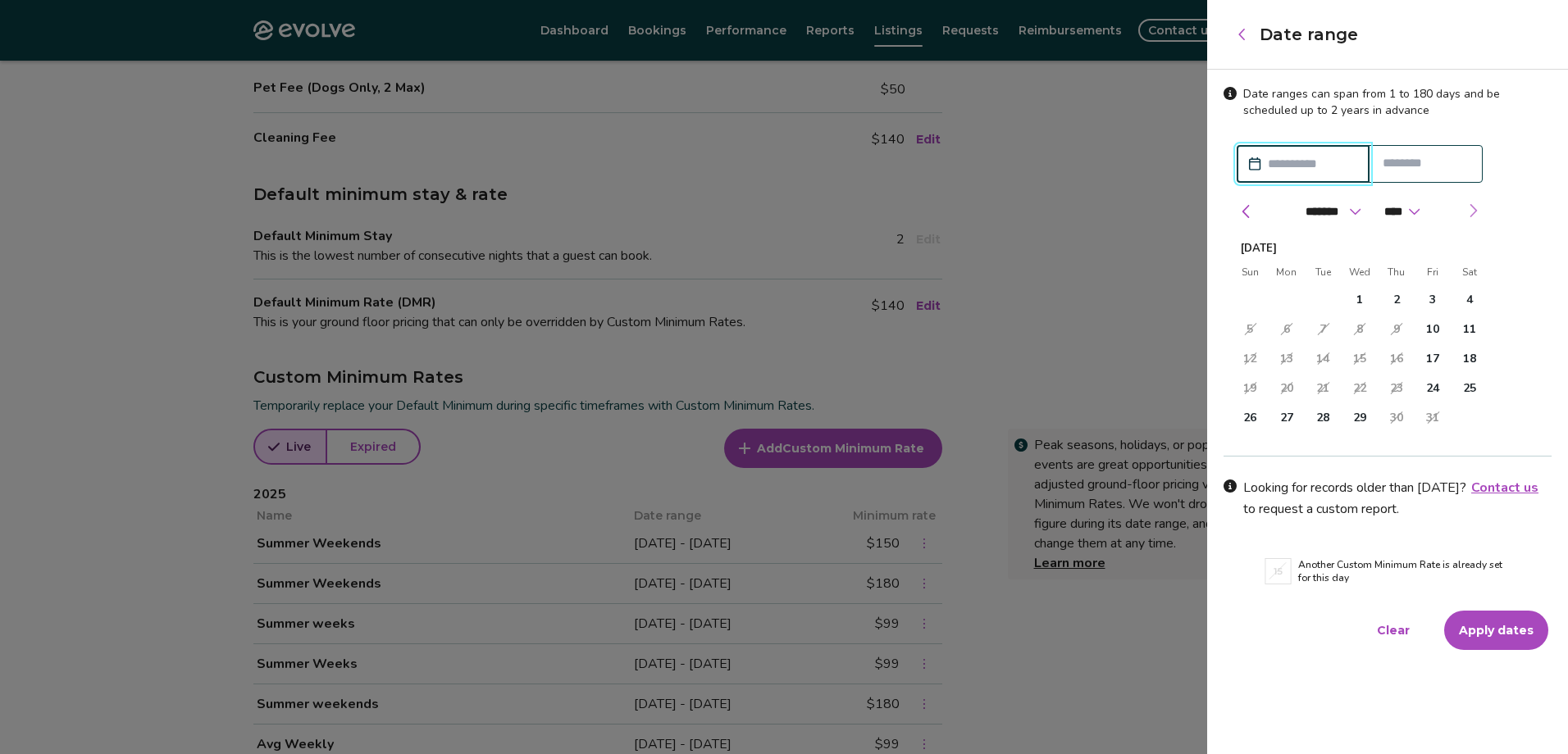 click at bounding box center [1473, 211] 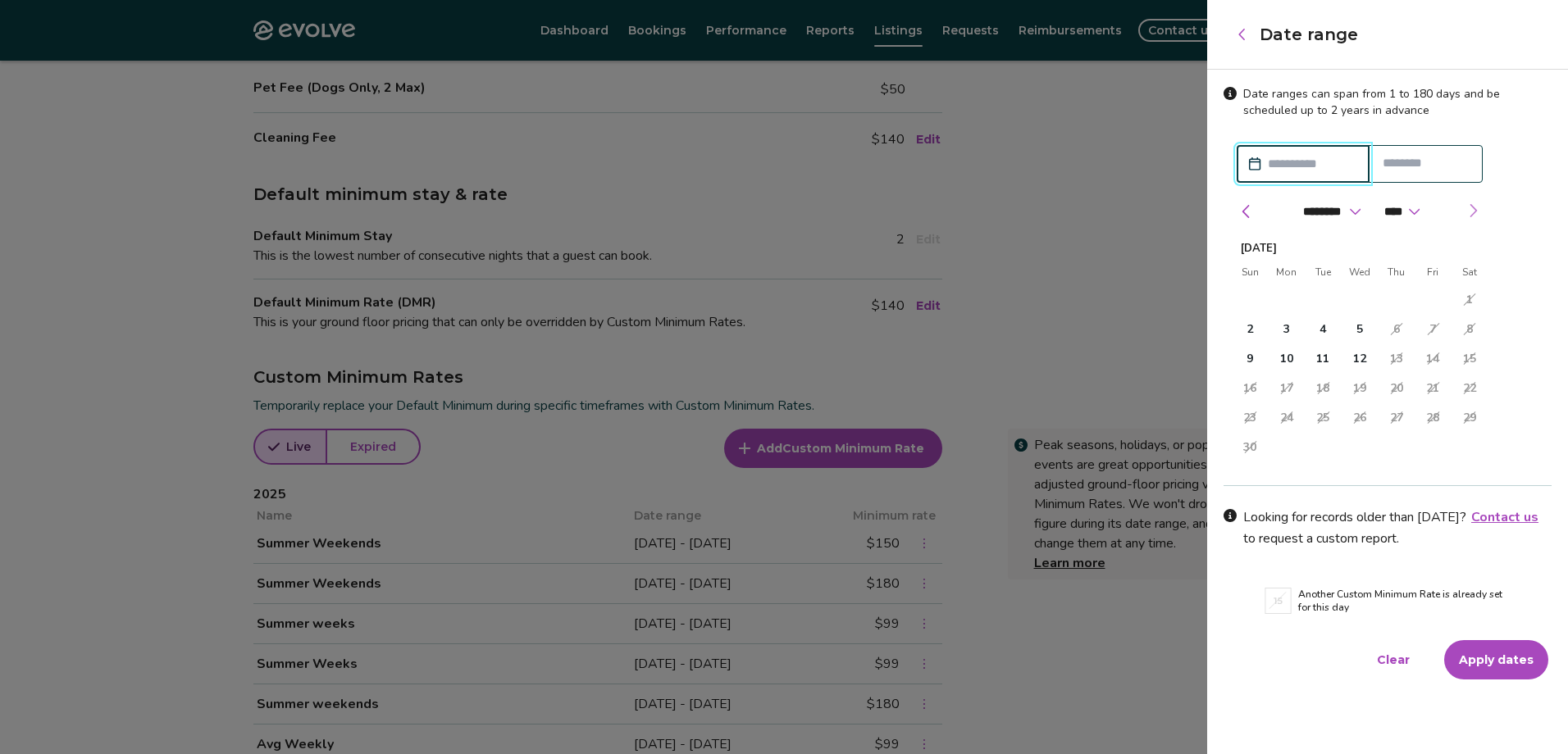 click at bounding box center (1473, 211) 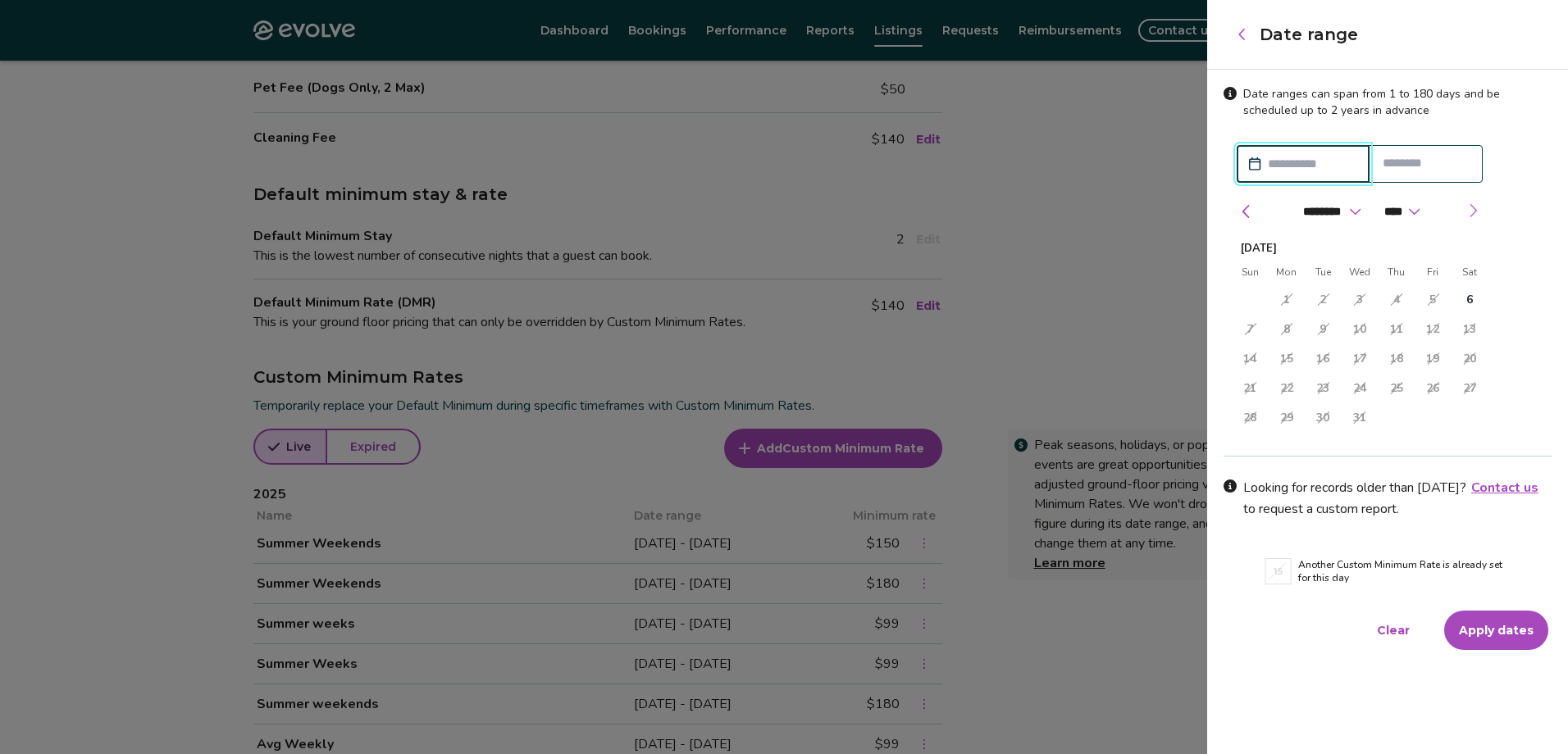 click at bounding box center [1473, 211] 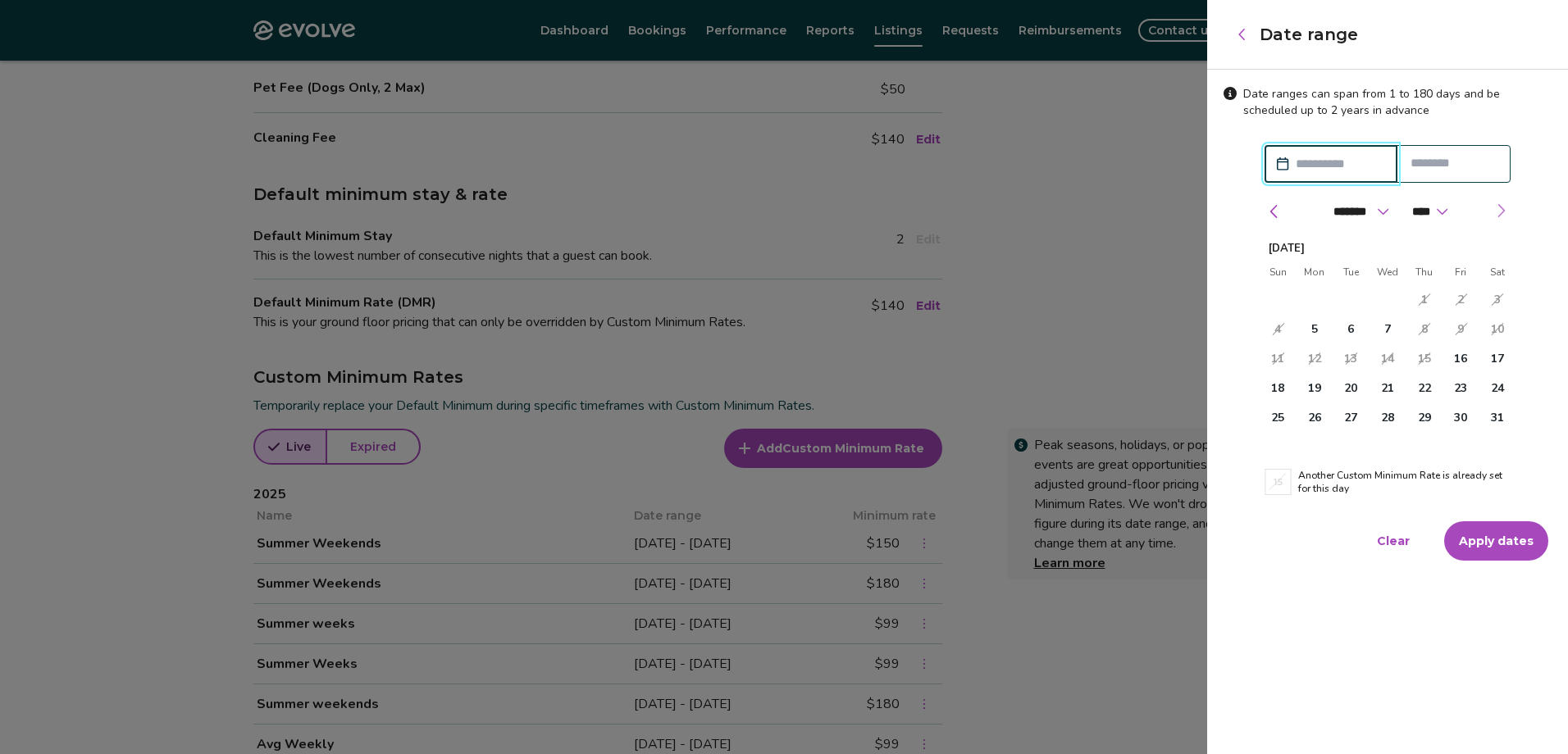 click at bounding box center [1501, 211] 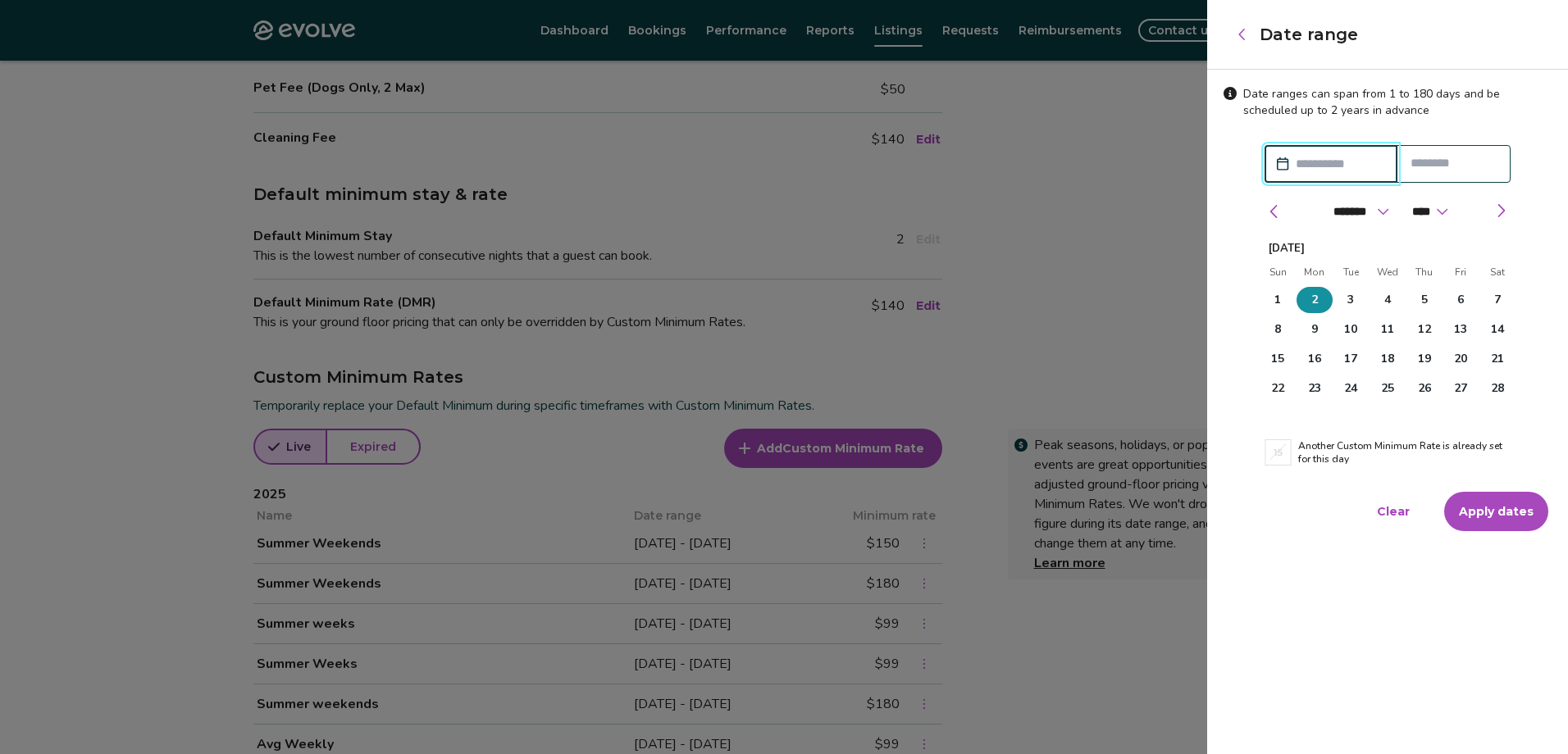 click on "2" at bounding box center [1315, 300] 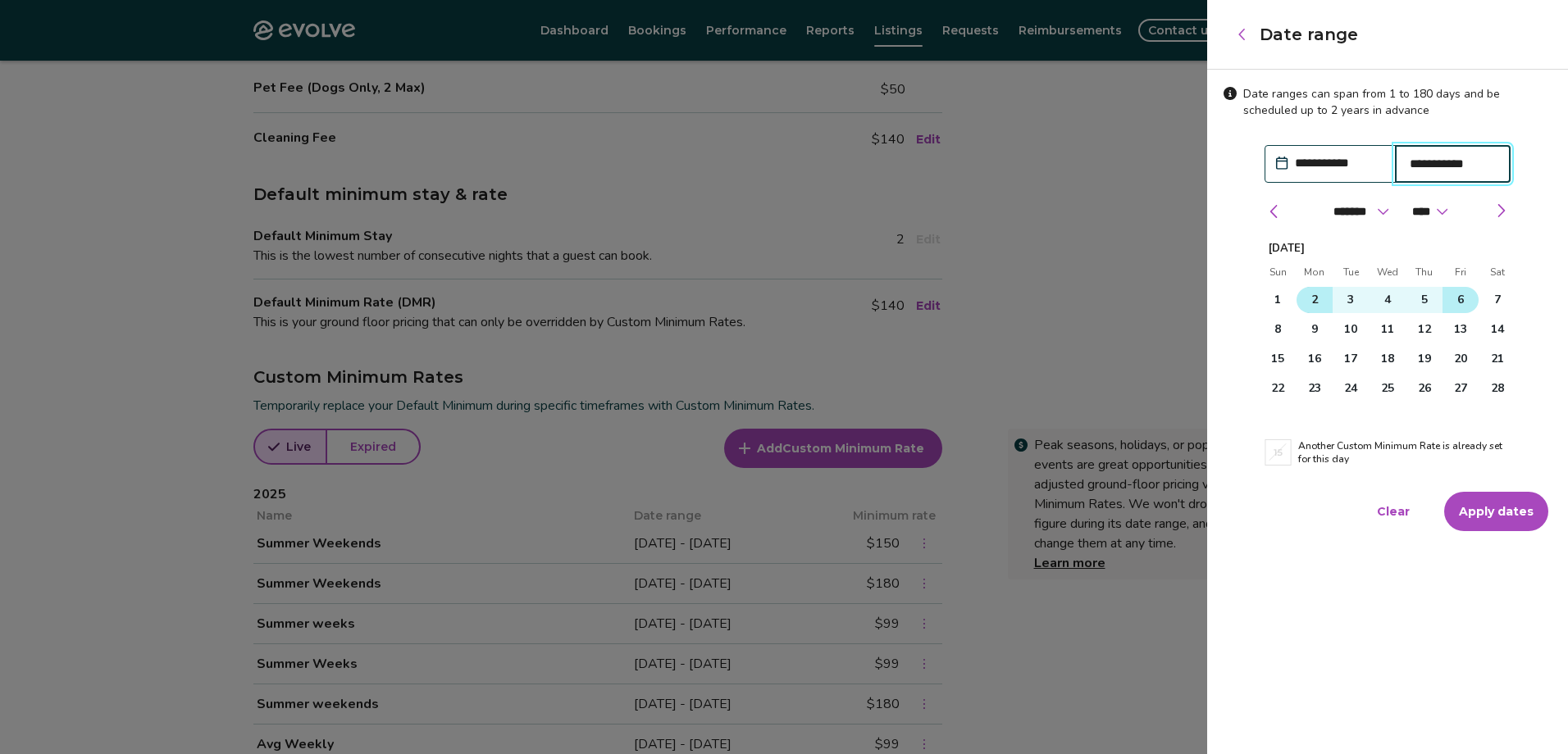 click on "6" at bounding box center (1461, 300) 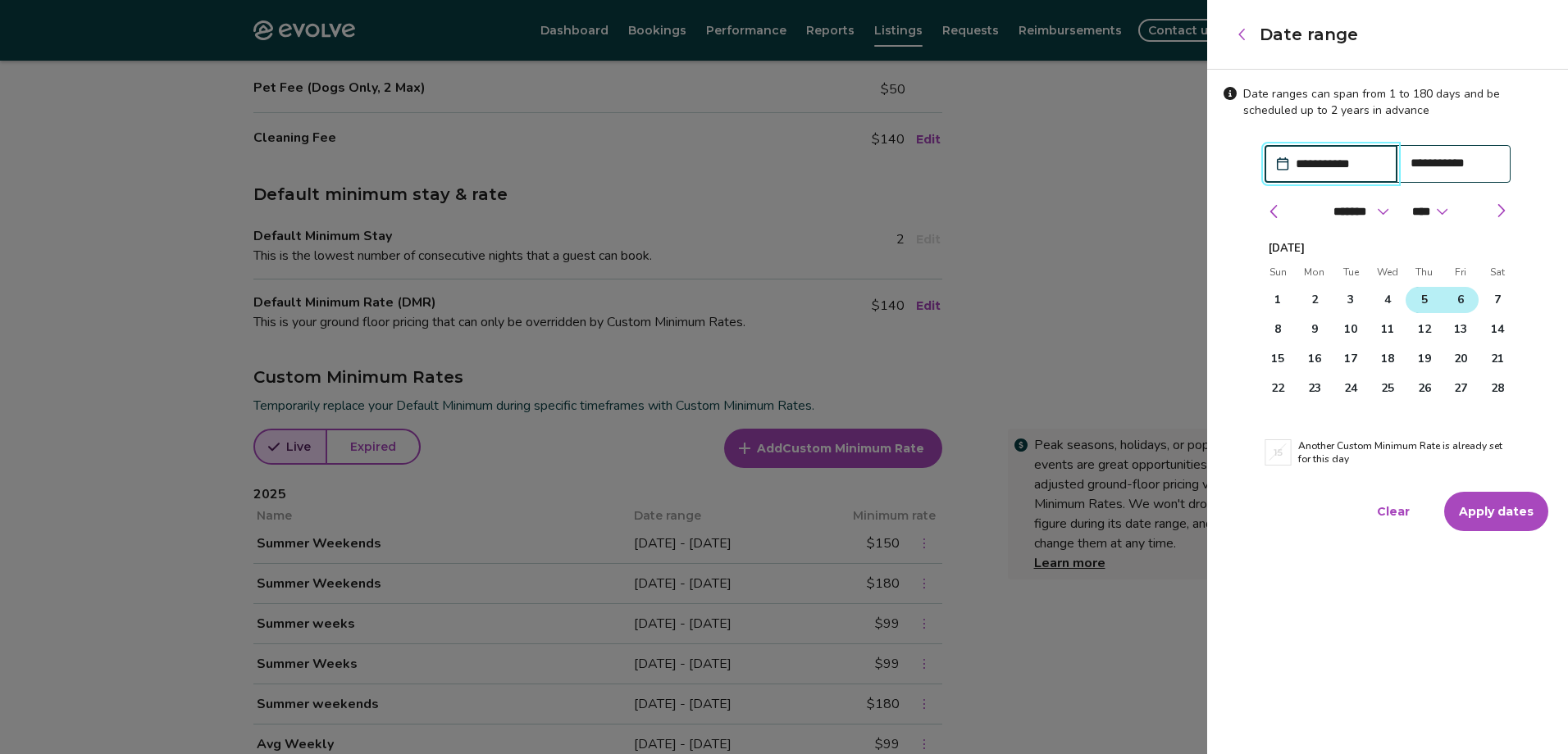 click on "5" at bounding box center (1424, 300) 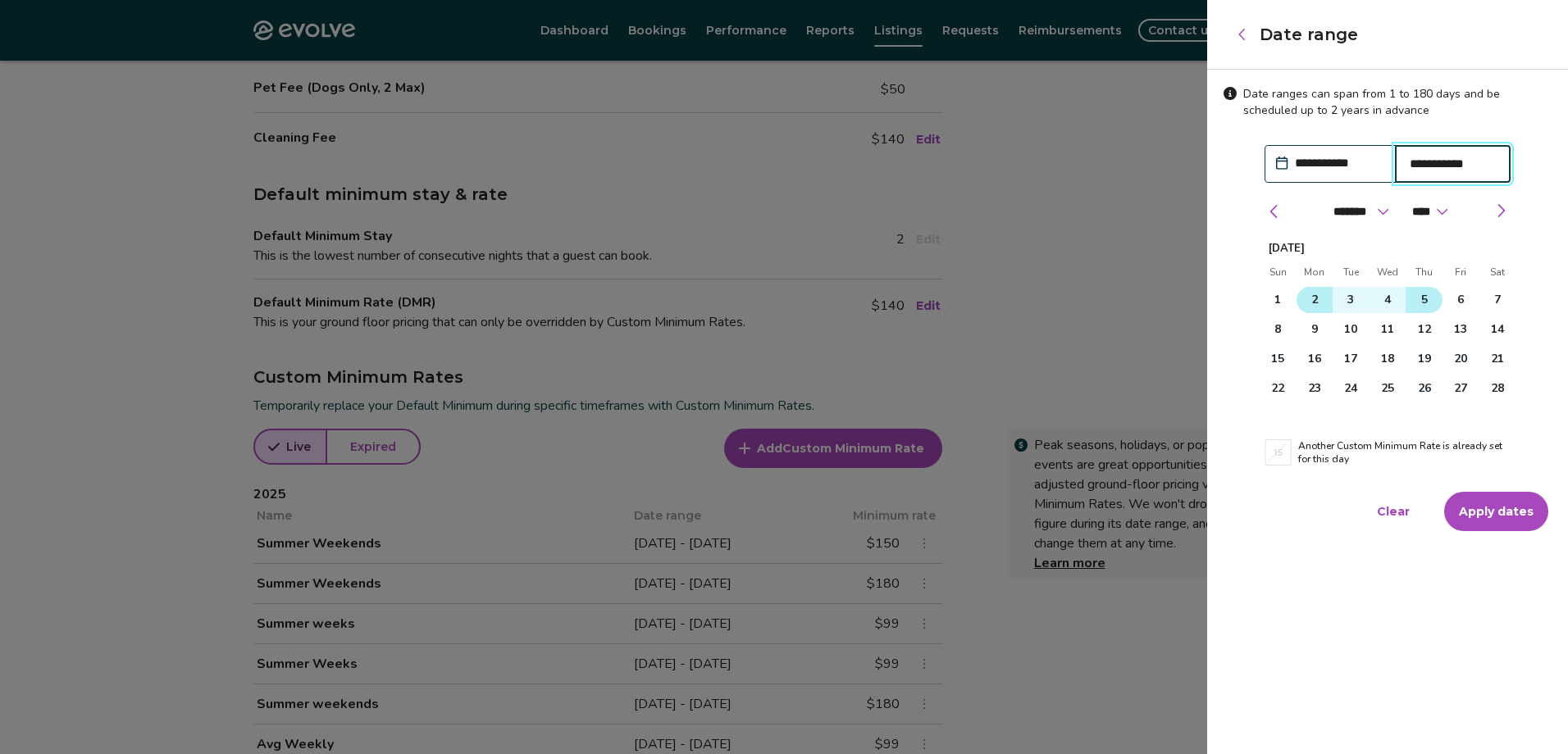 click on "2" at bounding box center [1315, 300] 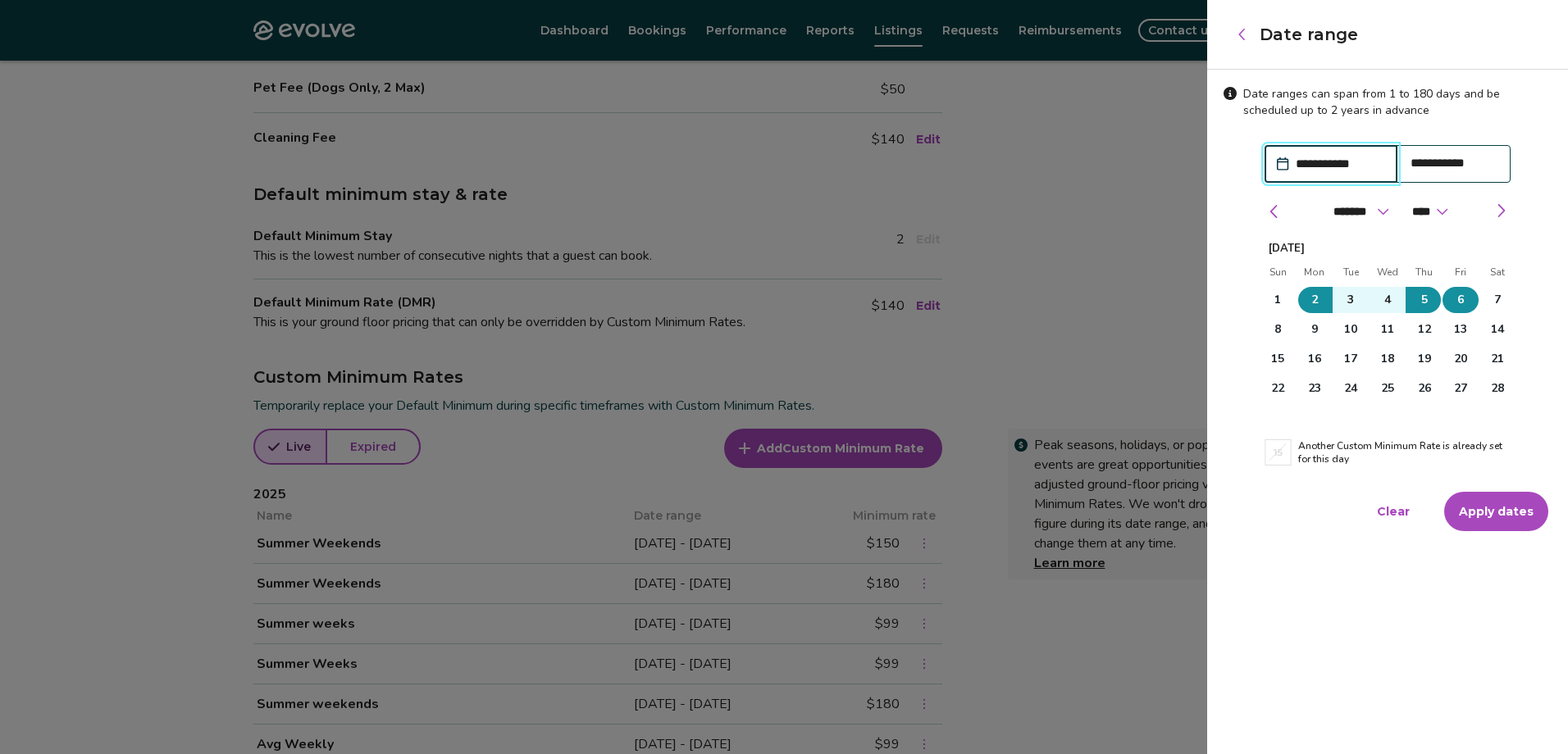 click on "6" at bounding box center [1461, 300] 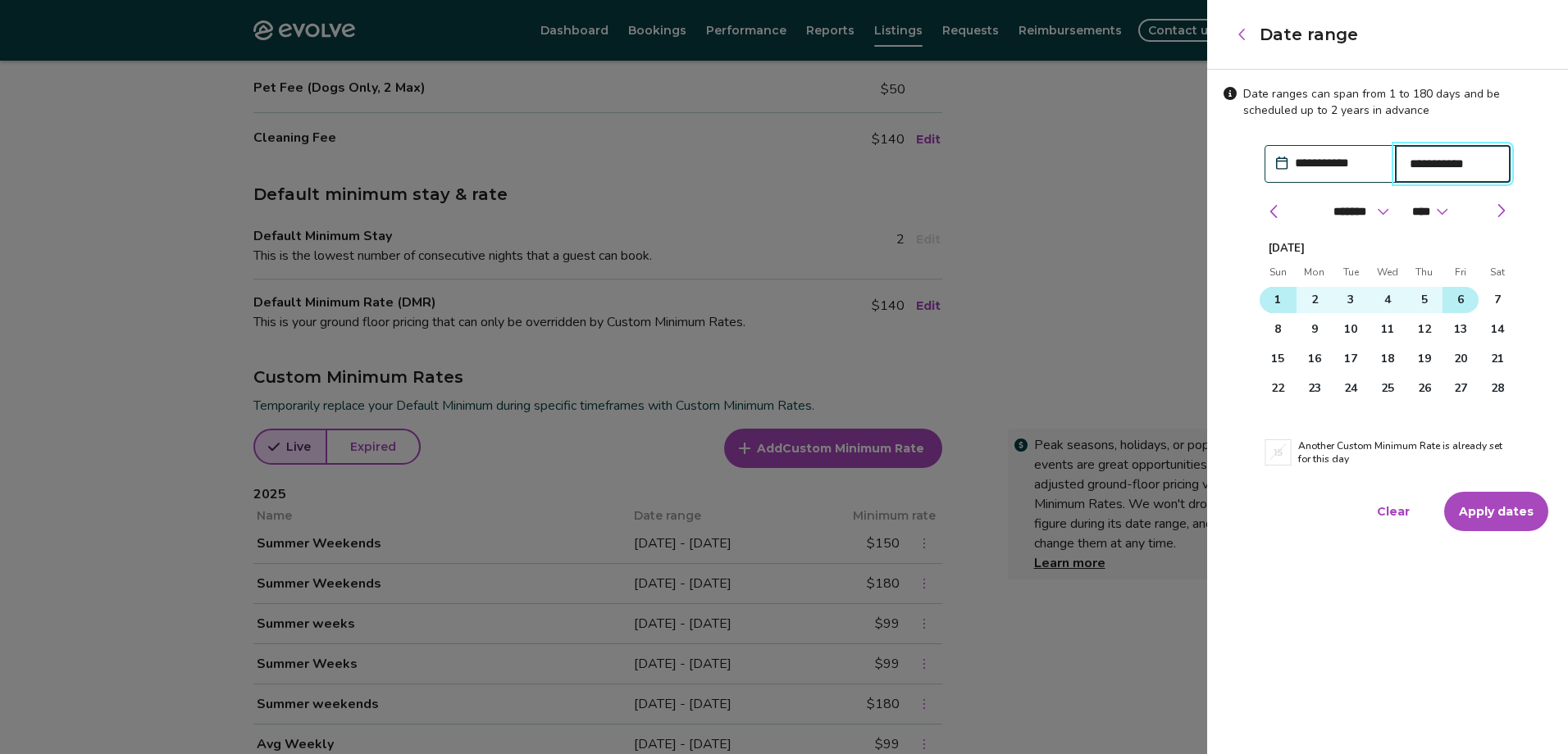 click on "1" at bounding box center [1278, 300] 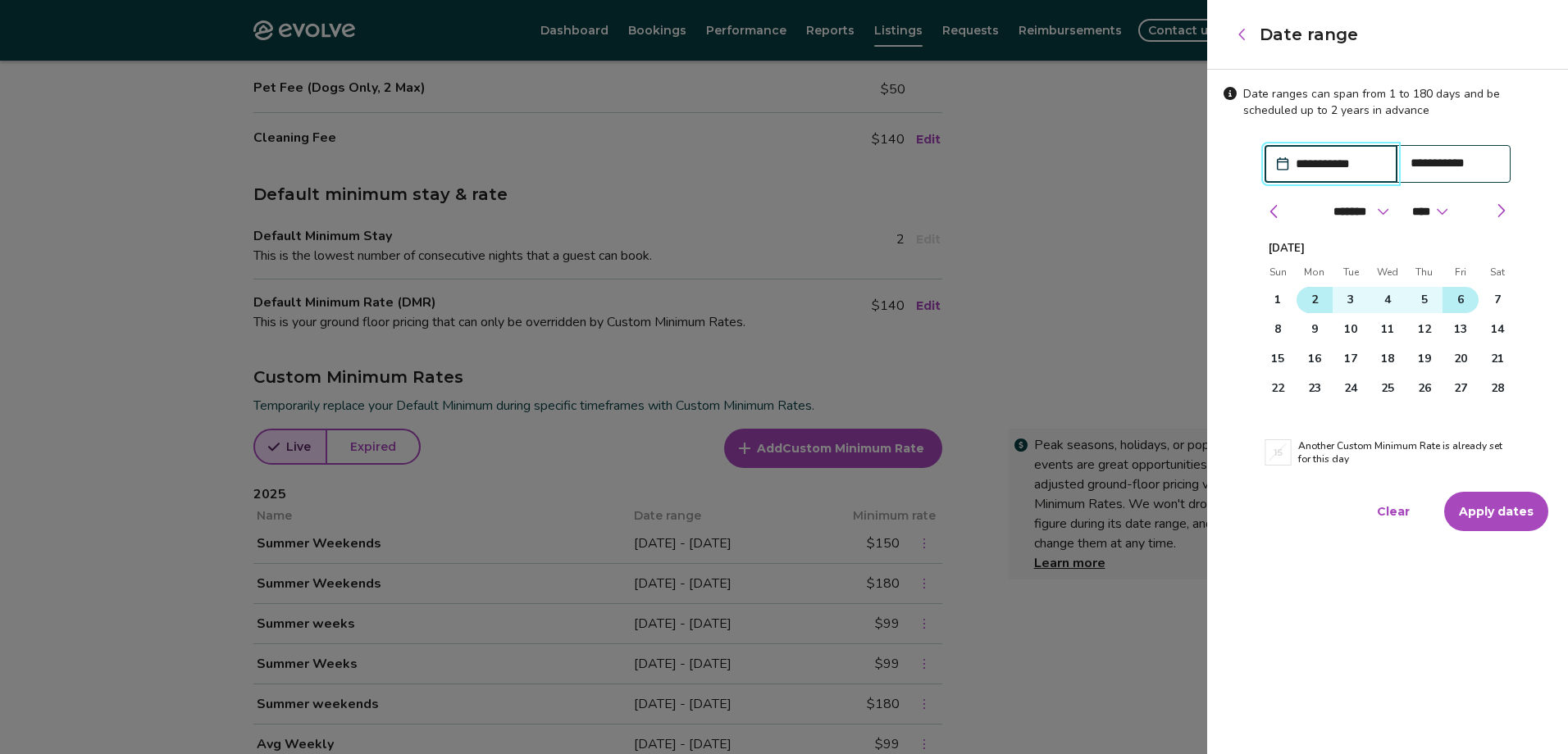 click on "2" at bounding box center (1315, 300) 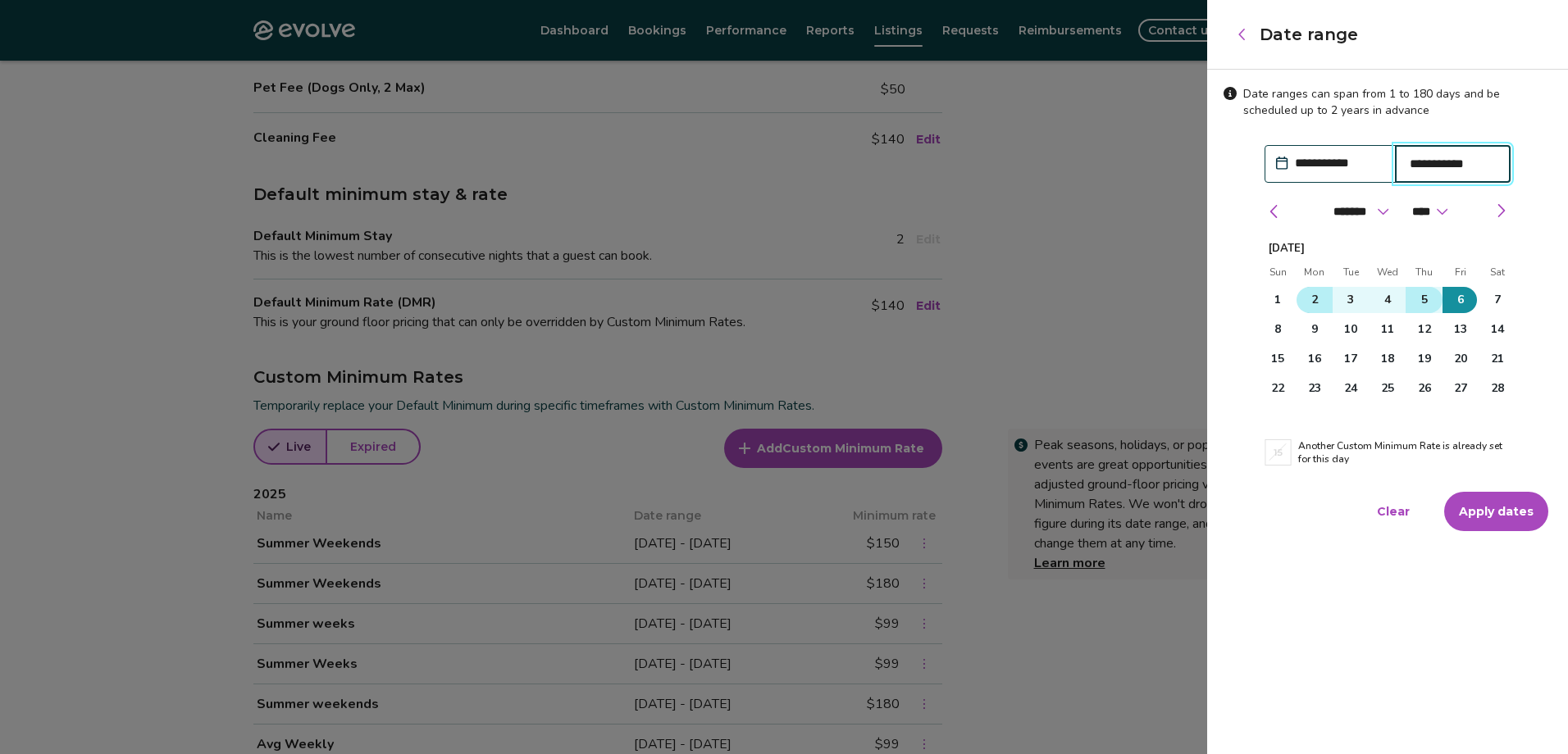 click on "5" at bounding box center (1424, 300) 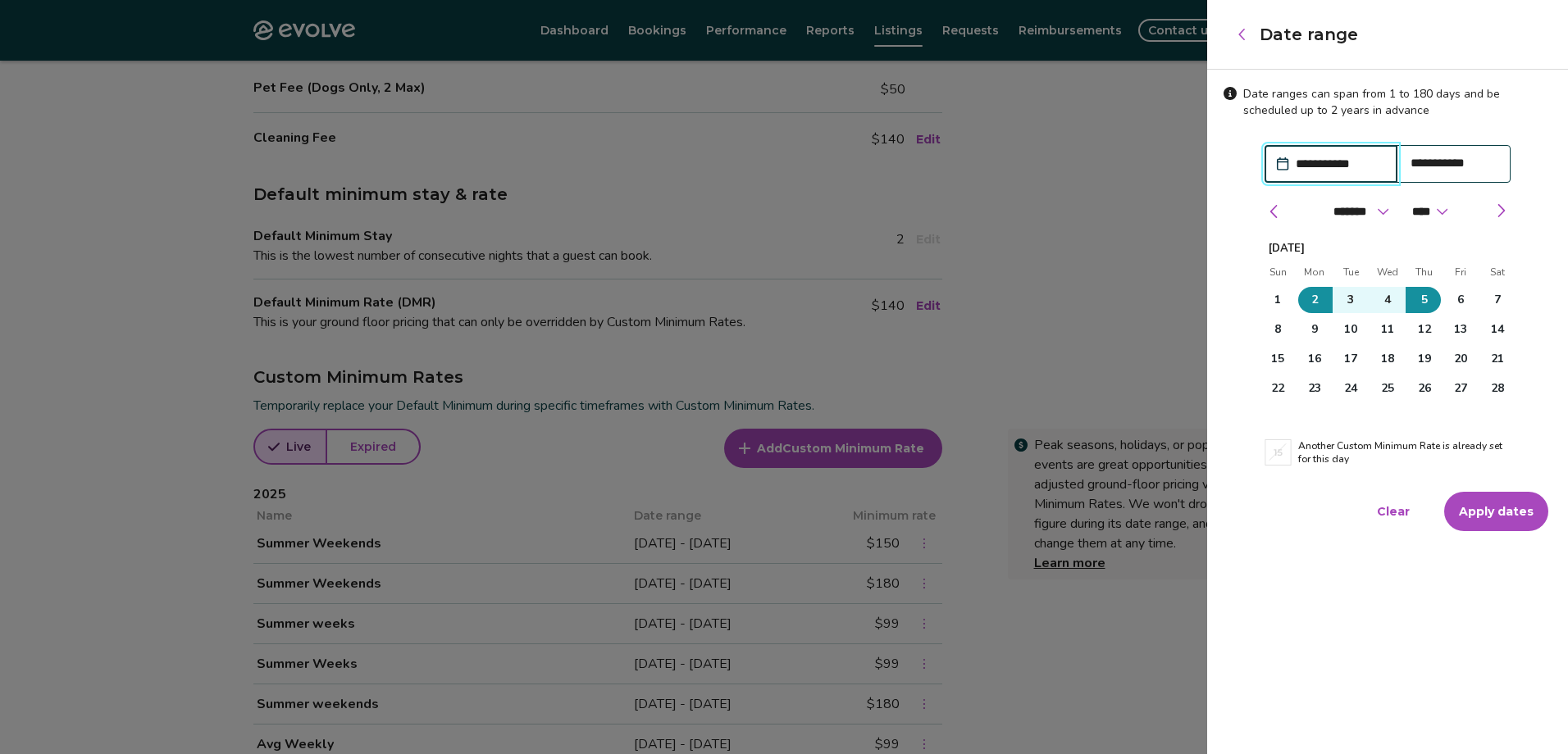click on "Apply dates" at bounding box center (1496, 511) 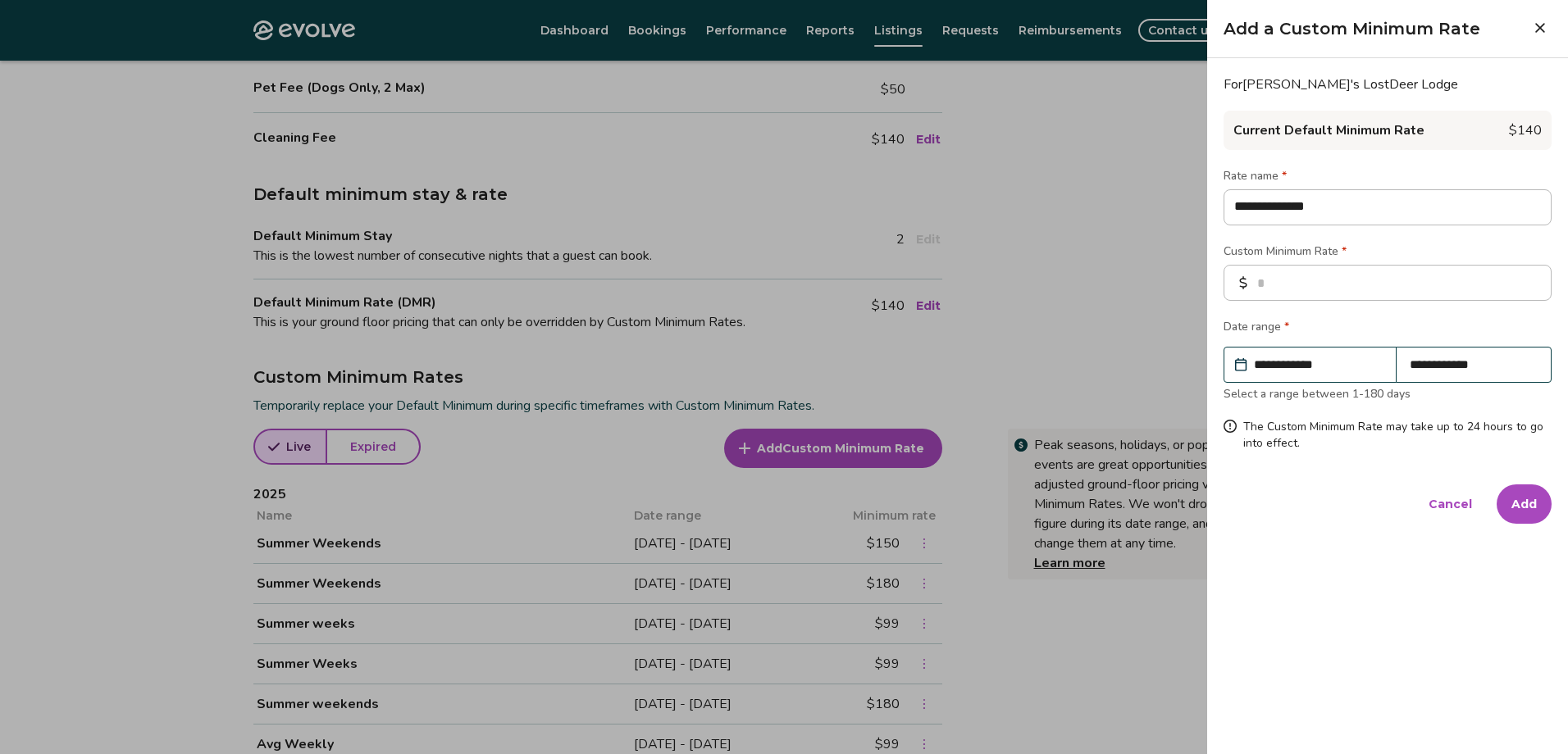 click on "Add" at bounding box center [1524, 504] 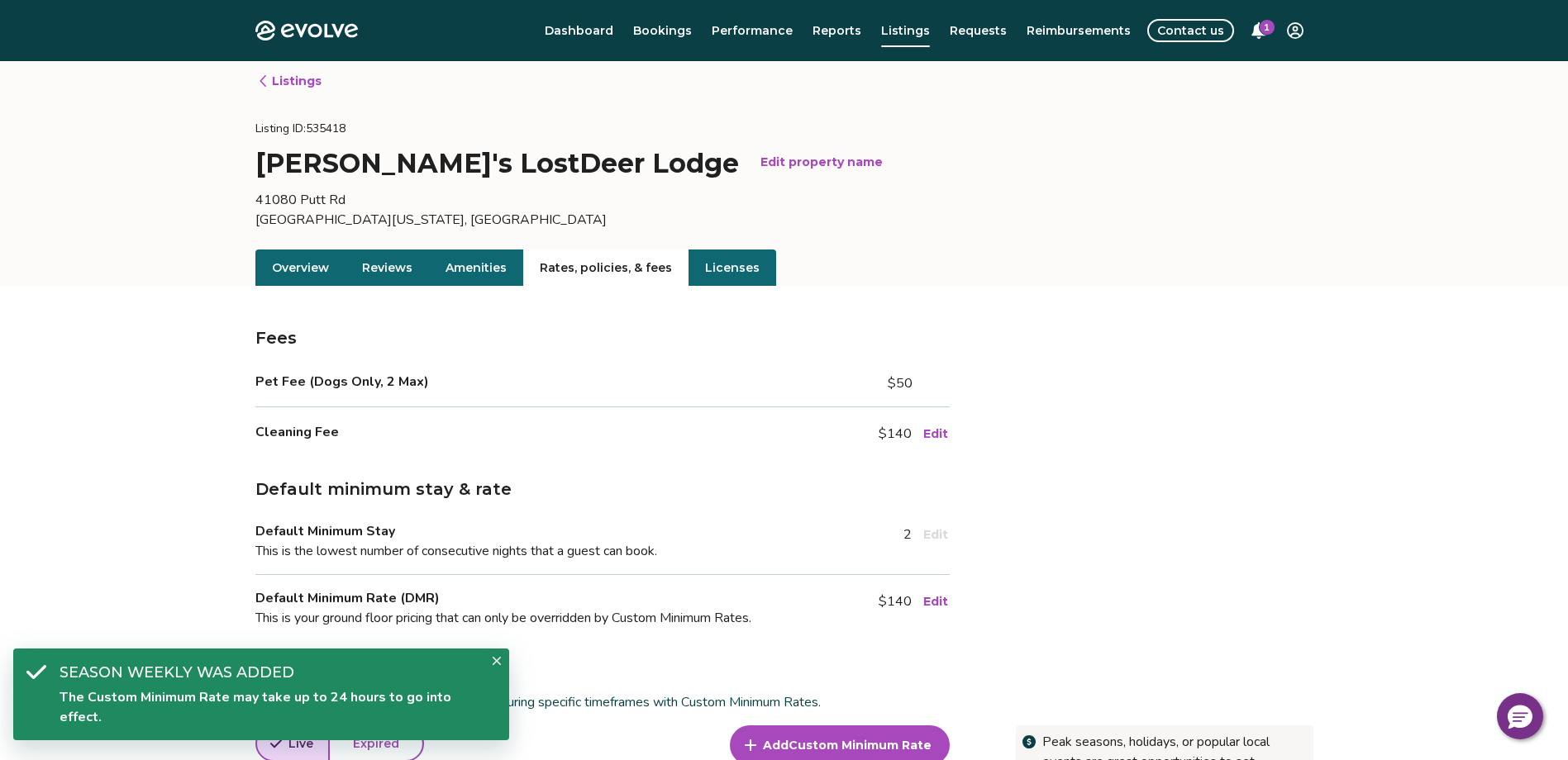 scroll, scrollTop: 0, scrollLeft: 0, axis: both 